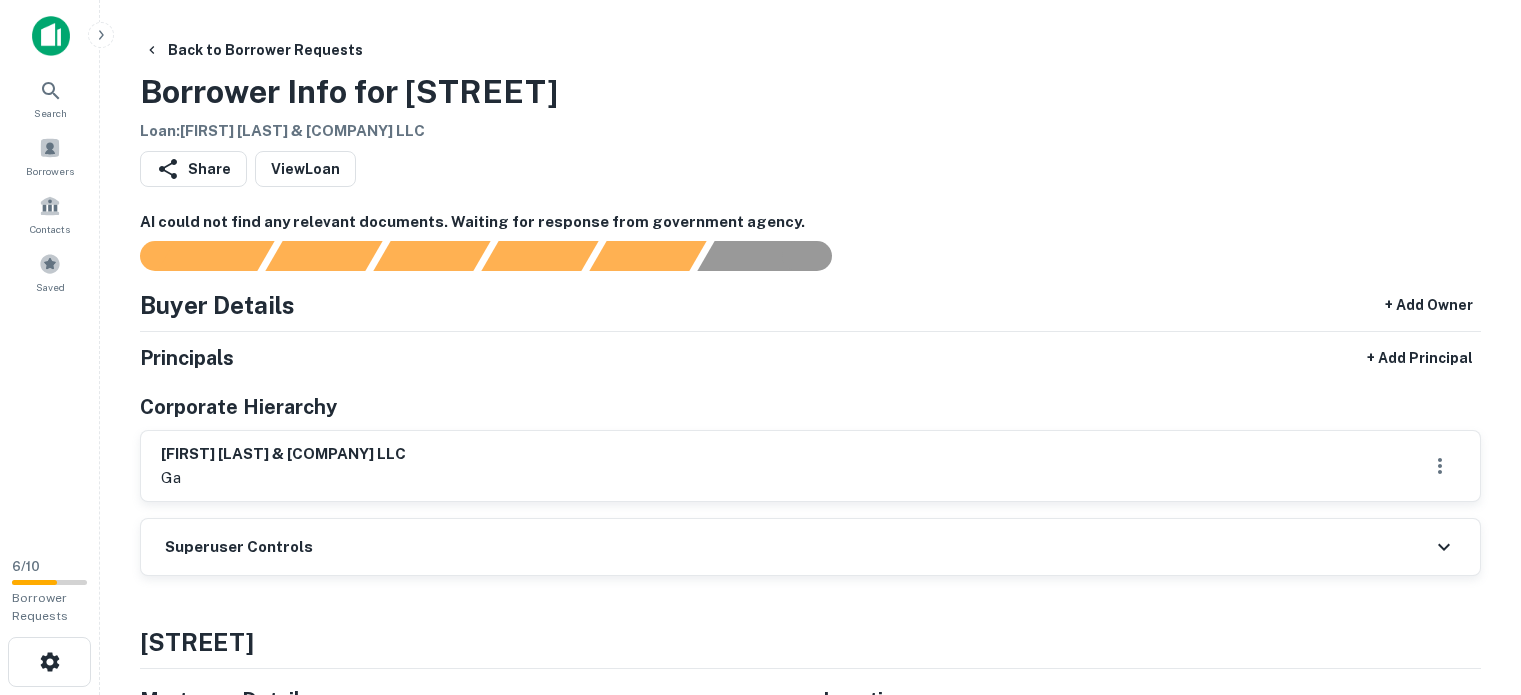 scroll, scrollTop: 0, scrollLeft: 0, axis: both 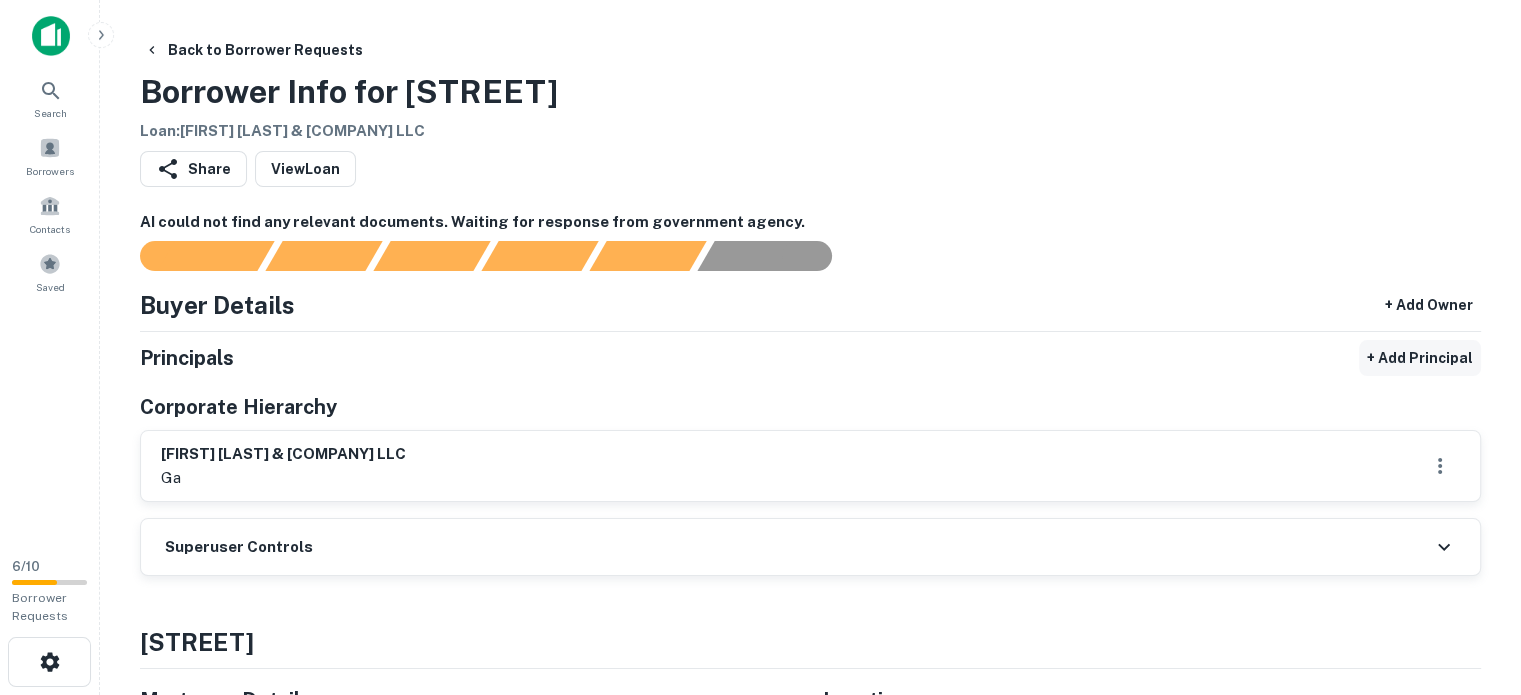 click on "+ Add Principal" at bounding box center (1420, 358) 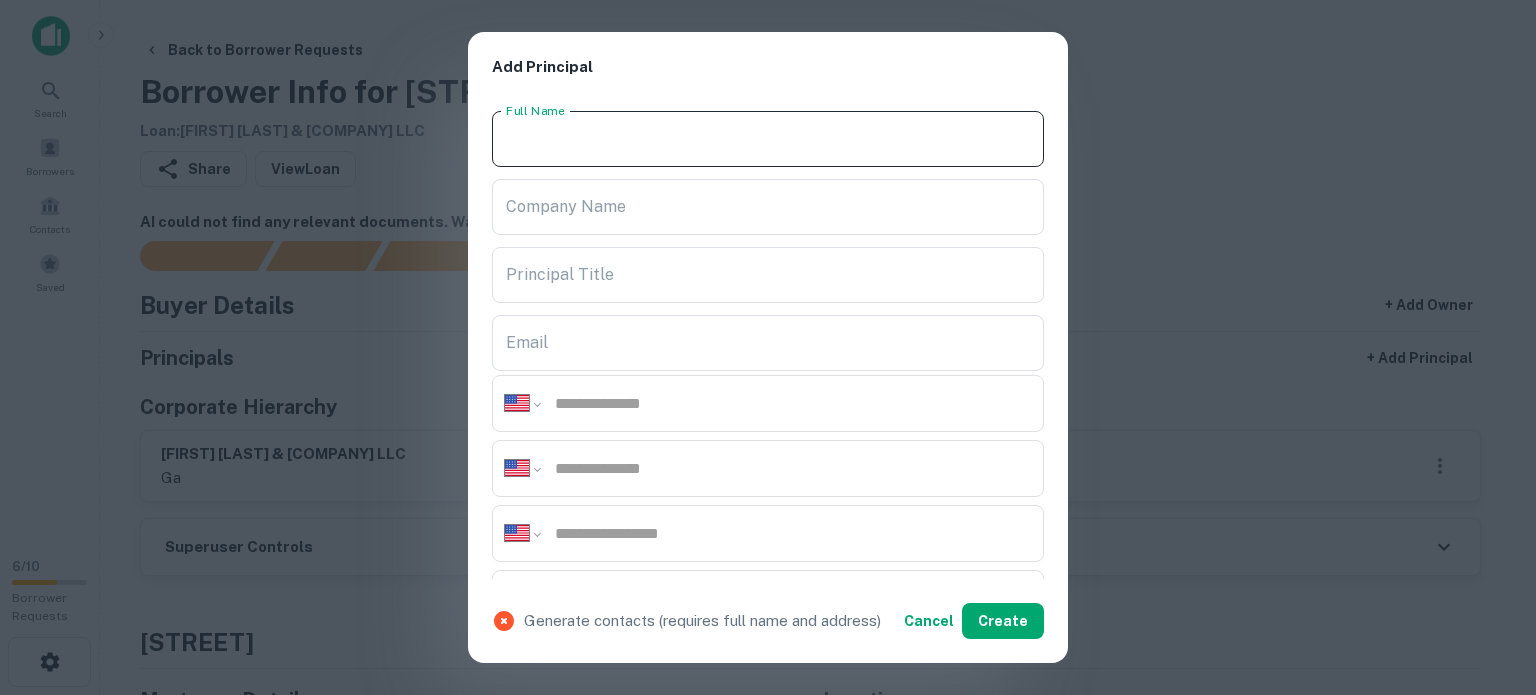click on "Full Name" at bounding box center (768, 139) 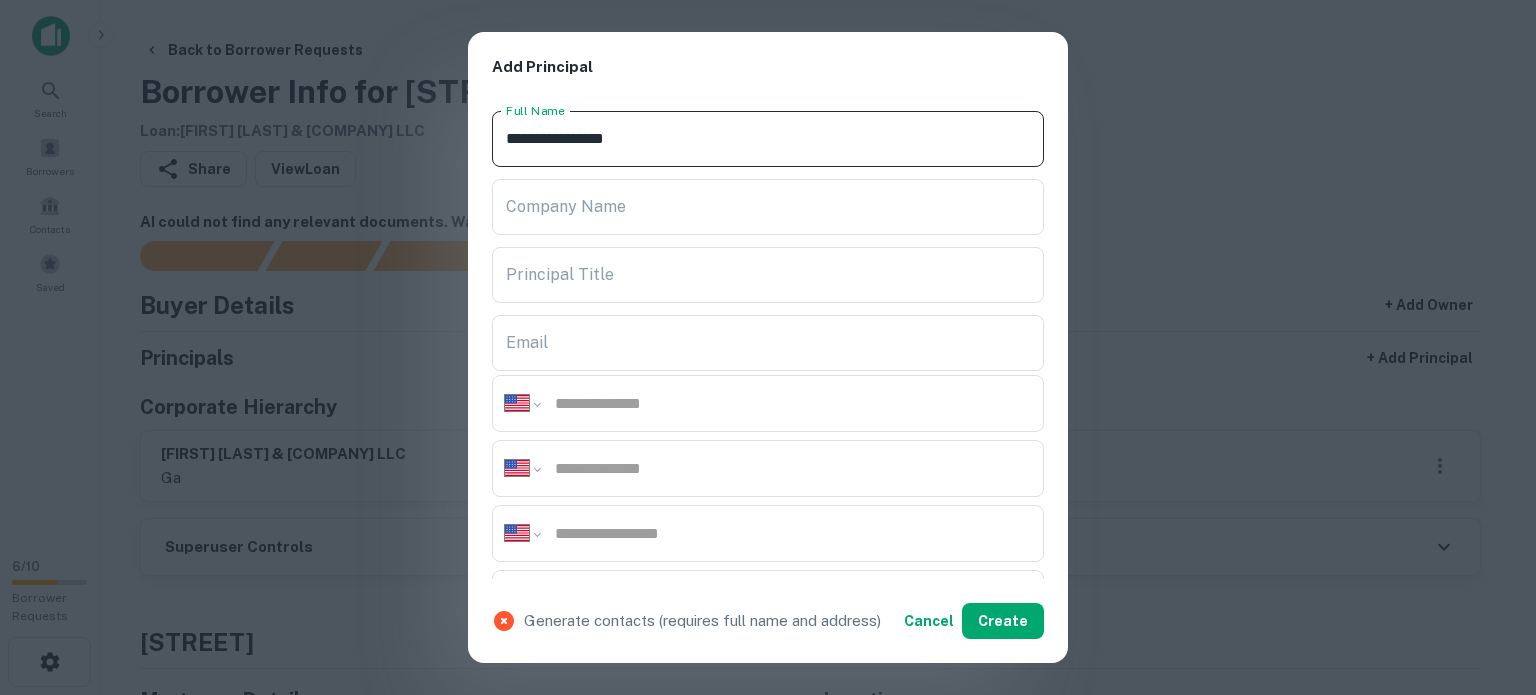 type on "**********" 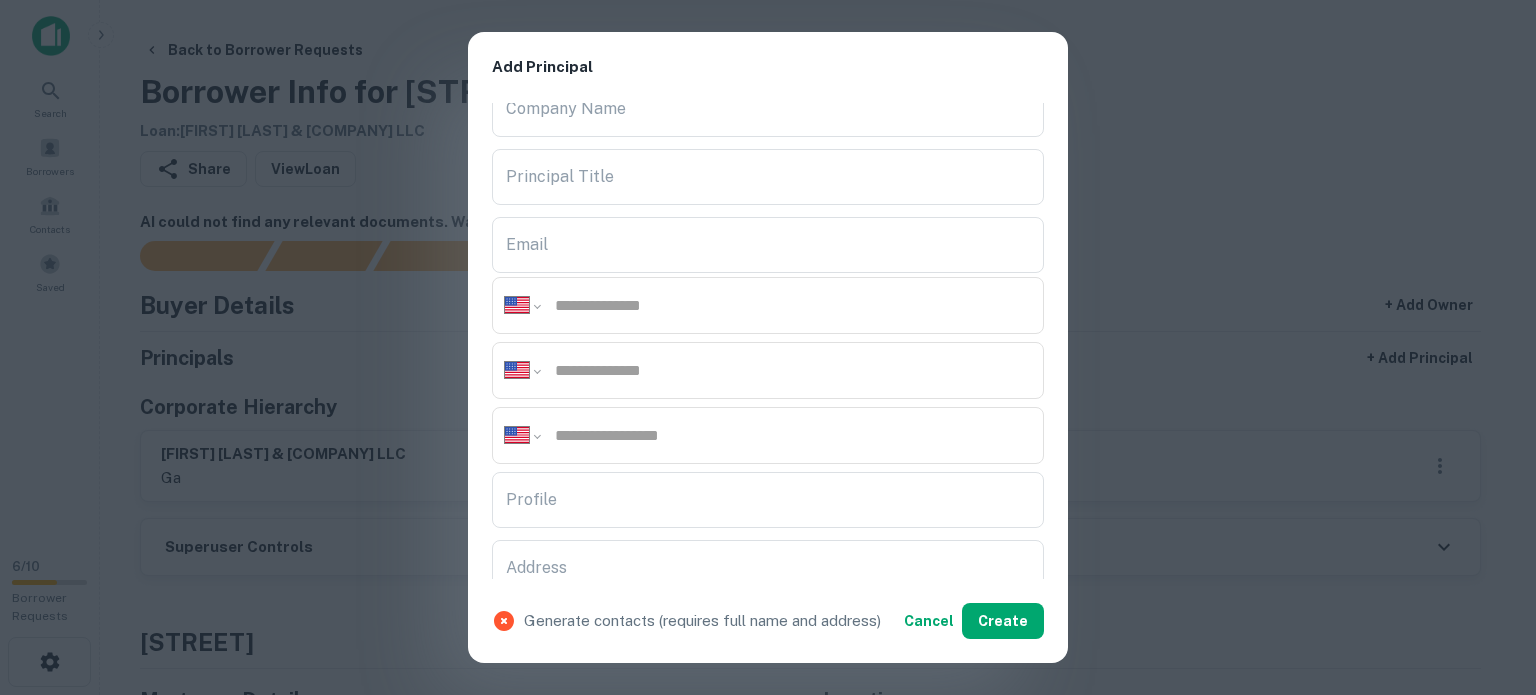 scroll, scrollTop: 300, scrollLeft: 0, axis: vertical 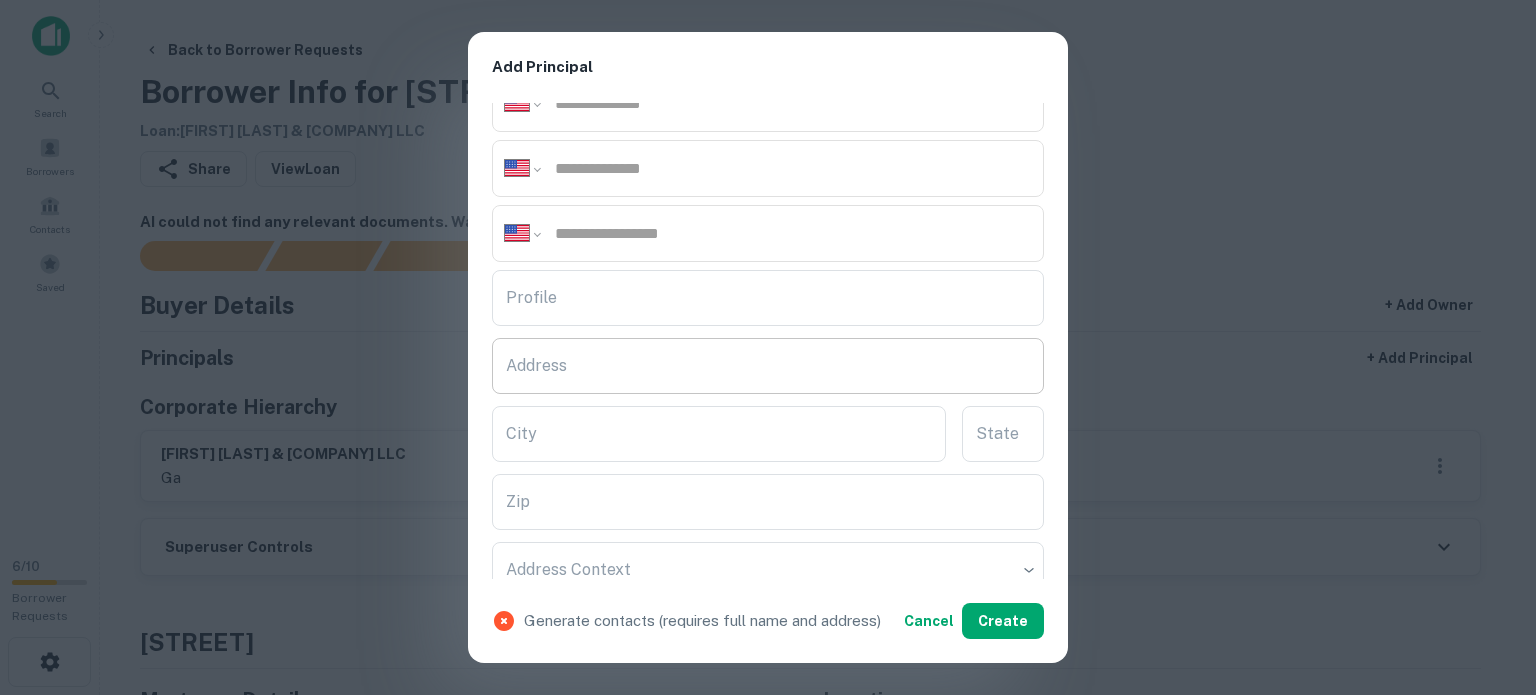 click on "Address" at bounding box center (768, 366) 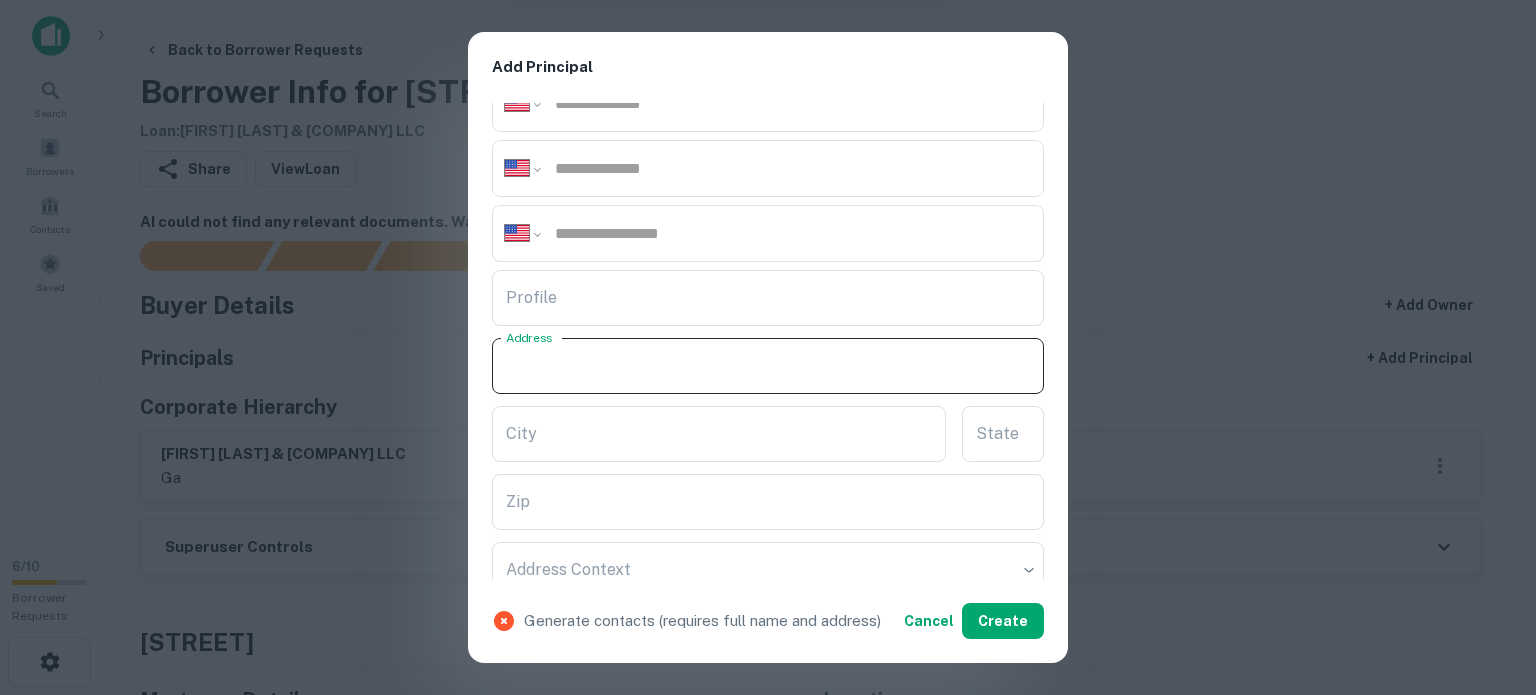 paste on "**********" 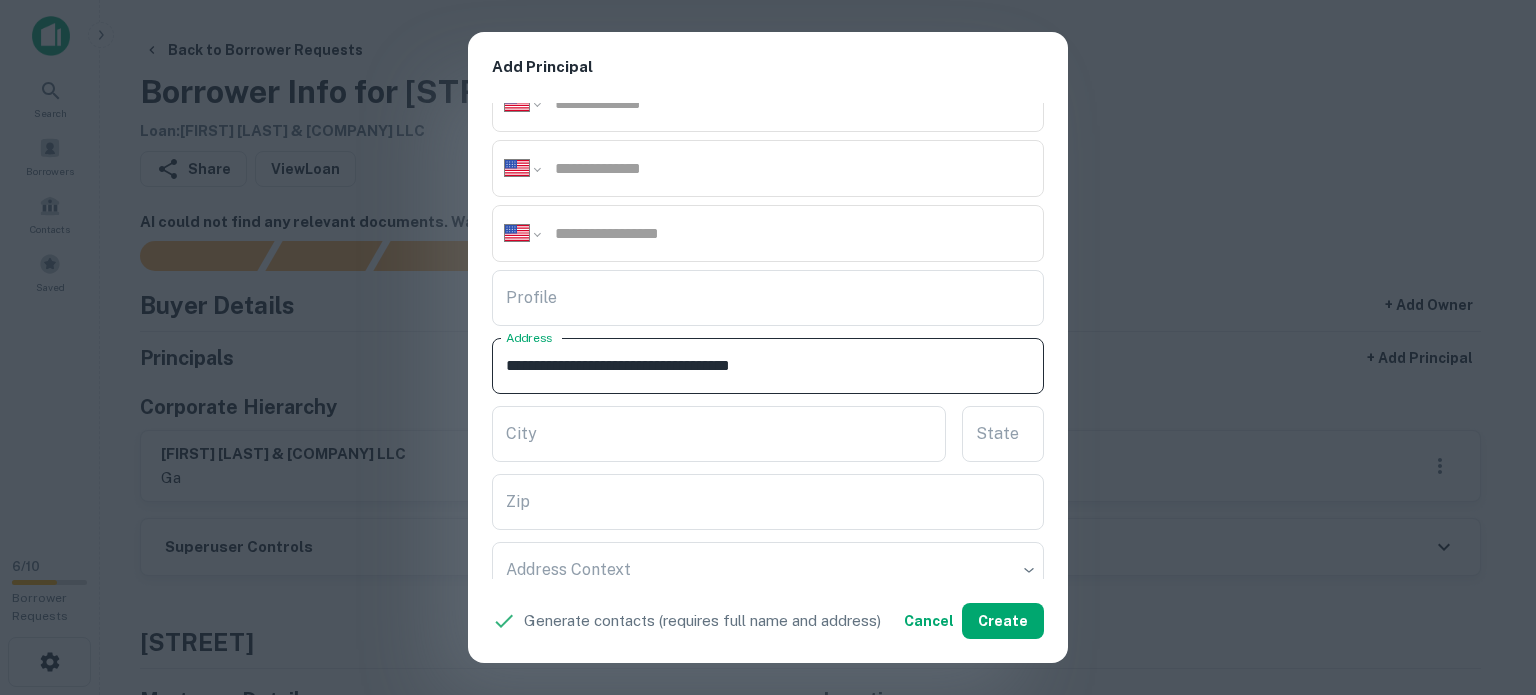 drag, startPoint x: 784, startPoint y: 355, endPoint x: 932, endPoint y: 363, distance: 148.21606 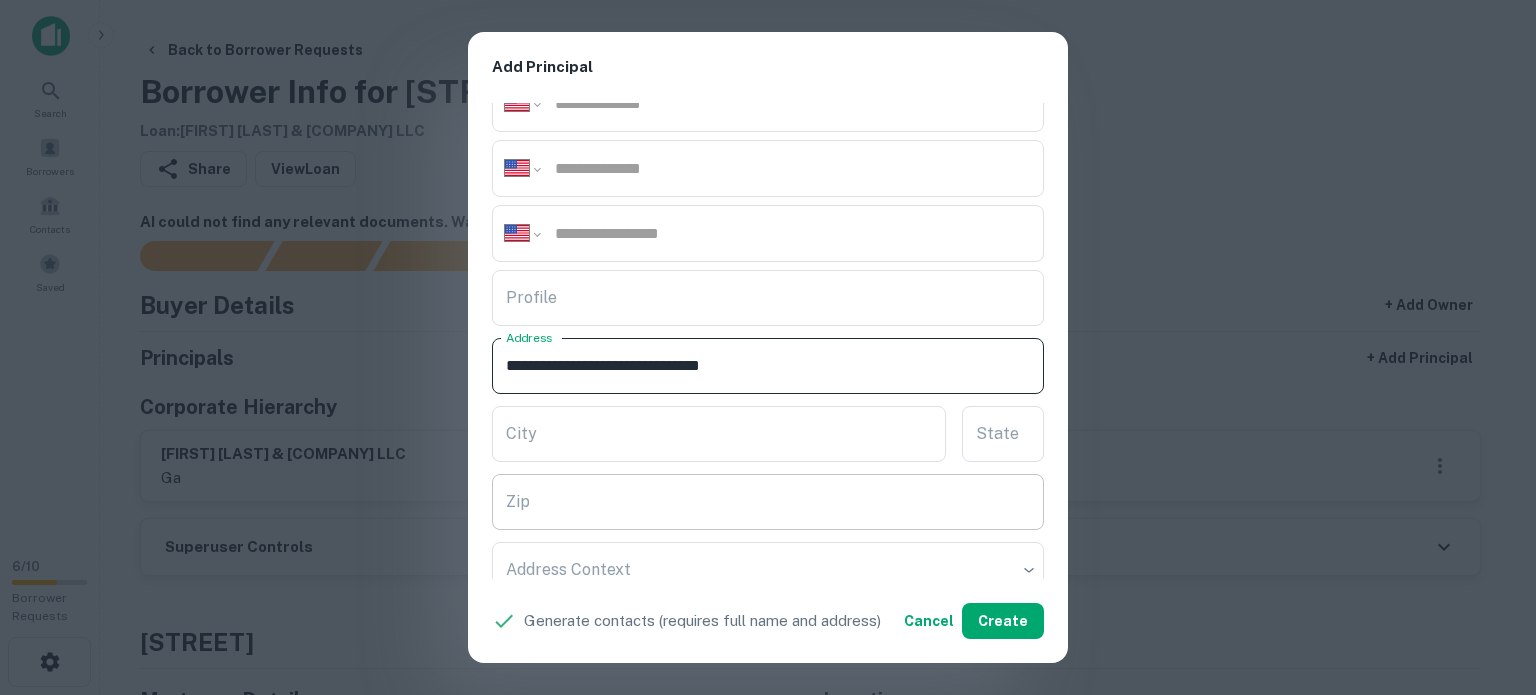 type on "**********" 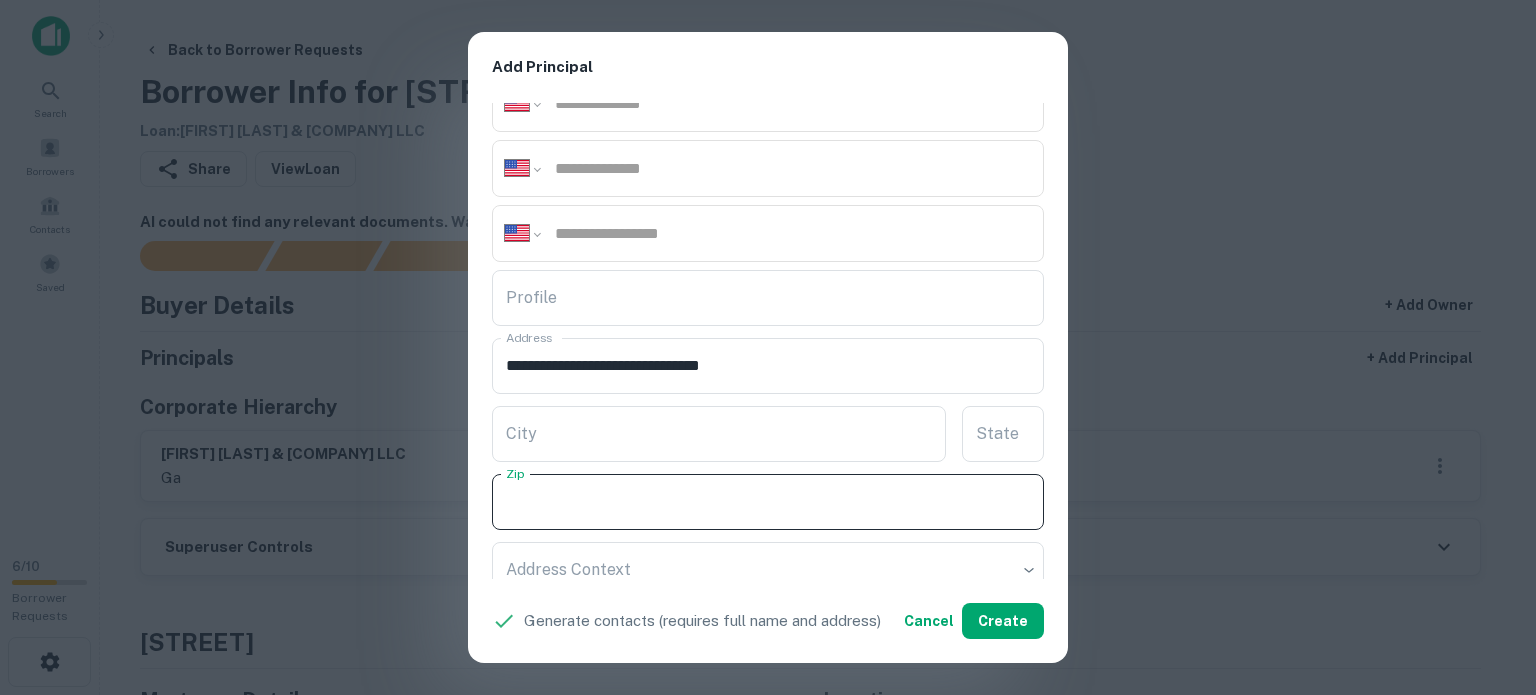 paste on "*****" 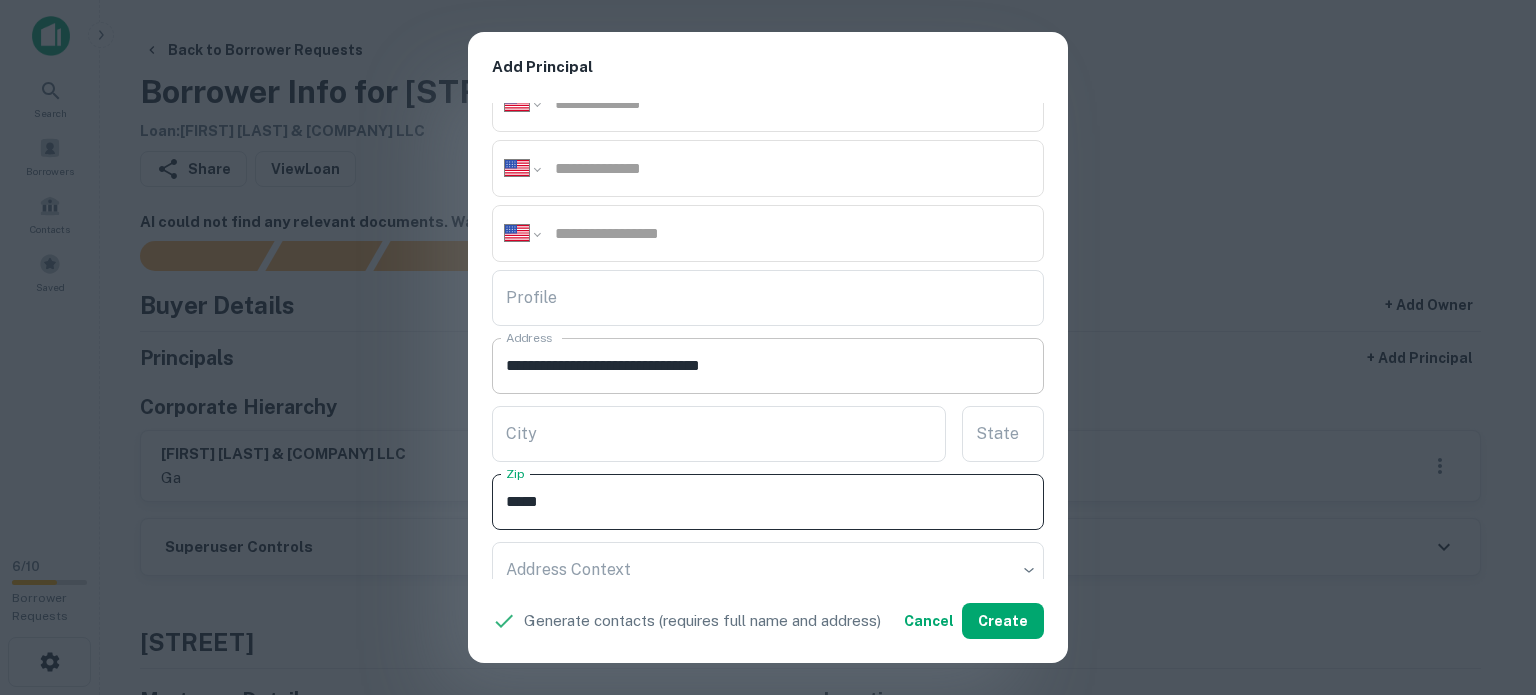 type on "*****" 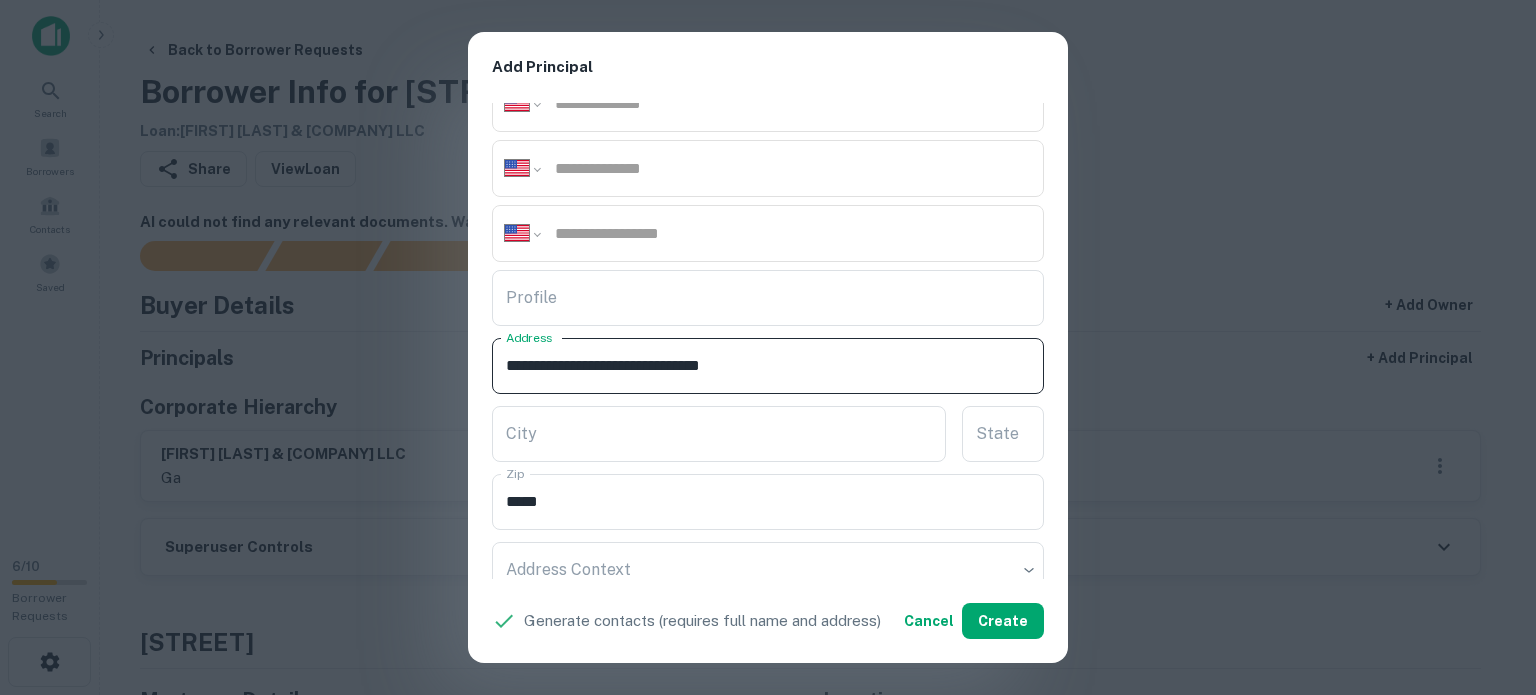 drag, startPoint x: 751, startPoint y: 359, endPoint x: 768, endPoint y: 367, distance: 18.788294 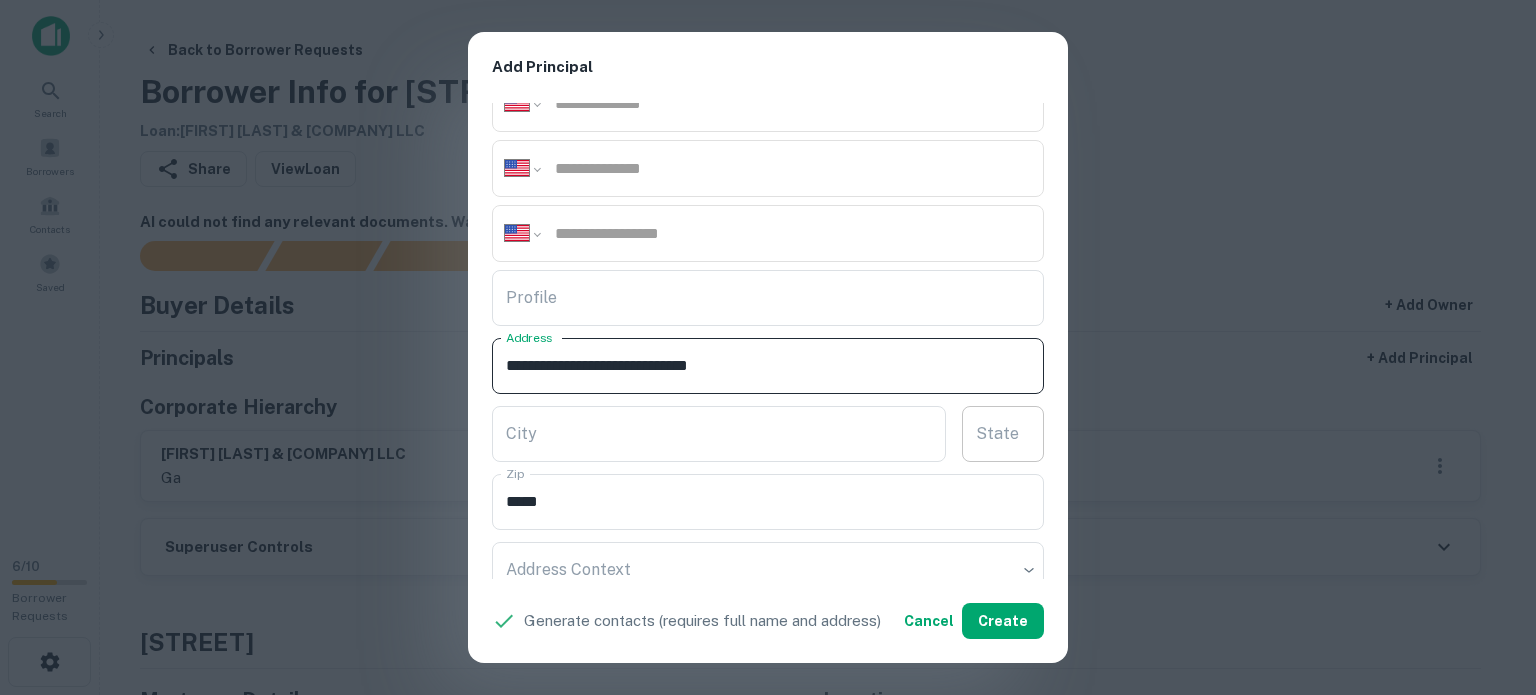 type on "**********" 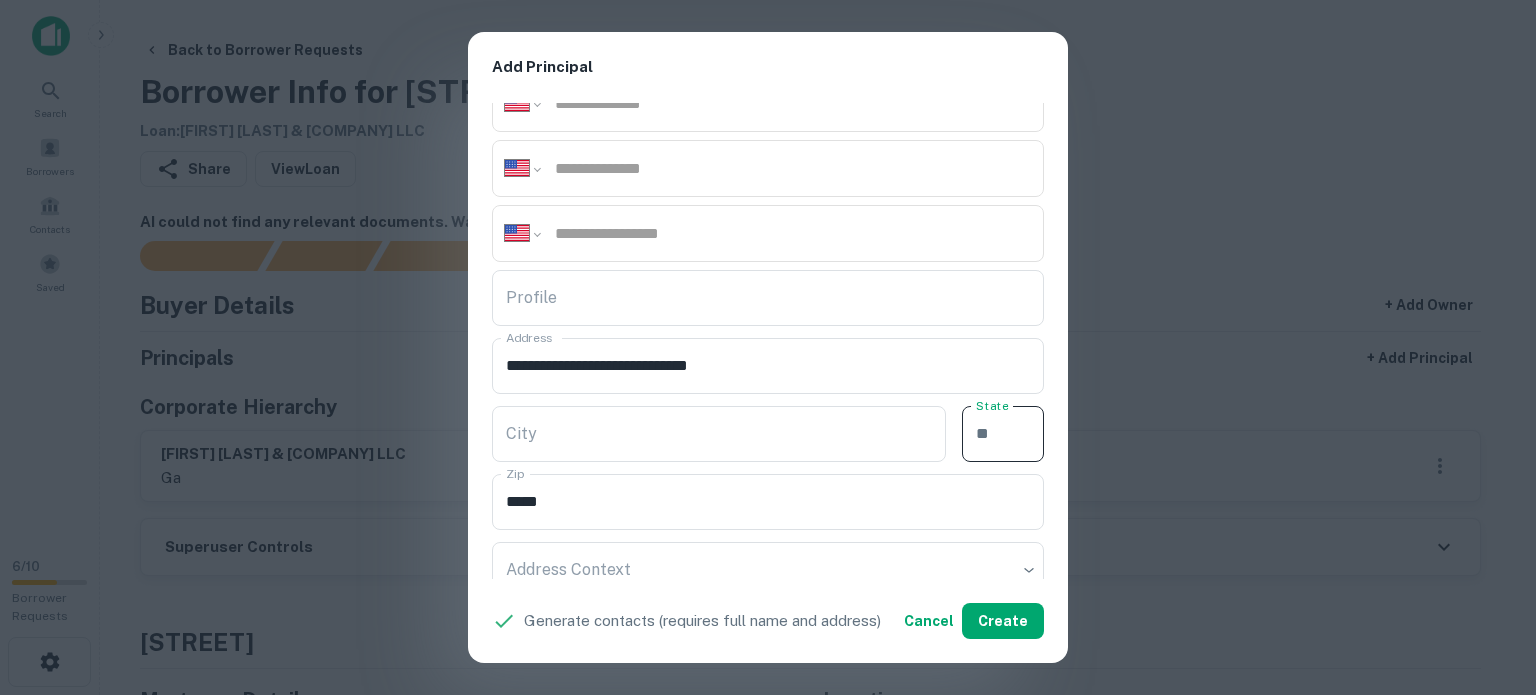 click on "State" at bounding box center (1003, 434) 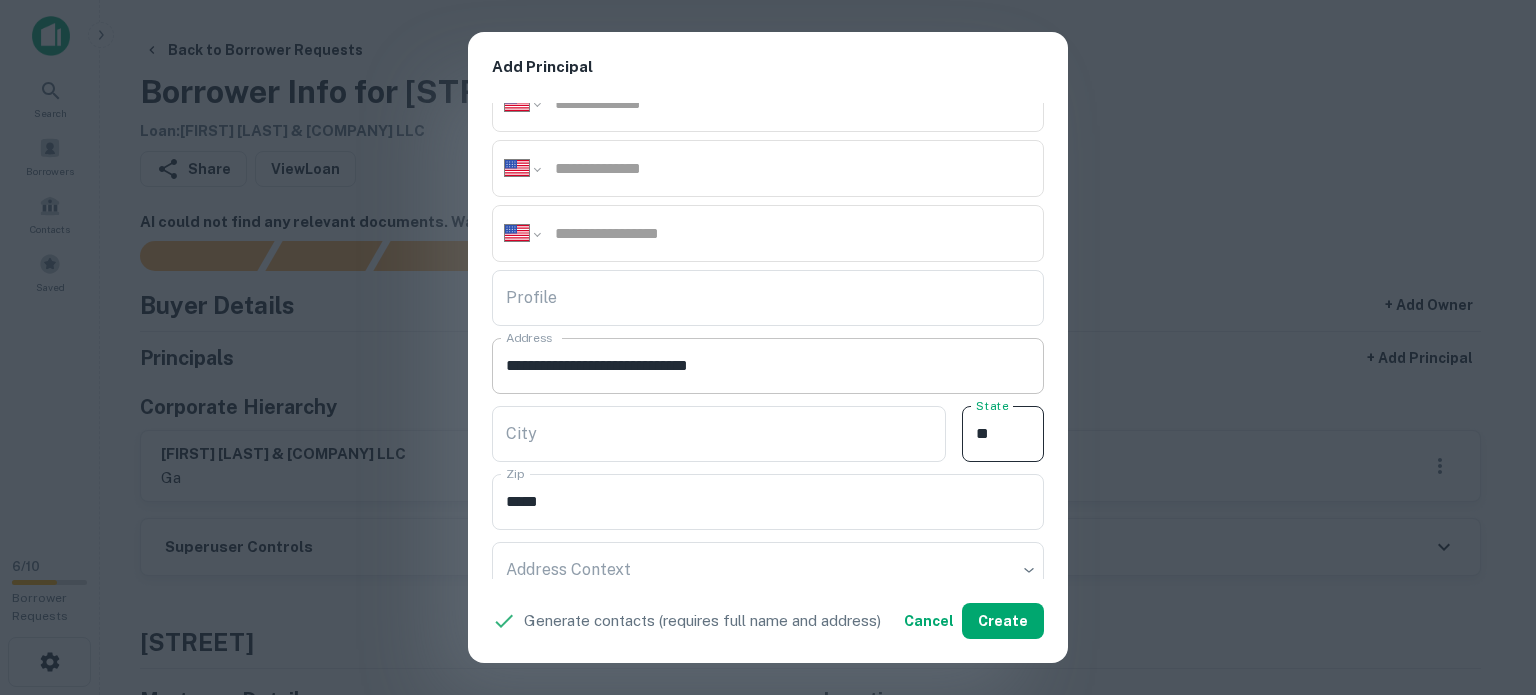type on "**" 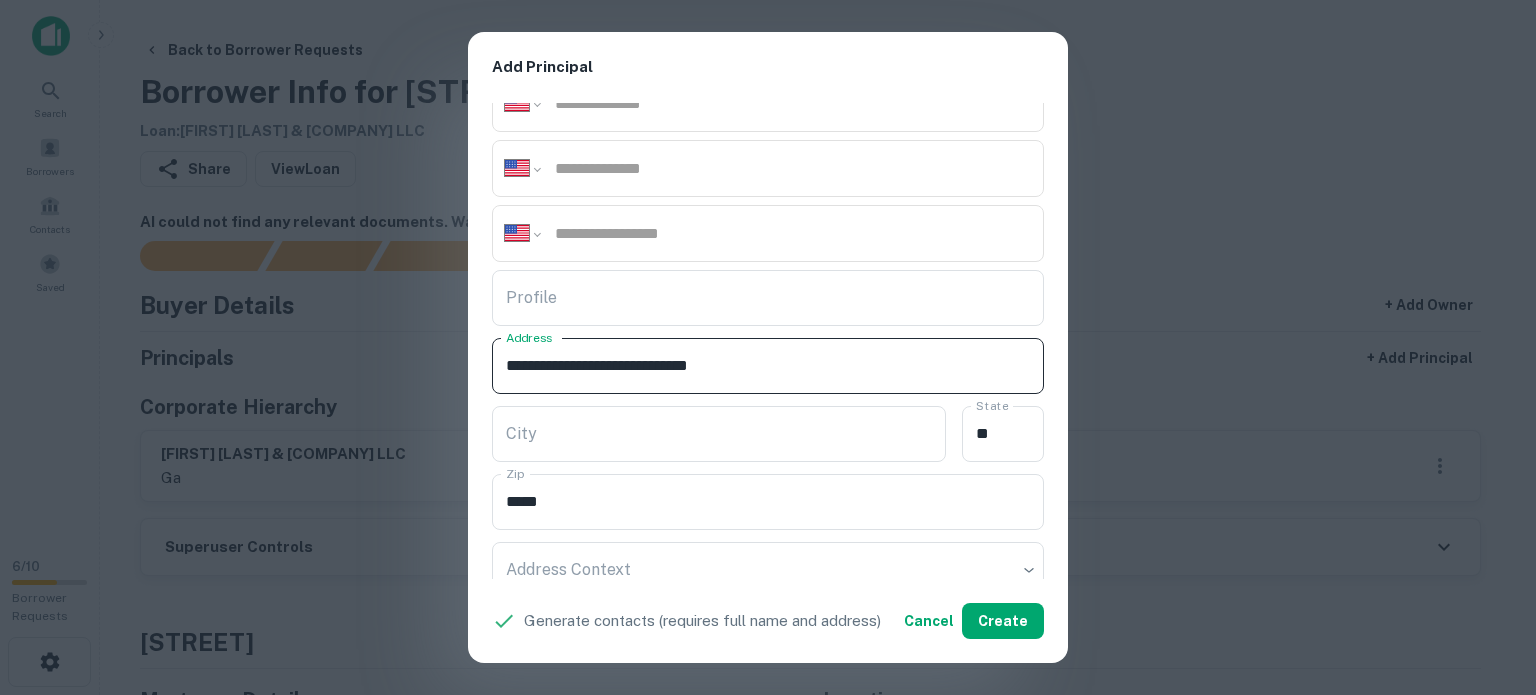 drag, startPoint x: 694, startPoint y: 363, endPoint x: 741, endPoint y: 376, distance: 48.76474 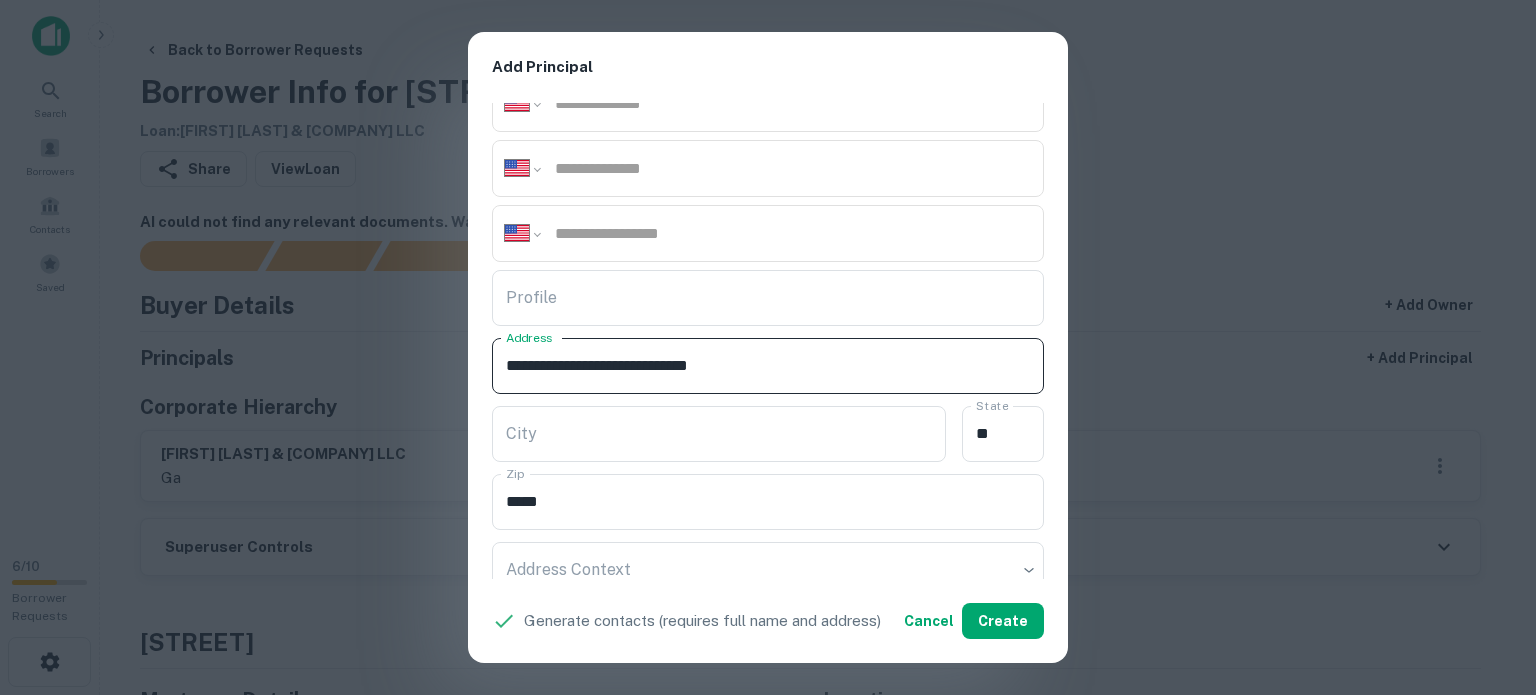 click on "**********" at bounding box center (768, 366) 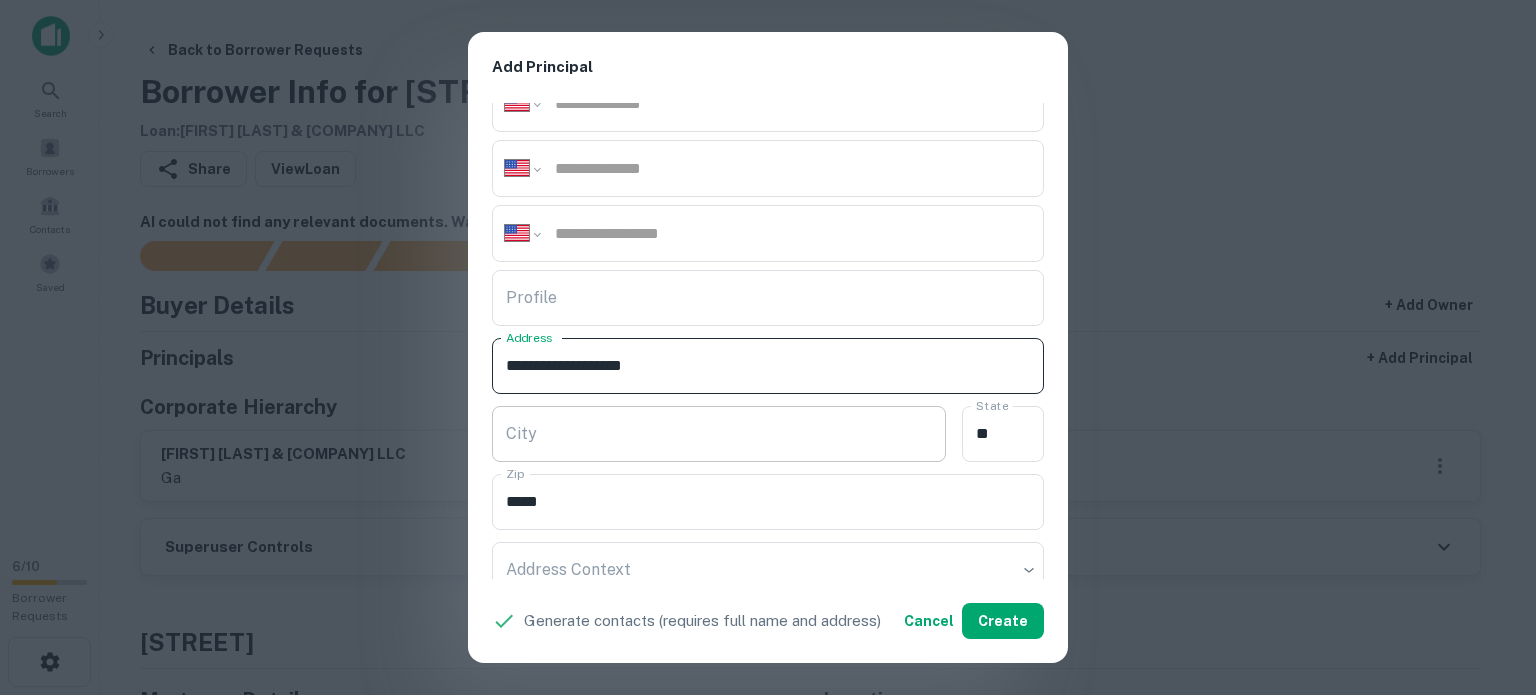 type on "**********" 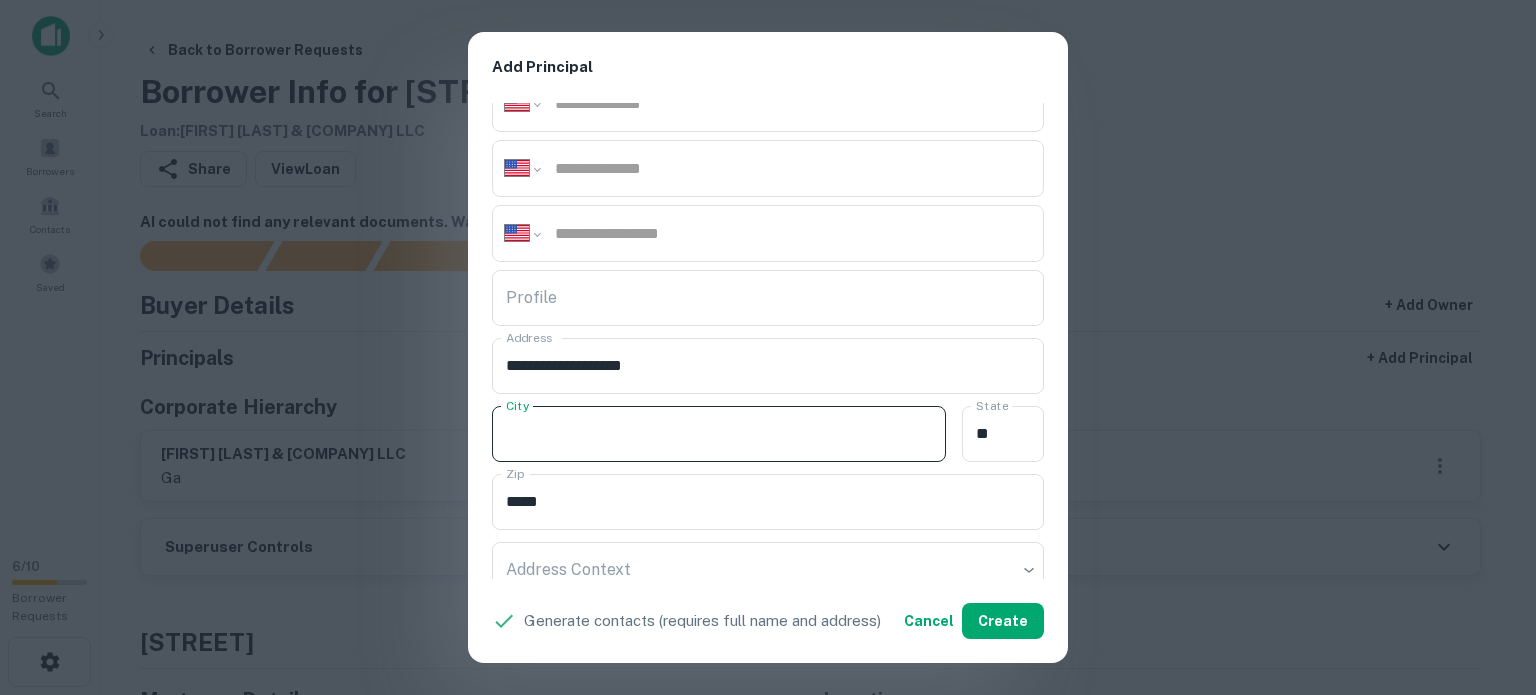 paste on "**********" 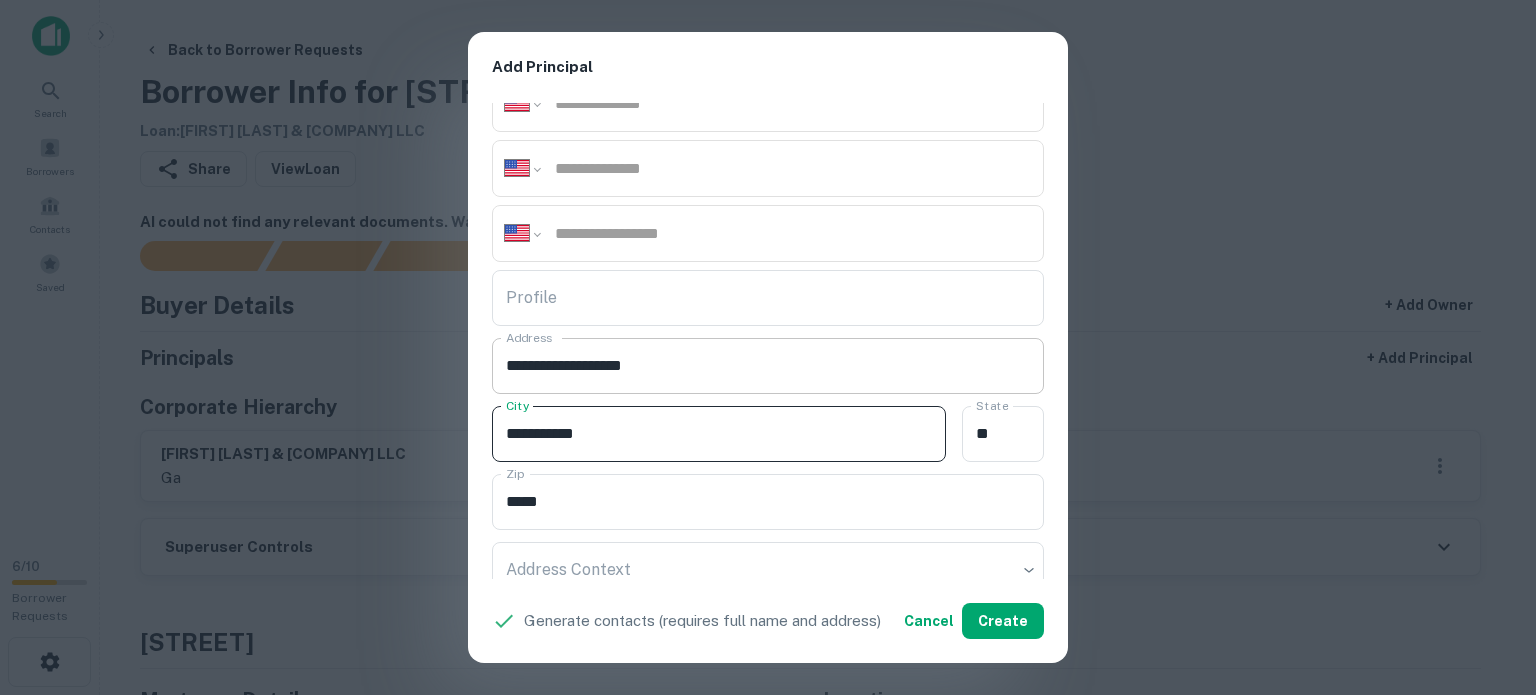 type on "**********" 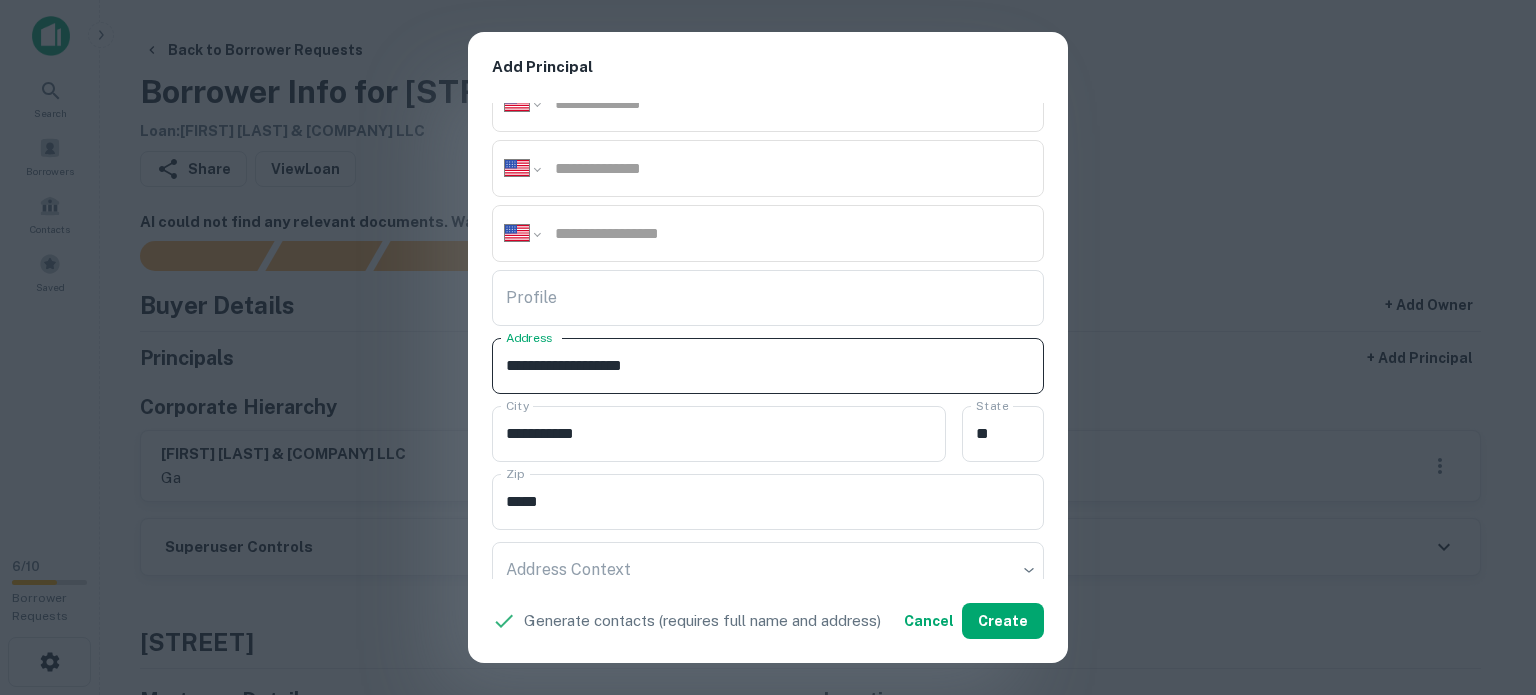 drag, startPoint x: 630, startPoint y: 368, endPoint x: 712, endPoint y: 372, distance: 82.0975 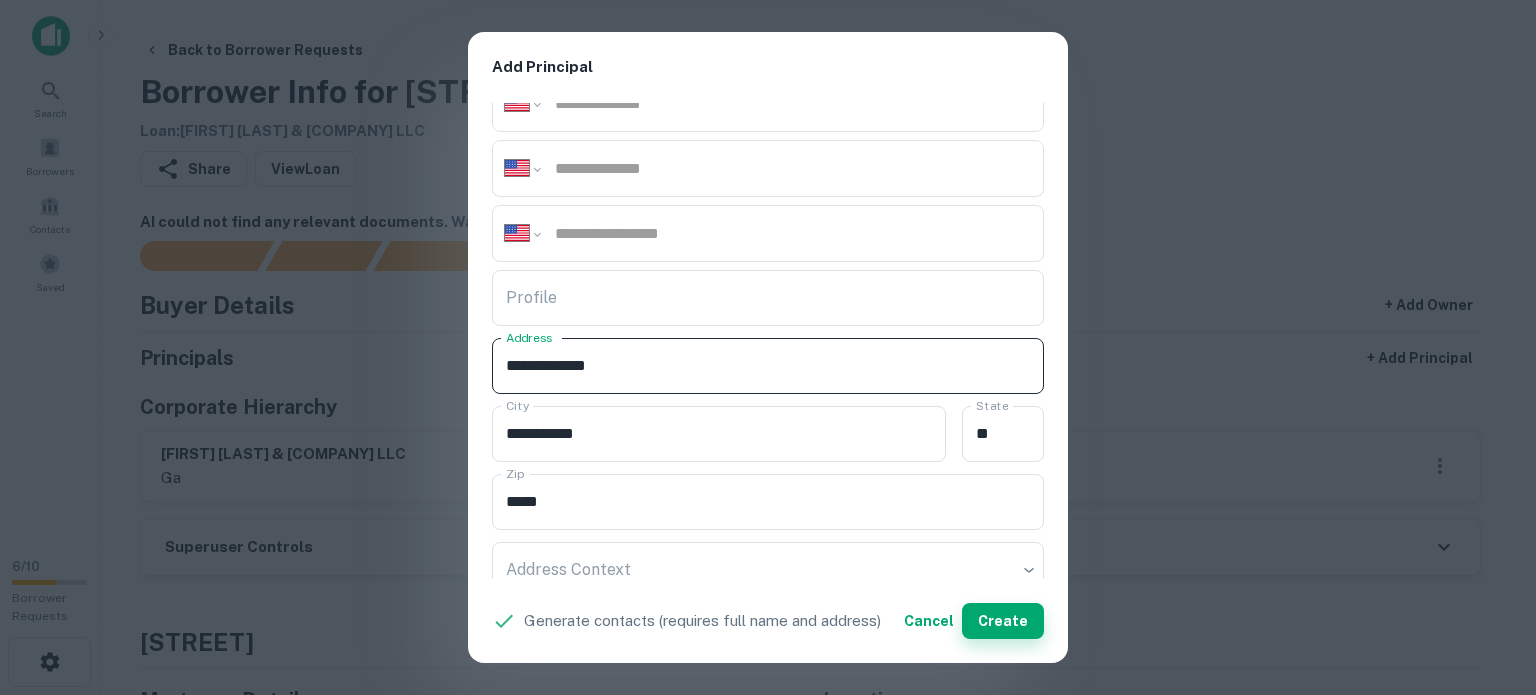 type on "**********" 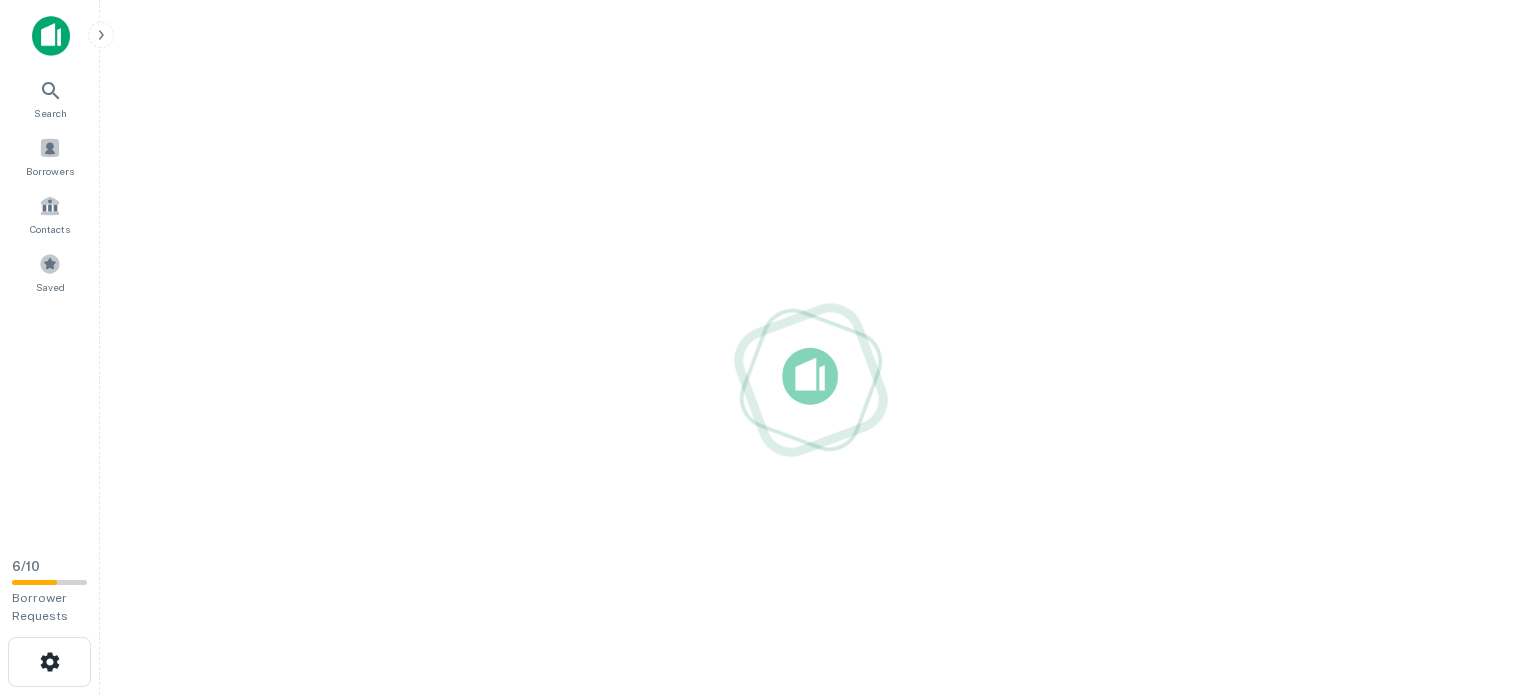 scroll, scrollTop: 0, scrollLeft: 0, axis: both 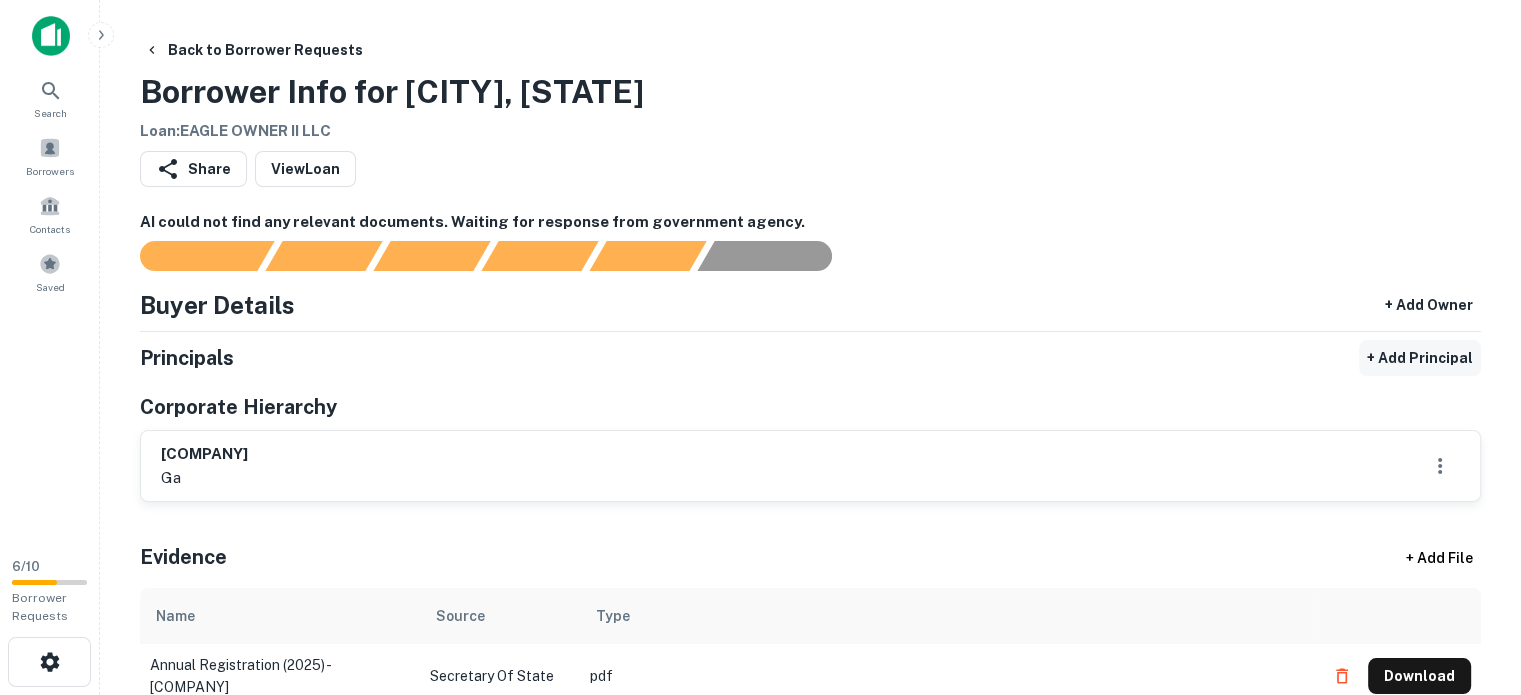click on "+ Add Principal" at bounding box center [1420, 358] 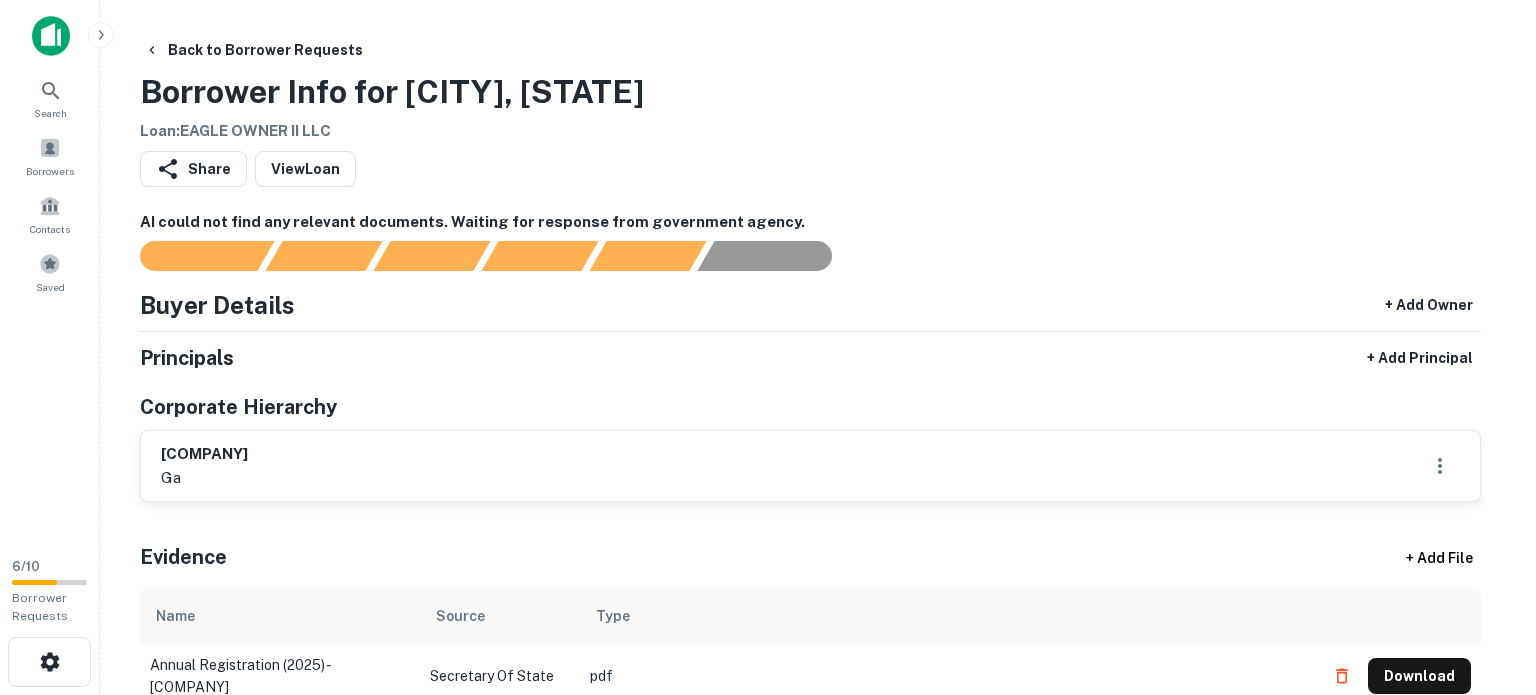 scroll, scrollTop: 200, scrollLeft: 0, axis: vertical 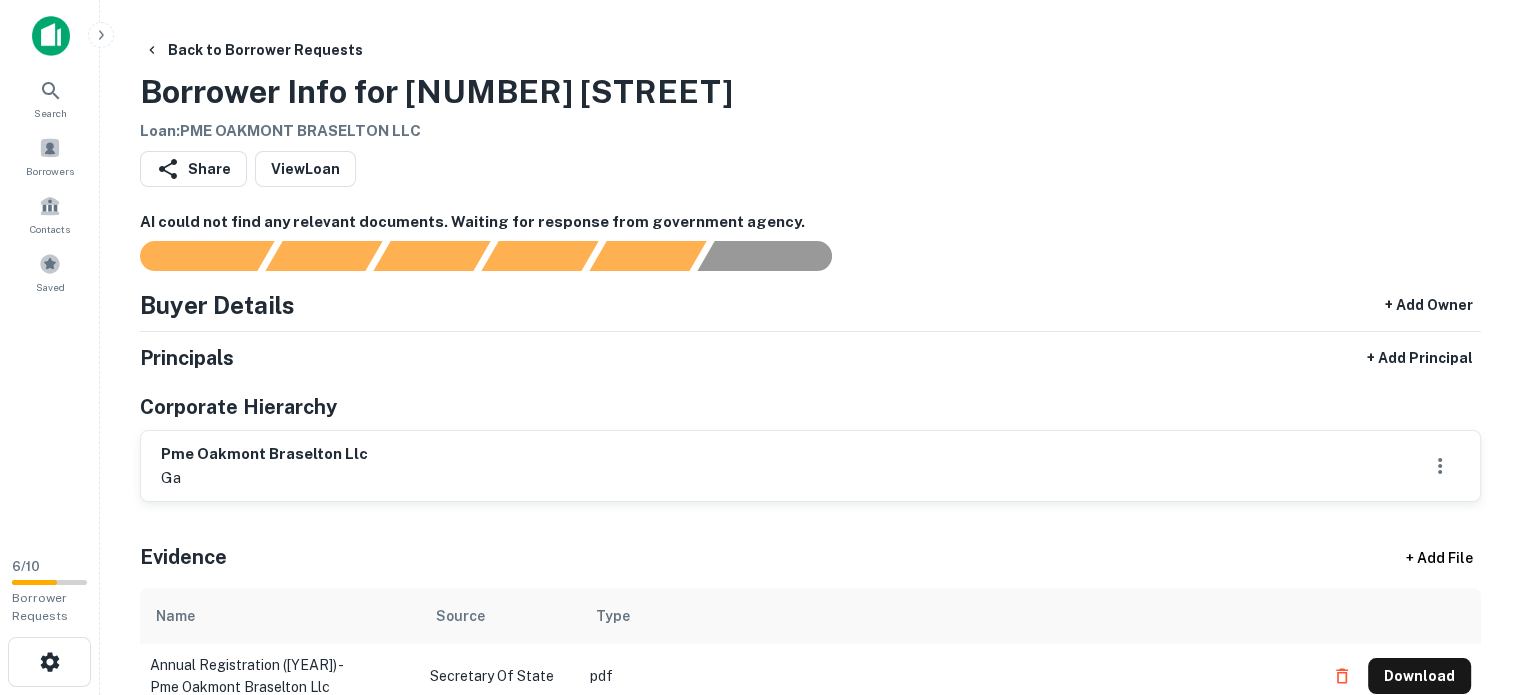 click on "Principals + Add Principal Corporate Hierarchy pme oakmont braselton llc [STATE]" at bounding box center [810, 421] 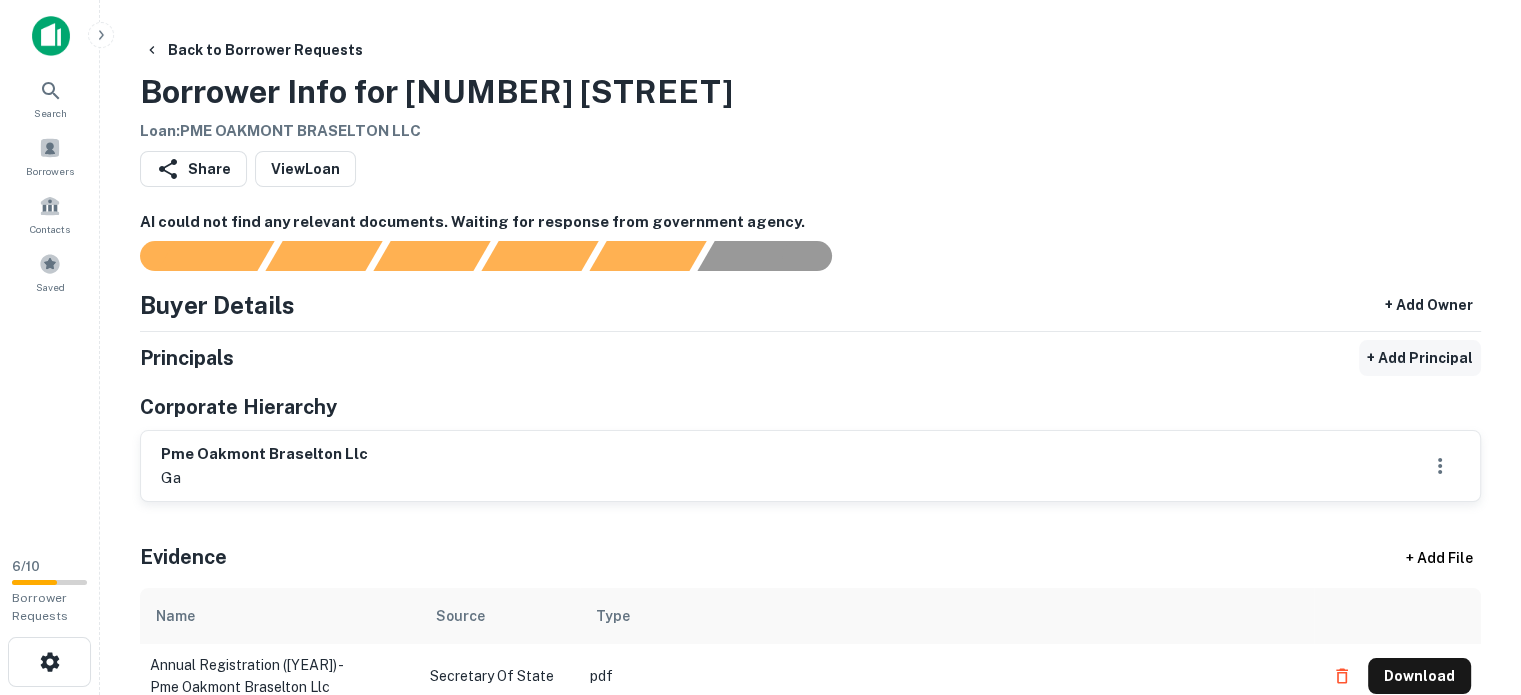 click on "+ Add Principal" at bounding box center (1420, 358) 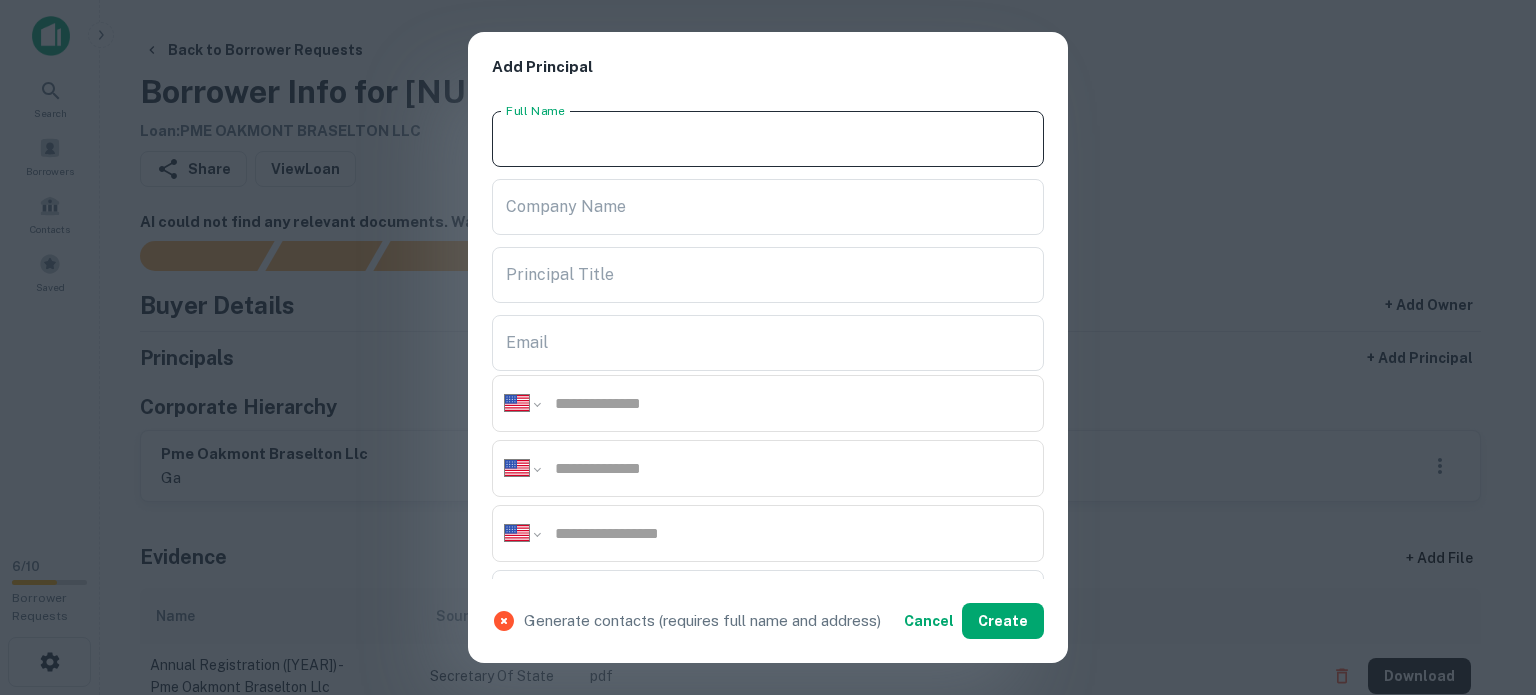 click on "Full Name" at bounding box center (768, 139) 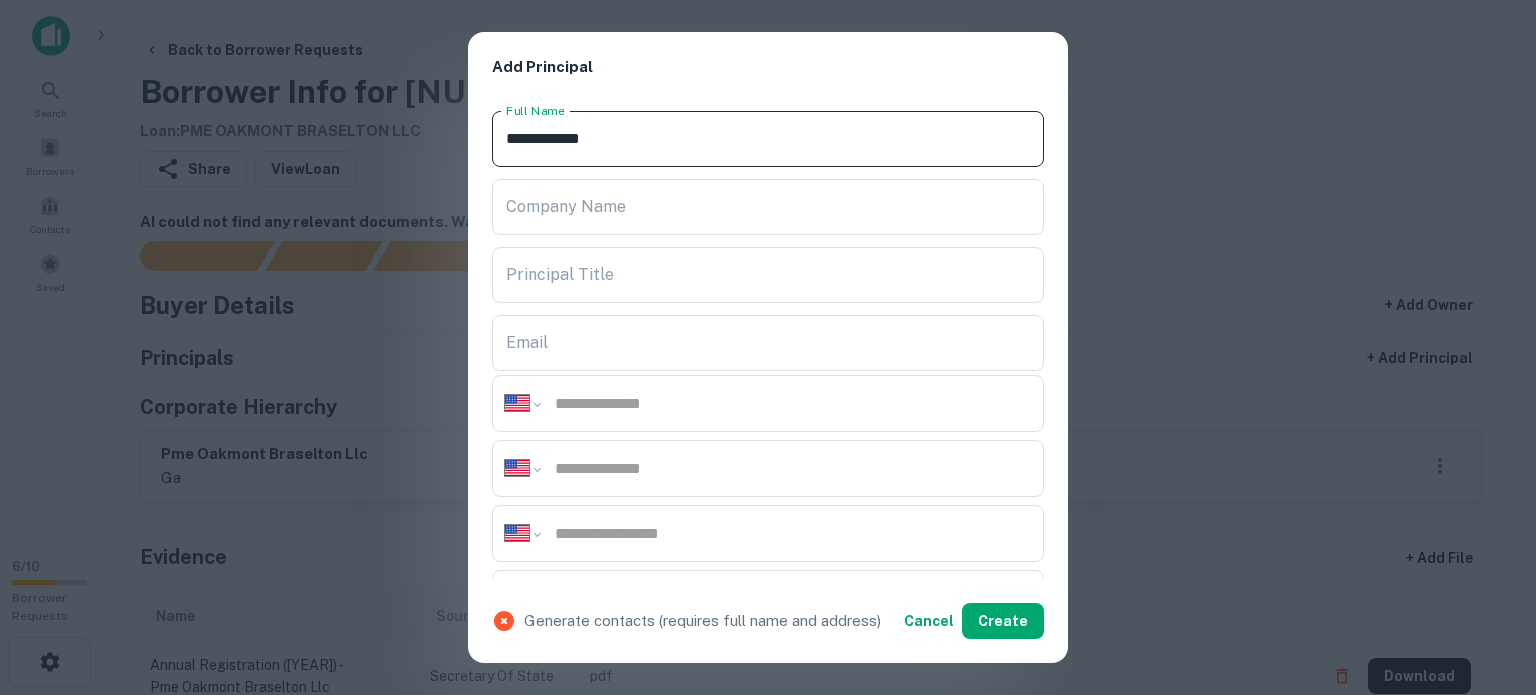 type on "**********" 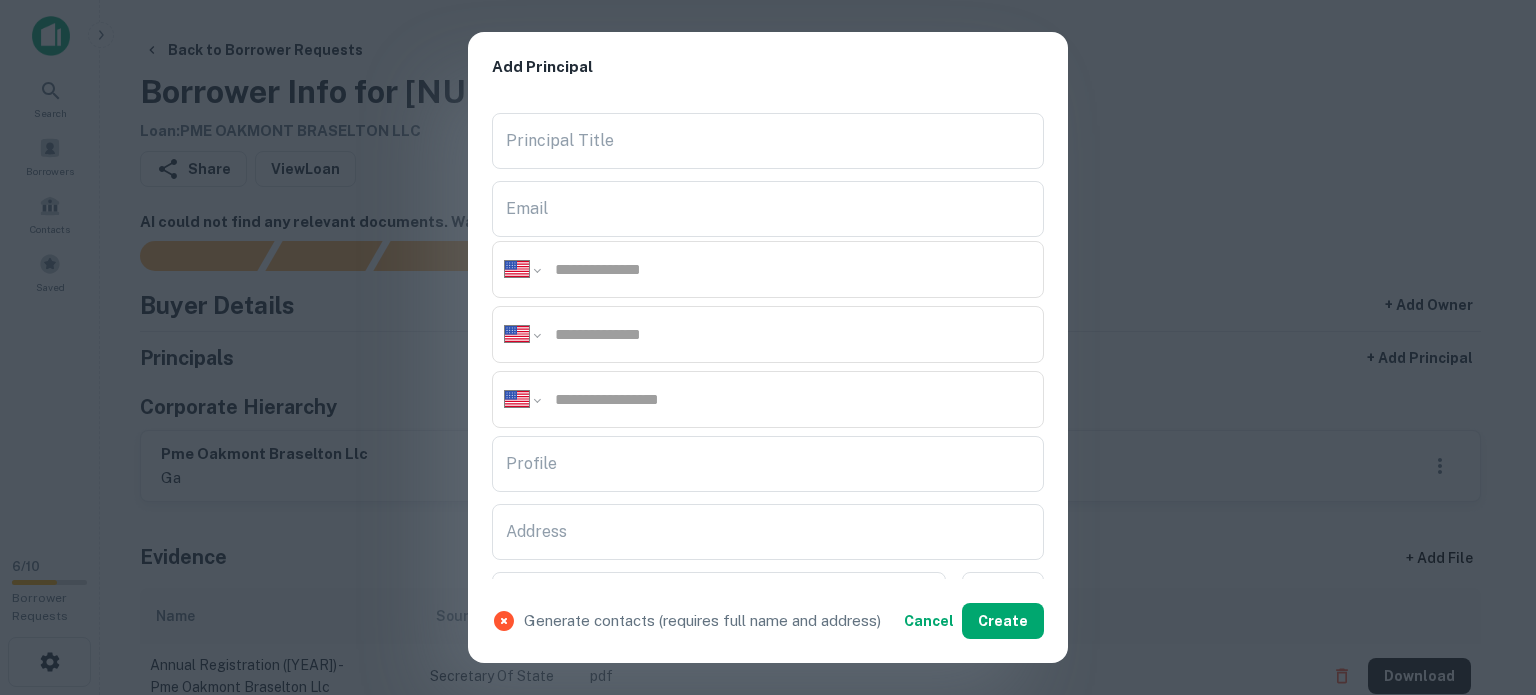 scroll, scrollTop: 400, scrollLeft: 0, axis: vertical 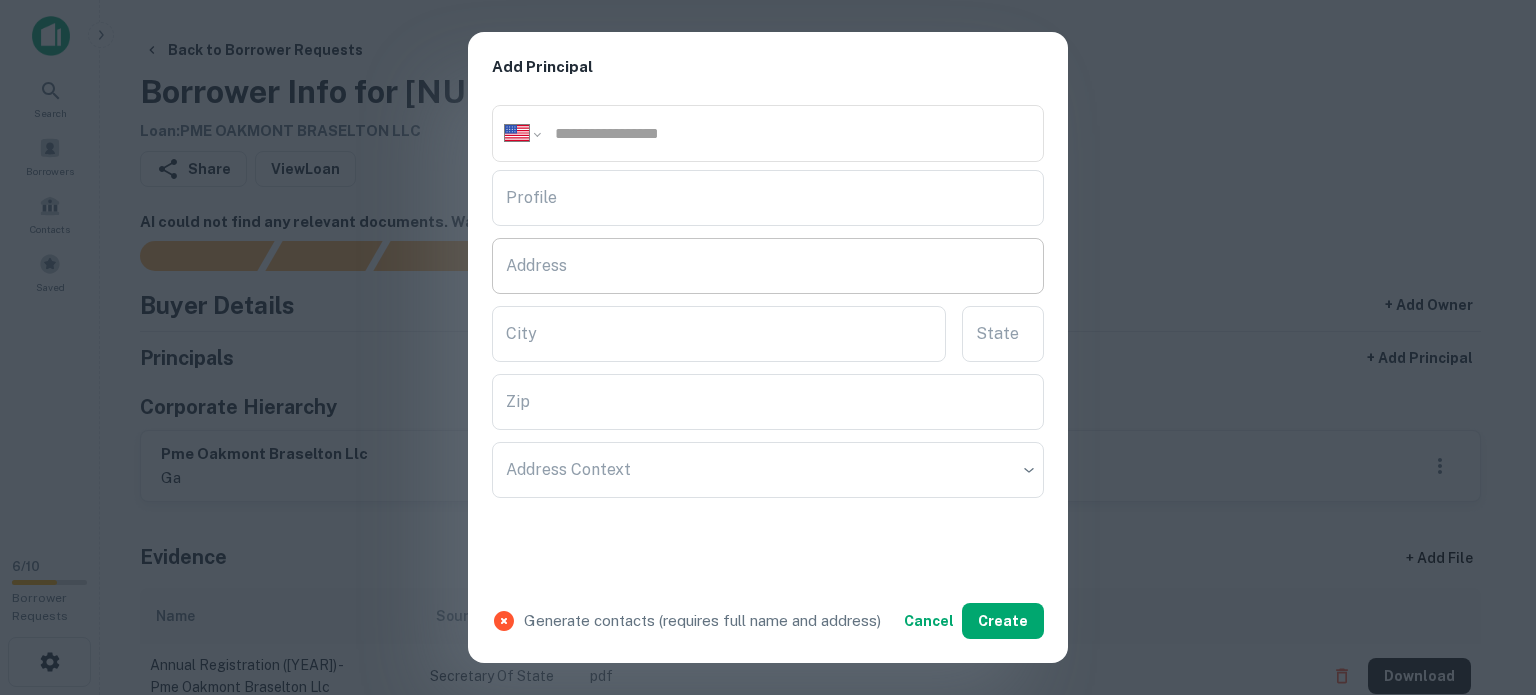 click on "Address" at bounding box center (768, 266) 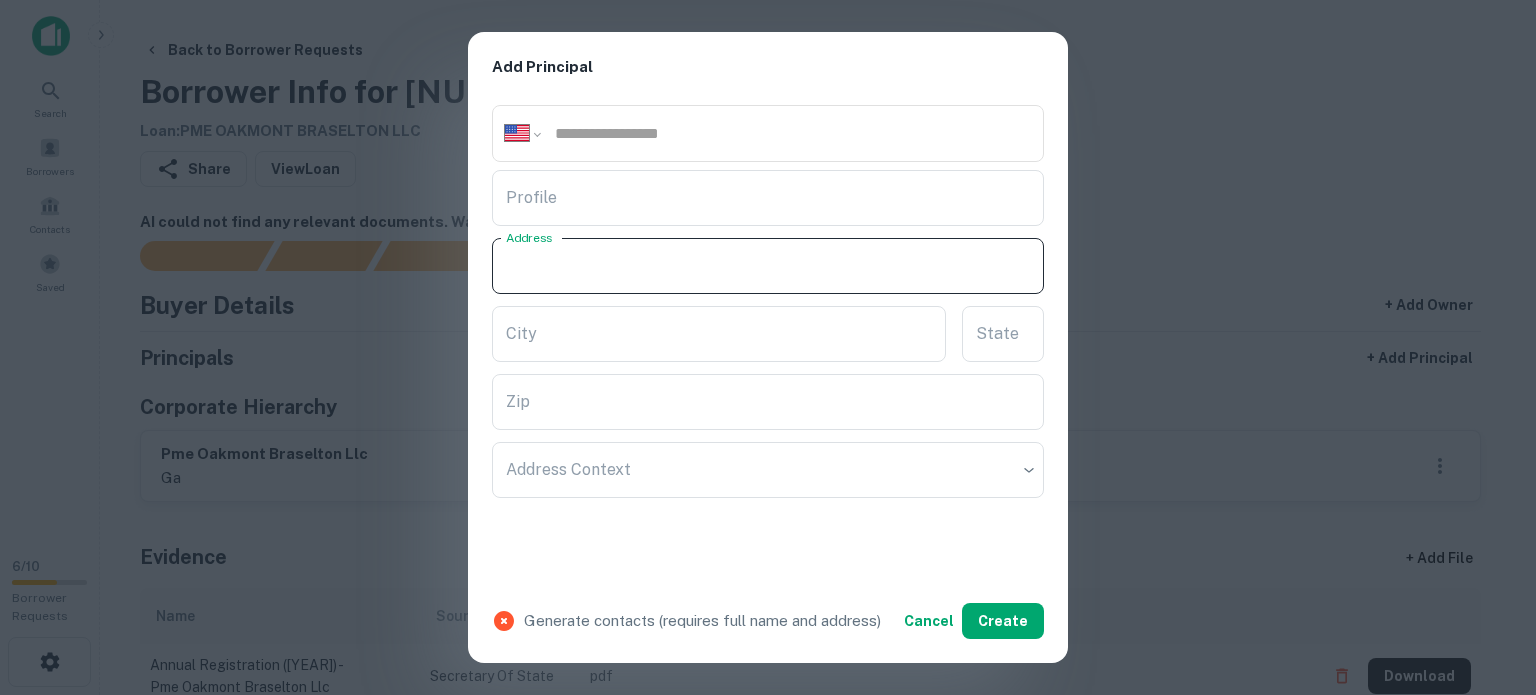 paste on "**********" 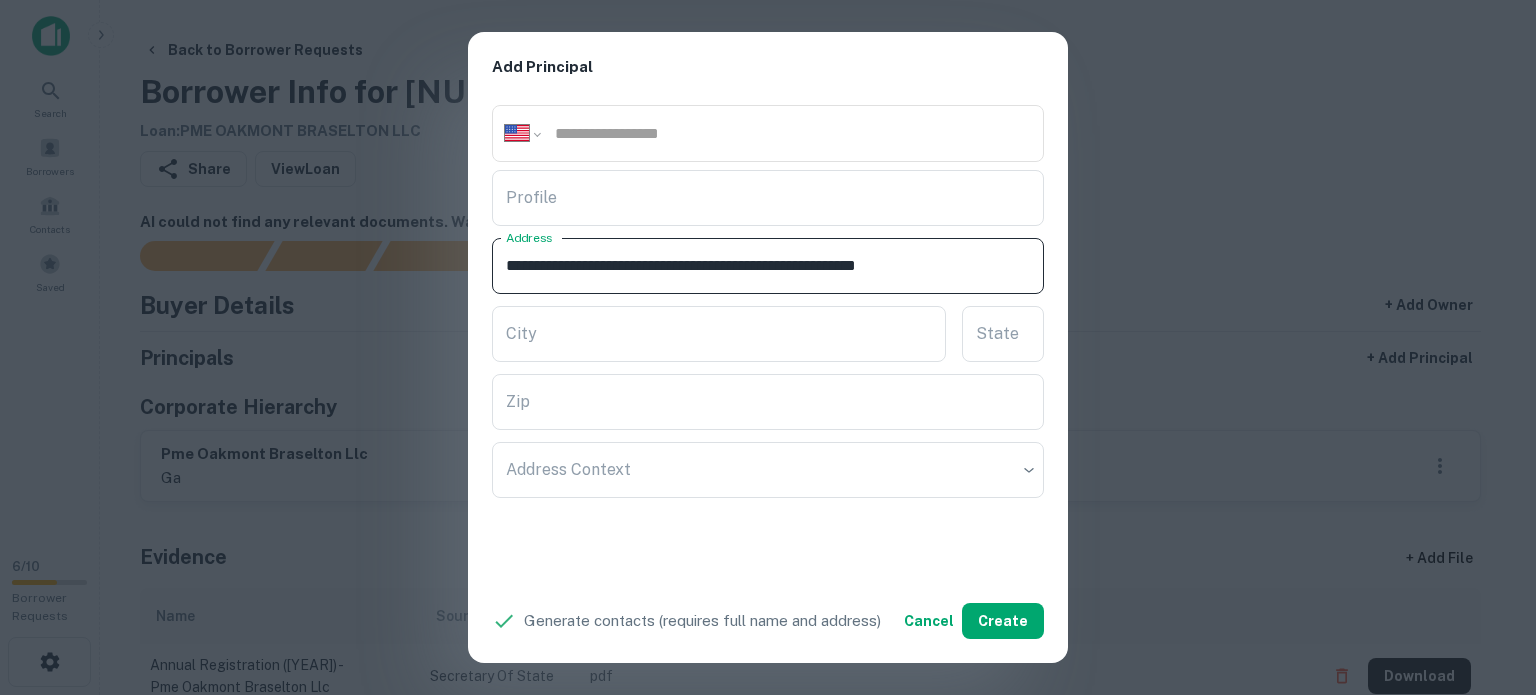 drag, startPoint x: 897, startPoint y: 258, endPoint x: 953, endPoint y: 278, distance: 59.464275 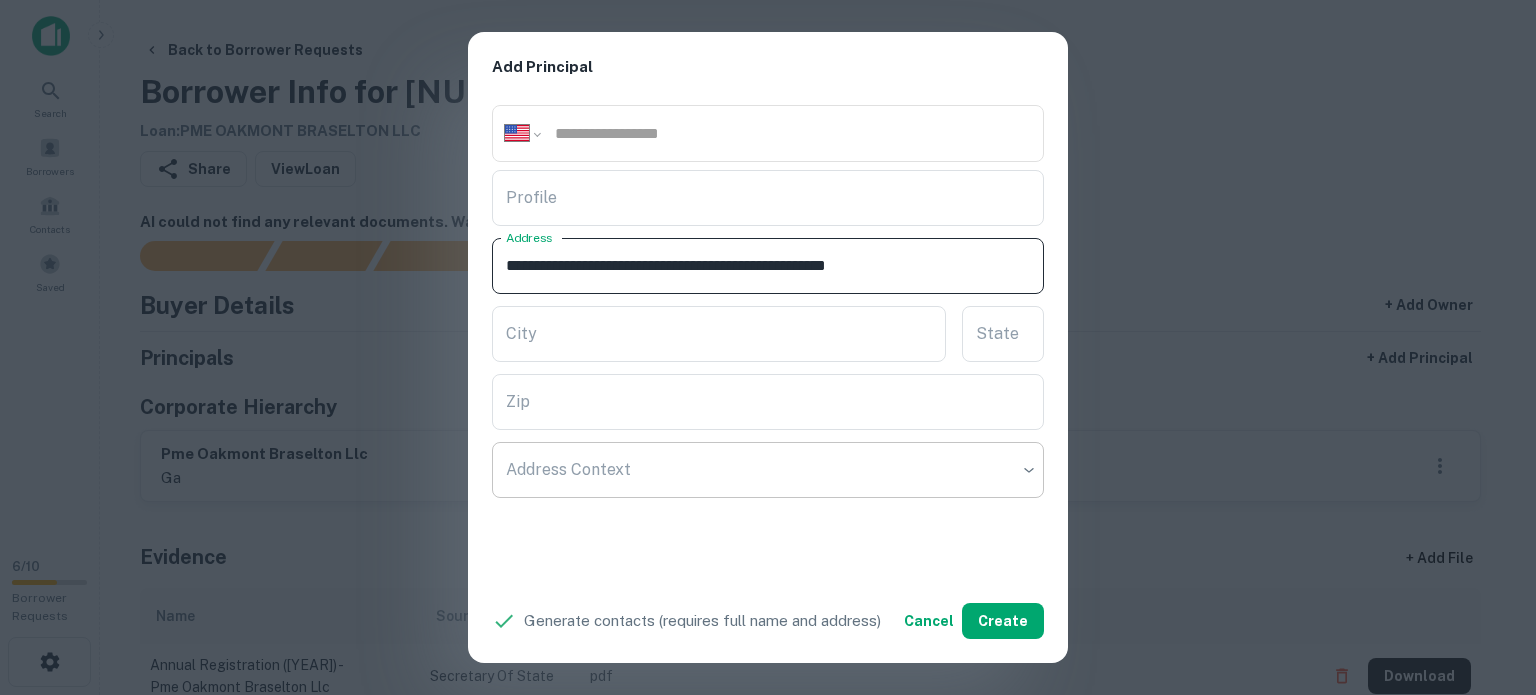 type on "**********" 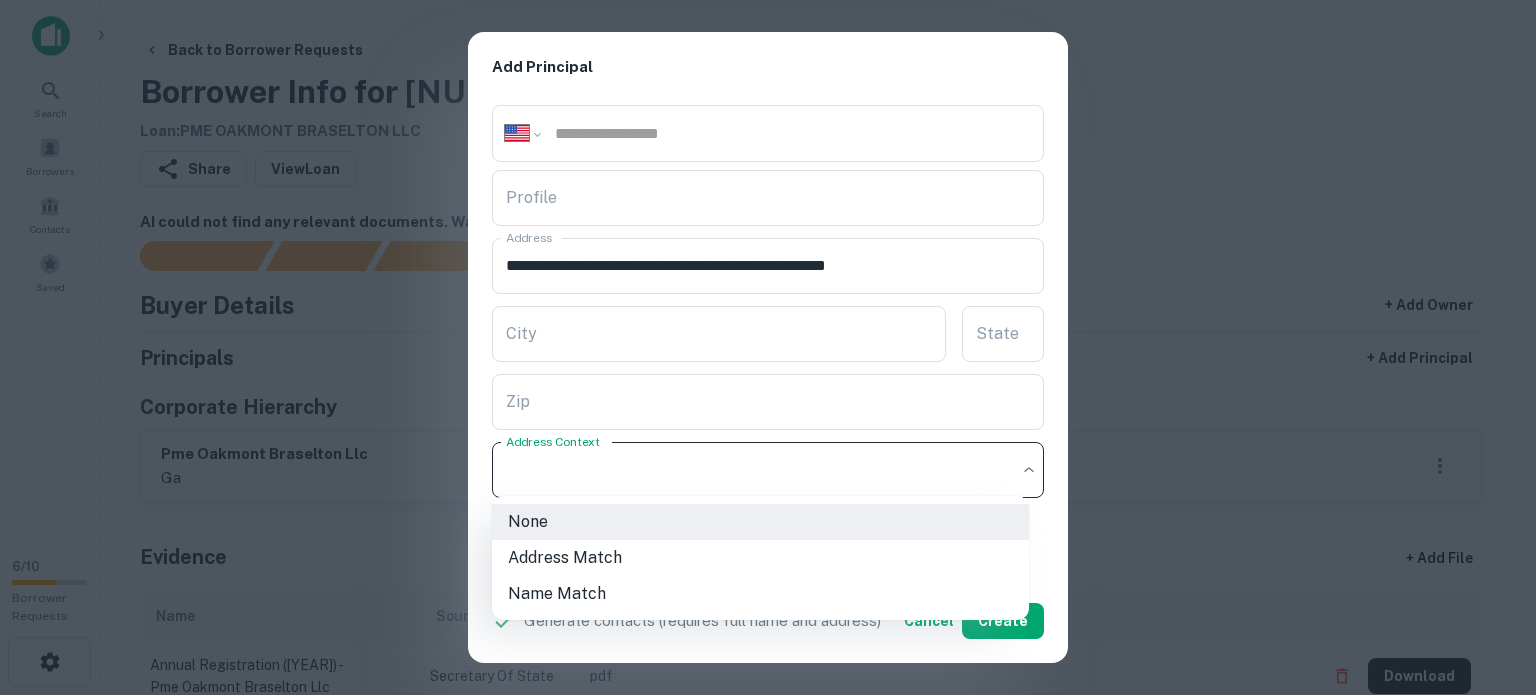 click at bounding box center (768, 347) 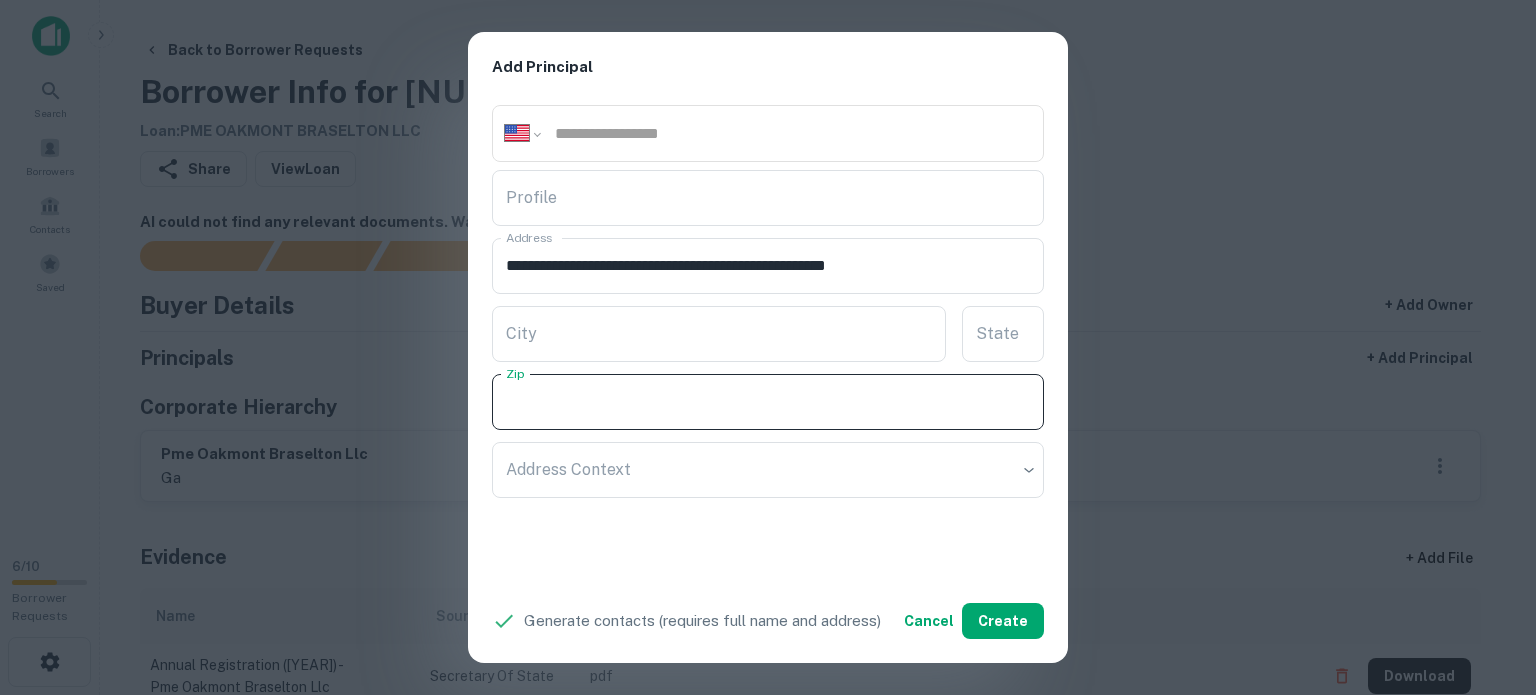 click on "Zip" at bounding box center (768, 402) 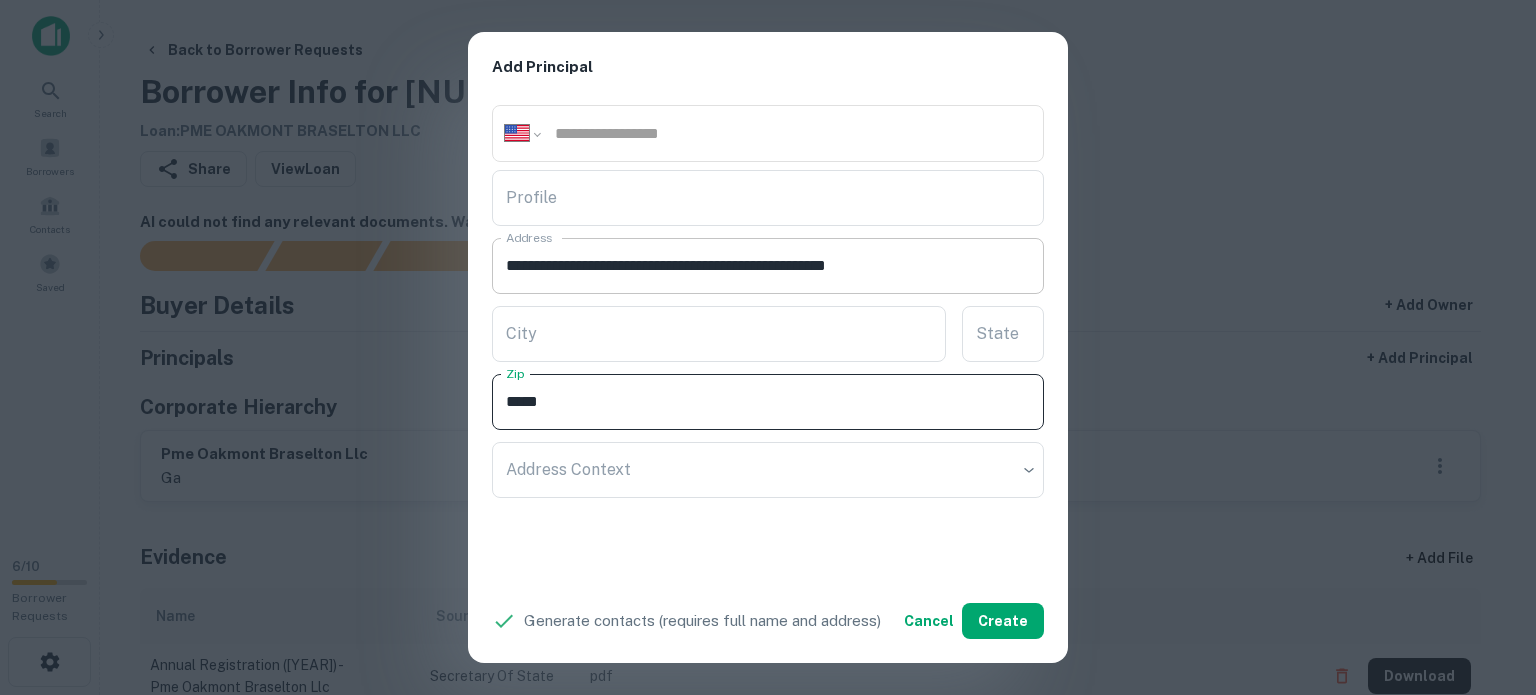 type on "*****" 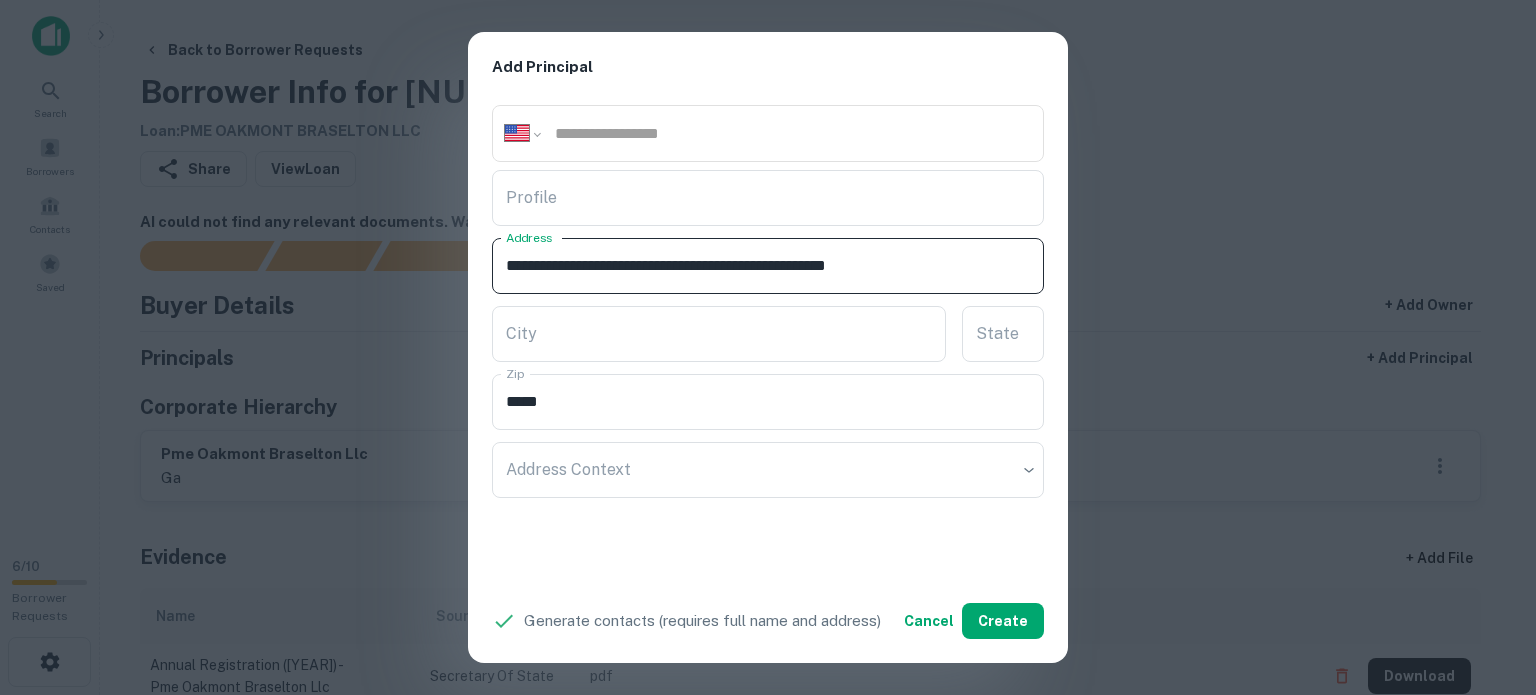 drag, startPoint x: 868, startPoint y: 254, endPoint x: 889, endPoint y: 277, distance: 31.144823 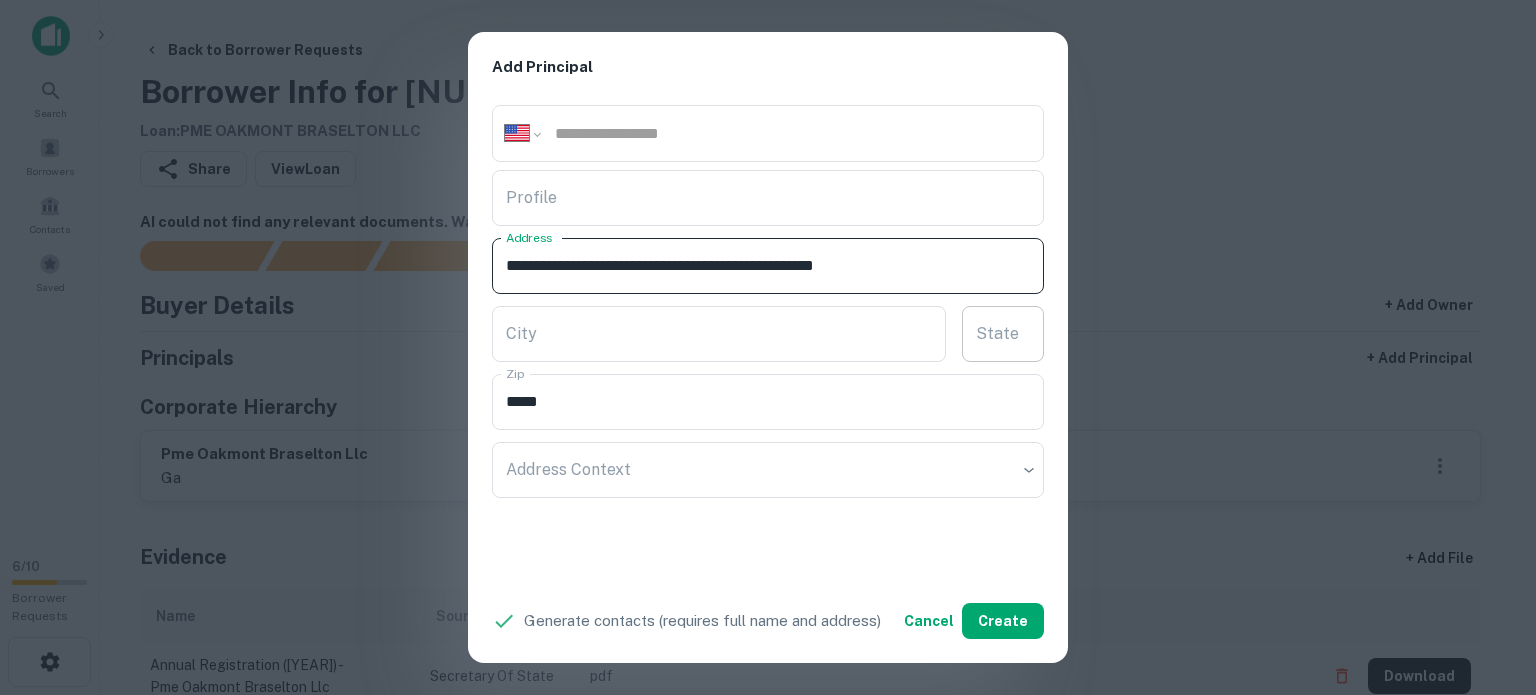 type on "**********" 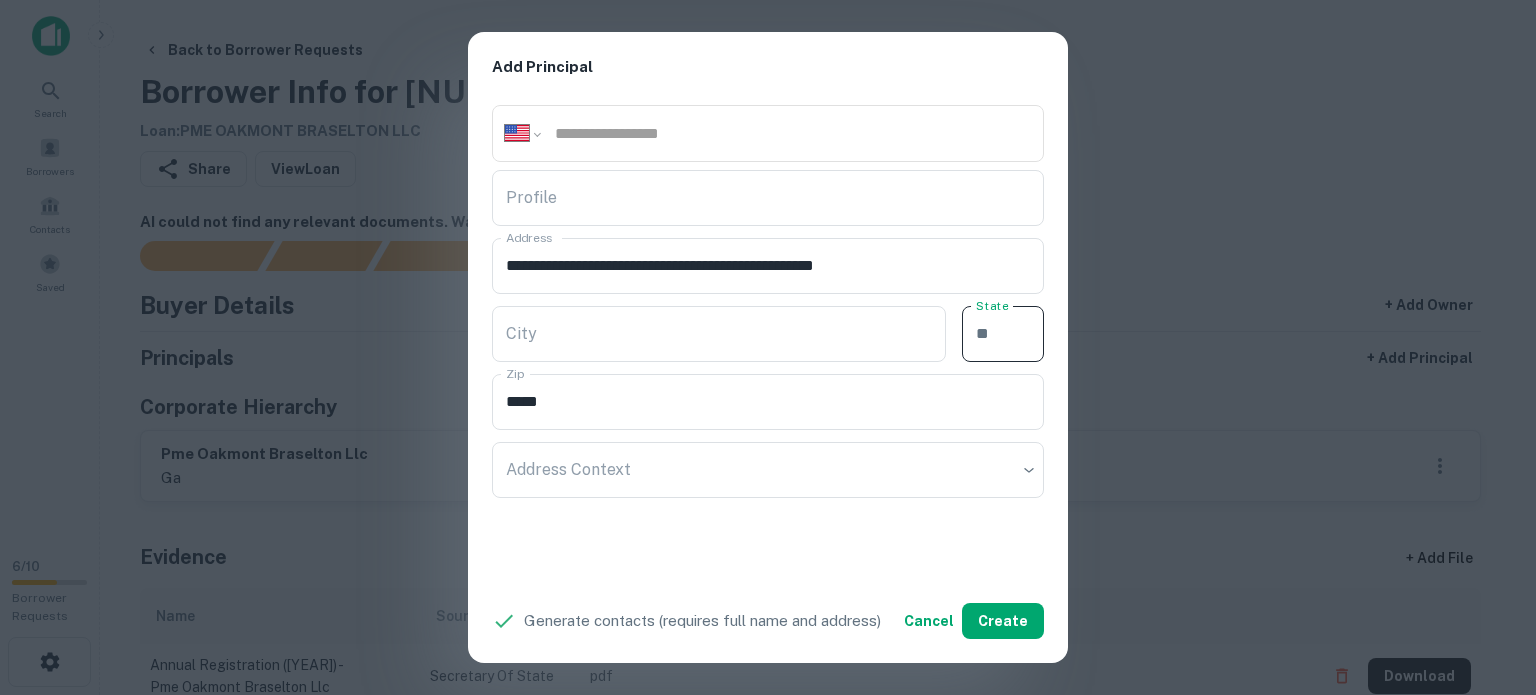 click on "State" at bounding box center (1003, 334) 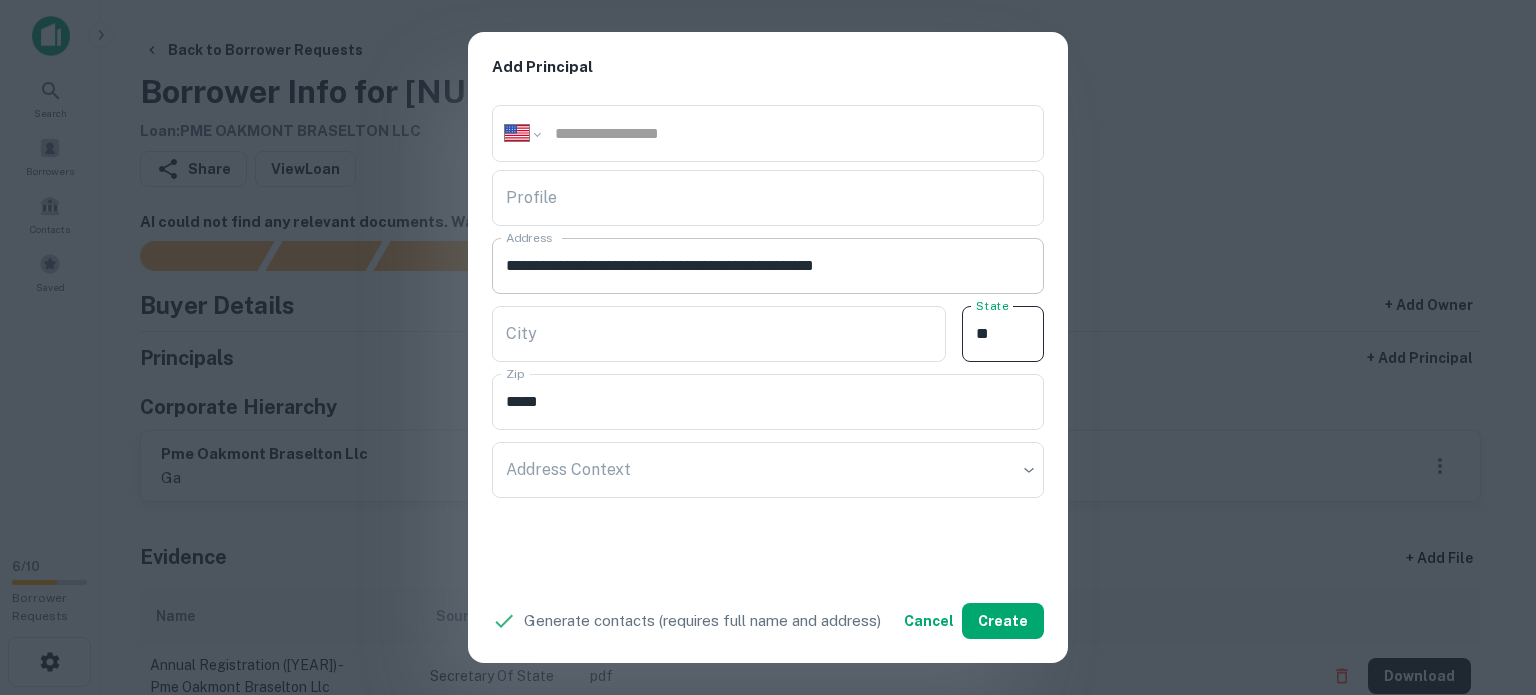 type on "**" 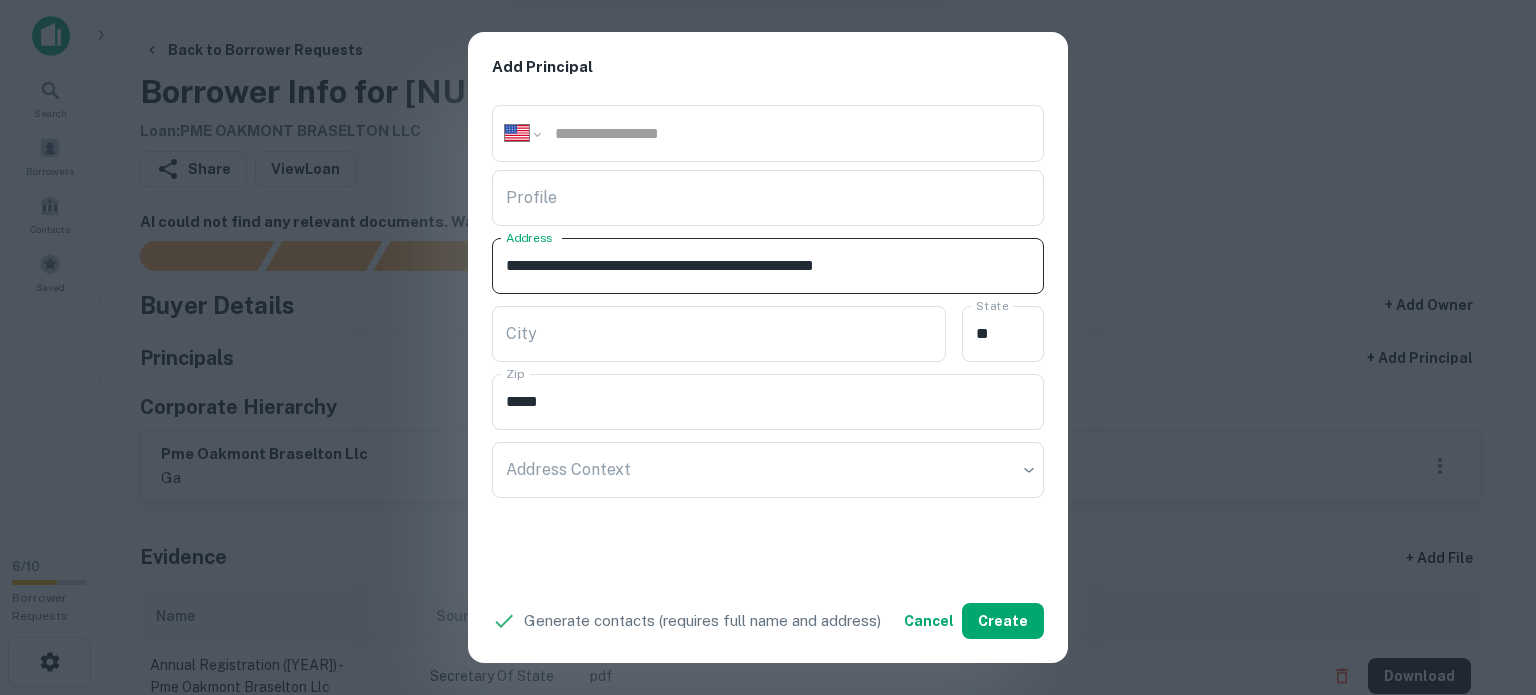 drag, startPoint x: 780, startPoint y: 263, endPoint x: 858, endPoint y: 295, distance: 84.30895 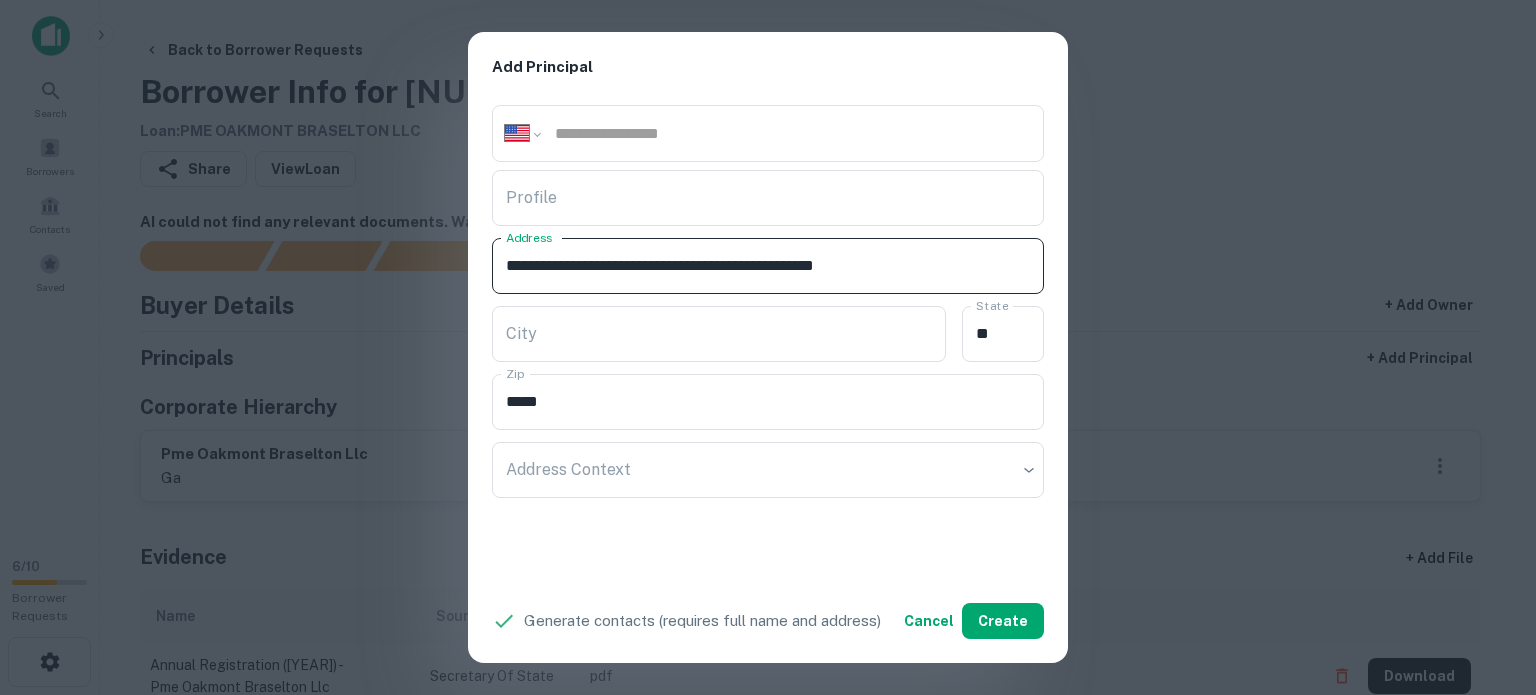 click on "**********" at bounding box center (768, 341) 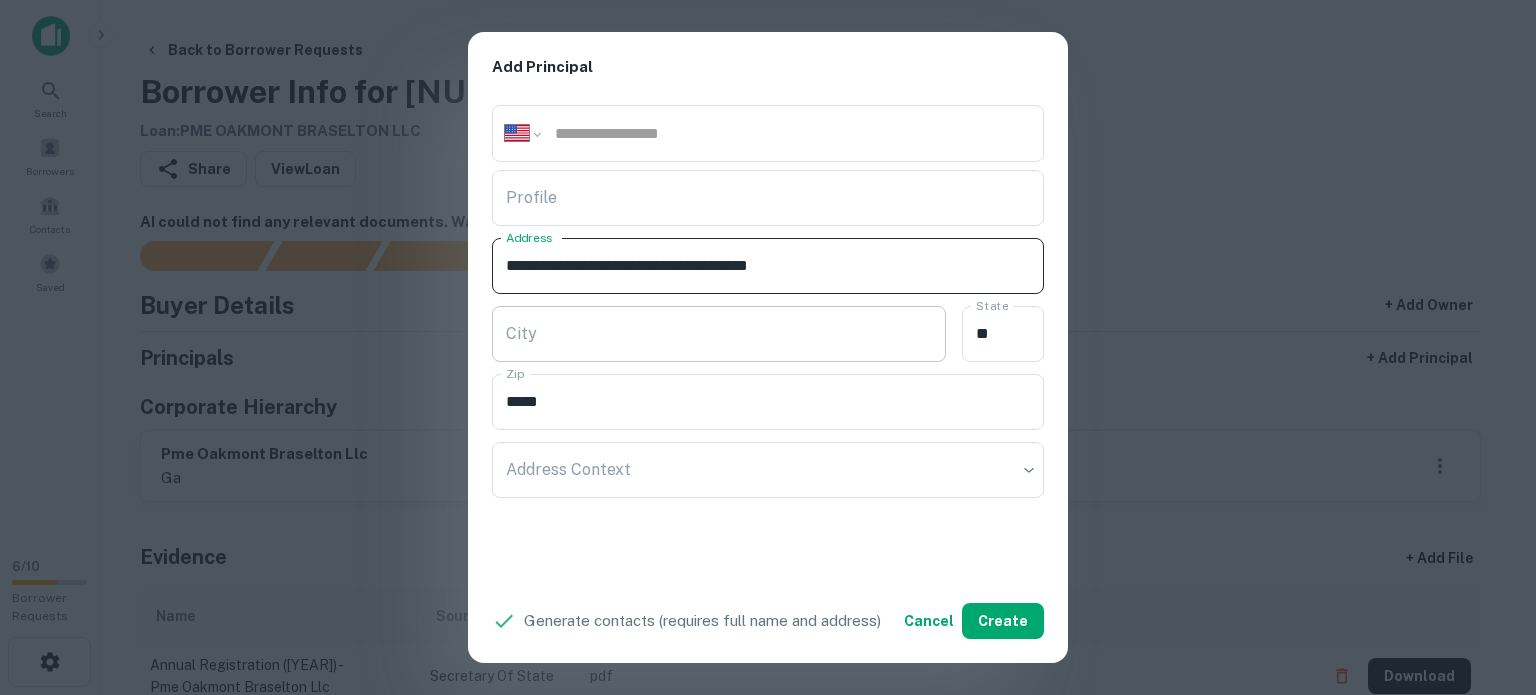 type on "**********" 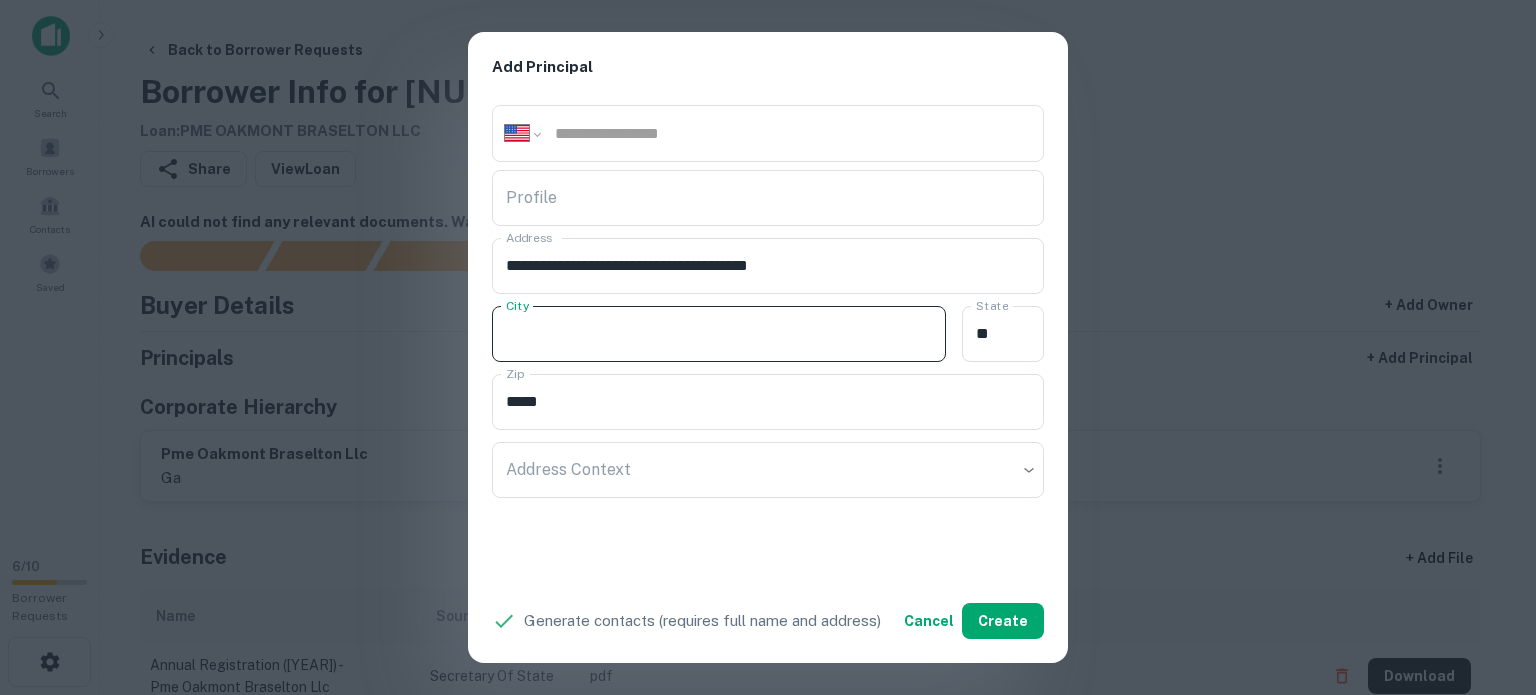 paste on "**********" 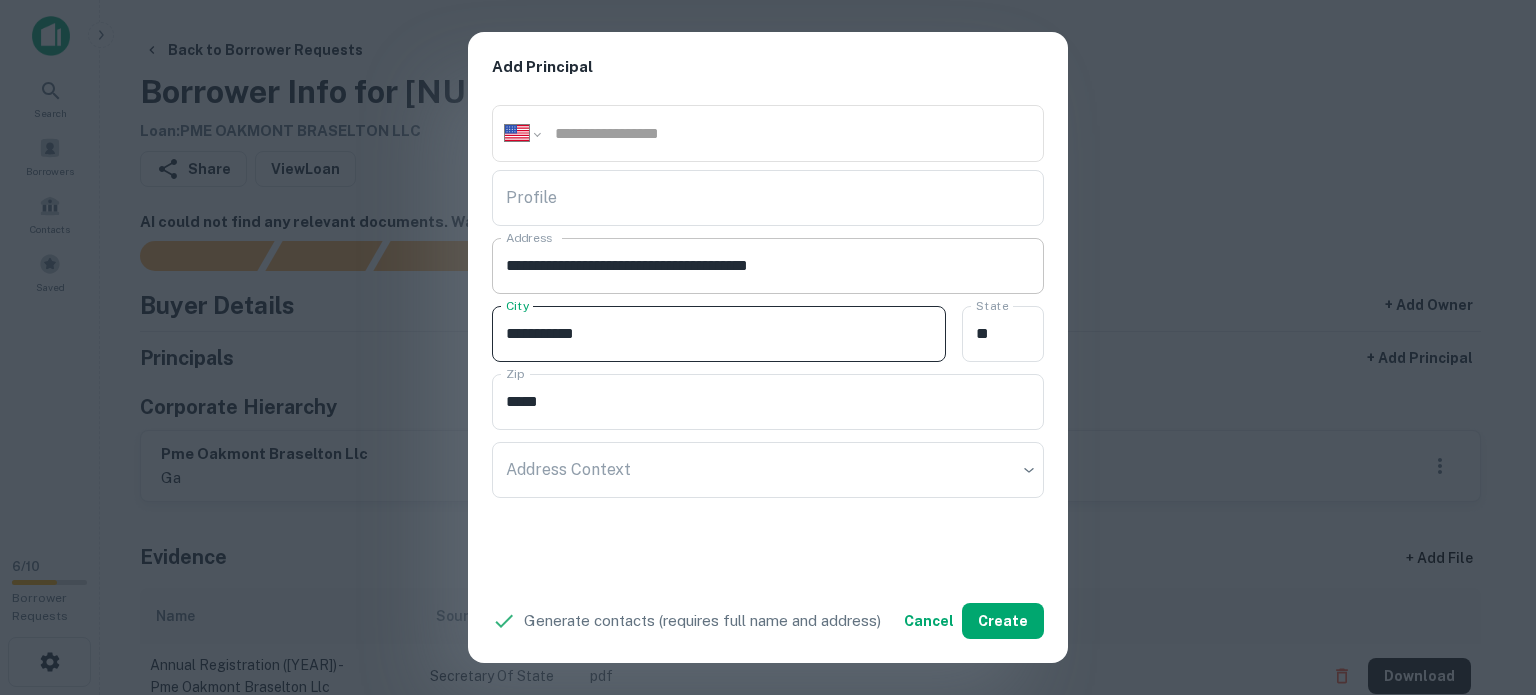 type on "**********" 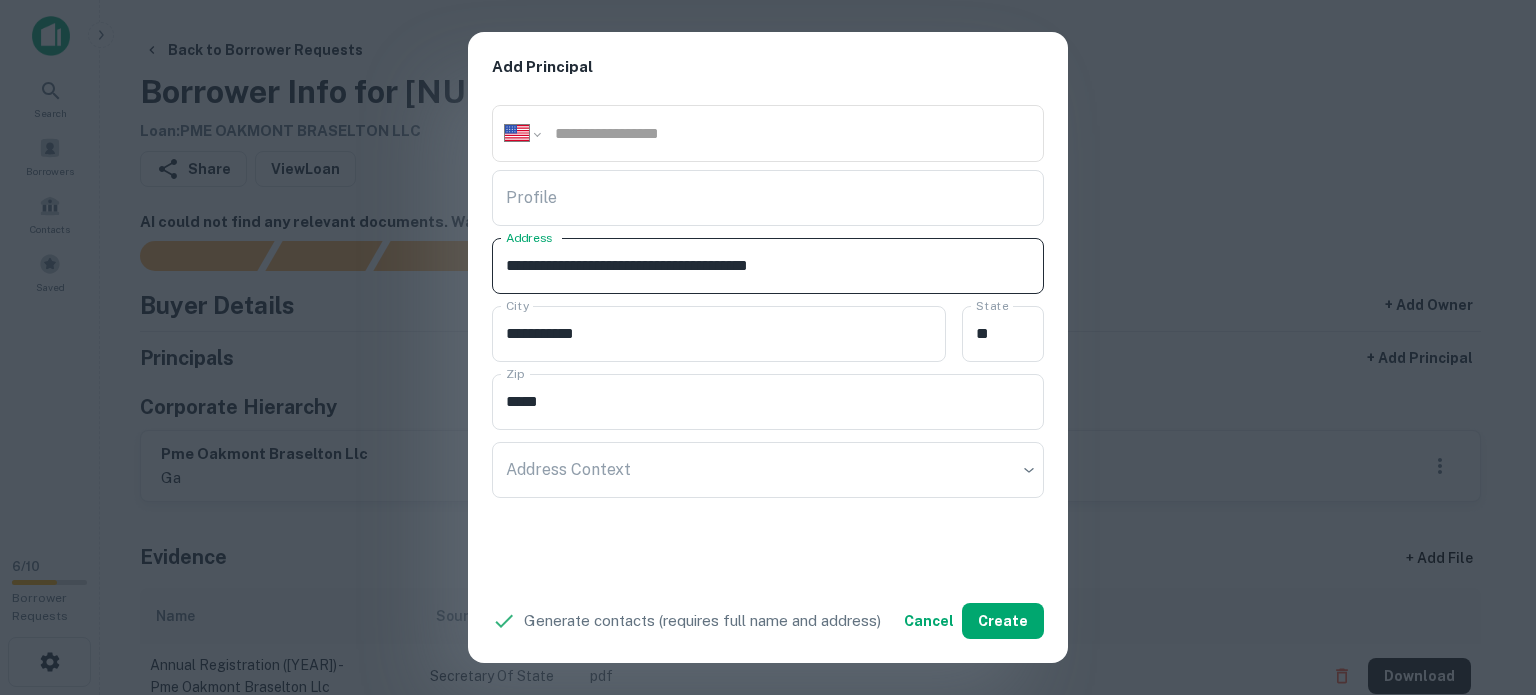 drag, startPoint x: 778, startPoint y: 263, endPoint x: 819, endPoint y: 277, distance: 43.32436 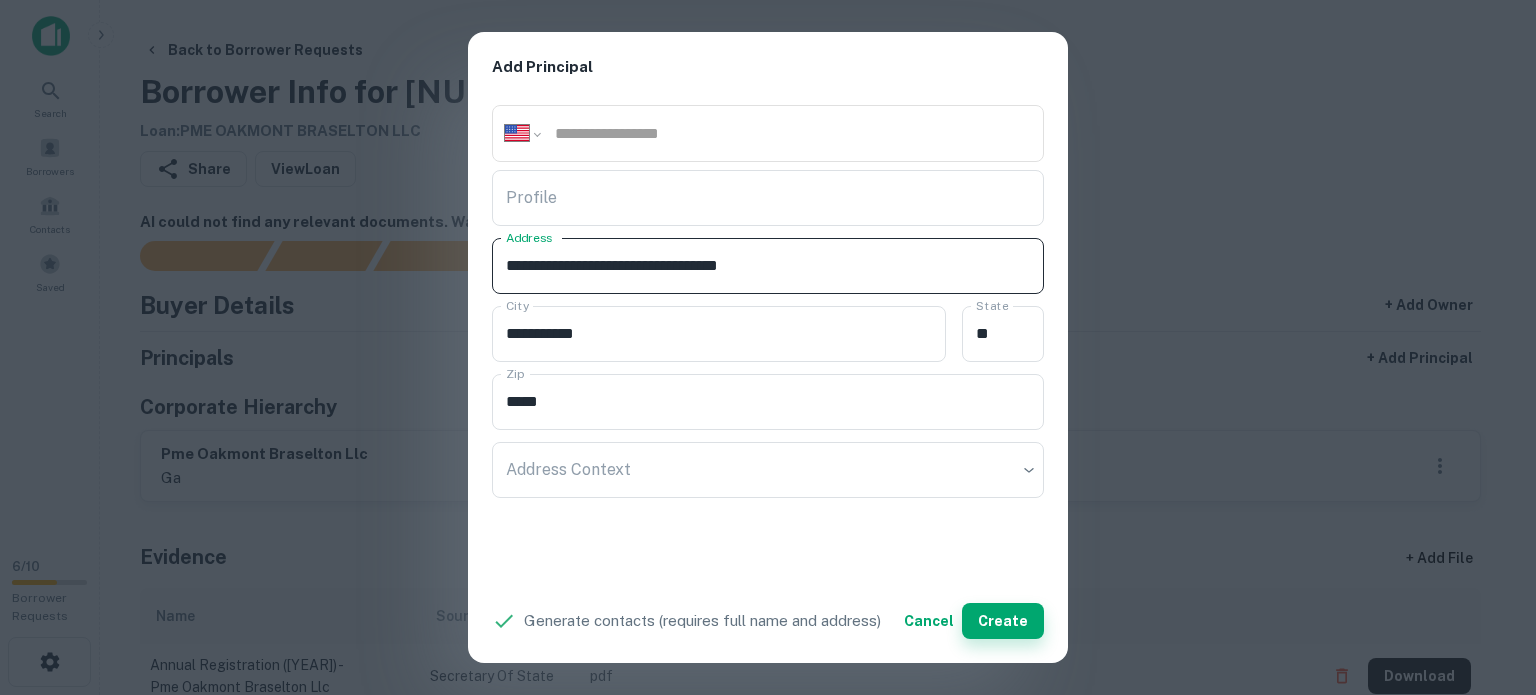 type on "**********" 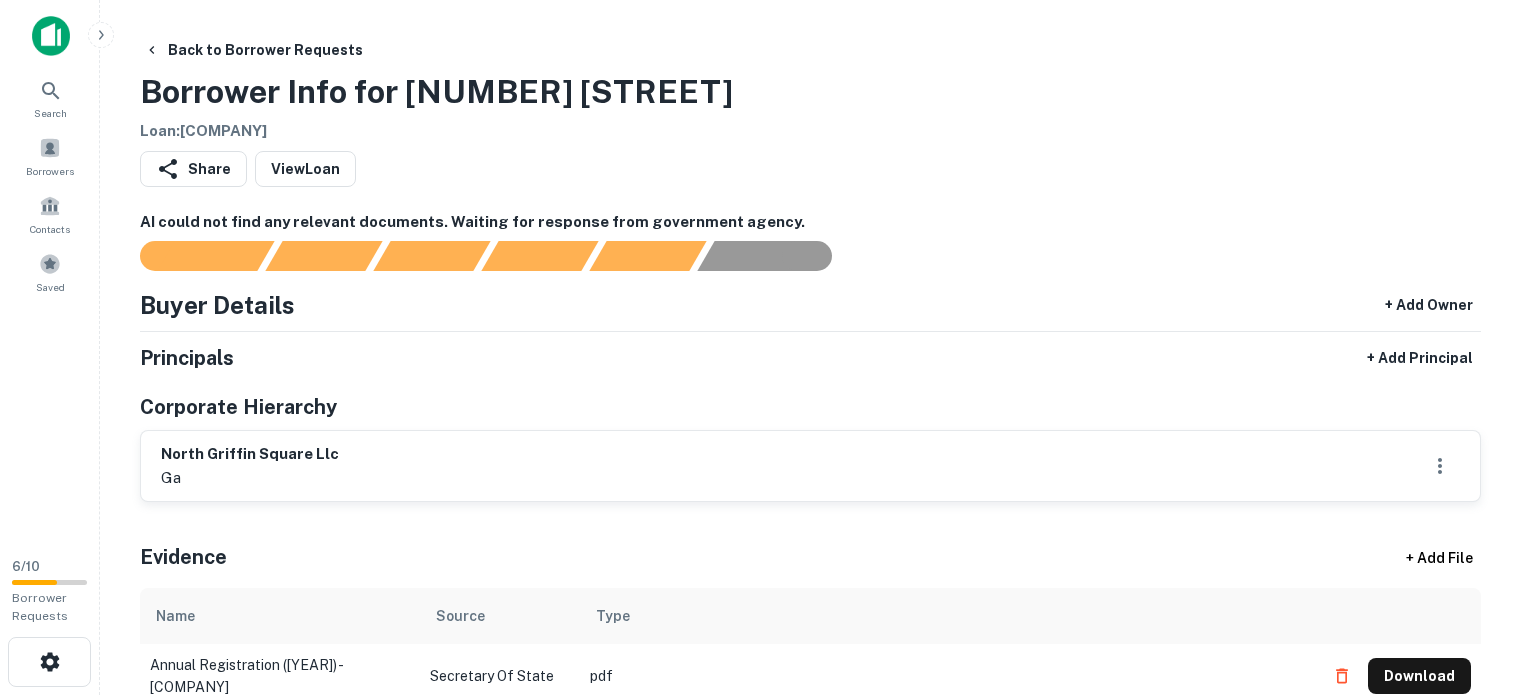 scroll, scrollTop: 0, scrollLeft: 0, axis: both 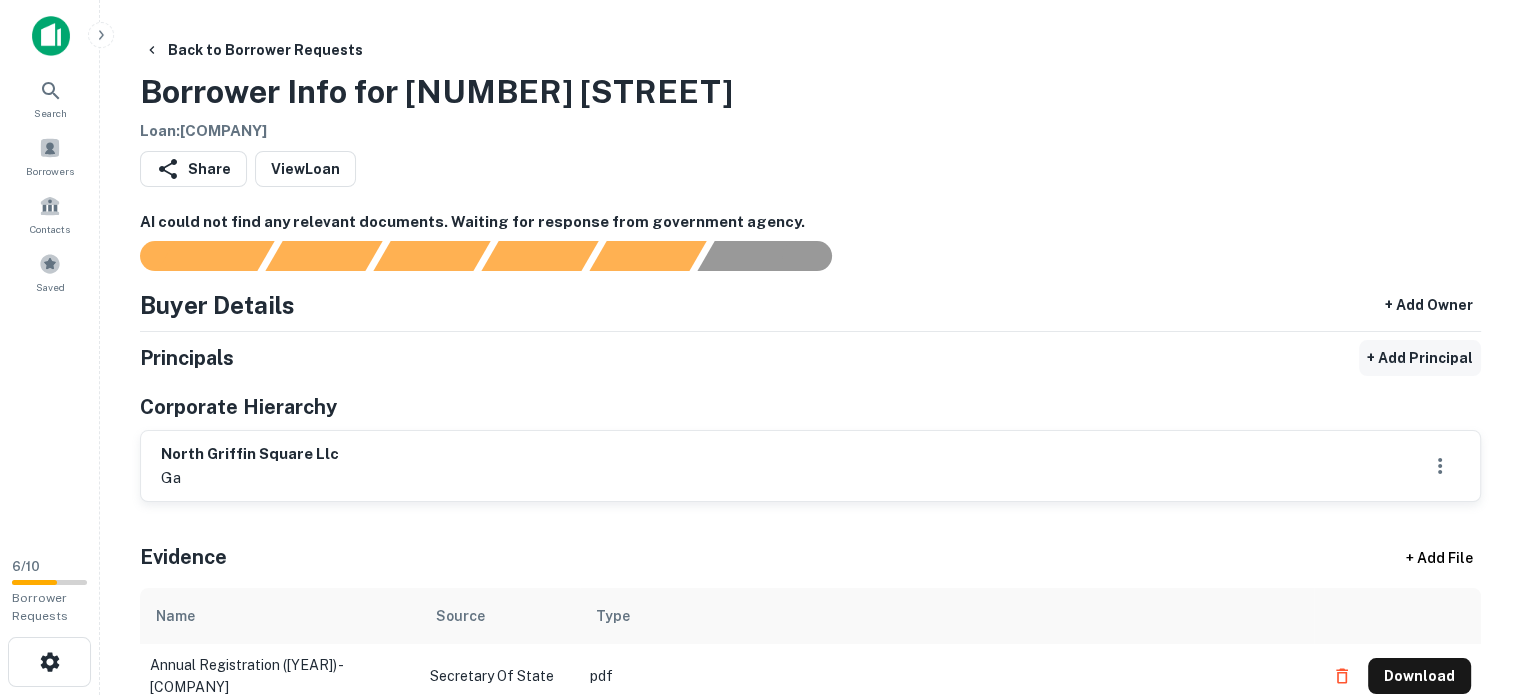 click on "+ Add Principal" at bounding box center [1420, 358] 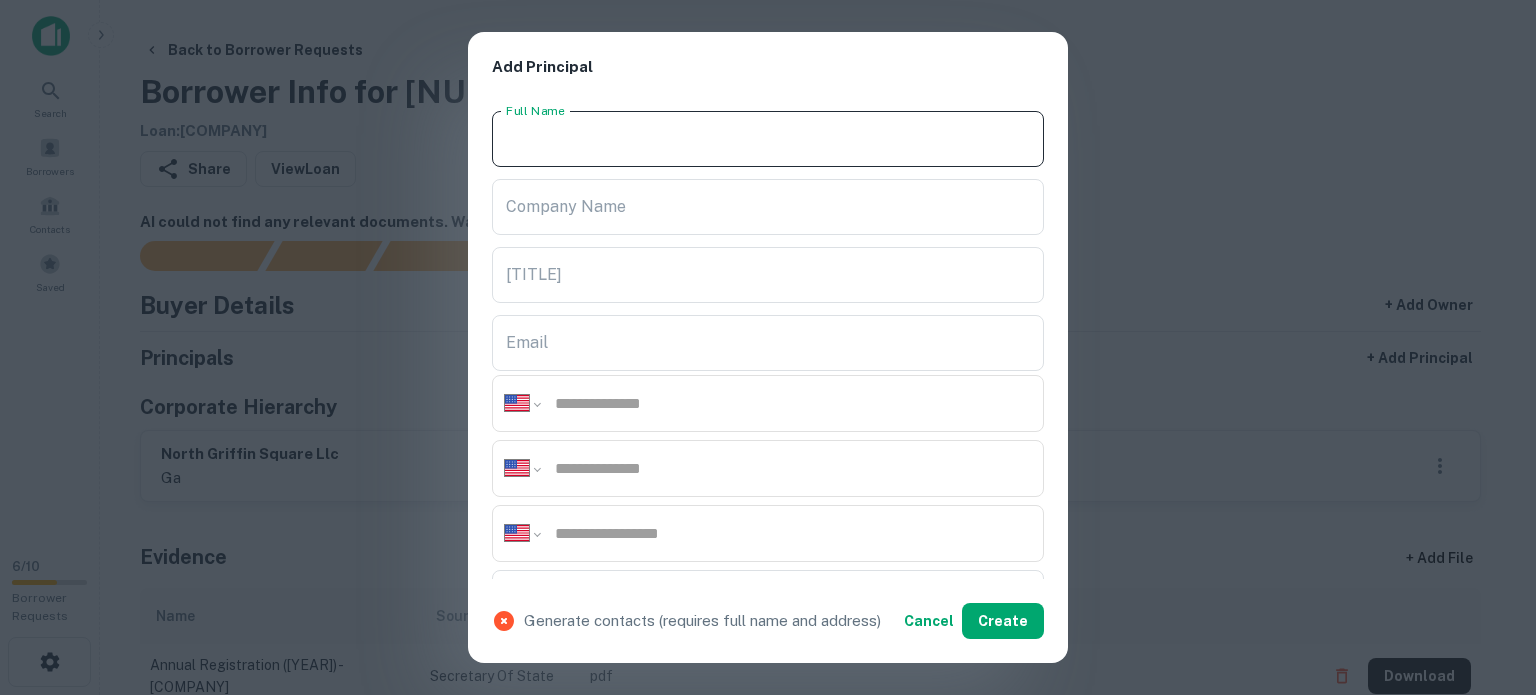 click on "Full Name" at bounding box center [768, 139] 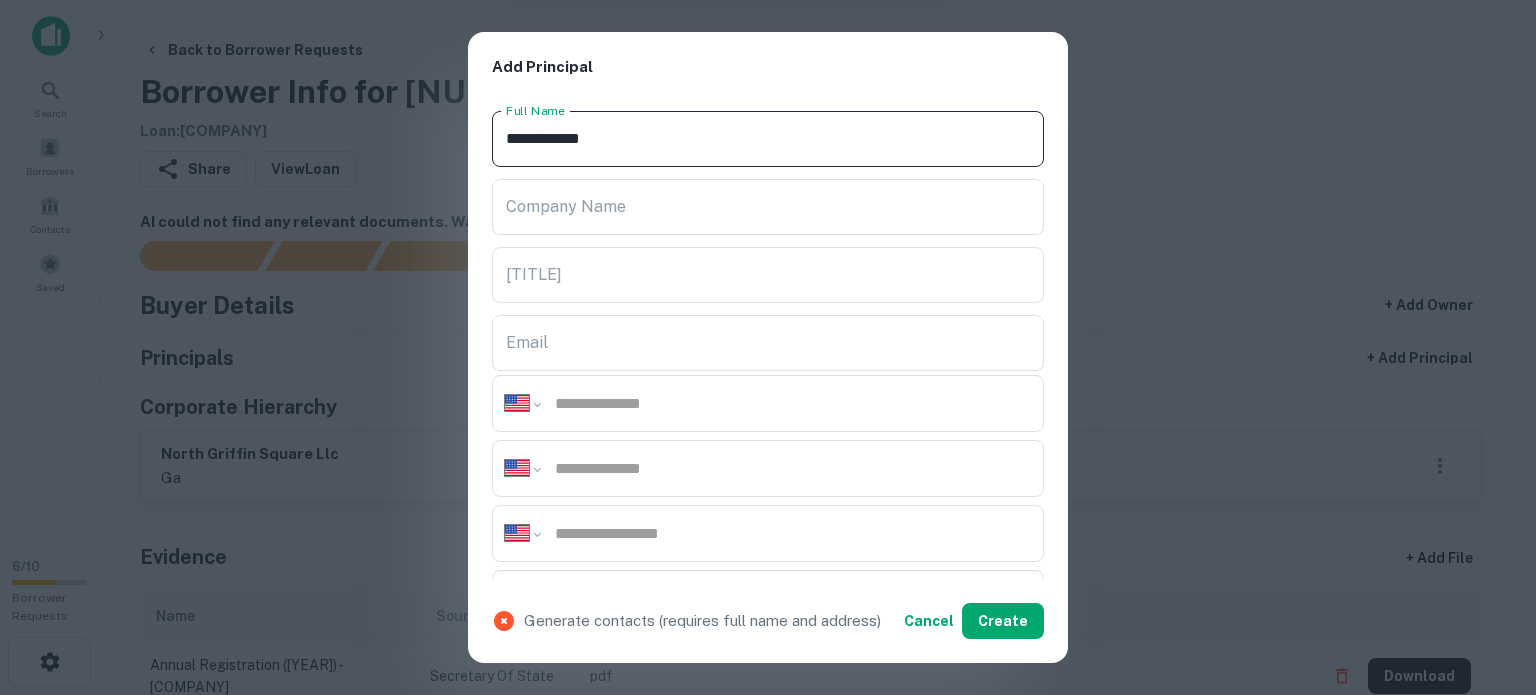 type on "**********" 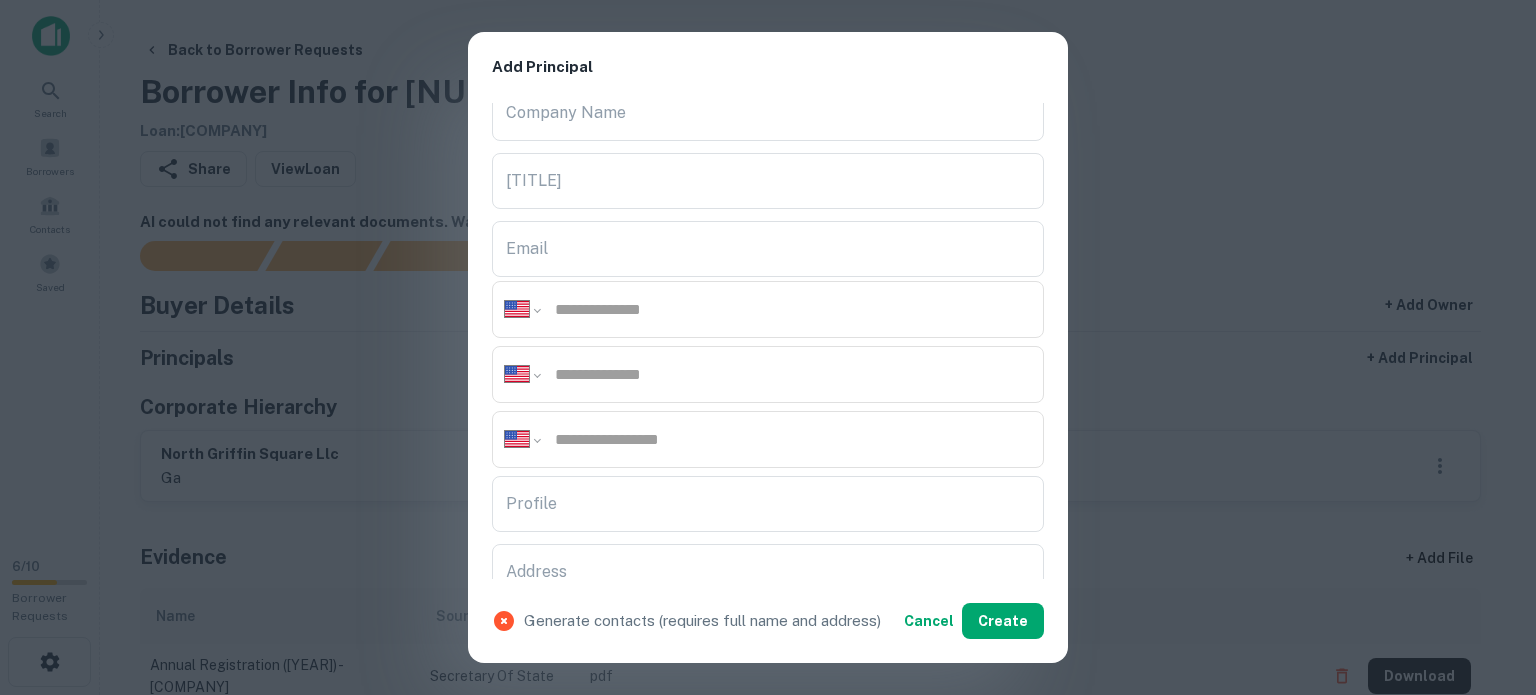scroll, scrollTop: 300, scrollLeft: 0, axis: vertical 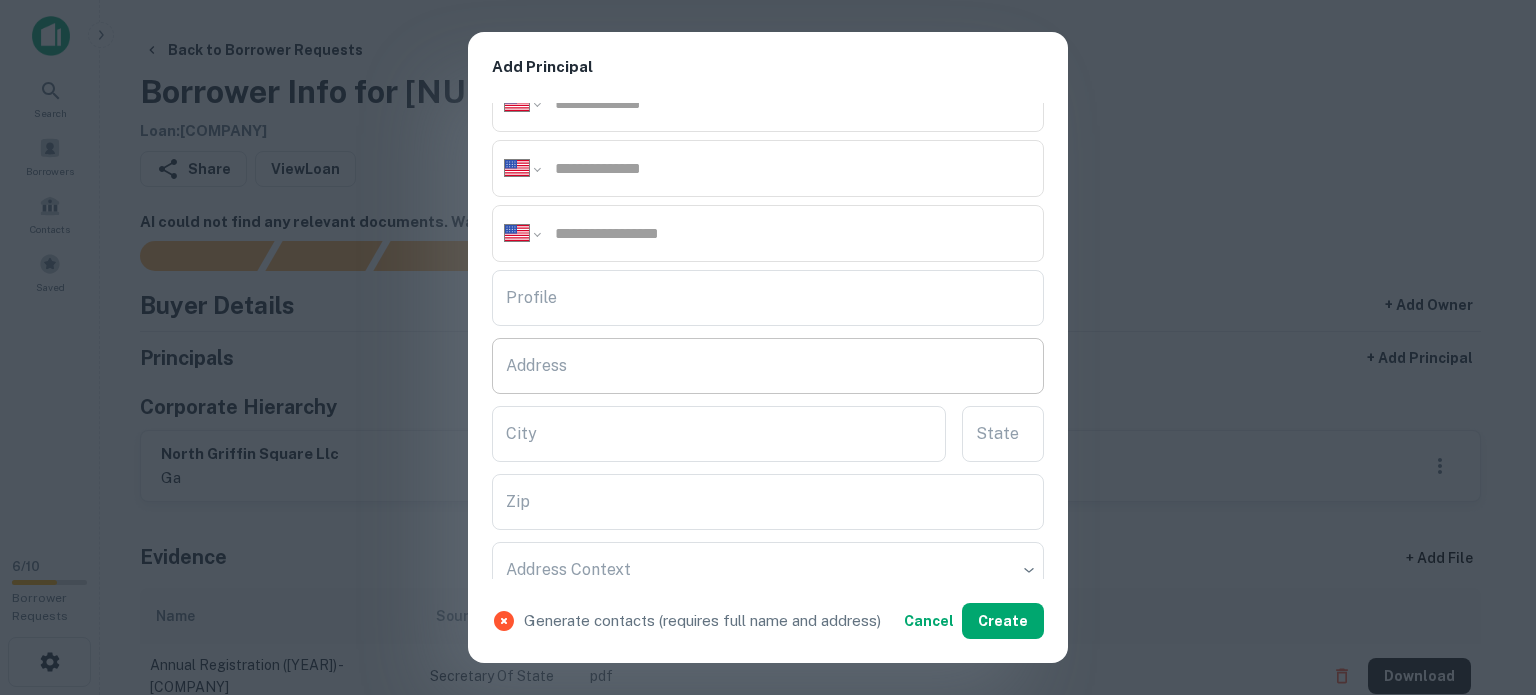click on "Address" at bounding box center (768, 366) 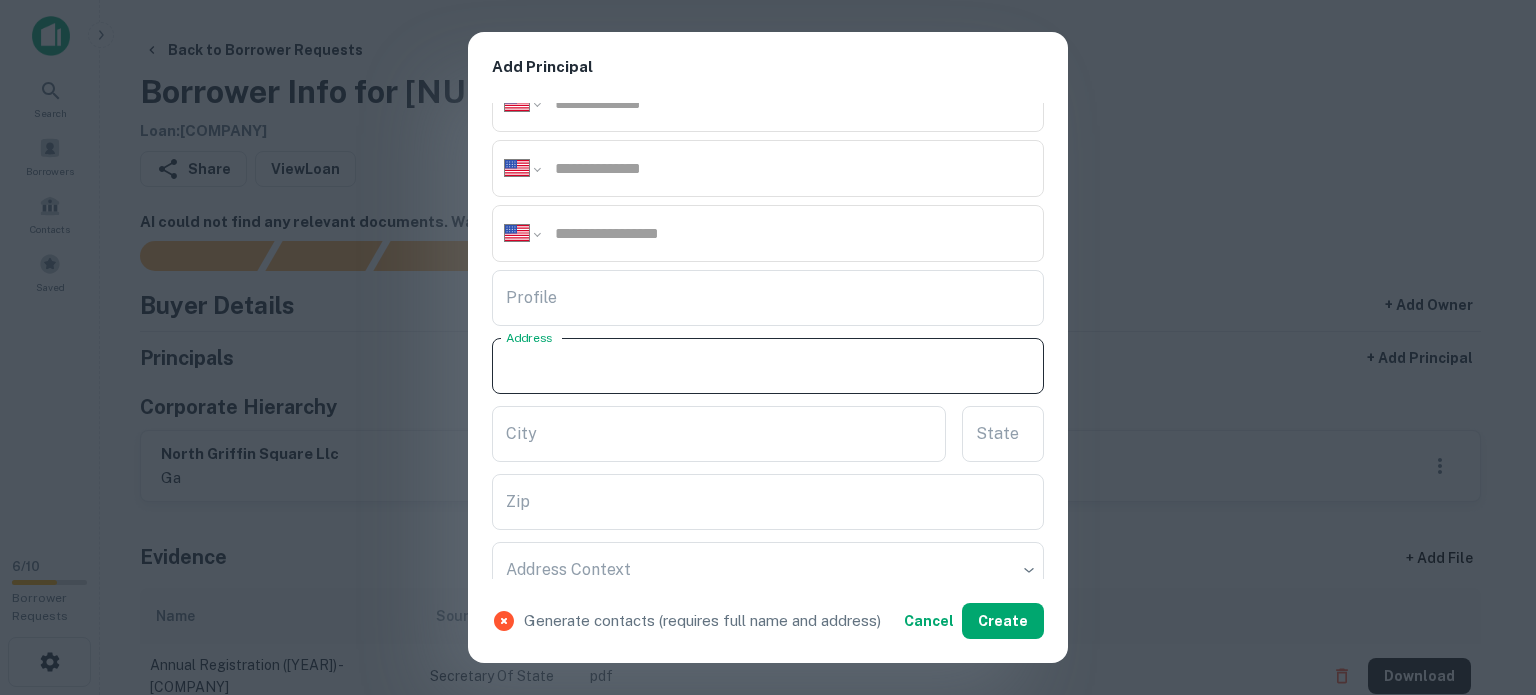 paste on "**********" 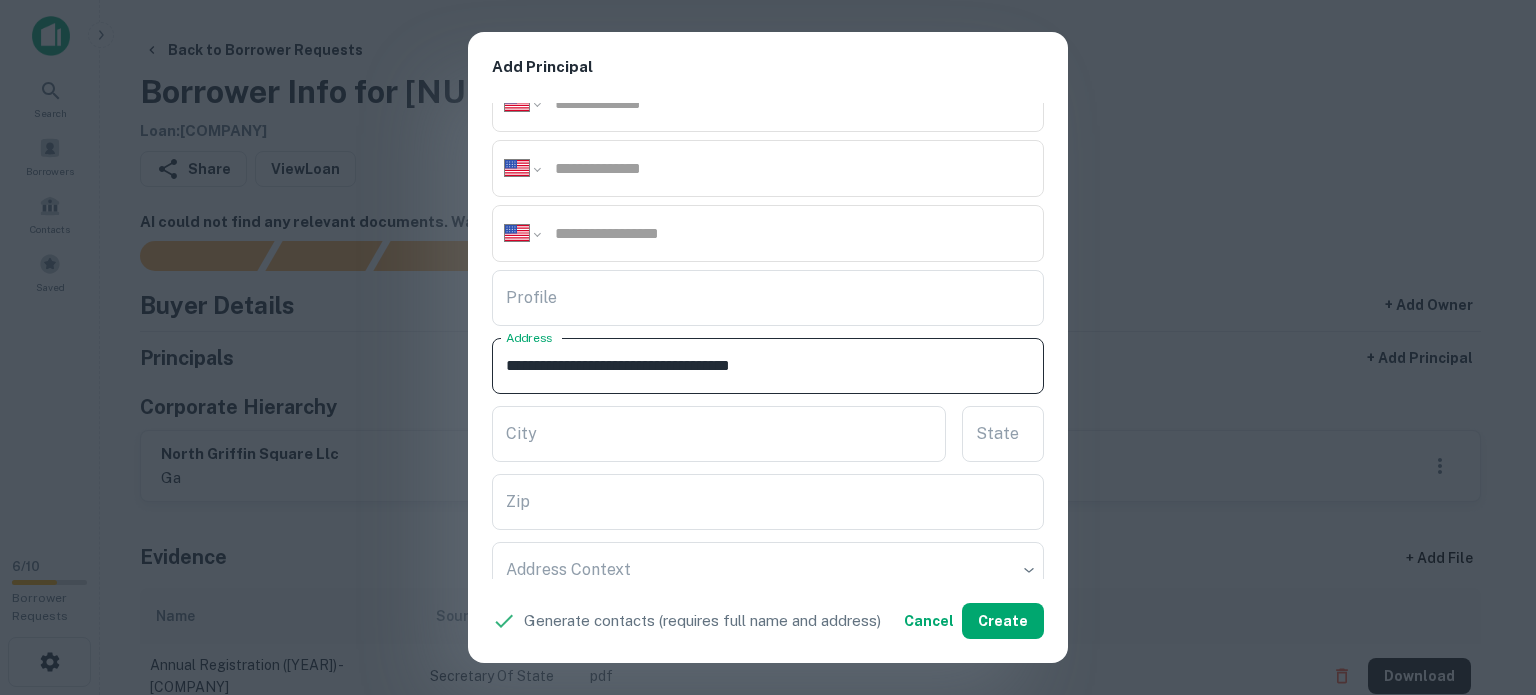 drag, startPoint x: 753, startPoint y: 361, endPoint x: 872, endPoint y: 361, distance: 119 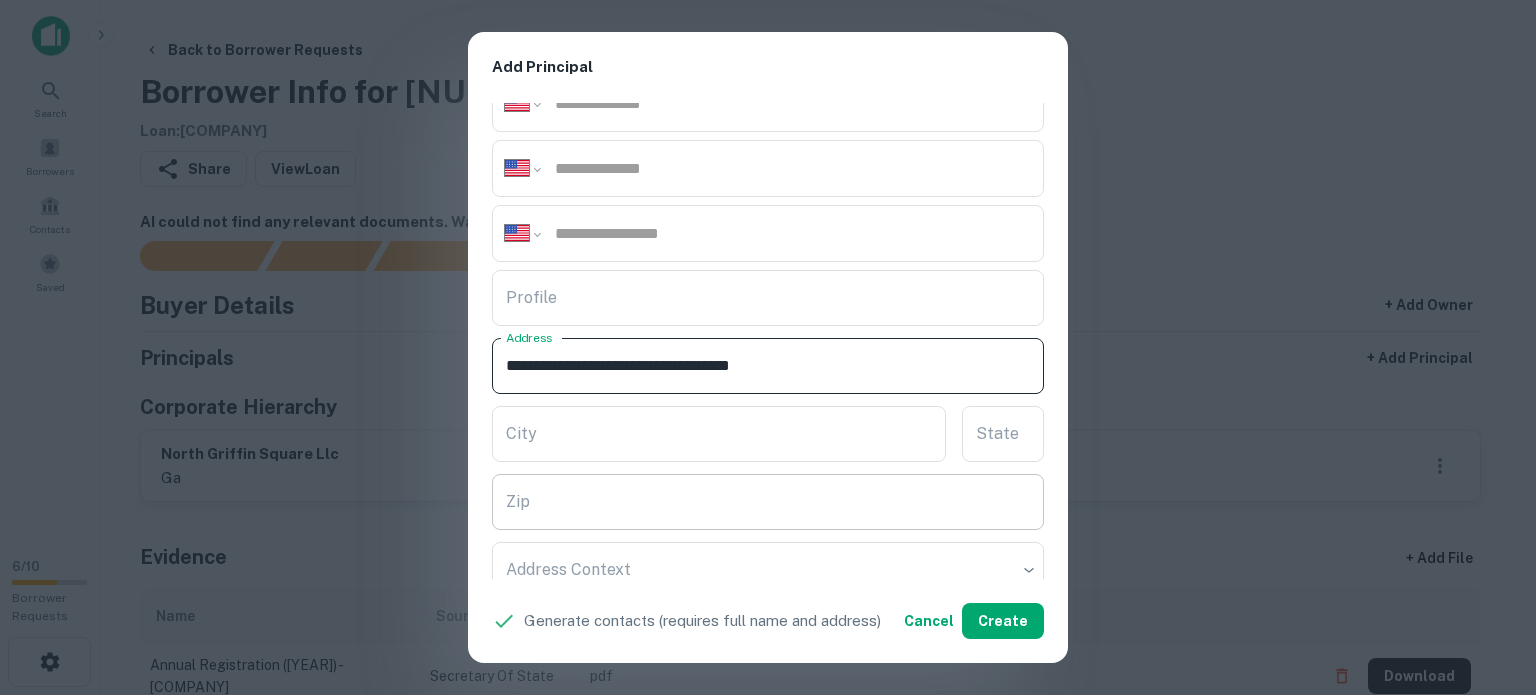 type on "**********" 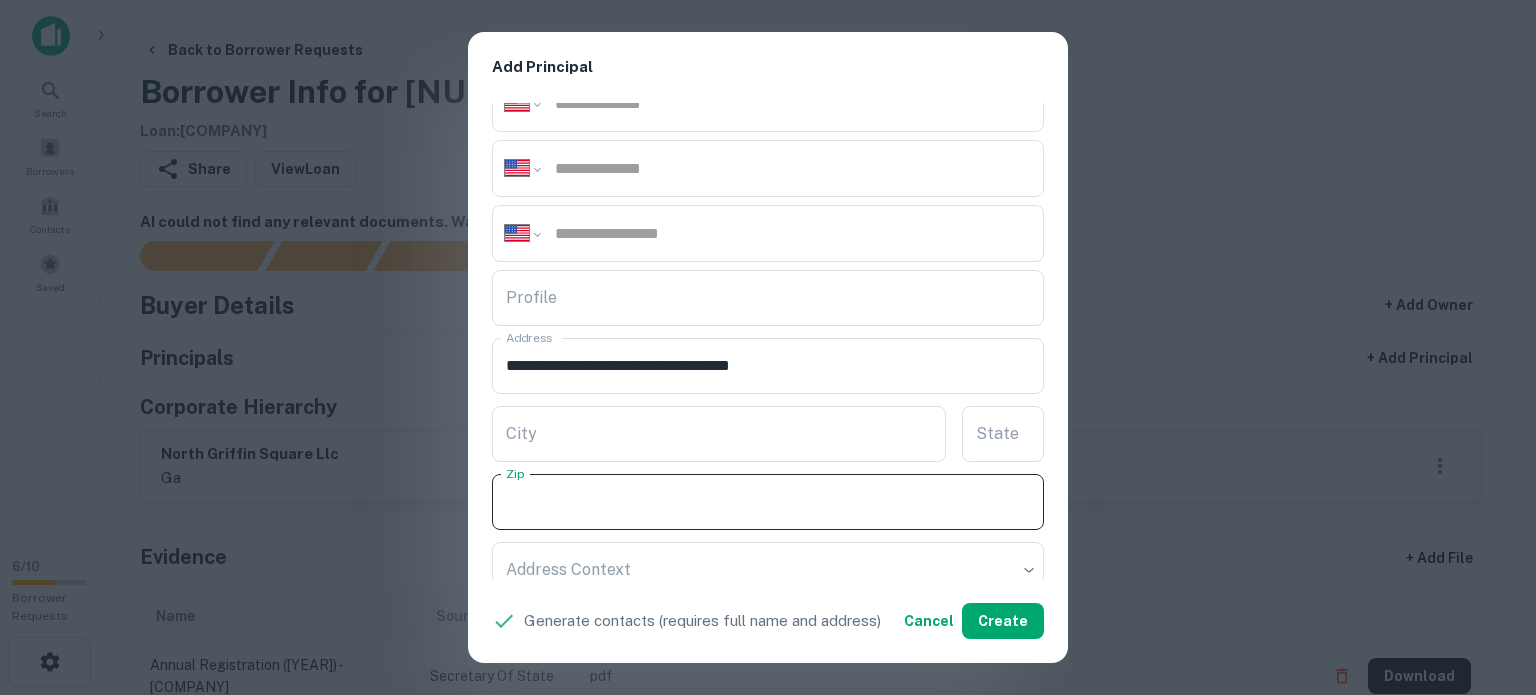 click on "Zip" at bounding box center (768, 502) 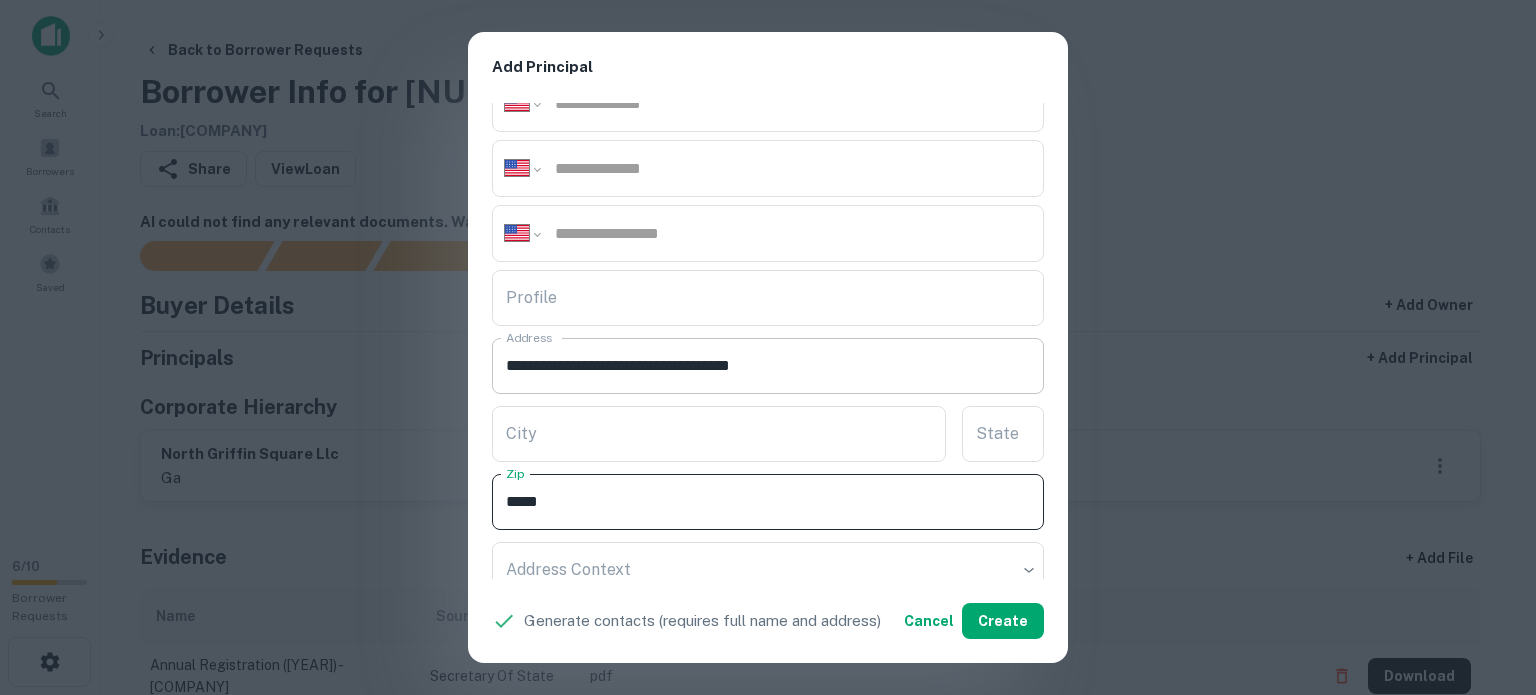 type on "*****" 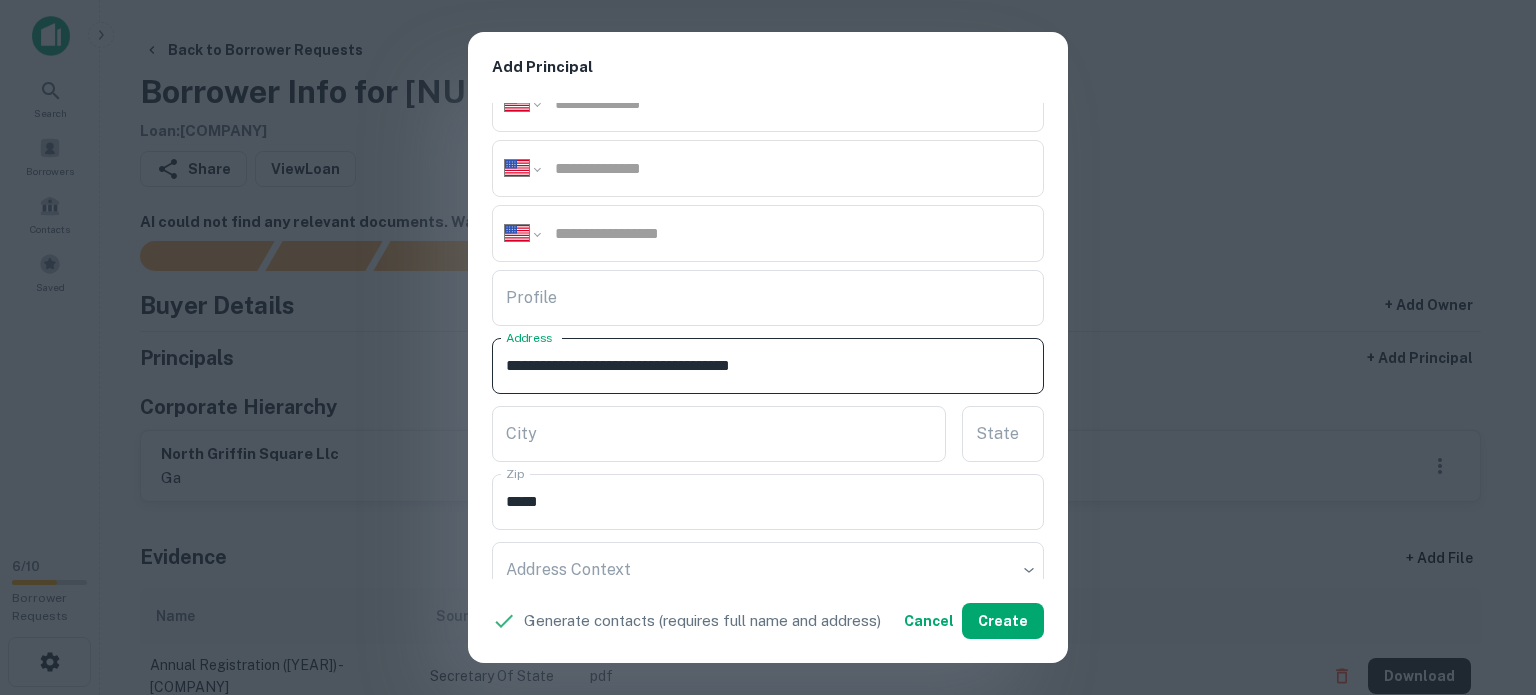 drag, startPoint x: 709, startPoint y: 355, endPoint x: 720, endPoint y: 362, distance: 13.038404 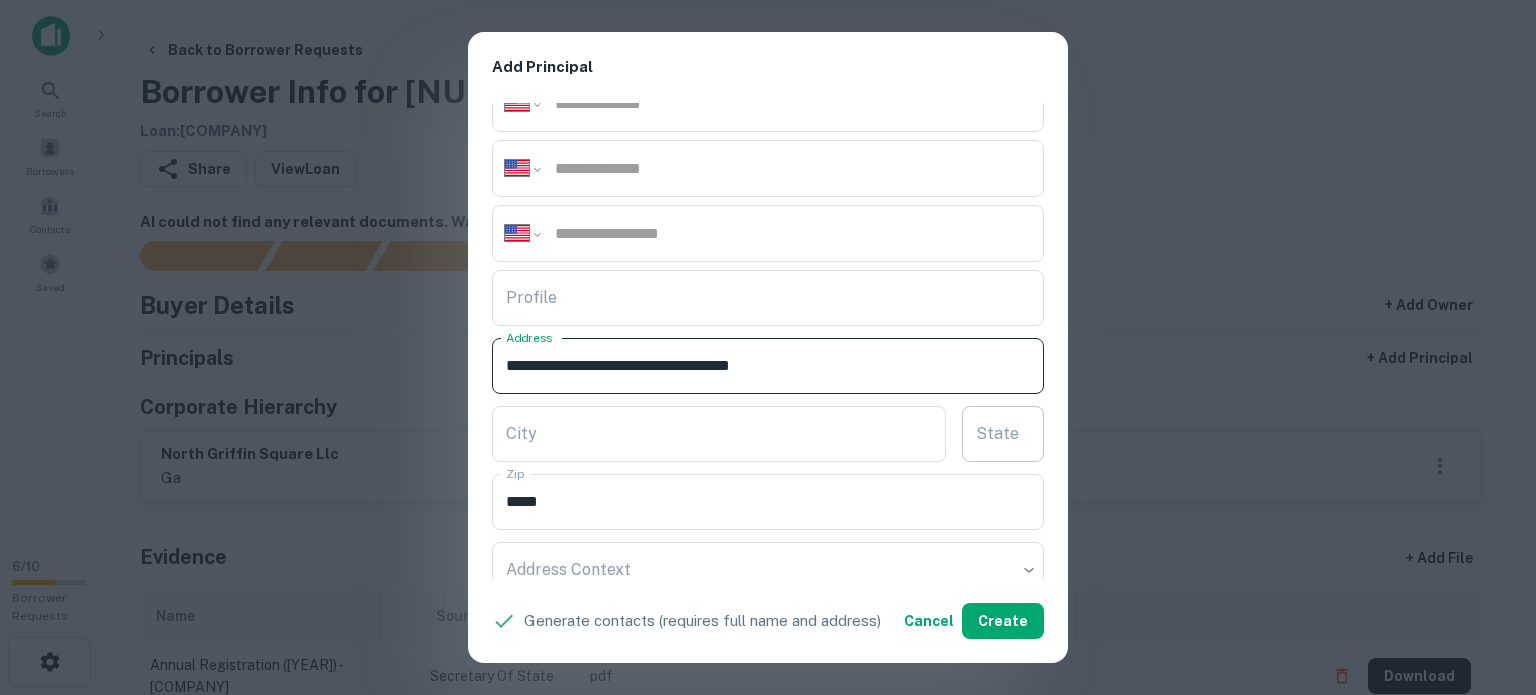 click on "State" at bounding box center (1003, 434) 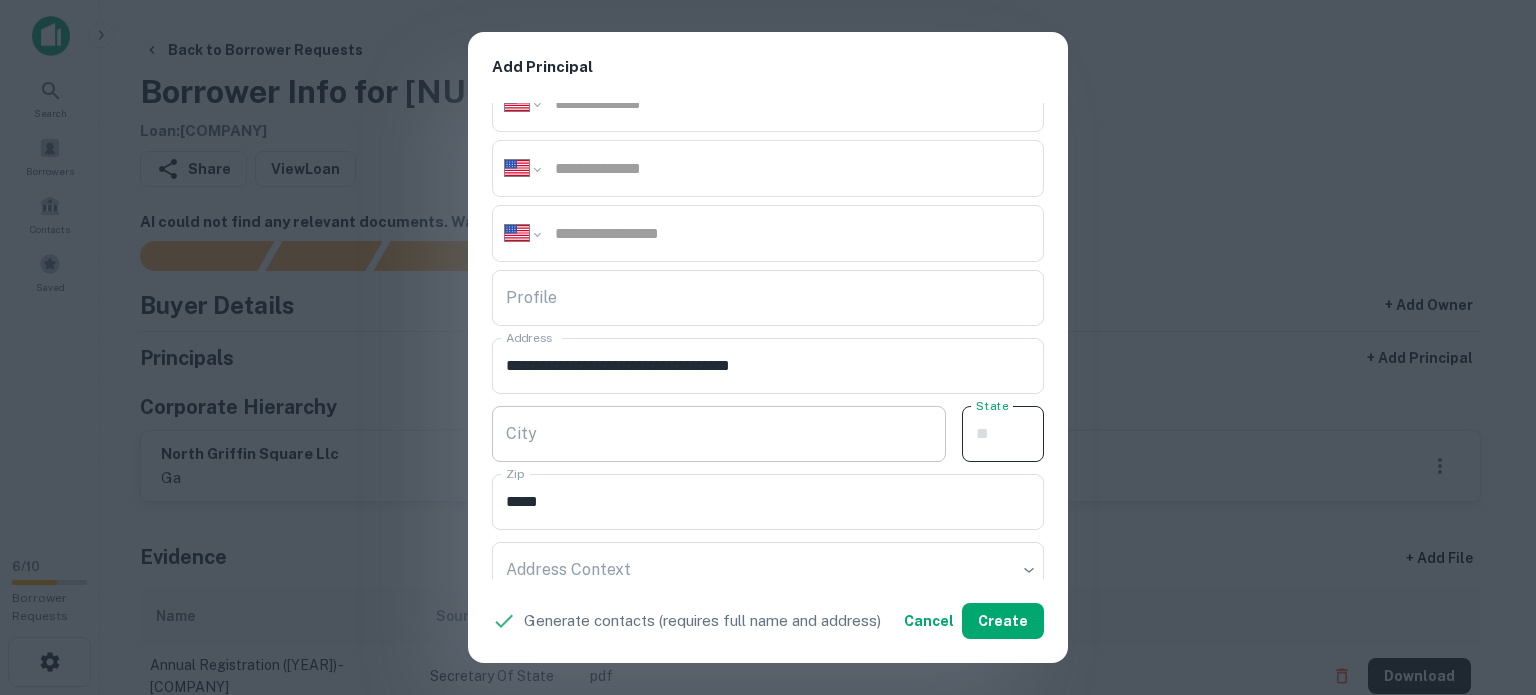 paste on "**" 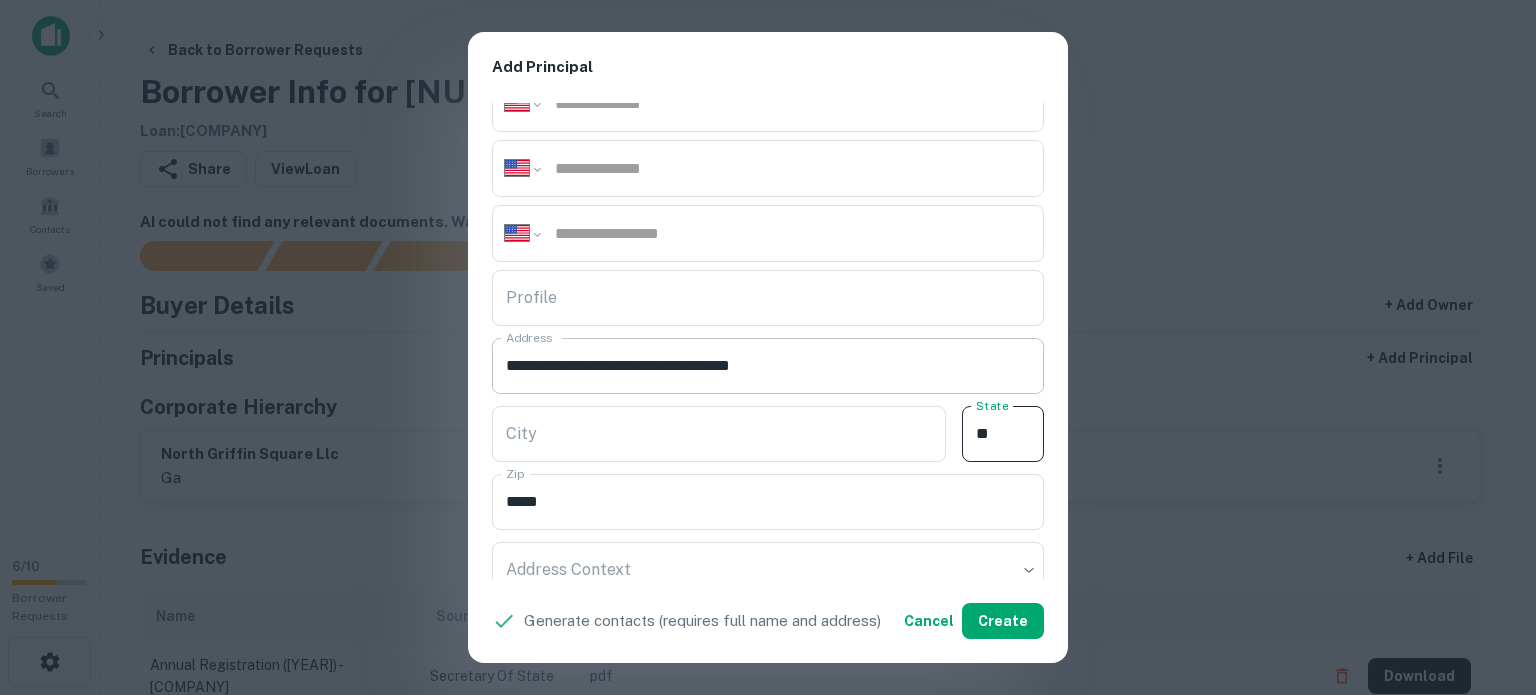 type on "**" 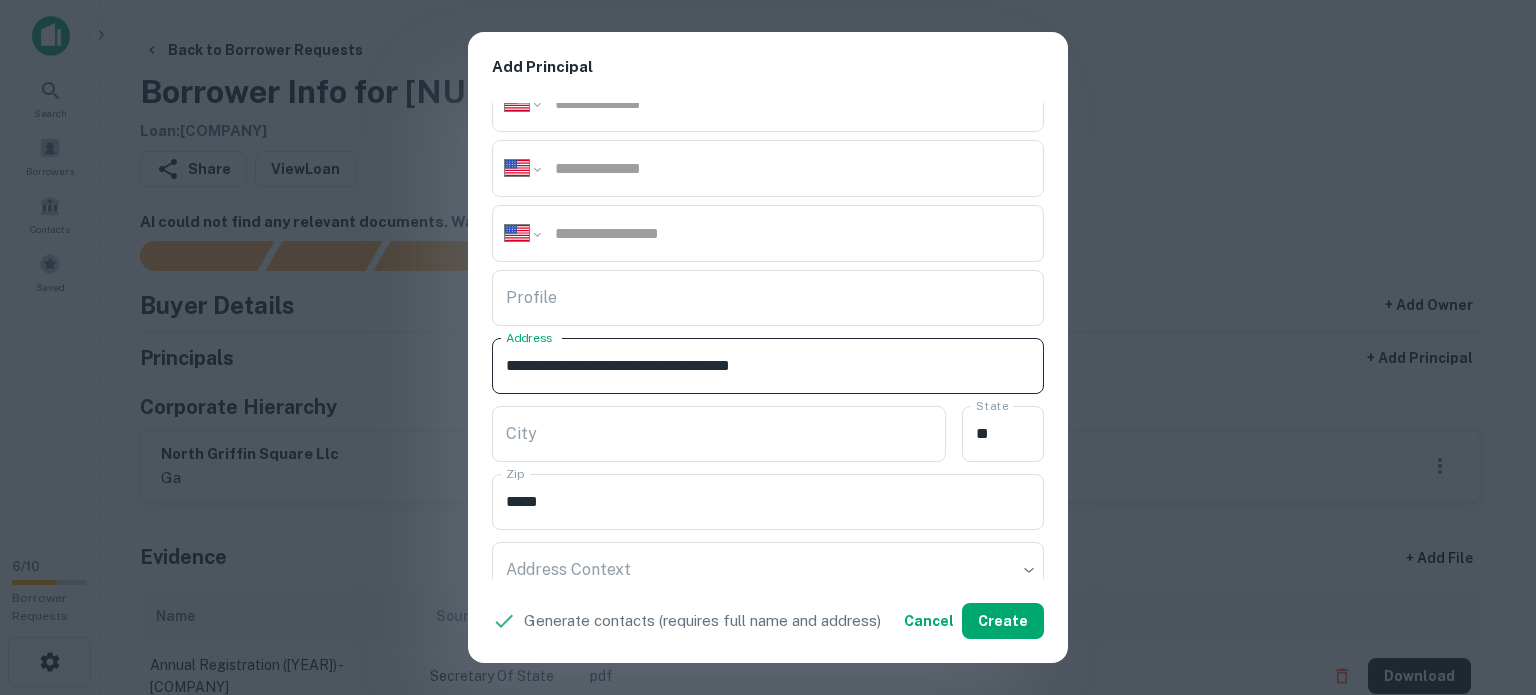 drag, startPoint x: 661, startPoint y: 360, endPoint x: 712, endPoint y: 386, distance: 57.245087 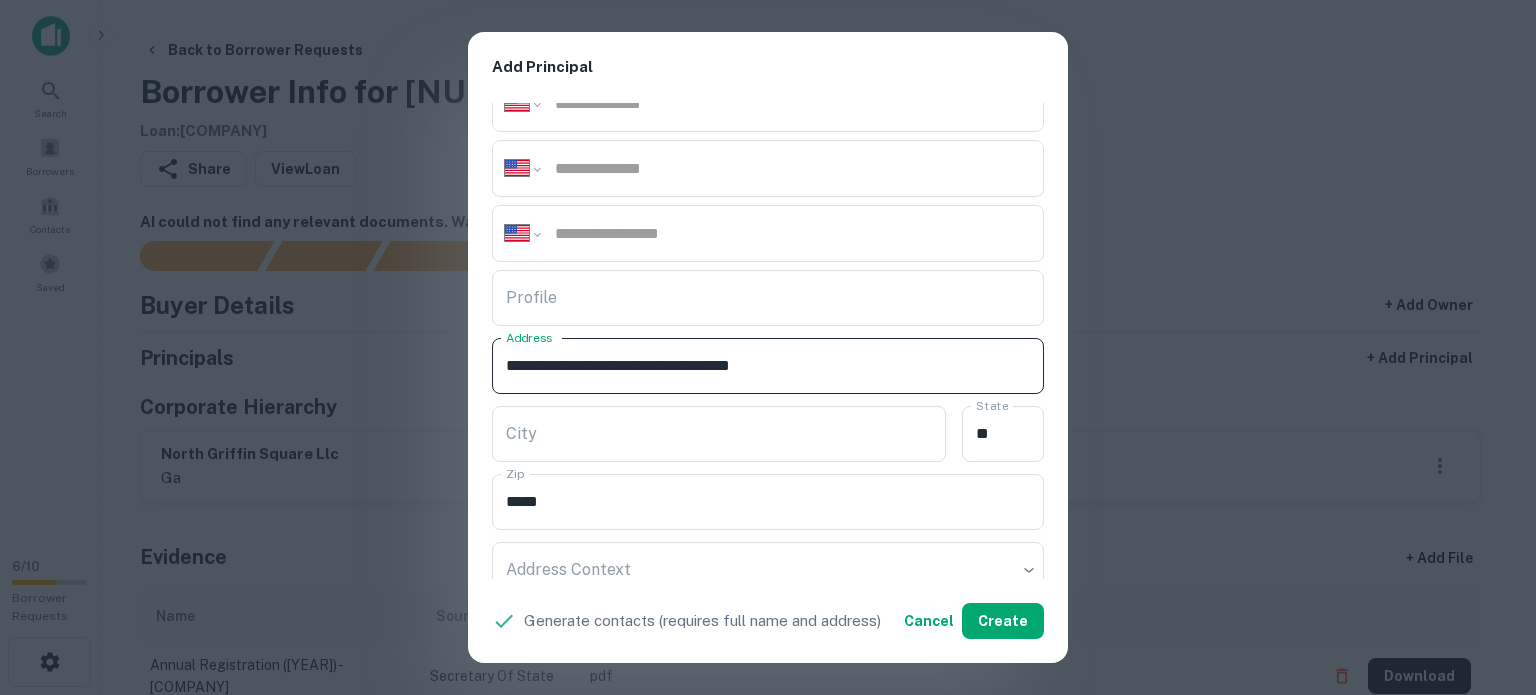 click on "**********" at bounding box center (768, 366) 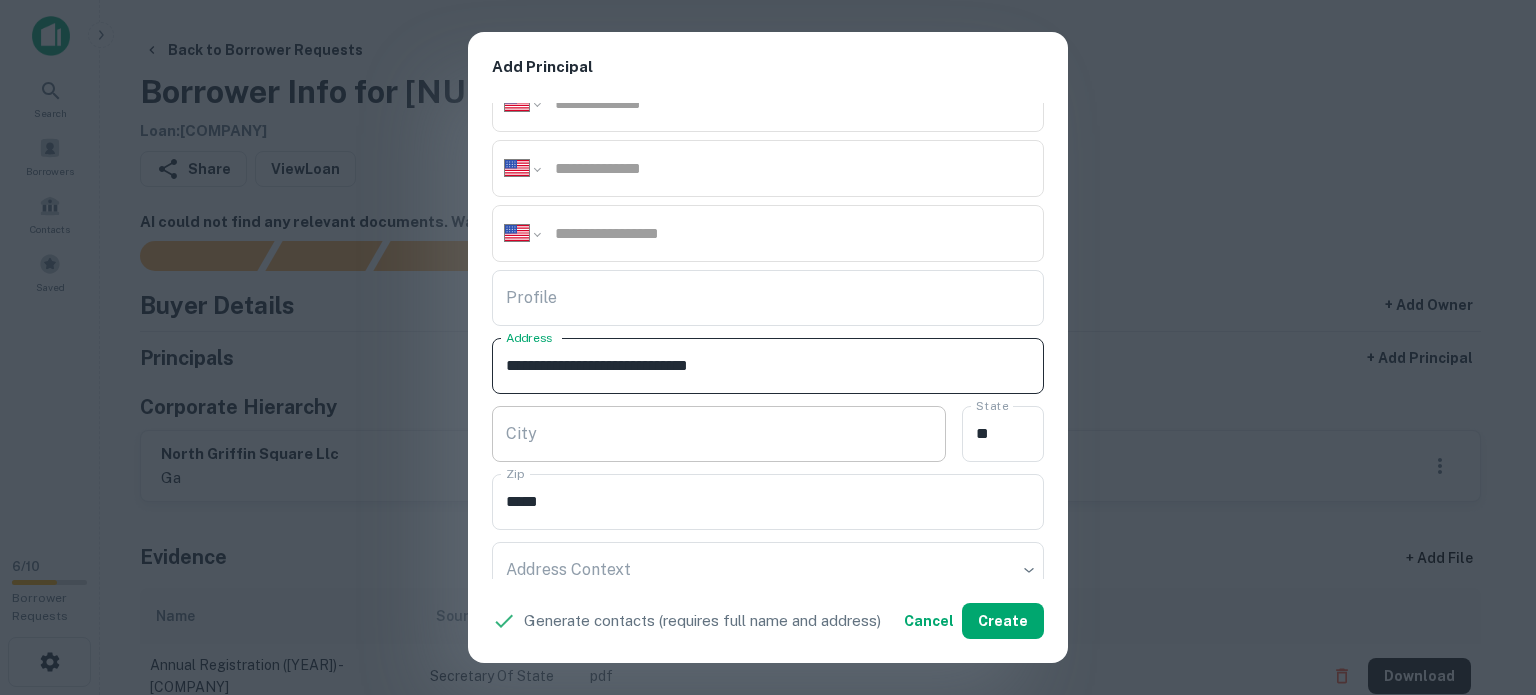 type on "**********" 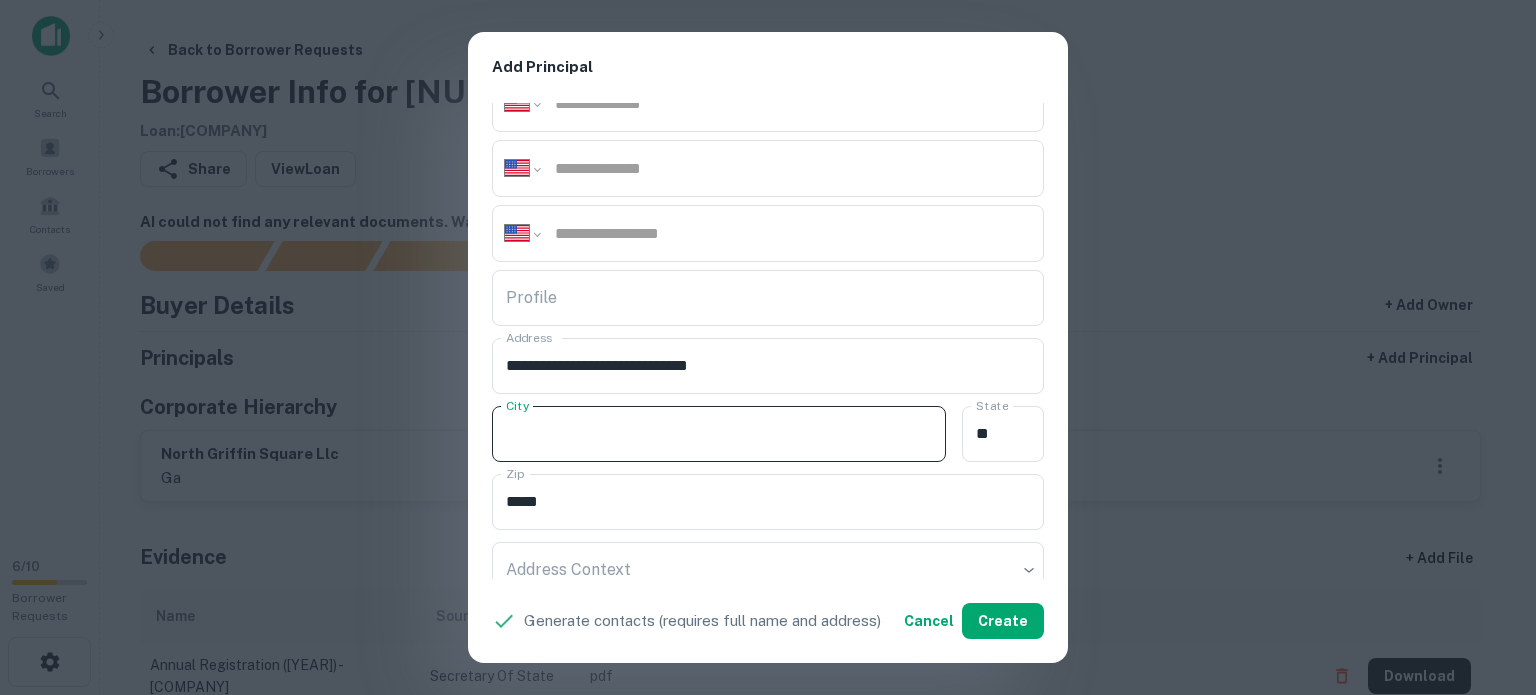 paste on "*******" 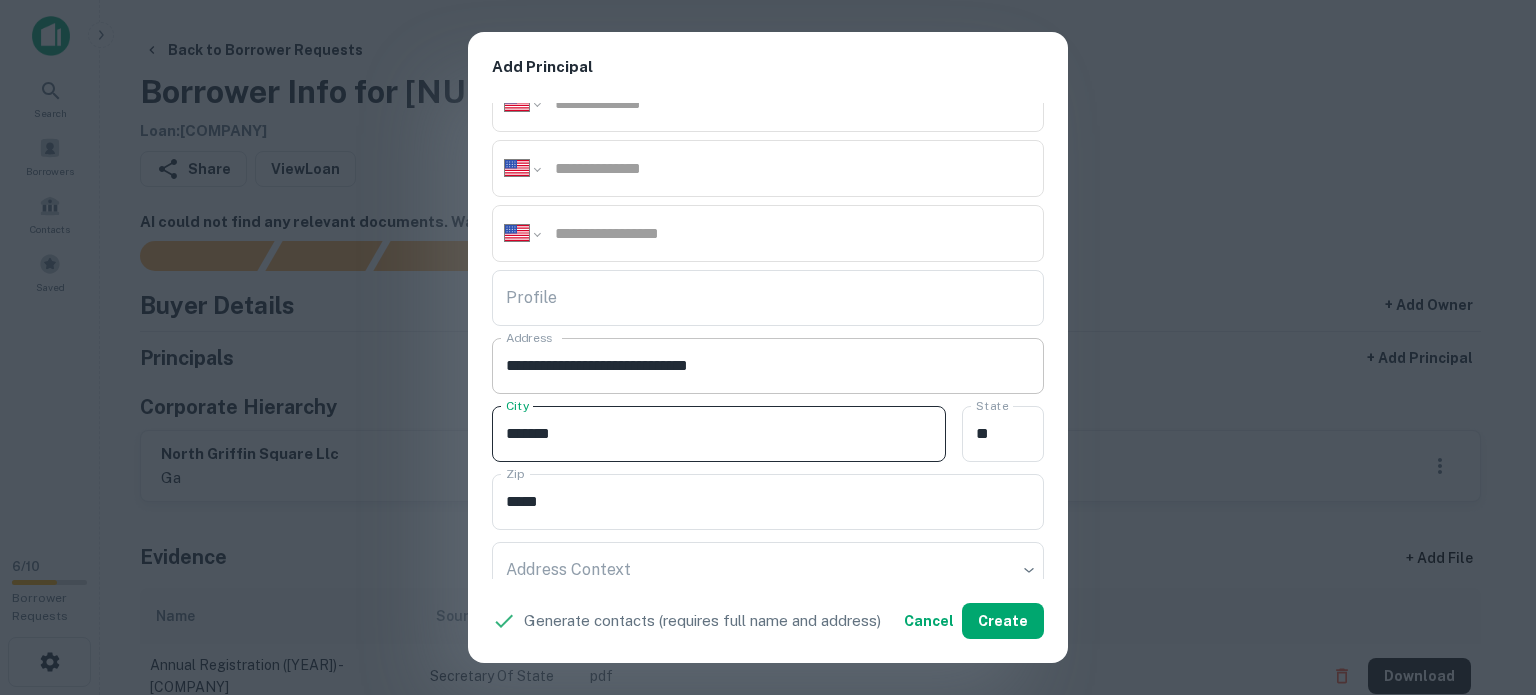 type on "*******" 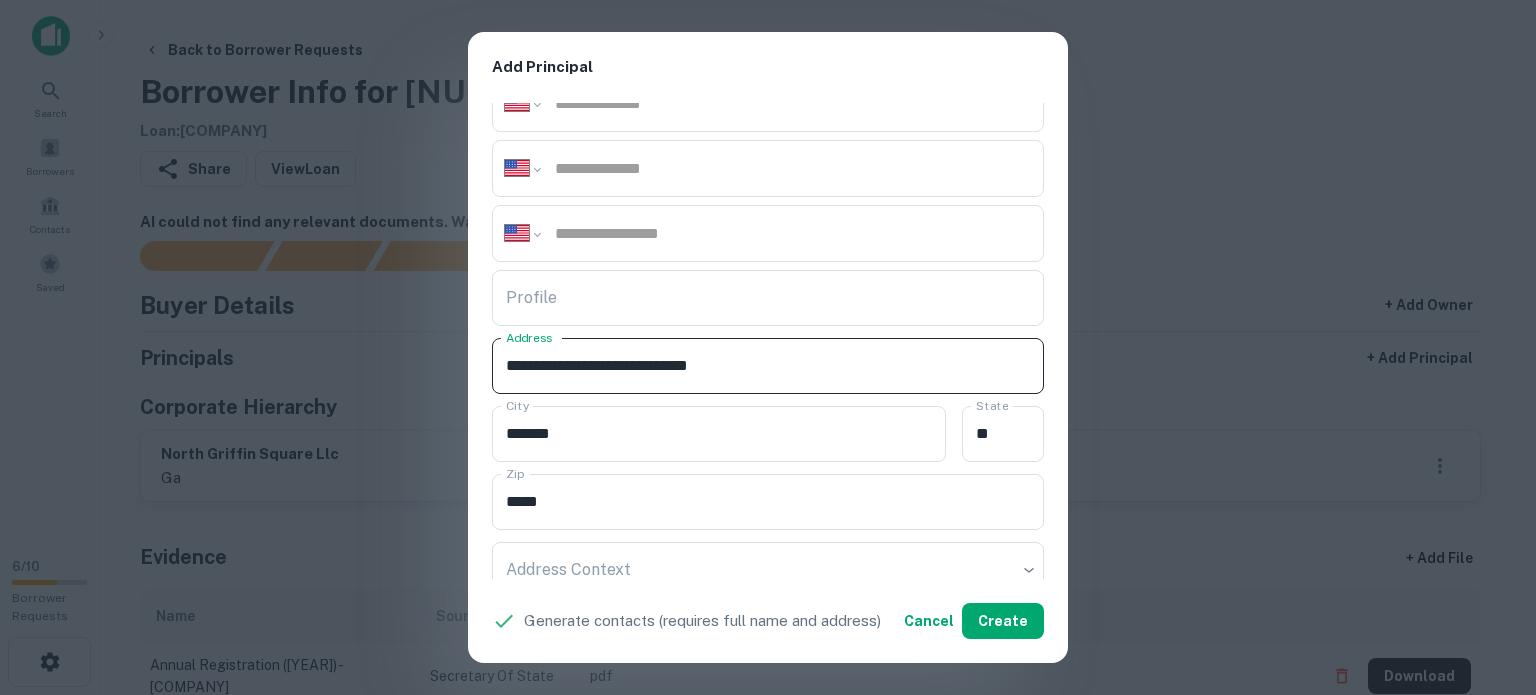 drag, startPoint x: 647, startPoint y: 366, endPoint x: 784, endPoint y: 375, distance: 137.2953 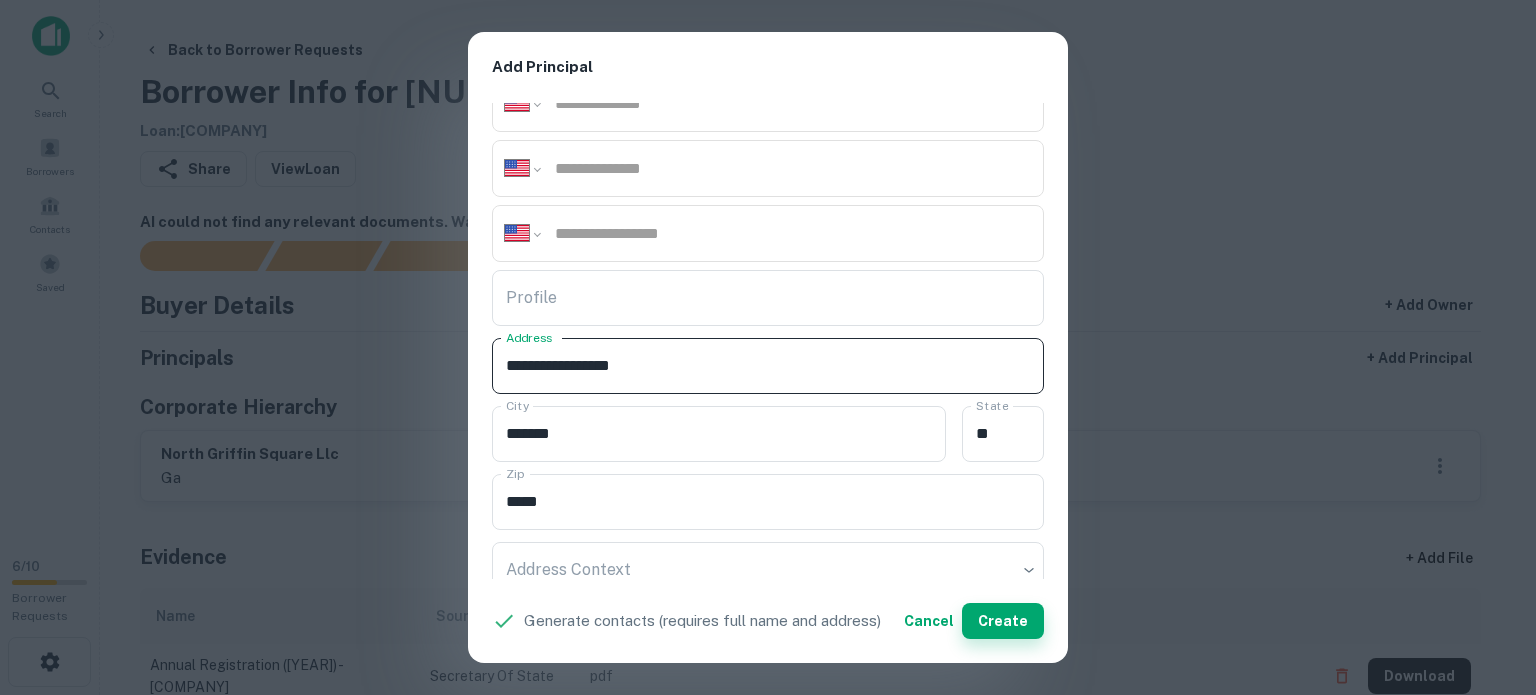 type on "**********" 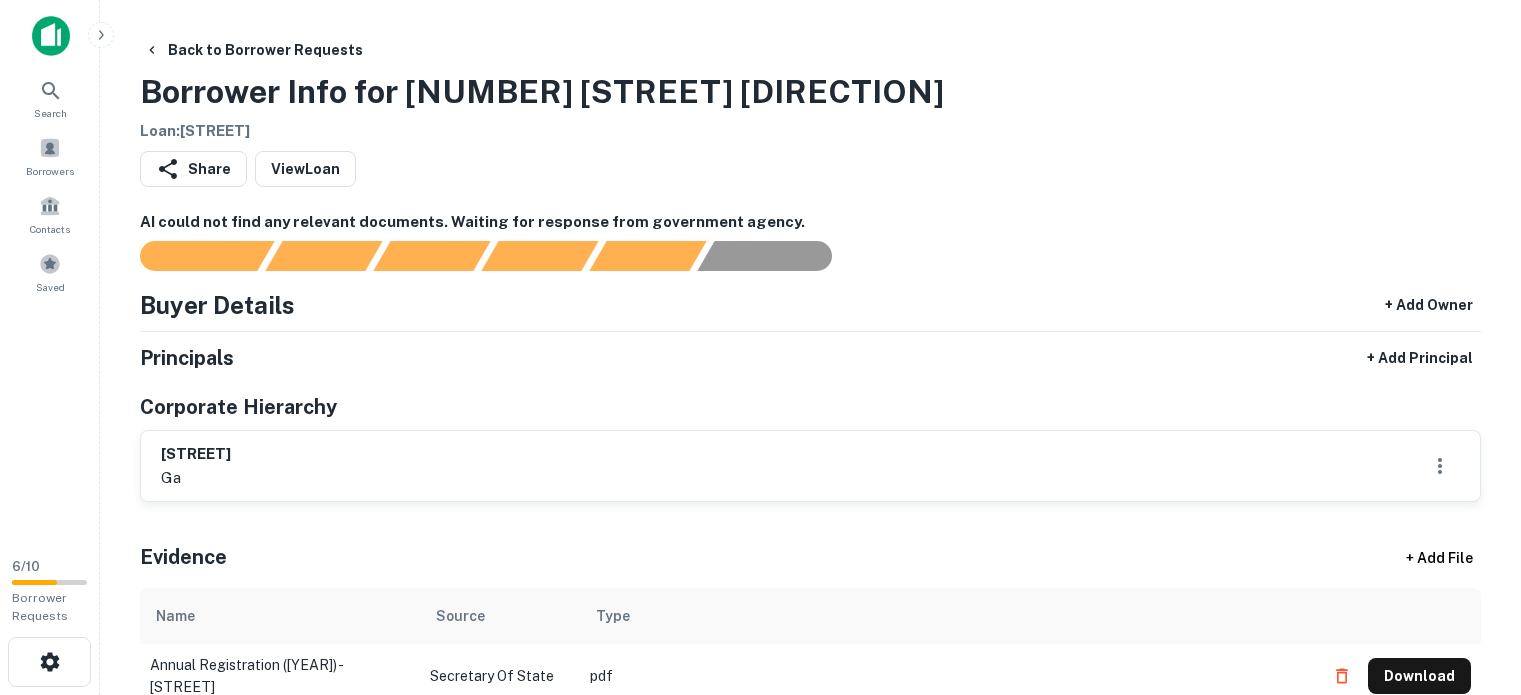 scroll, scrollTop: 0, scrollLeft: 0, axis: both 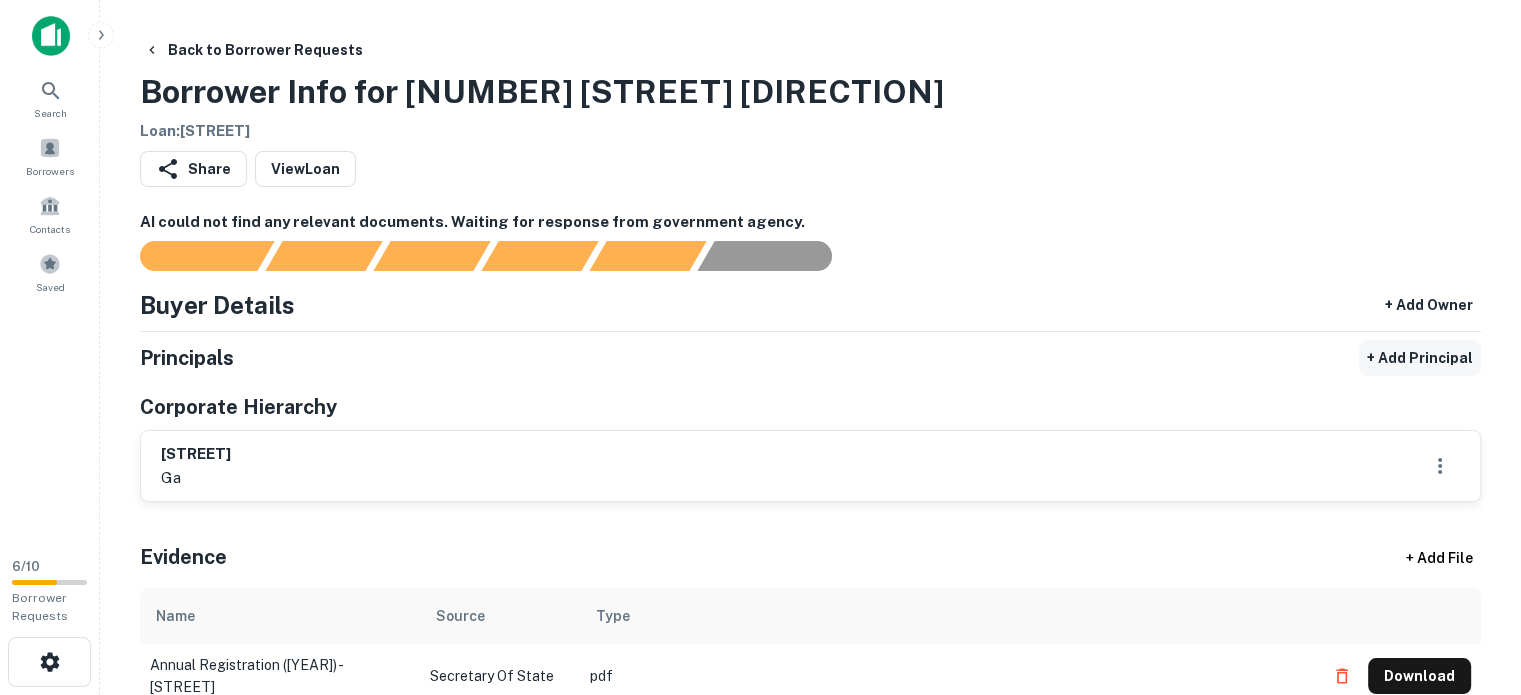 click on "+ Add Principal" at bounding box center (1420, 358) 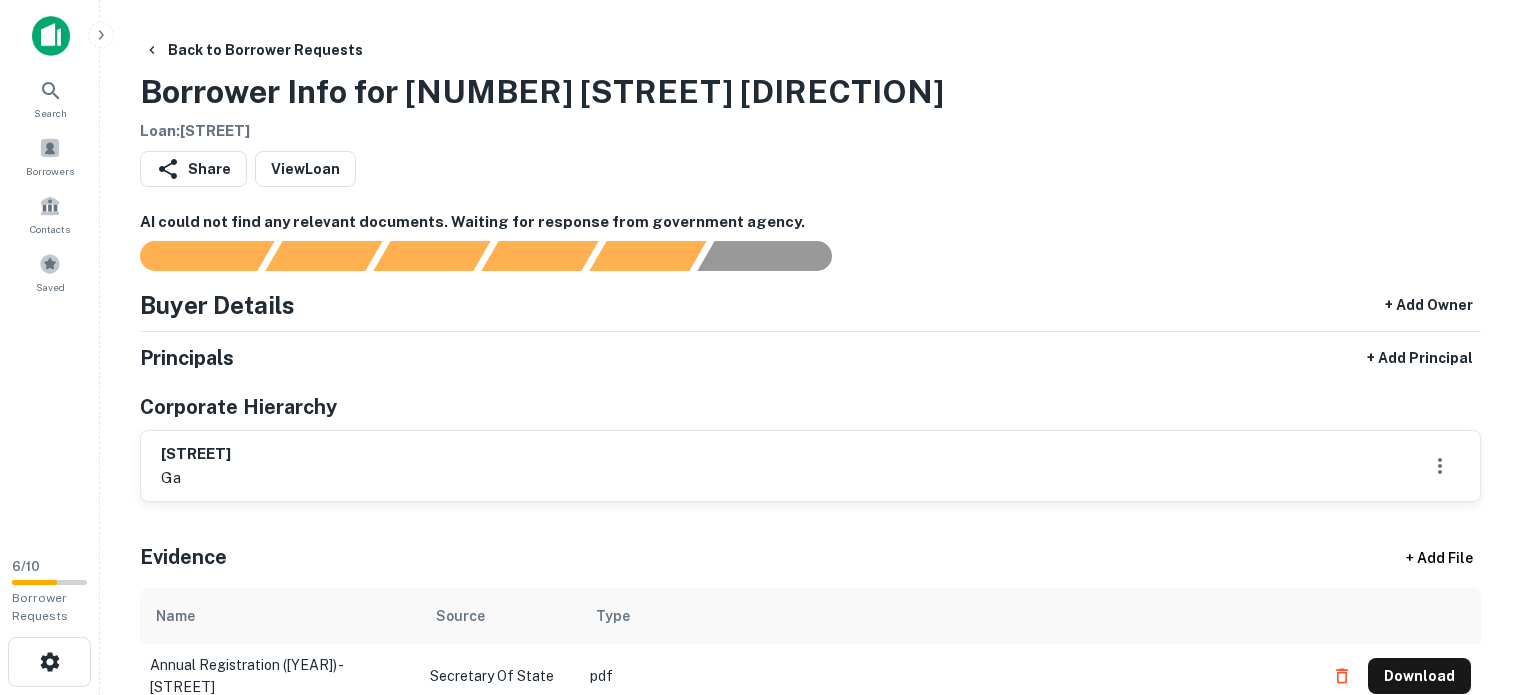 click on "Full Name" at bounding box center (71, 809) 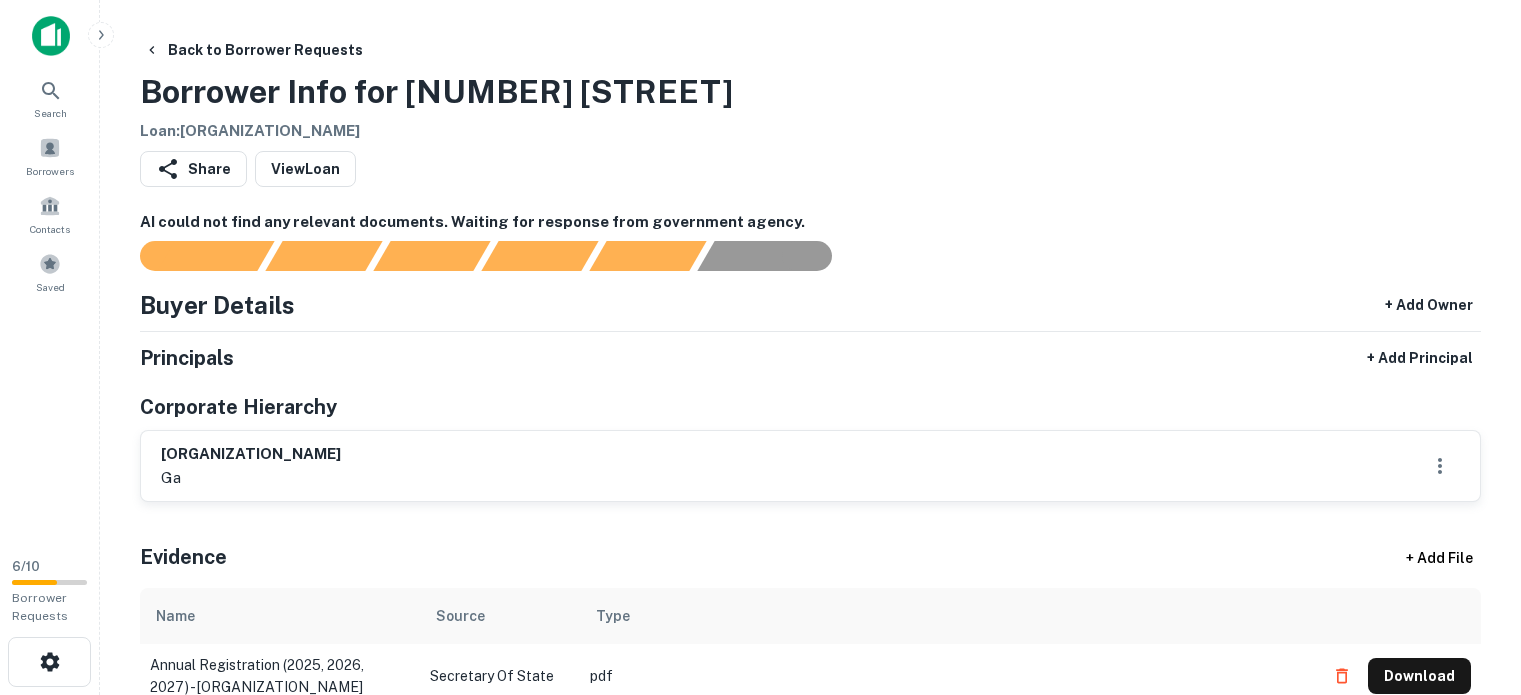 scroll, scrollTop: 0, scrollLeft: 0, axis: both 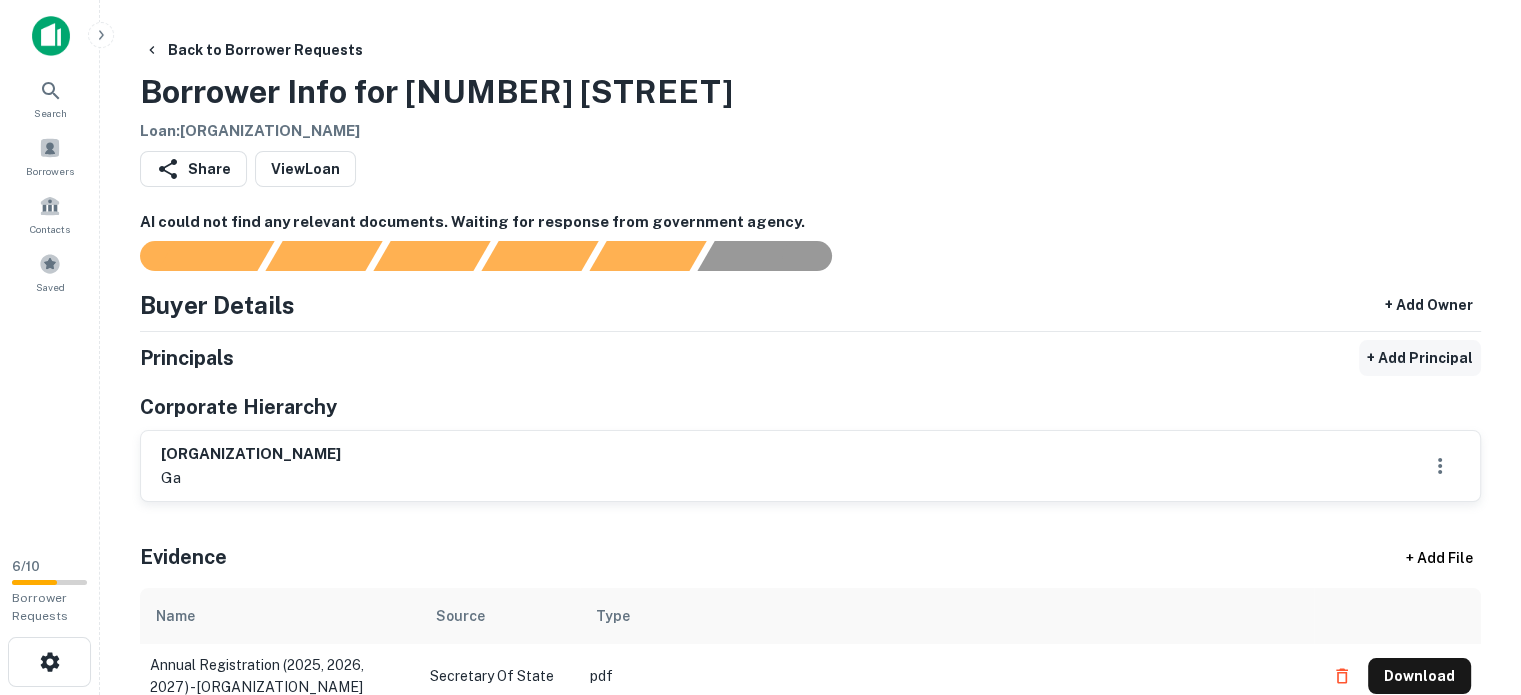 click on "+ Add Principal" at bounding box center [1420, 358] 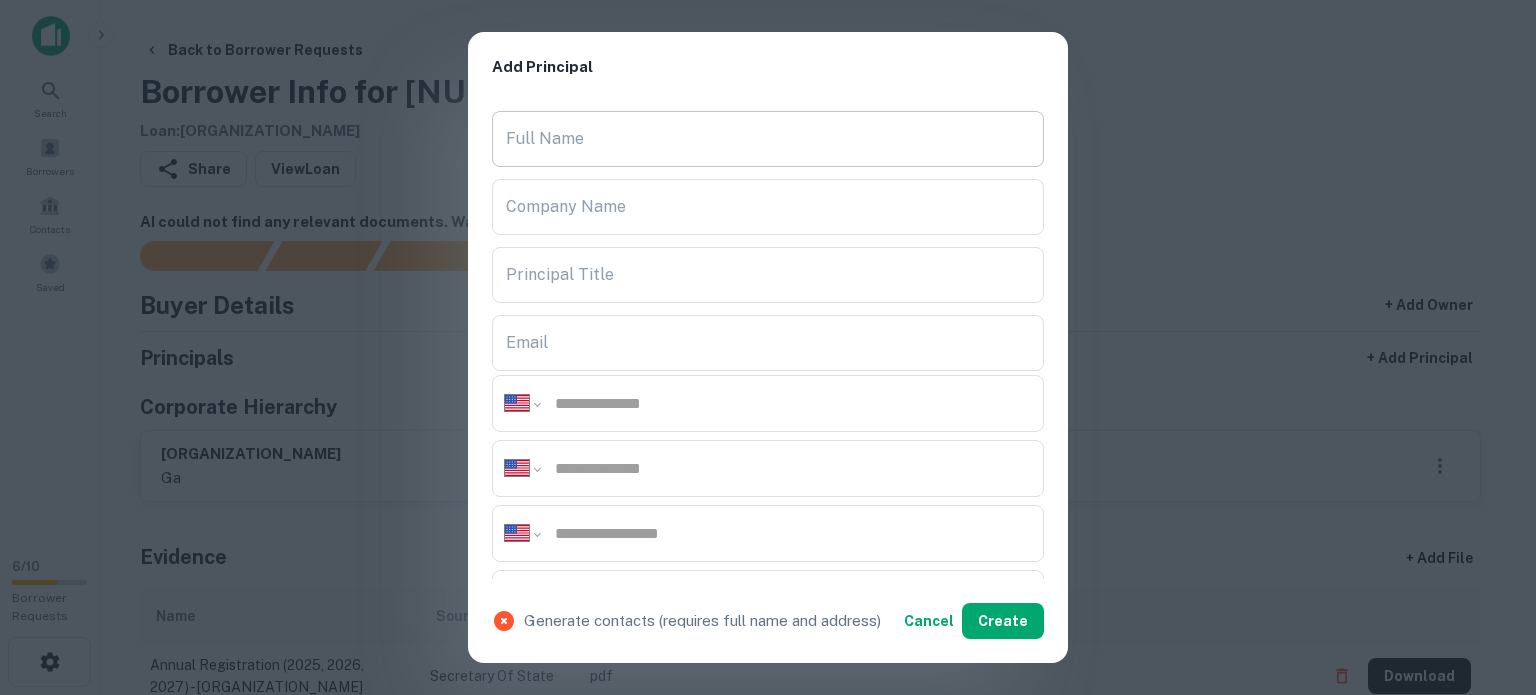 click on "Full Name" at bounding box center [768, 139] 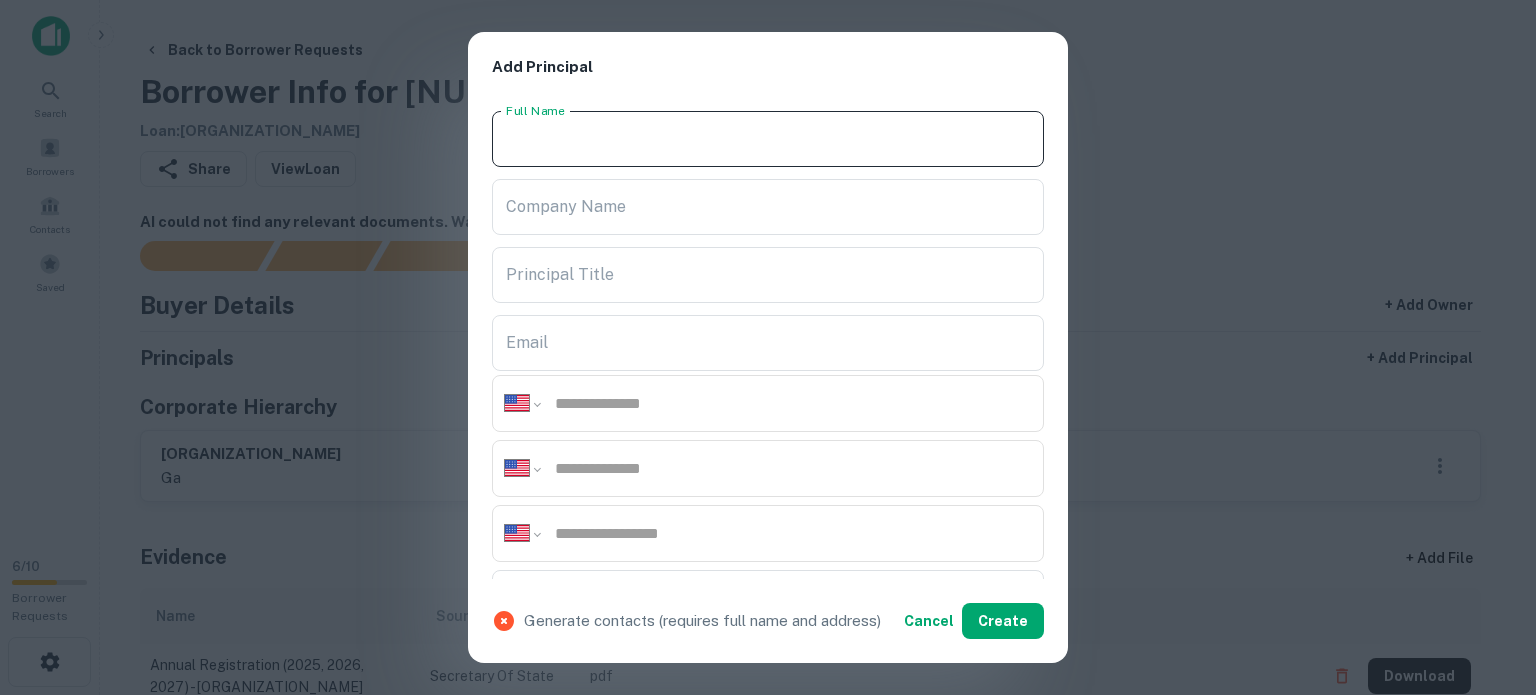 paste on "**********" 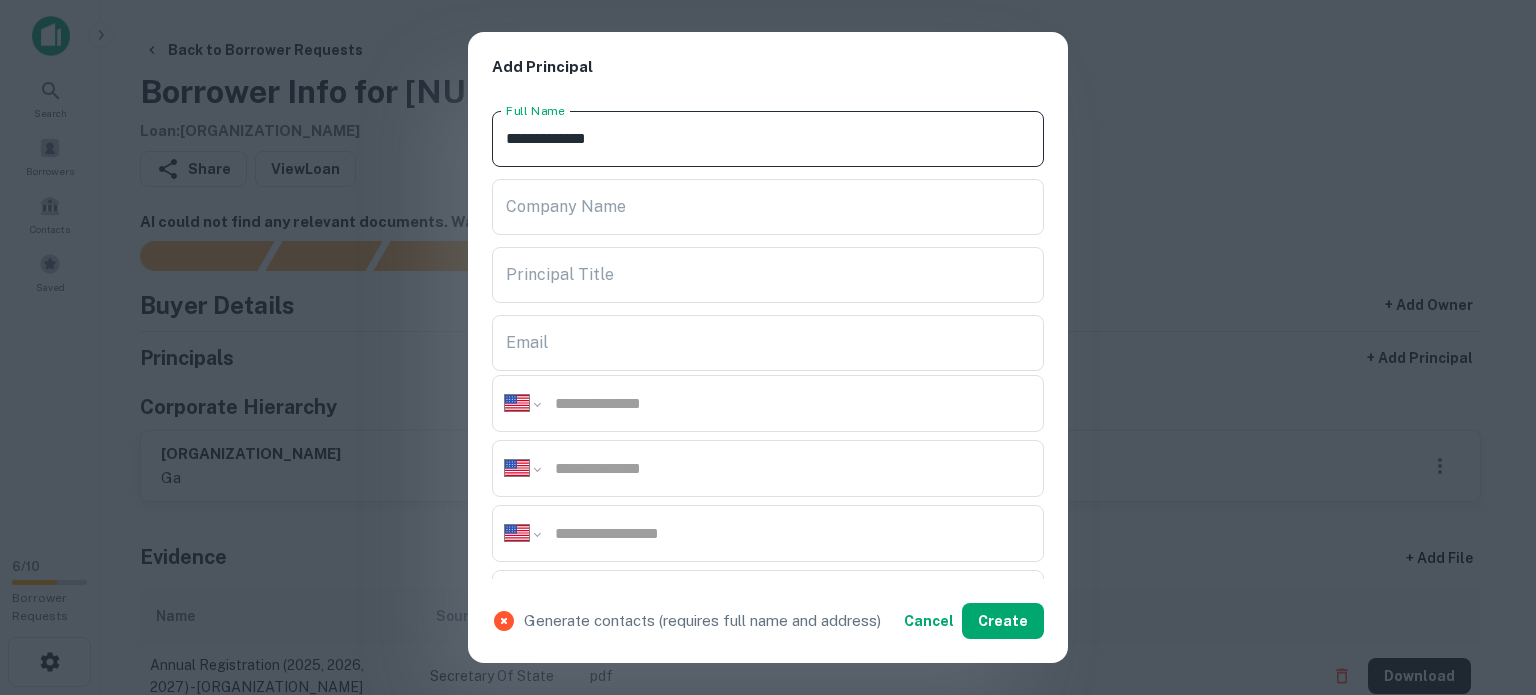 type on "**********" 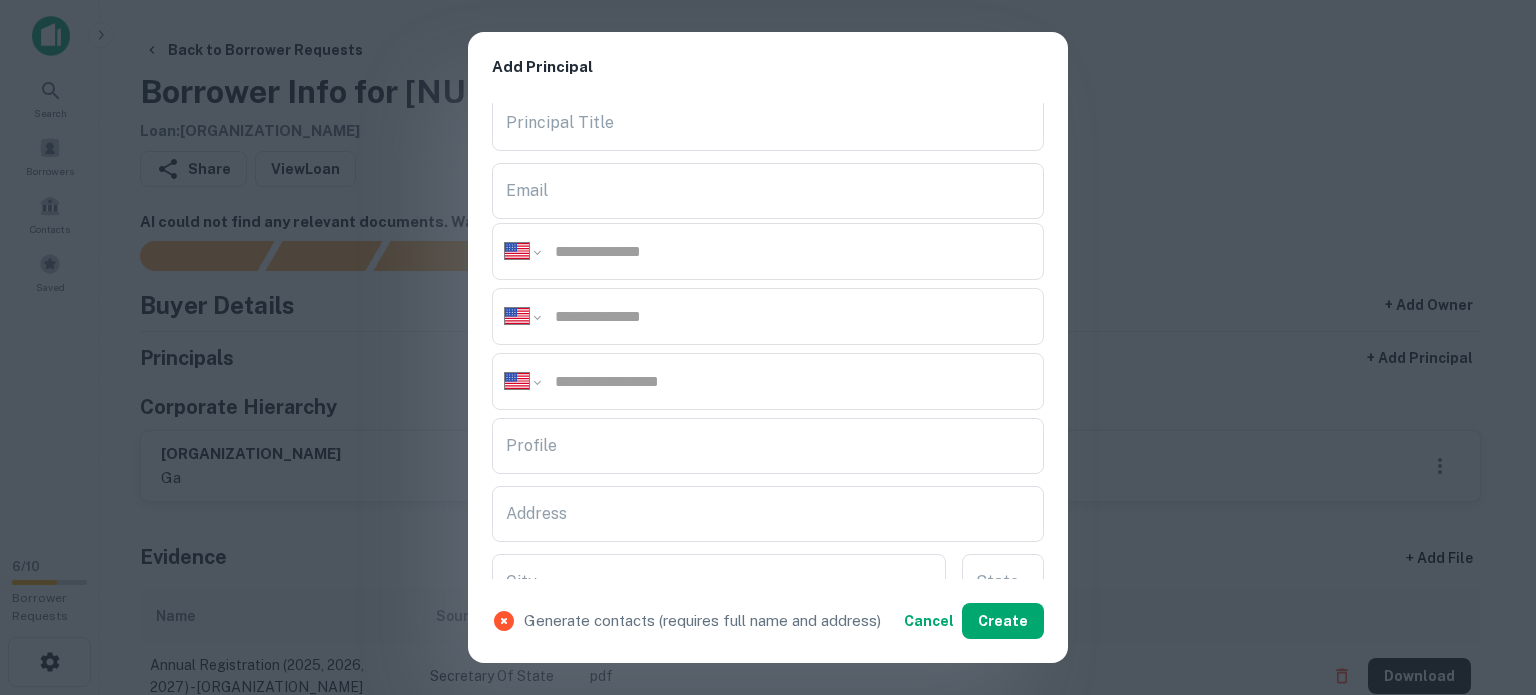 scroll, scrollTop: 200, scrollLeft: 0, axis: vertical 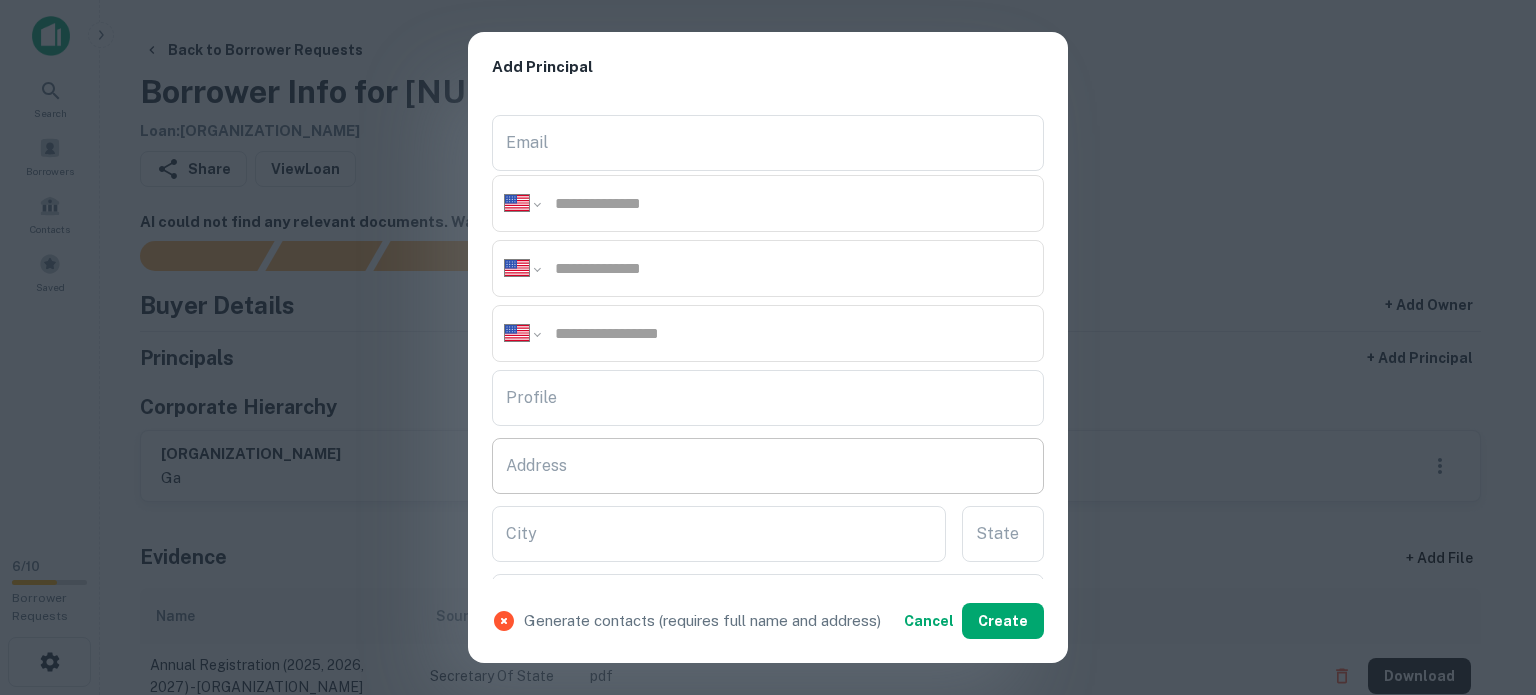 click on "Address" at bounding box center (768, 466) 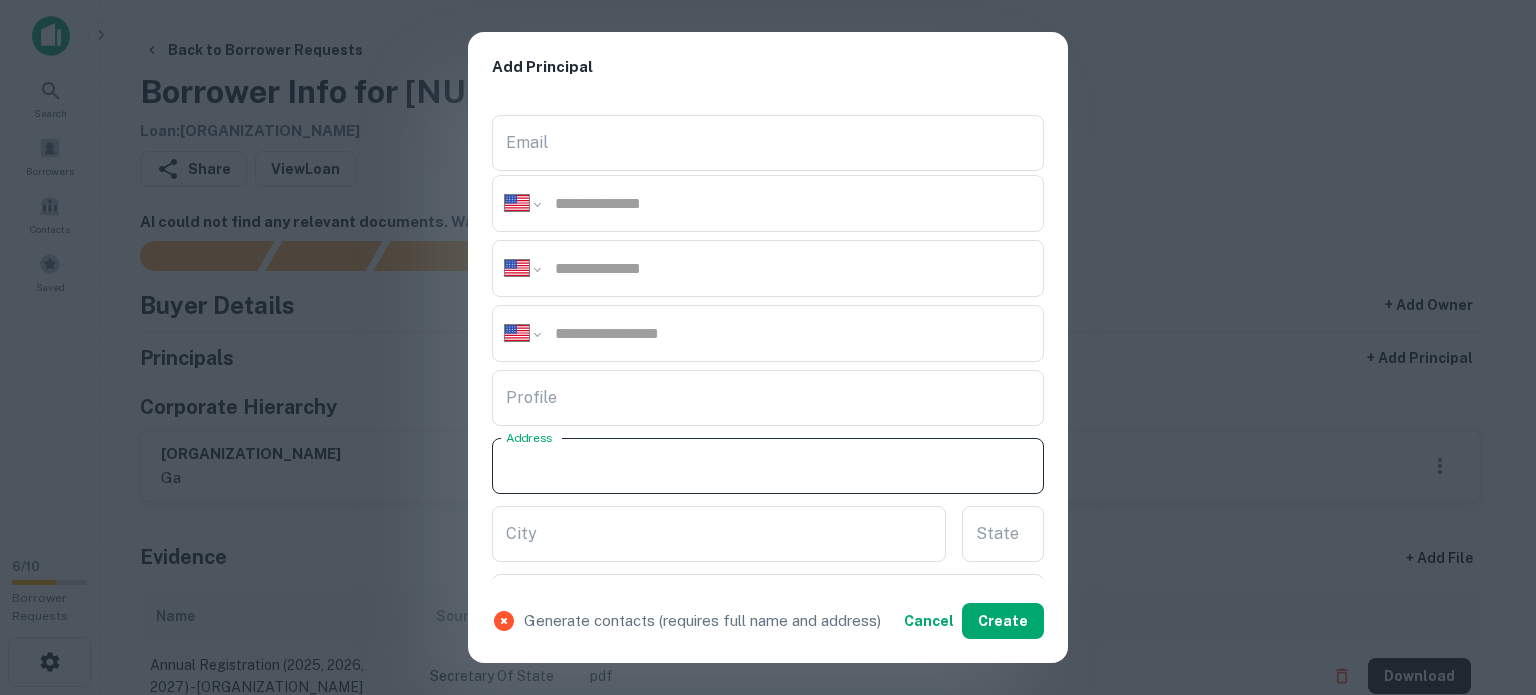 paste on "**********" 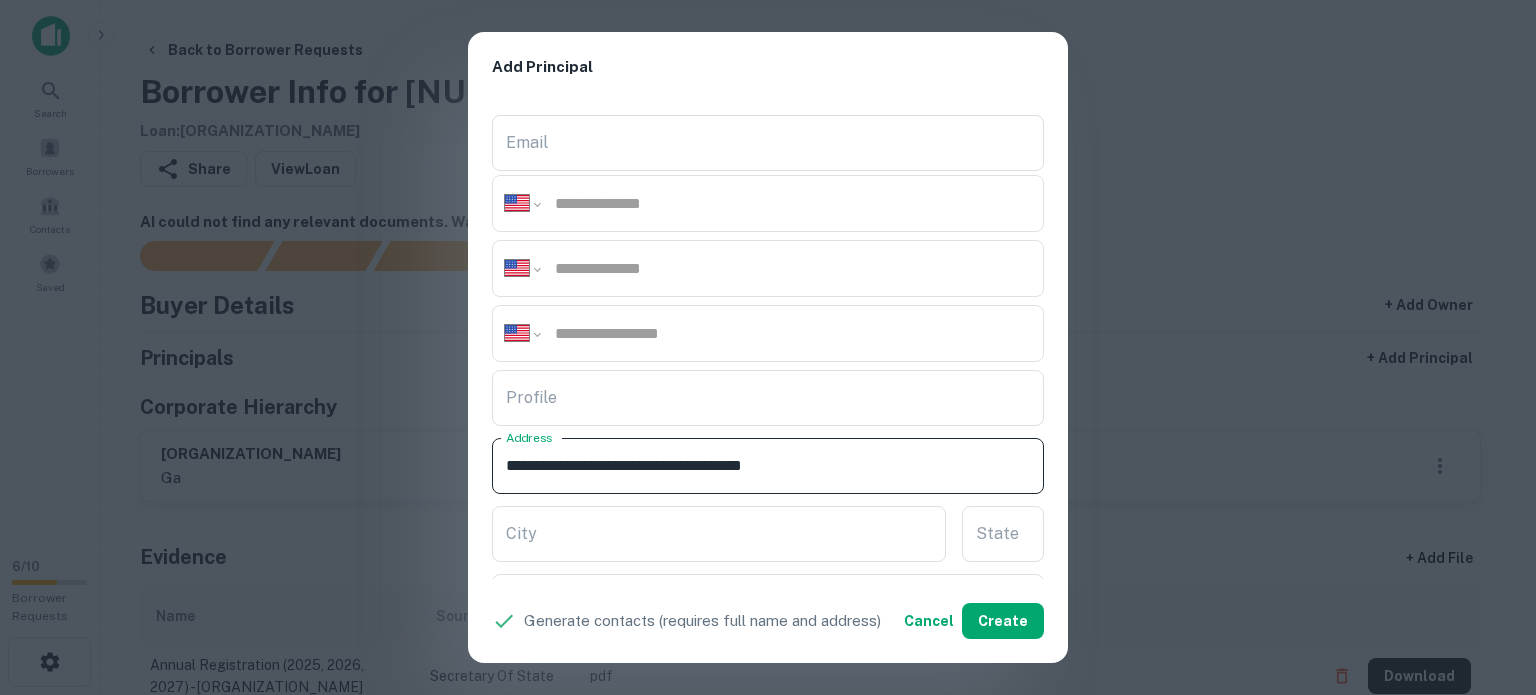 drag, startPoint x: 784, startPoint y: 459, endPoint x: 856, endPoint y: 467, distance: 72.443085 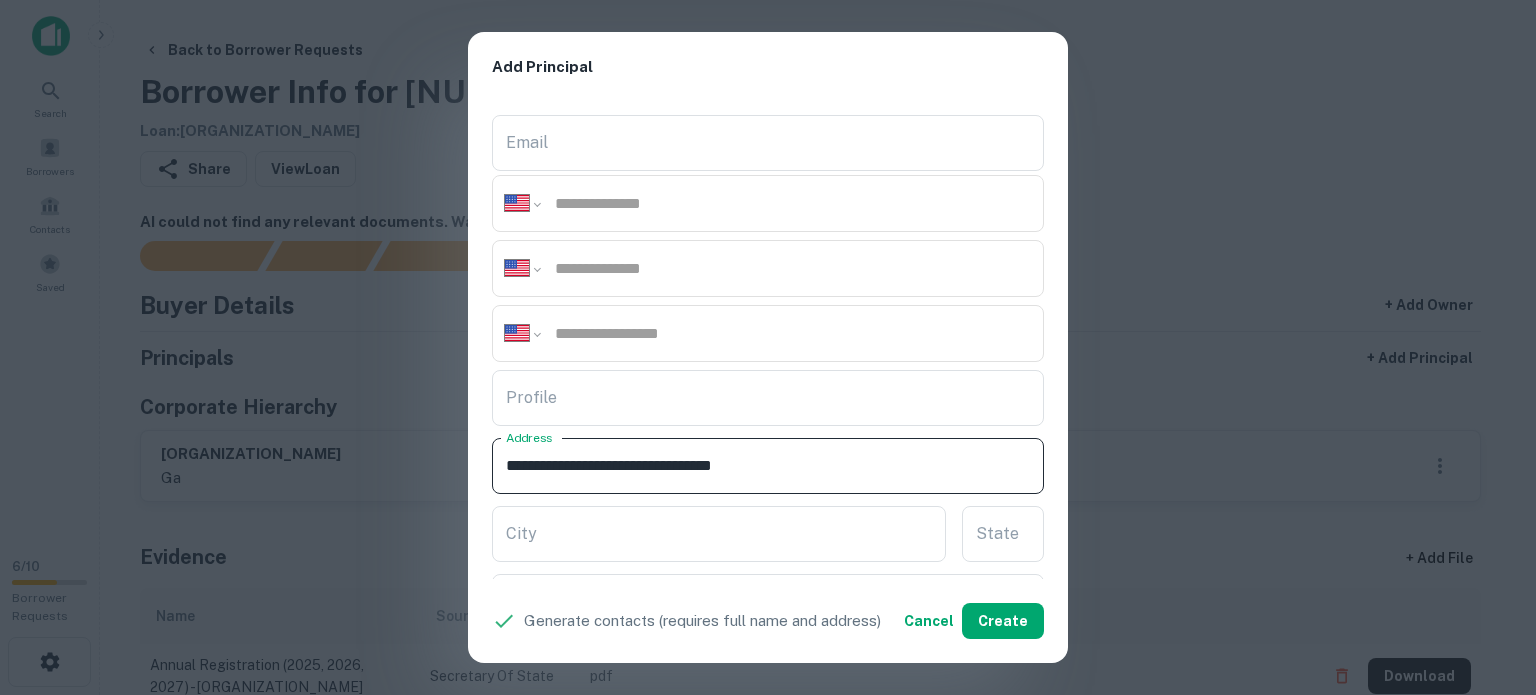 scroll, scrollTop: 300, scrollLeft: 0, axis: vertical 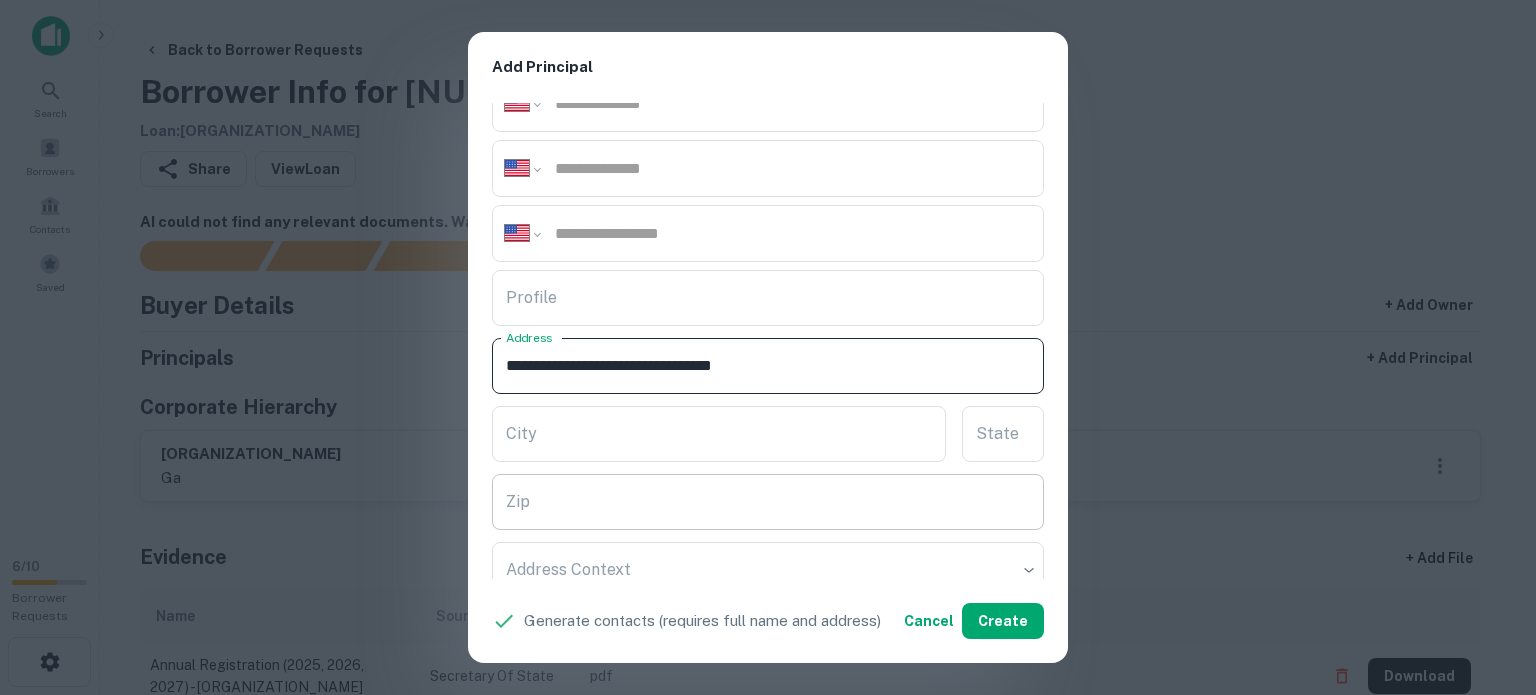 type on "**********" 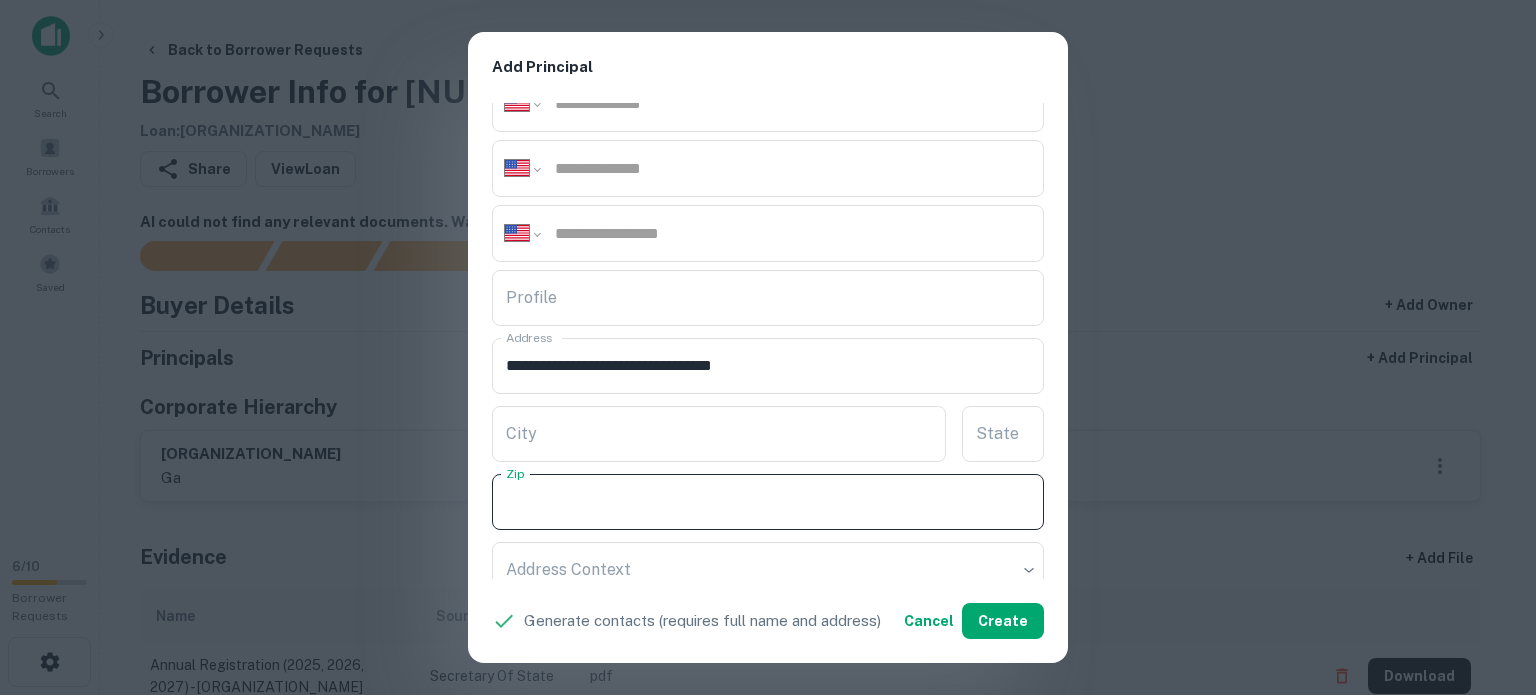 paste on "*****" 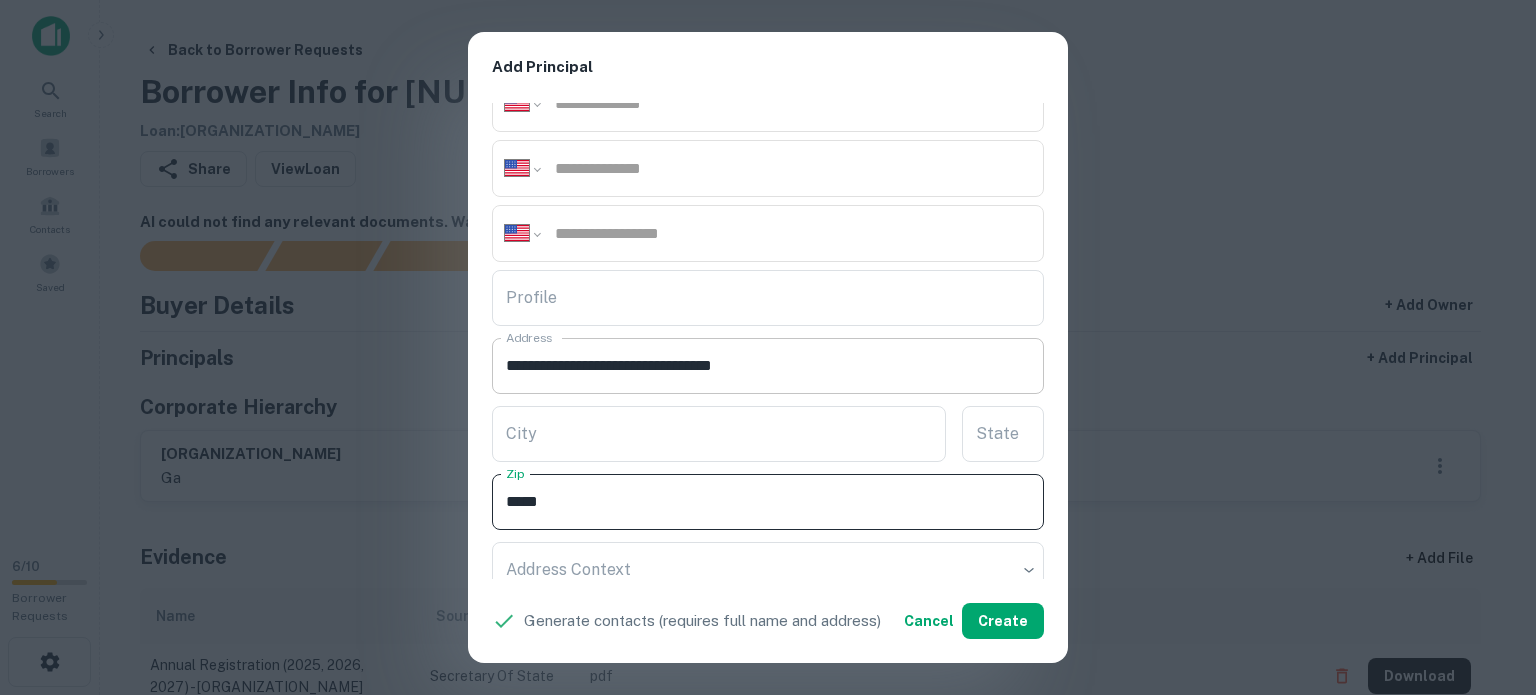 type on "*****" 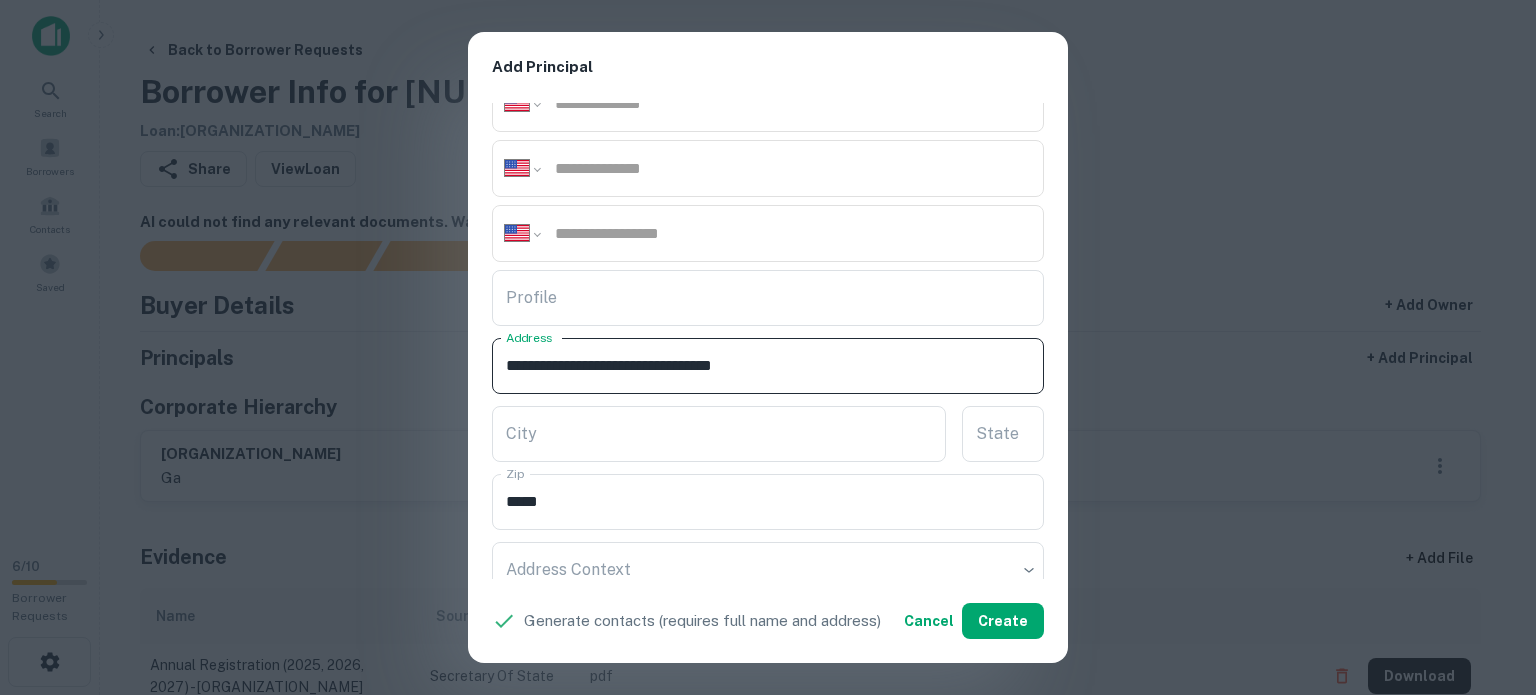 drag, startPoint x: 745, startPoint y: 362, endPoint x: 769, endPoint y: 379, distance: 29.410883 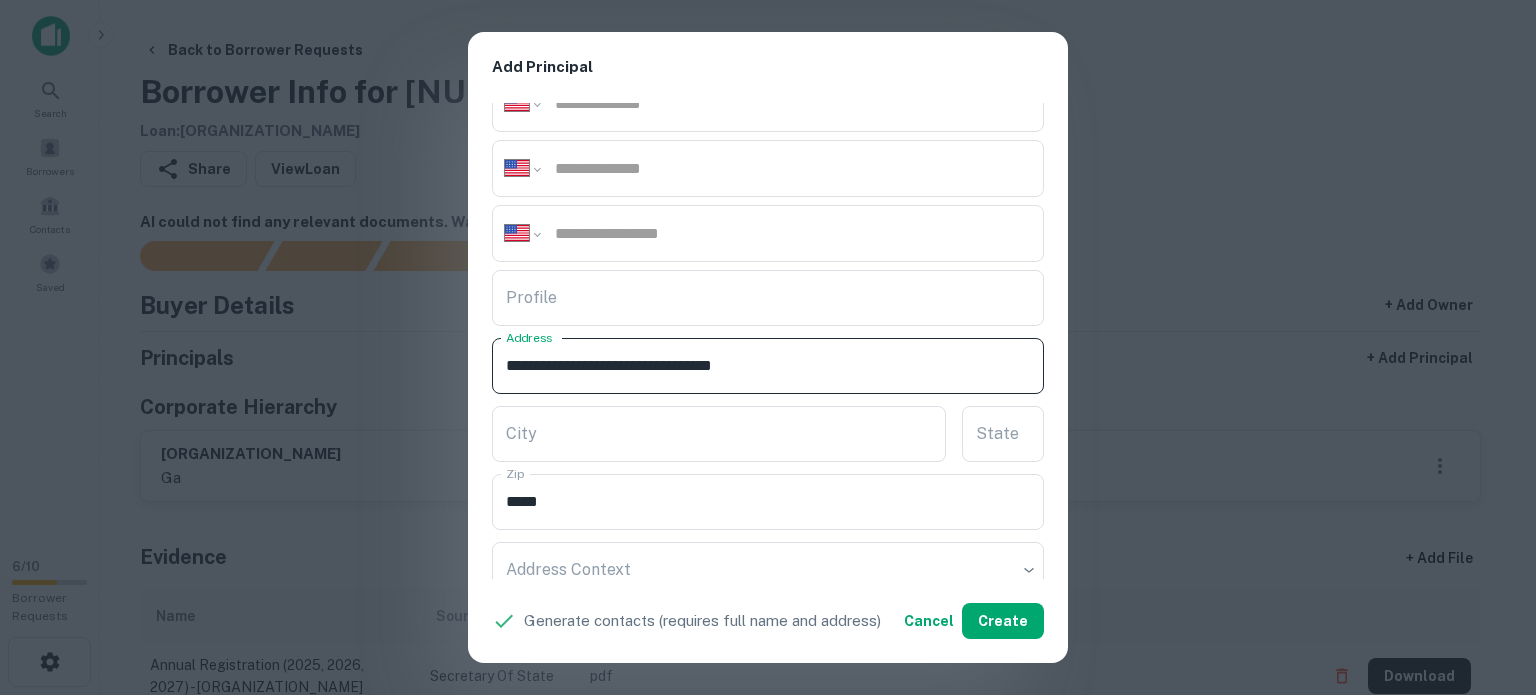 click on "**********" at bounding box center [768, 366] 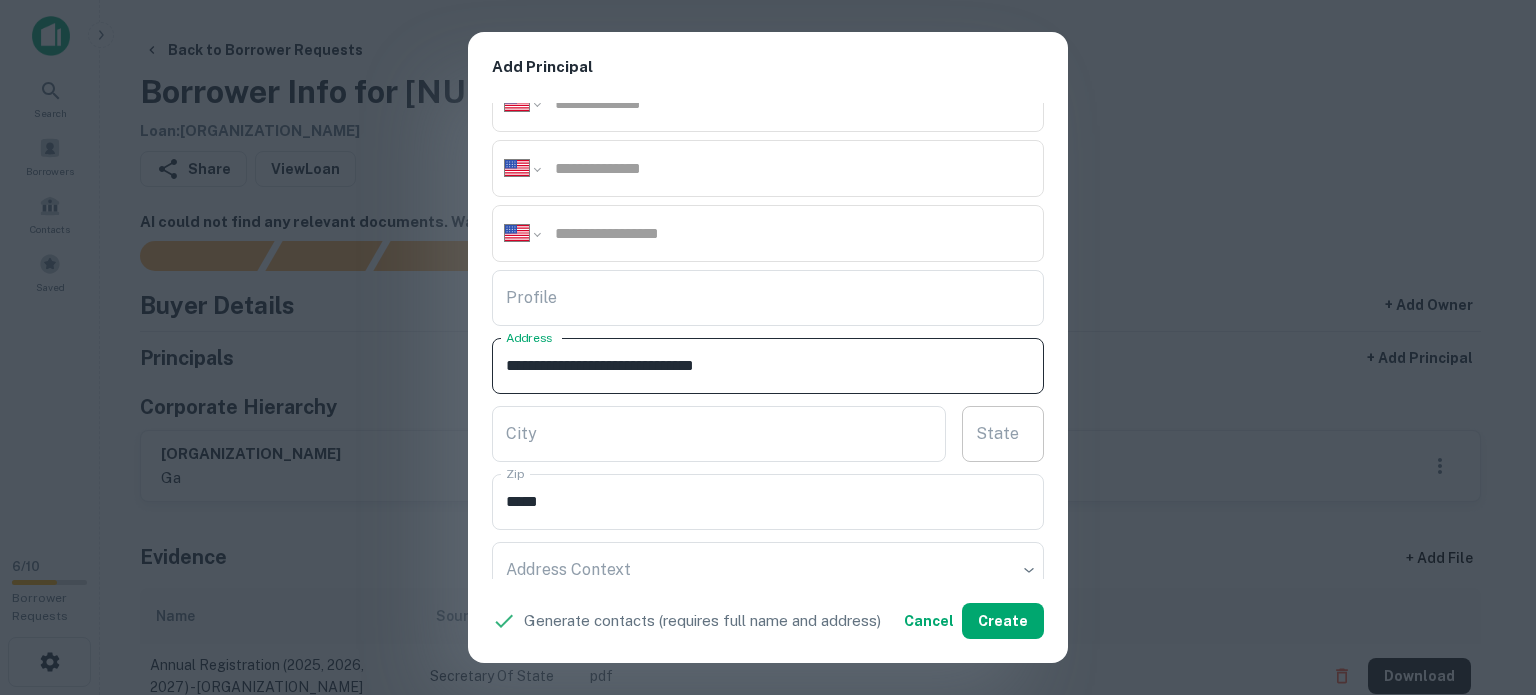 type on "**********" 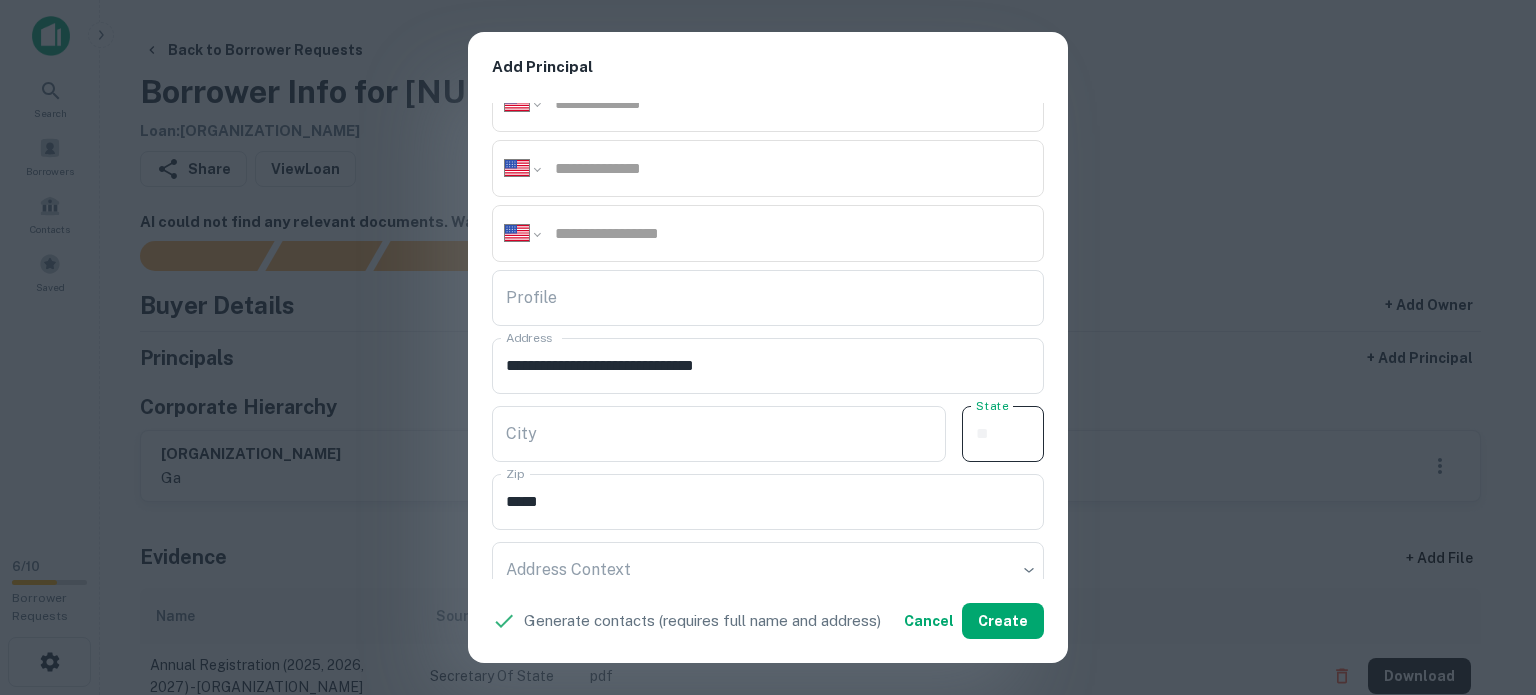 paste on "**" 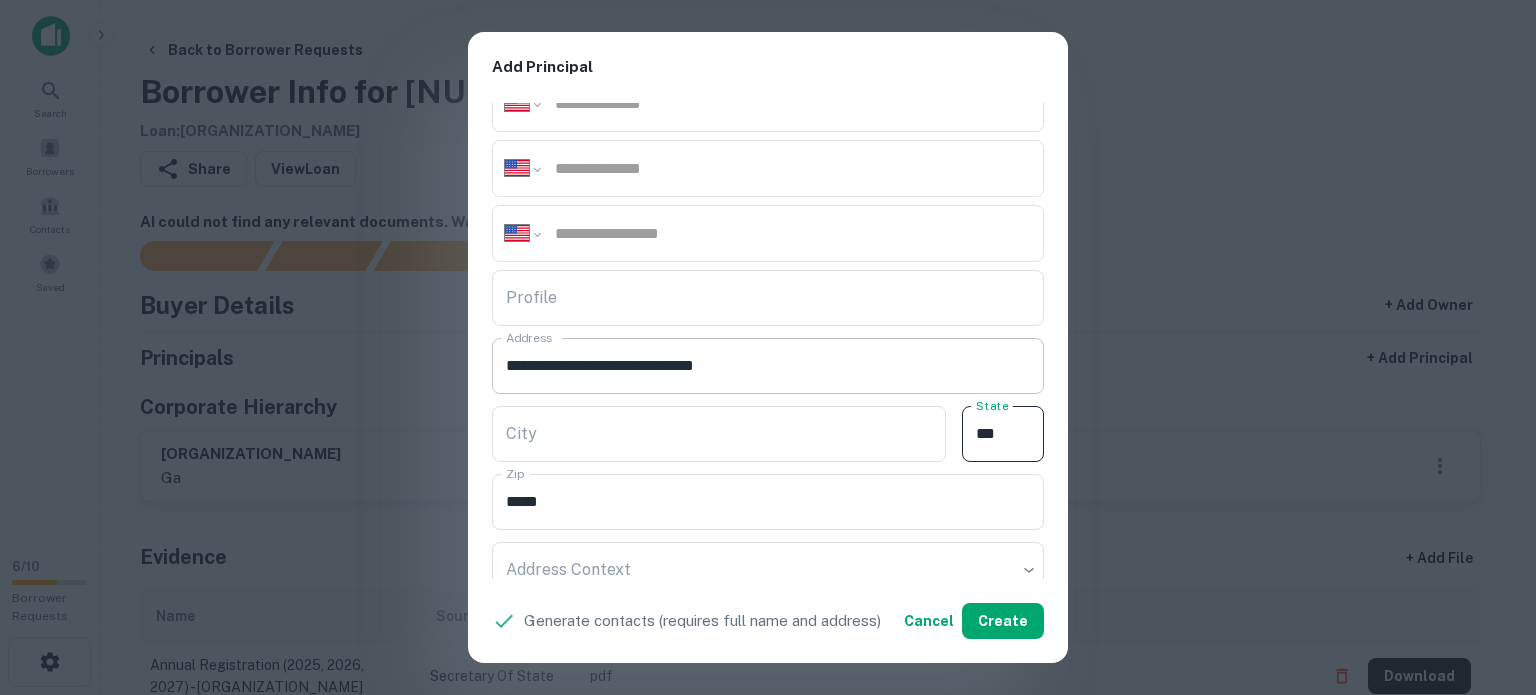 type on "**" 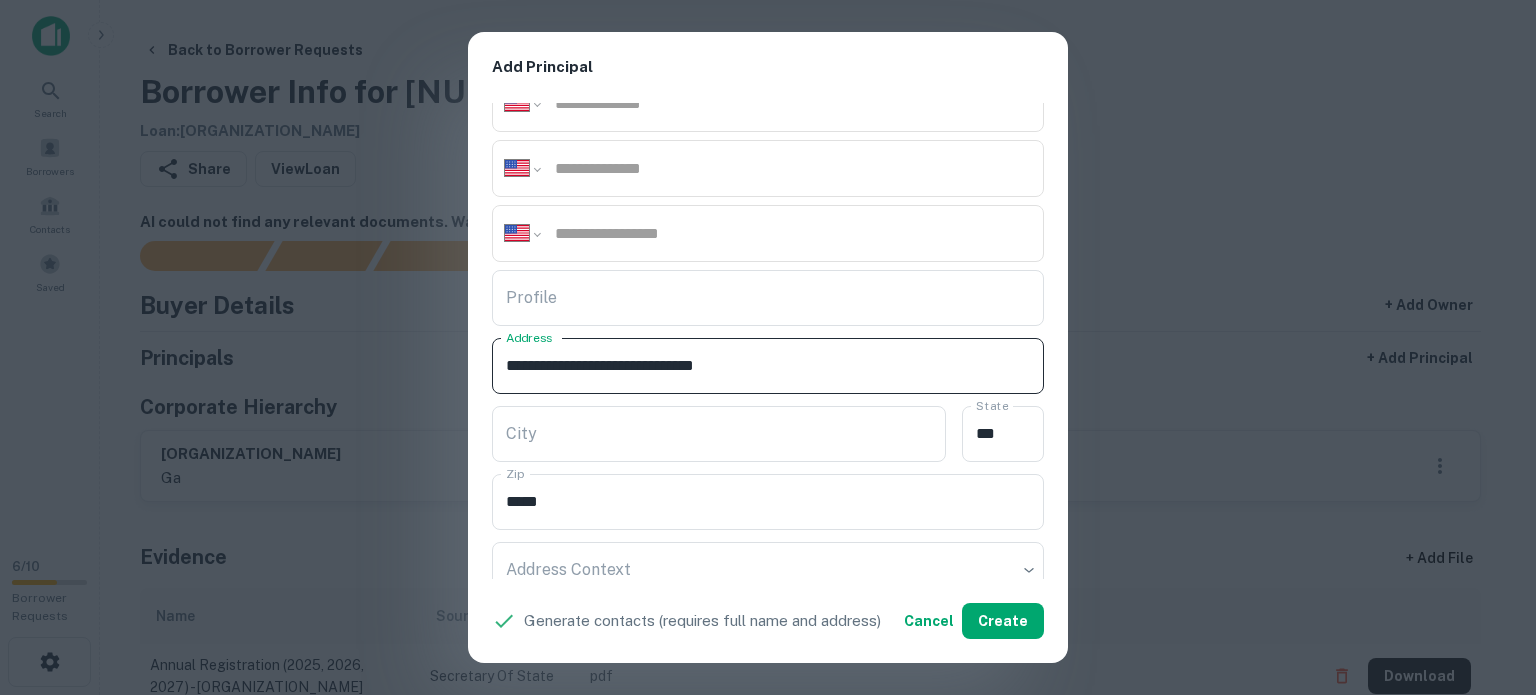 drag, startPoint x: 621, startPoint y: 358, endPoint x: 741, endPoint y: 390, distance: 124.1934 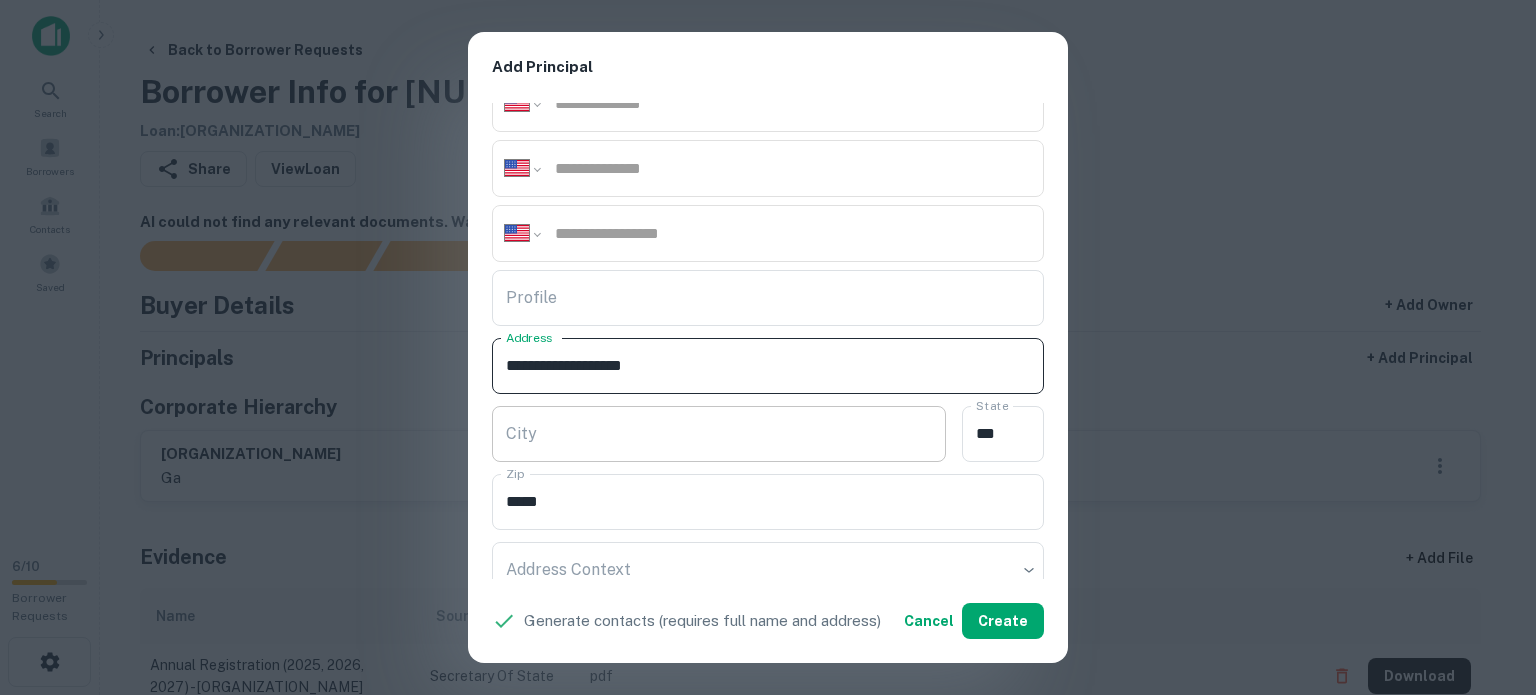 type on "**********" 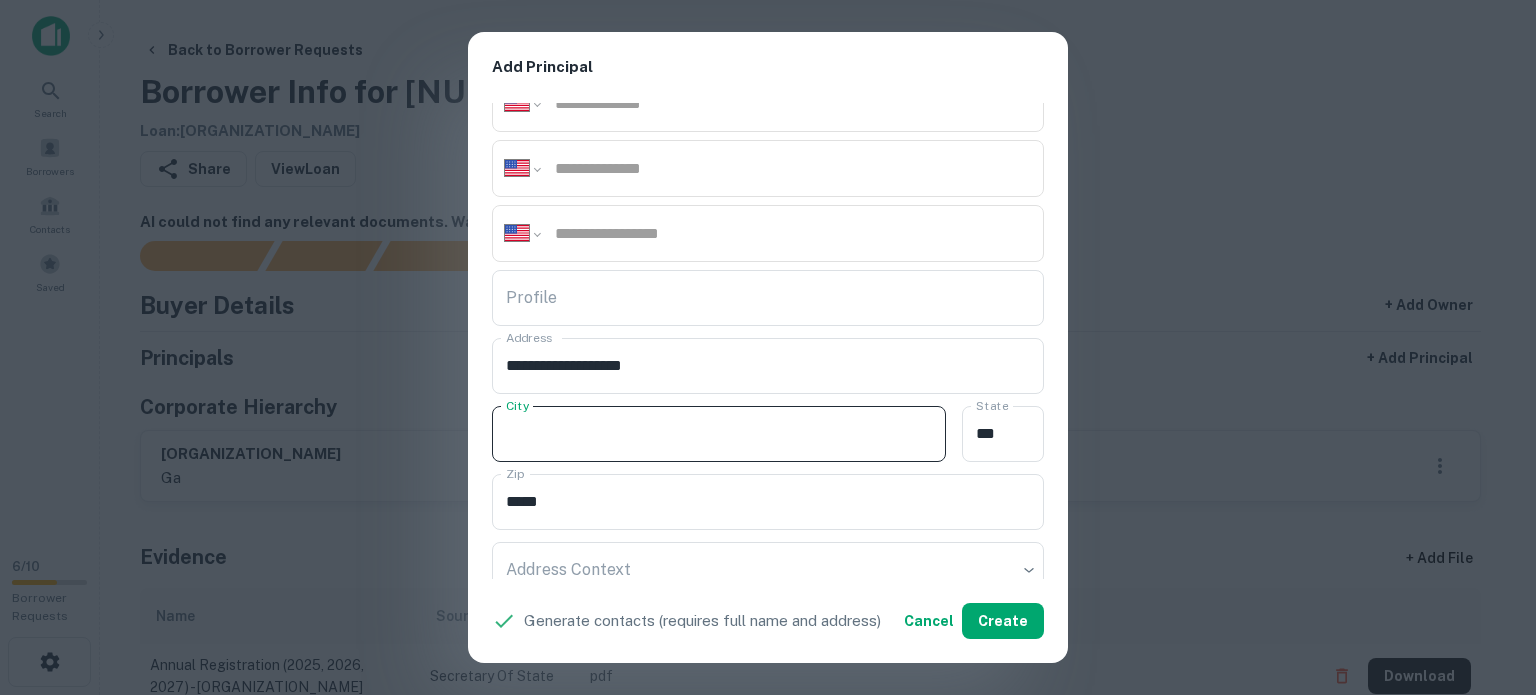 paste on "**********" 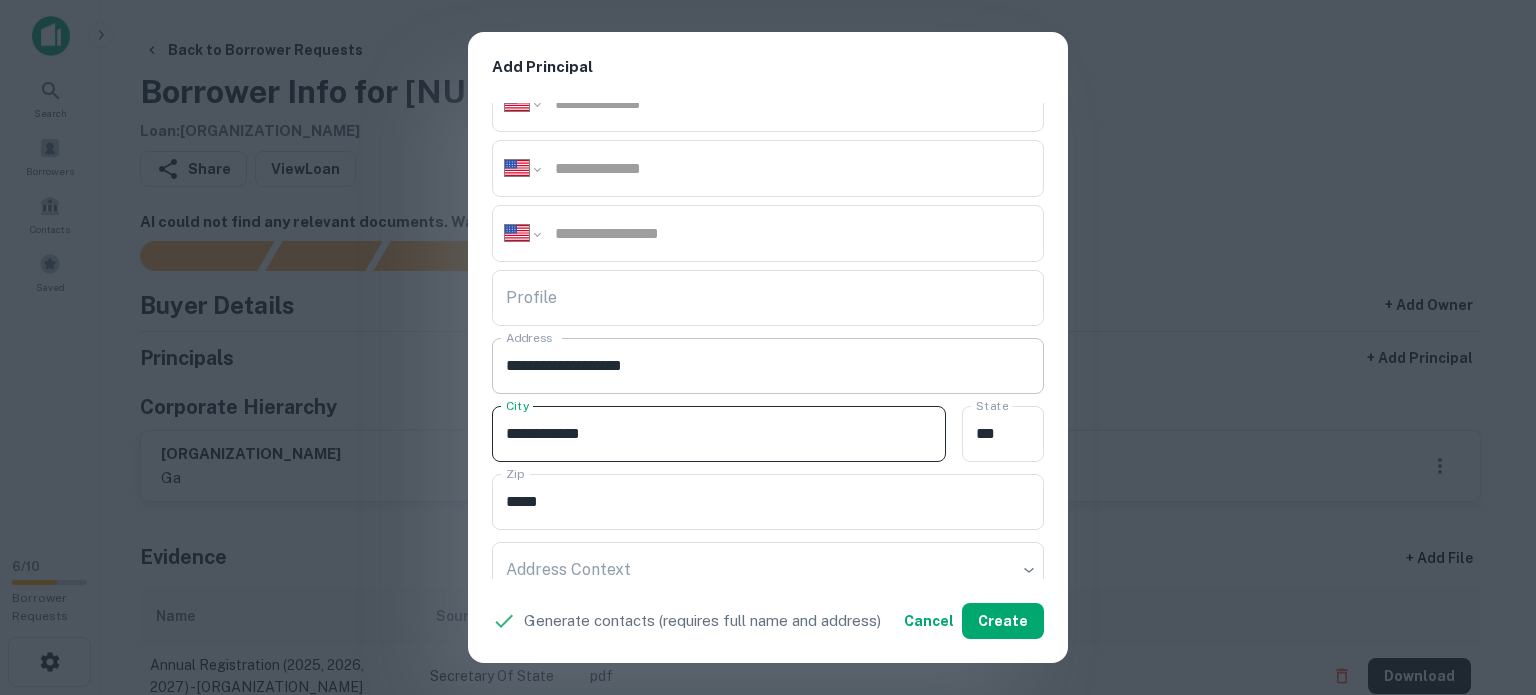 type on "**********" 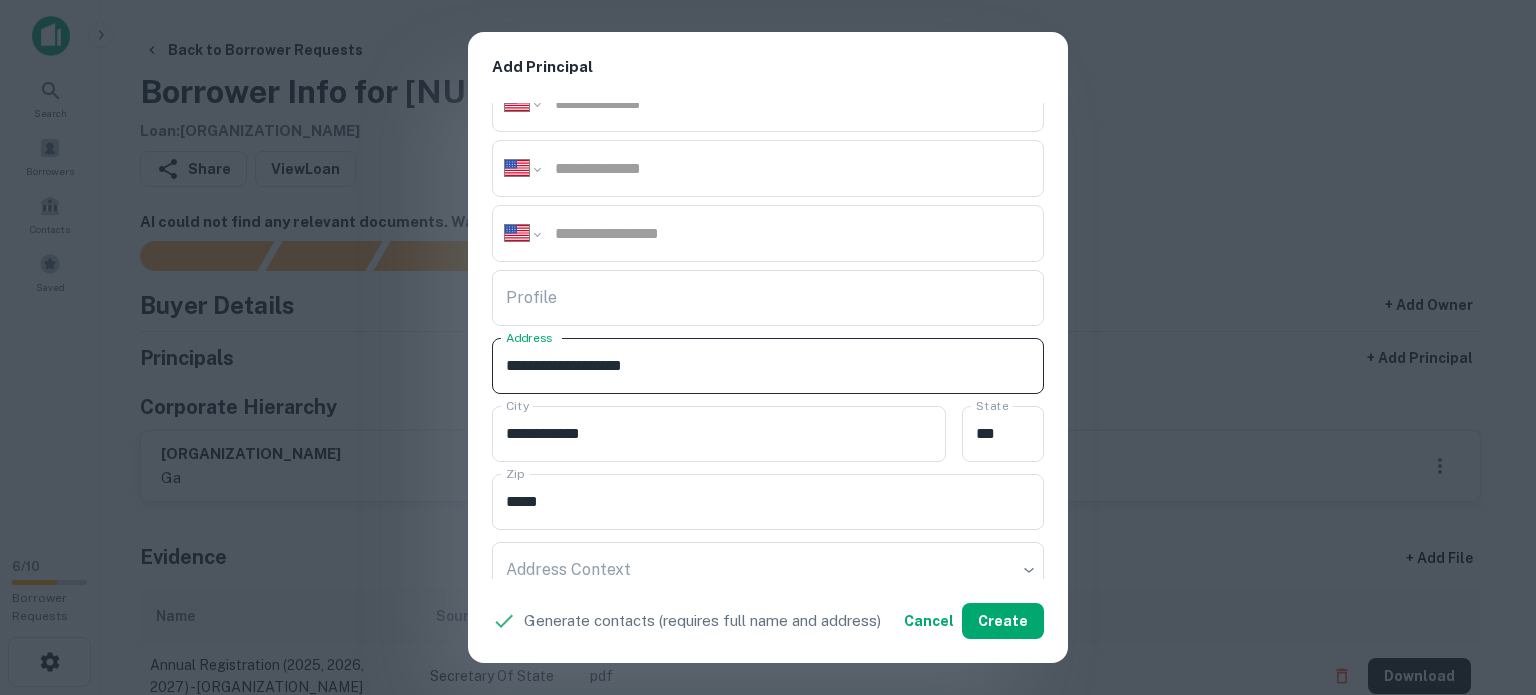 drag, startPoint x: 614, startPoint y: 367, endPoint x: 660, endPoint y: 373, distance: 46.389652 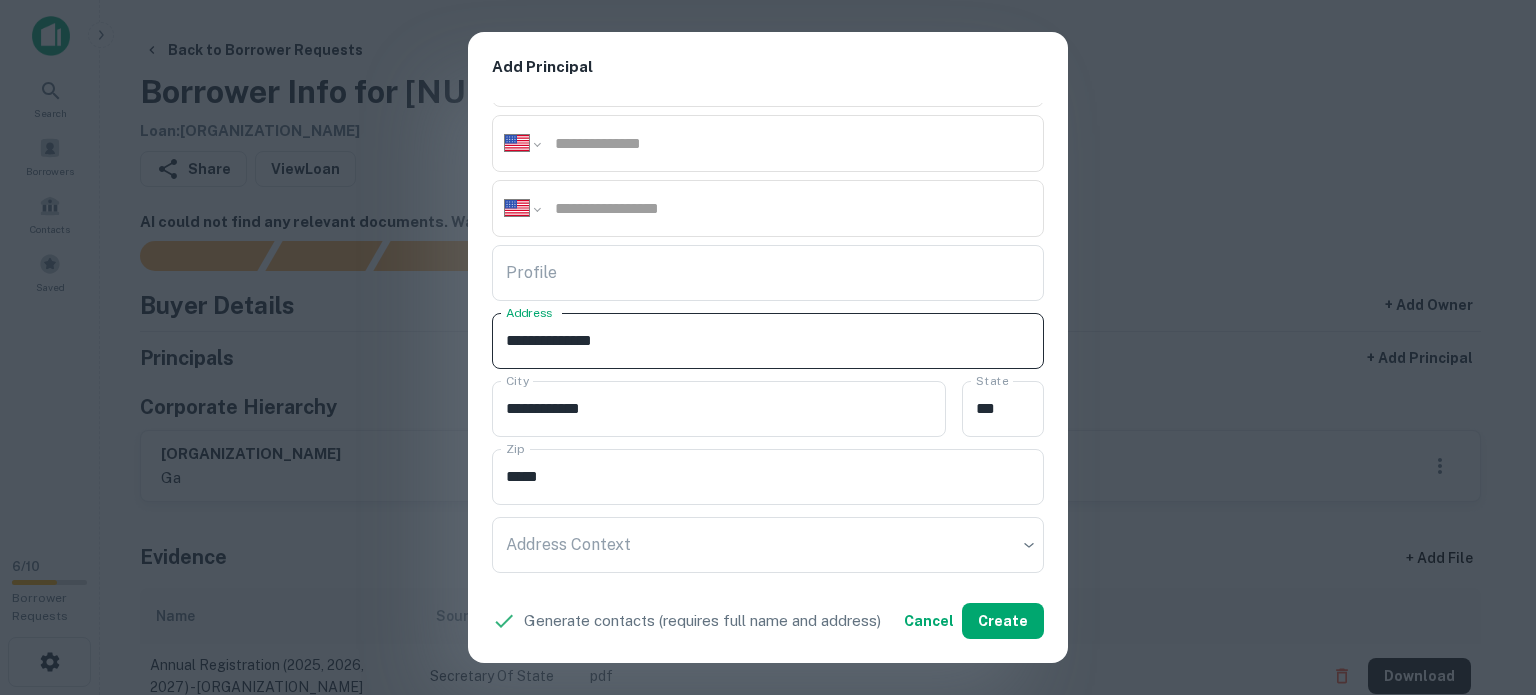 scroll, scrollTop: 400, scrollLeft: 0, axis: vertical 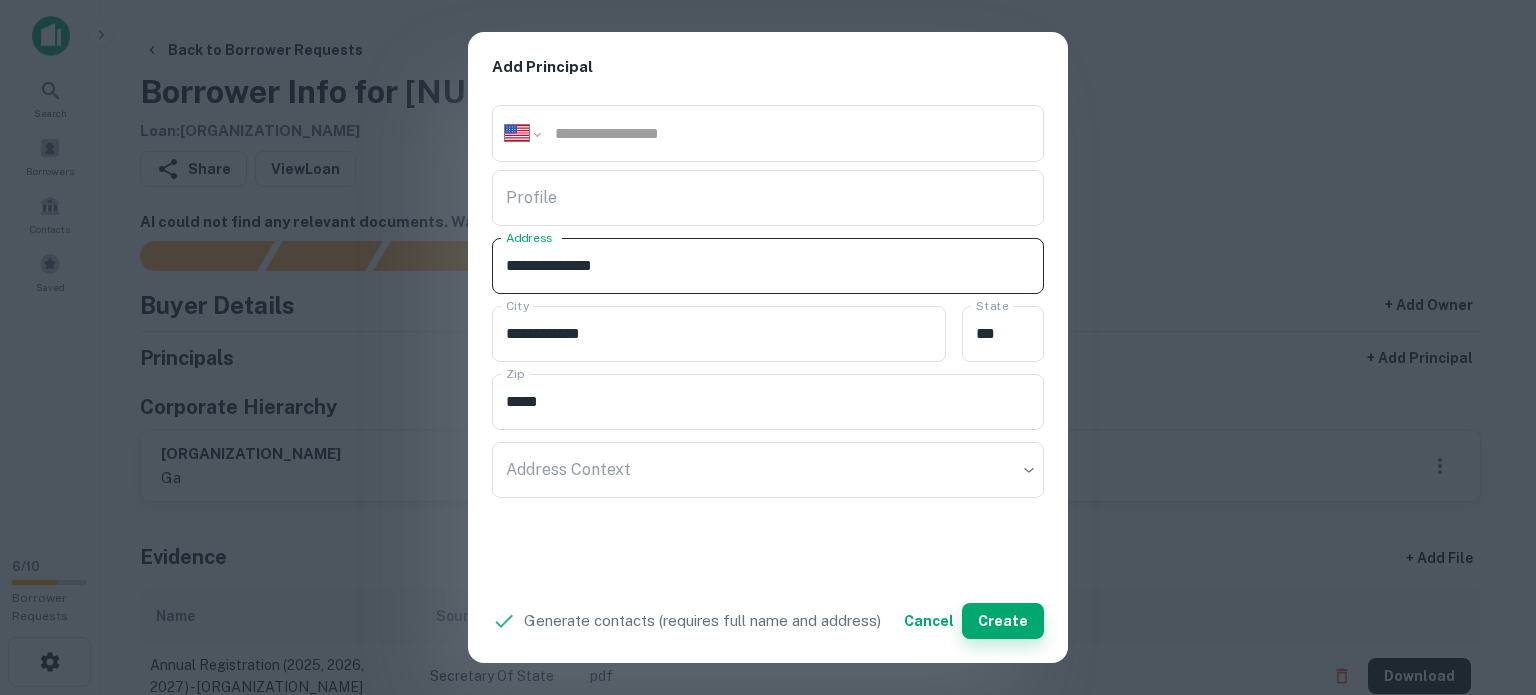 type on "**********" 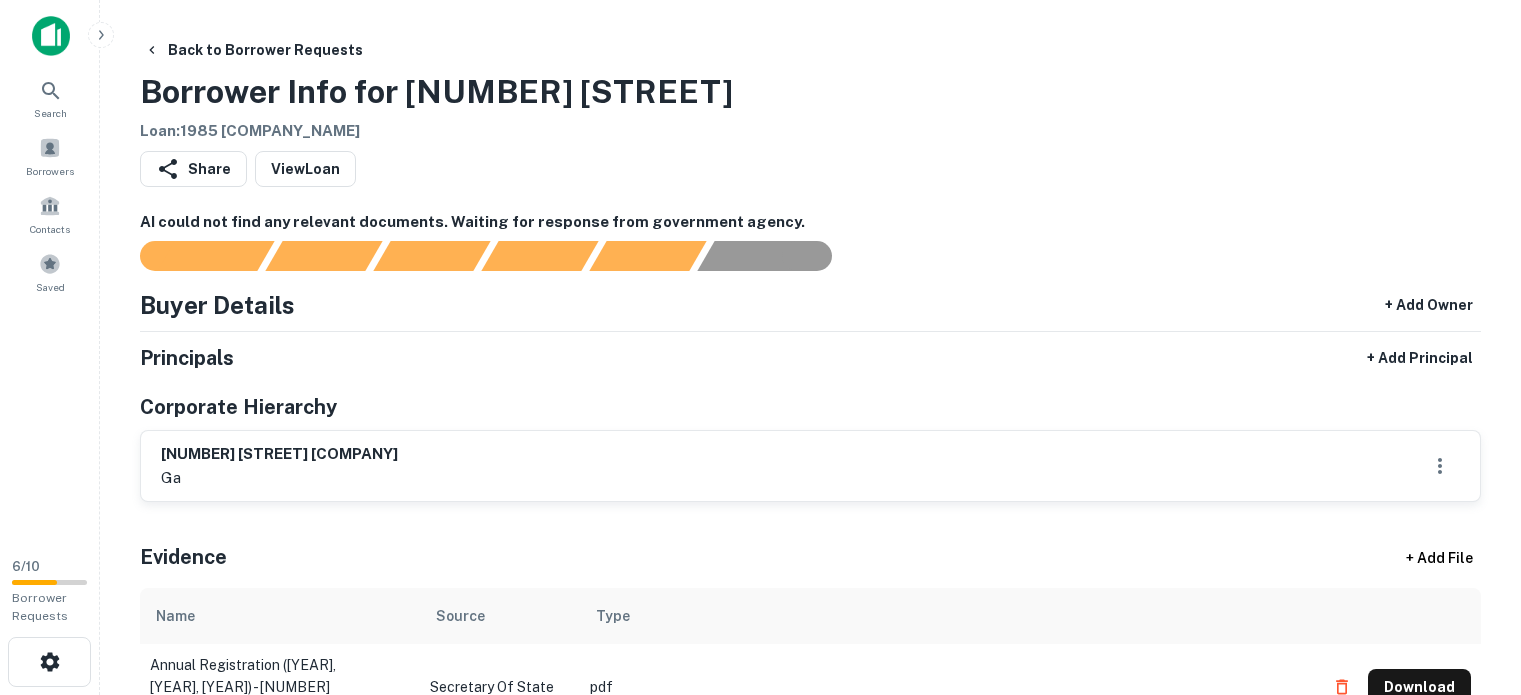 scroll, scrollTop: 0, scrollLeft: 0, axis: both 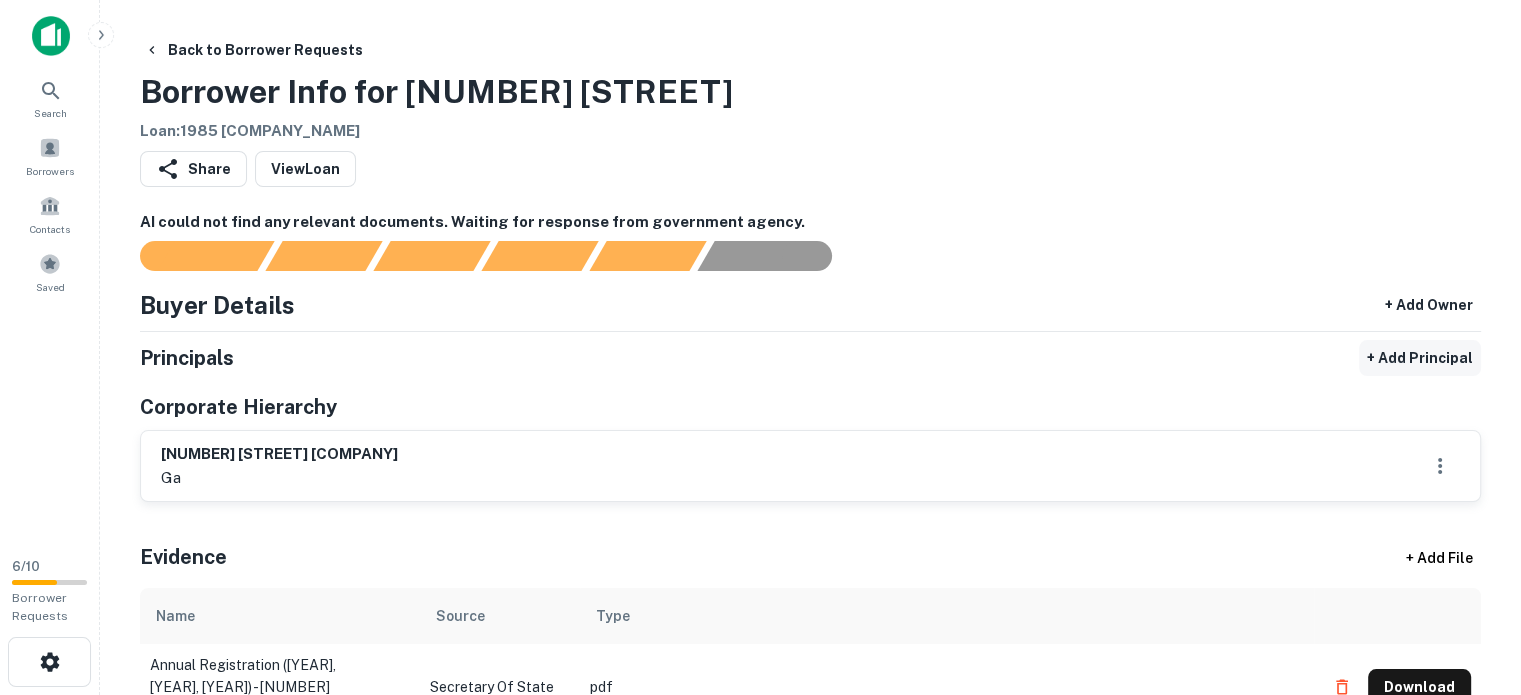 click on "+ Add Principal" at bounding box center (1420, 358) 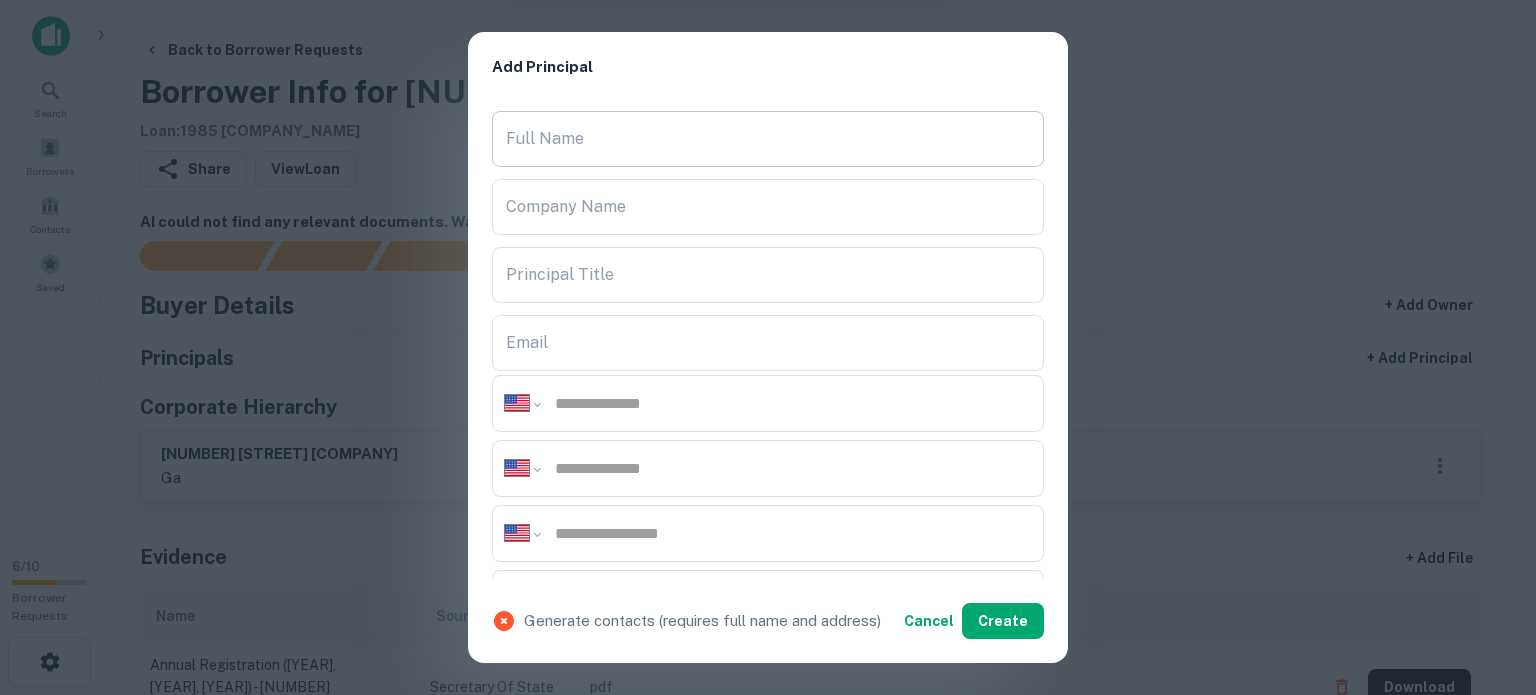 click on "Full Name" at bounding box center (768, 139) 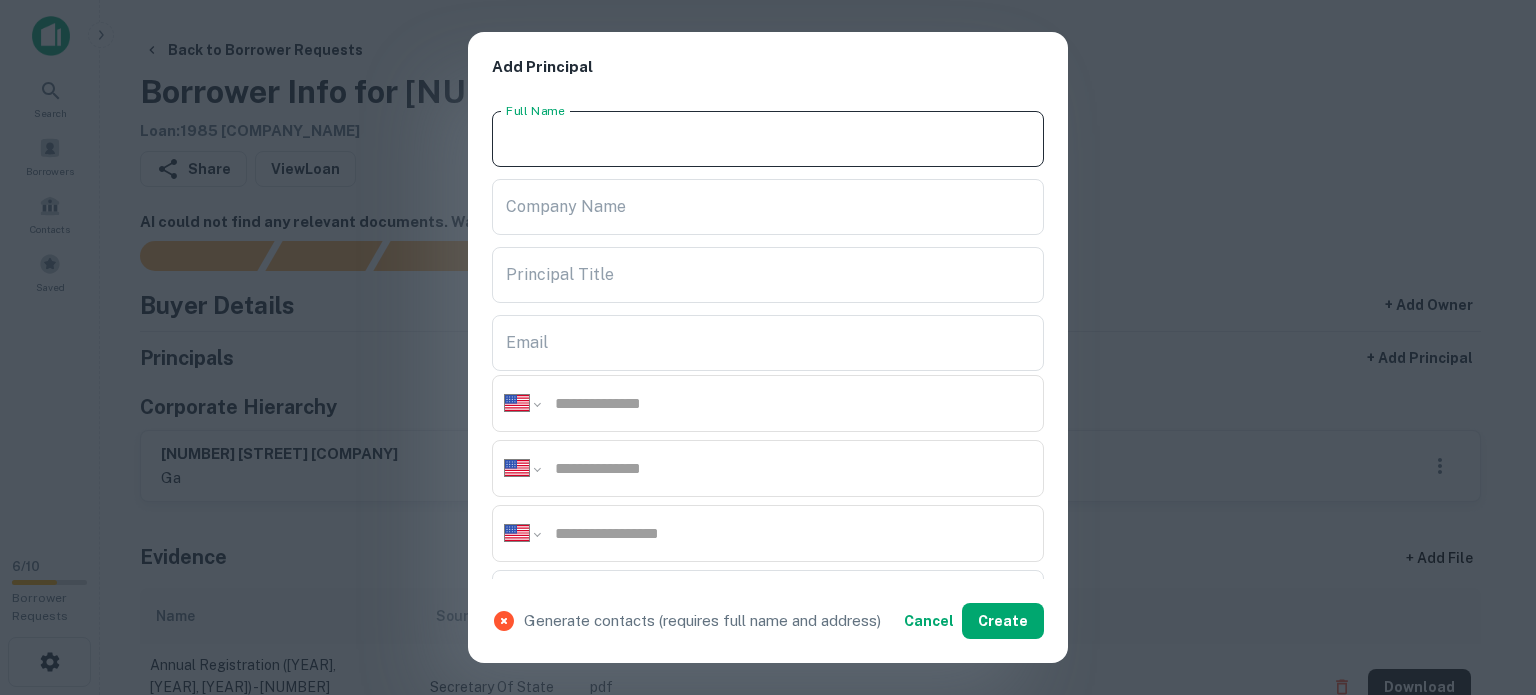 paste on "**********" 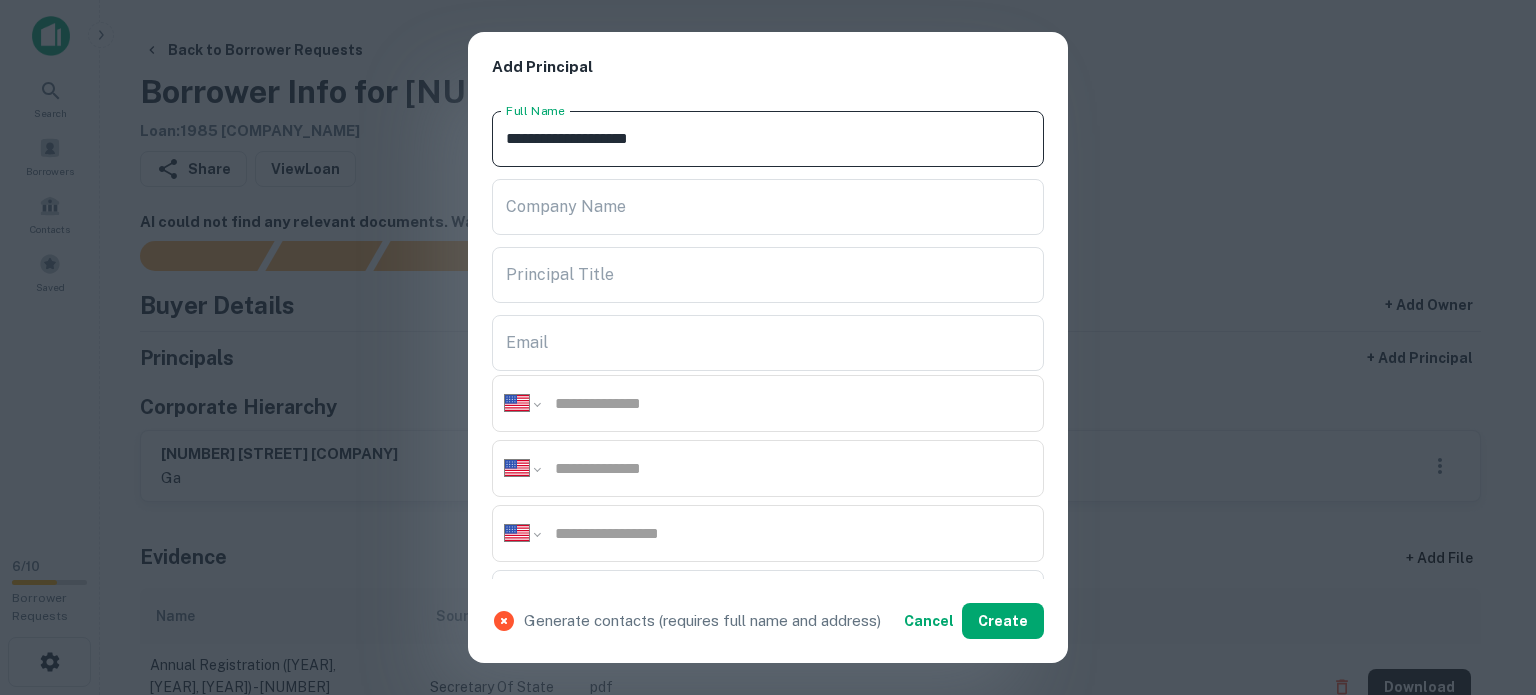 type on "**********" 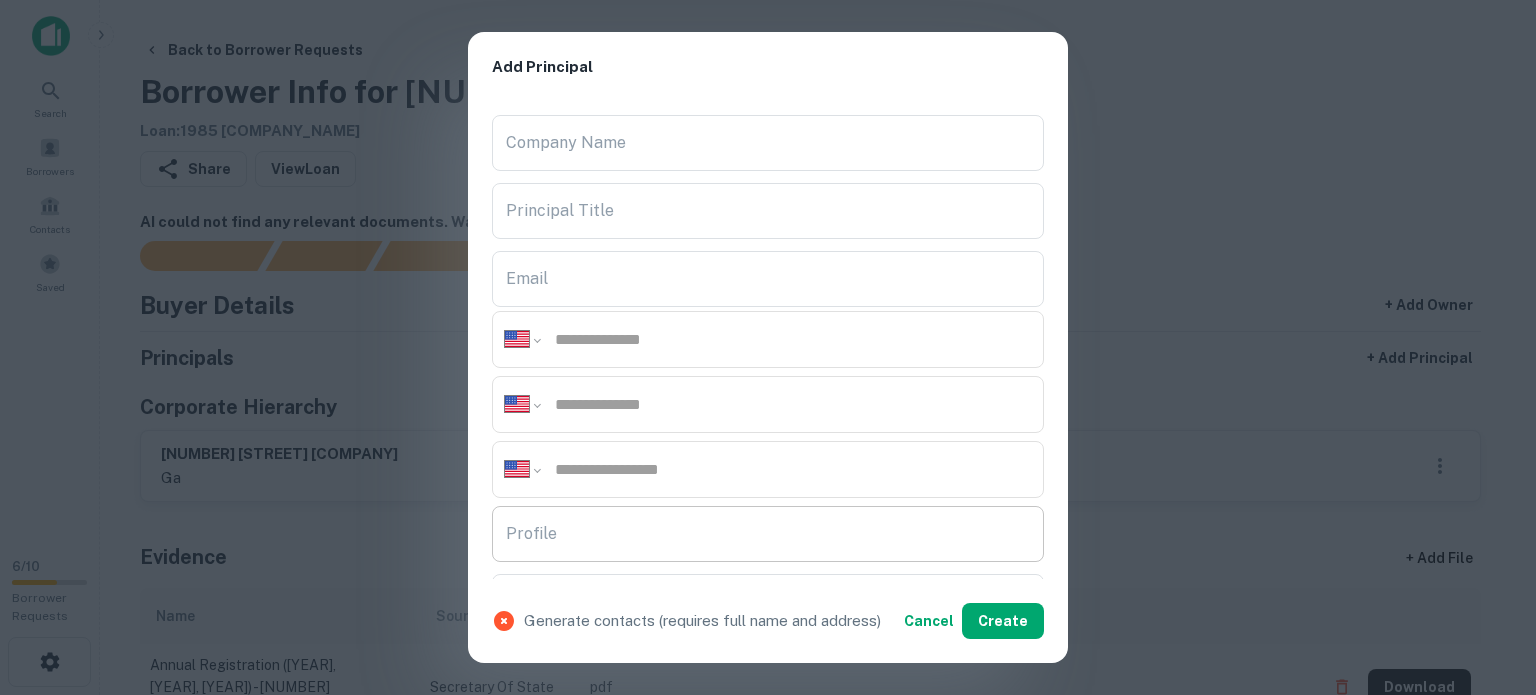 scroll, scrollTop: 300, scrollLeft: 0, axis: vertical 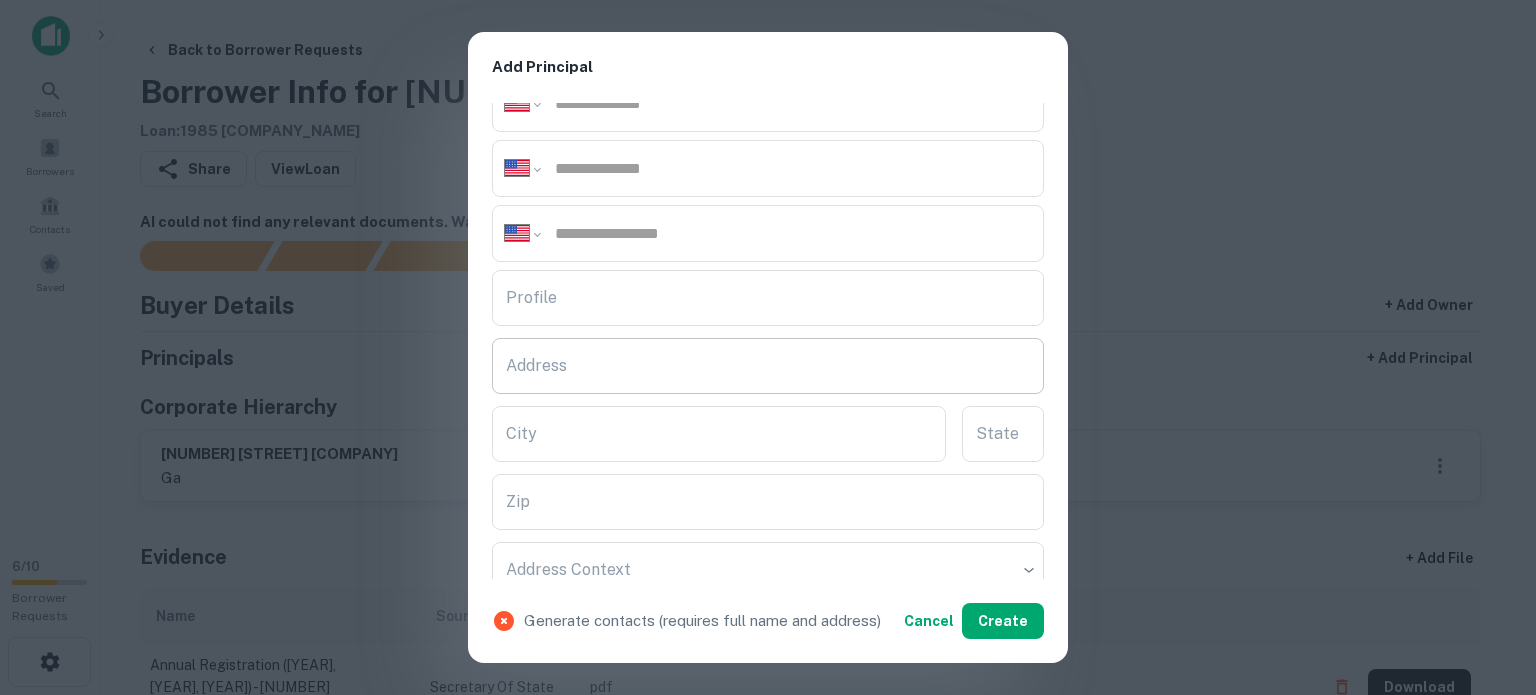 click on "Address" at bounding box center (768, 366) 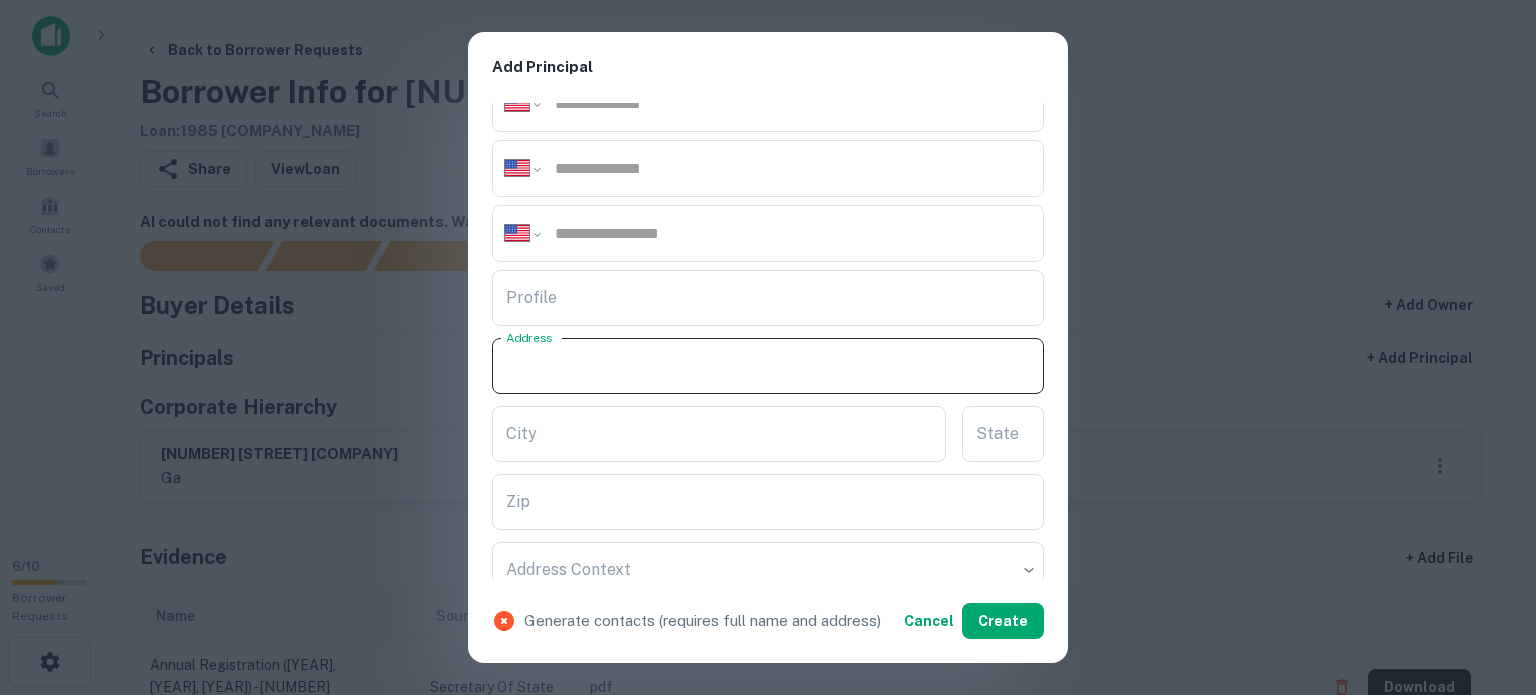 paste on "**********" 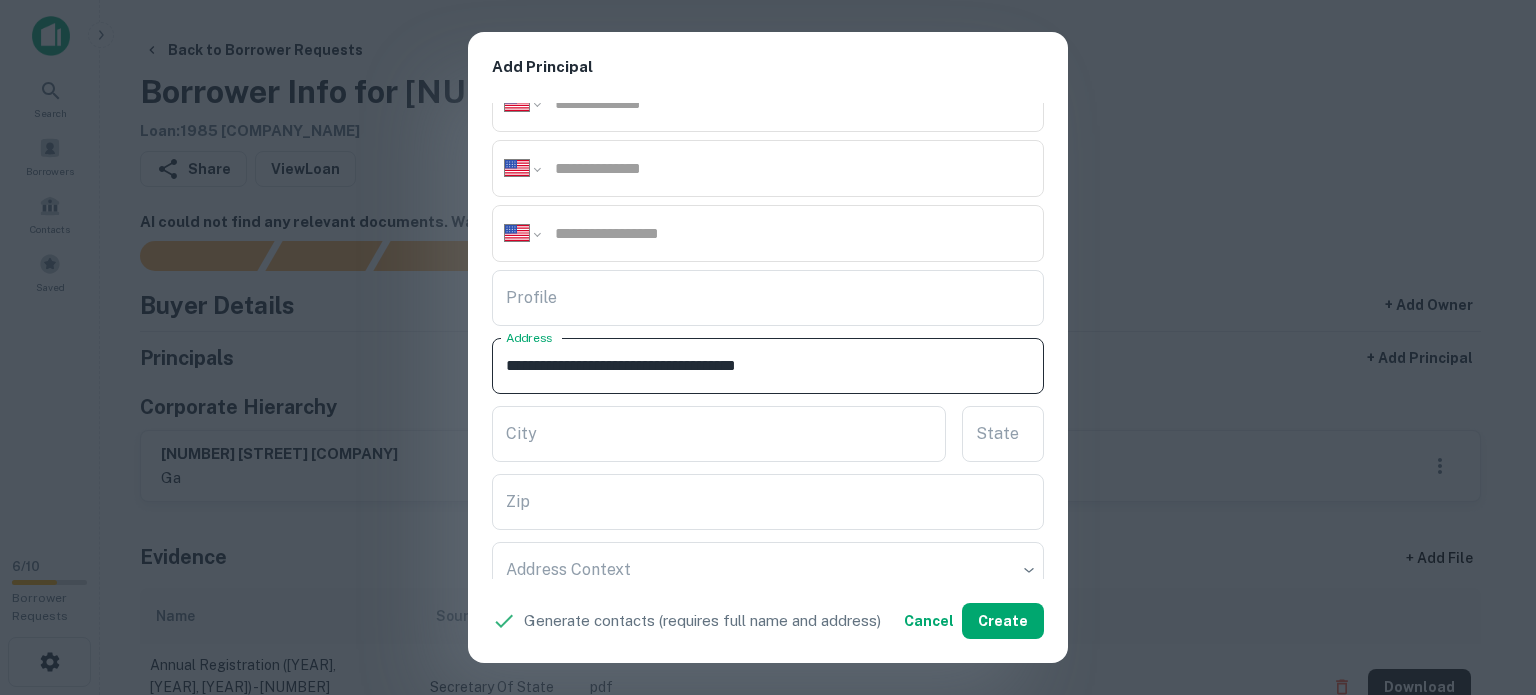 drag, startPoint x: 747, startPoint y: 363, endPoint x: 866, endPoint y: 363, distance: 119 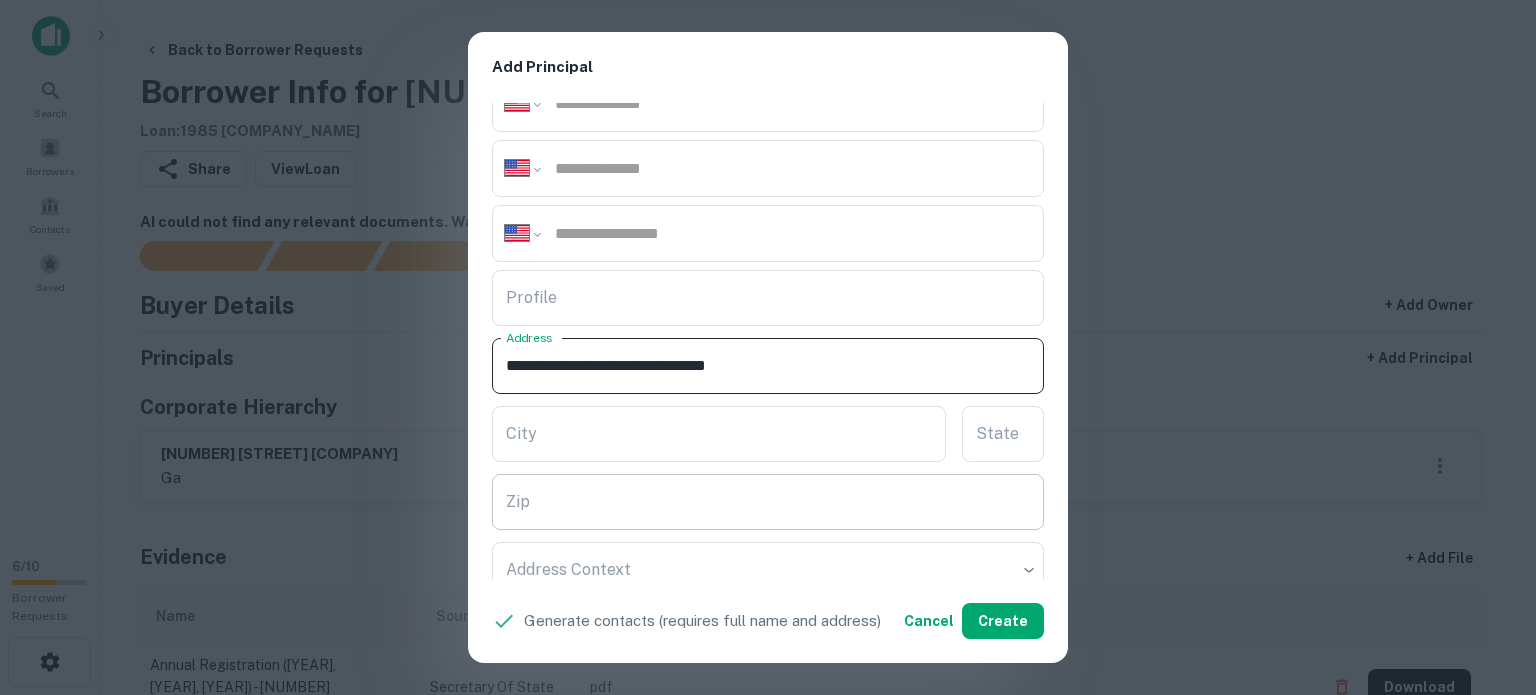type on "**********" 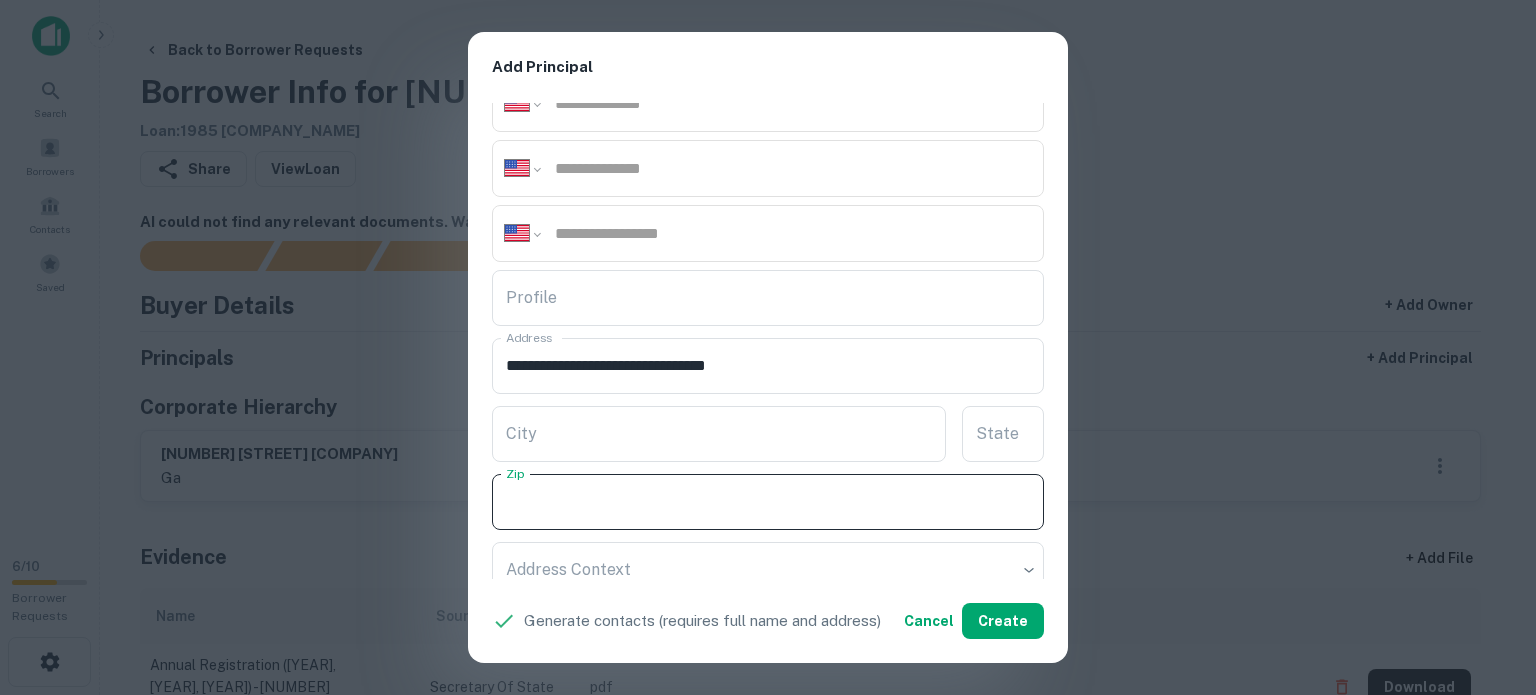 click on "Zip" at bounding box center (768, 502) 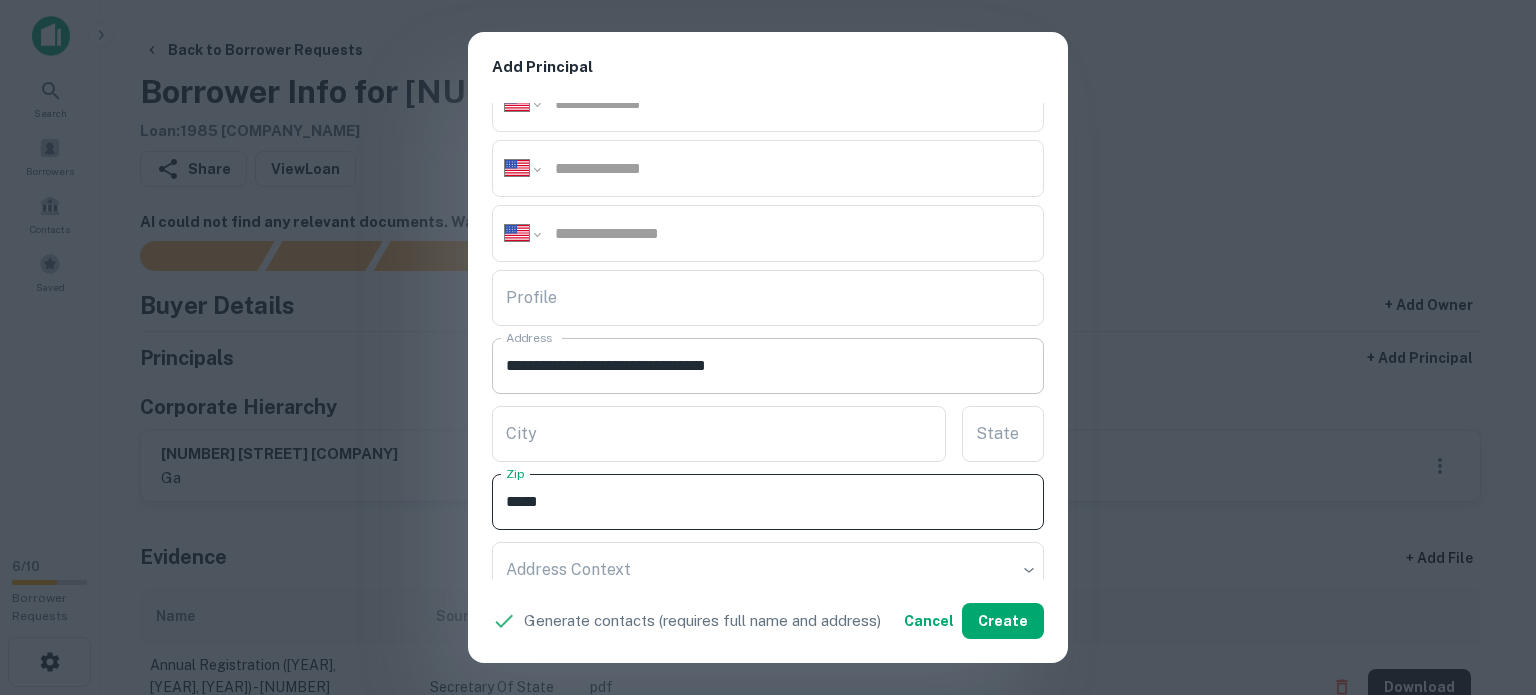 type on "*****" 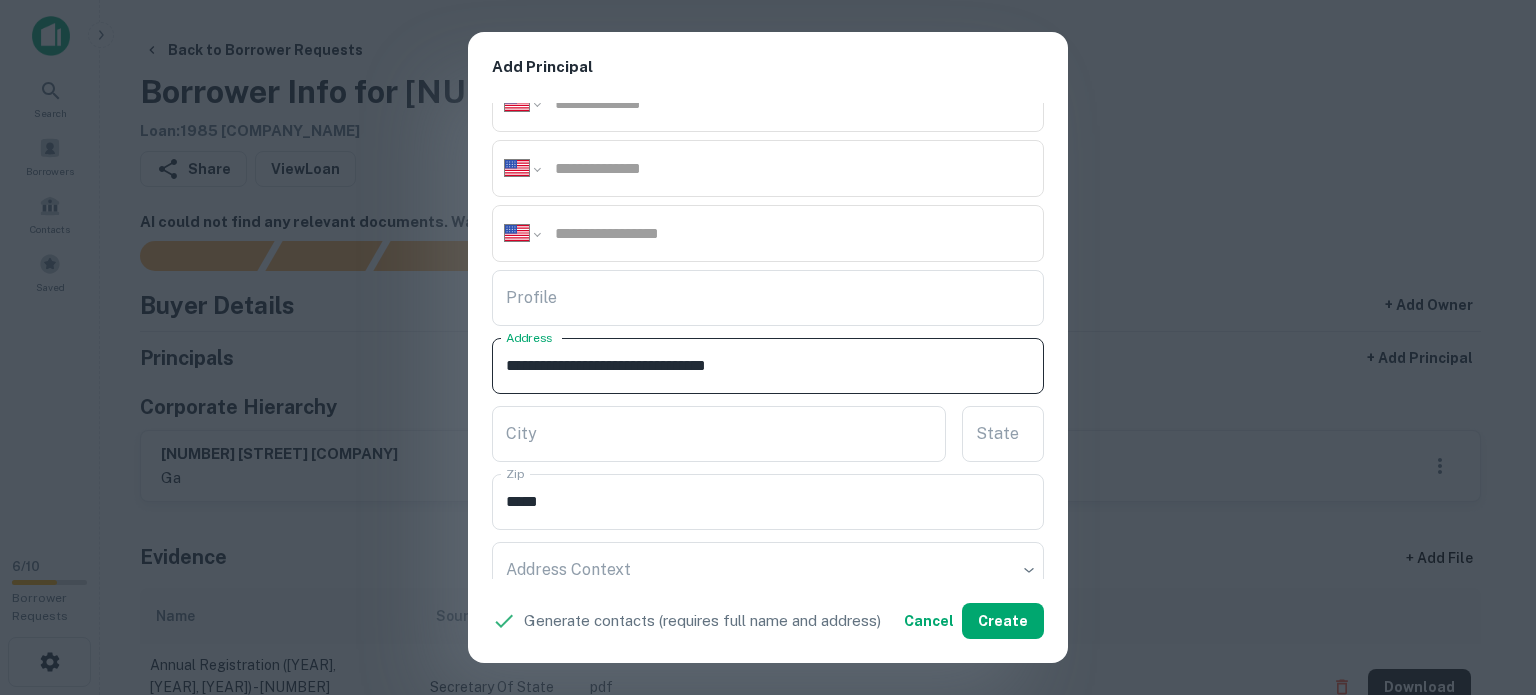 drag, startPoint x: 713, startPoint y: 364, endPoint x: 736, endPoint y: 387, distance: 32.526913 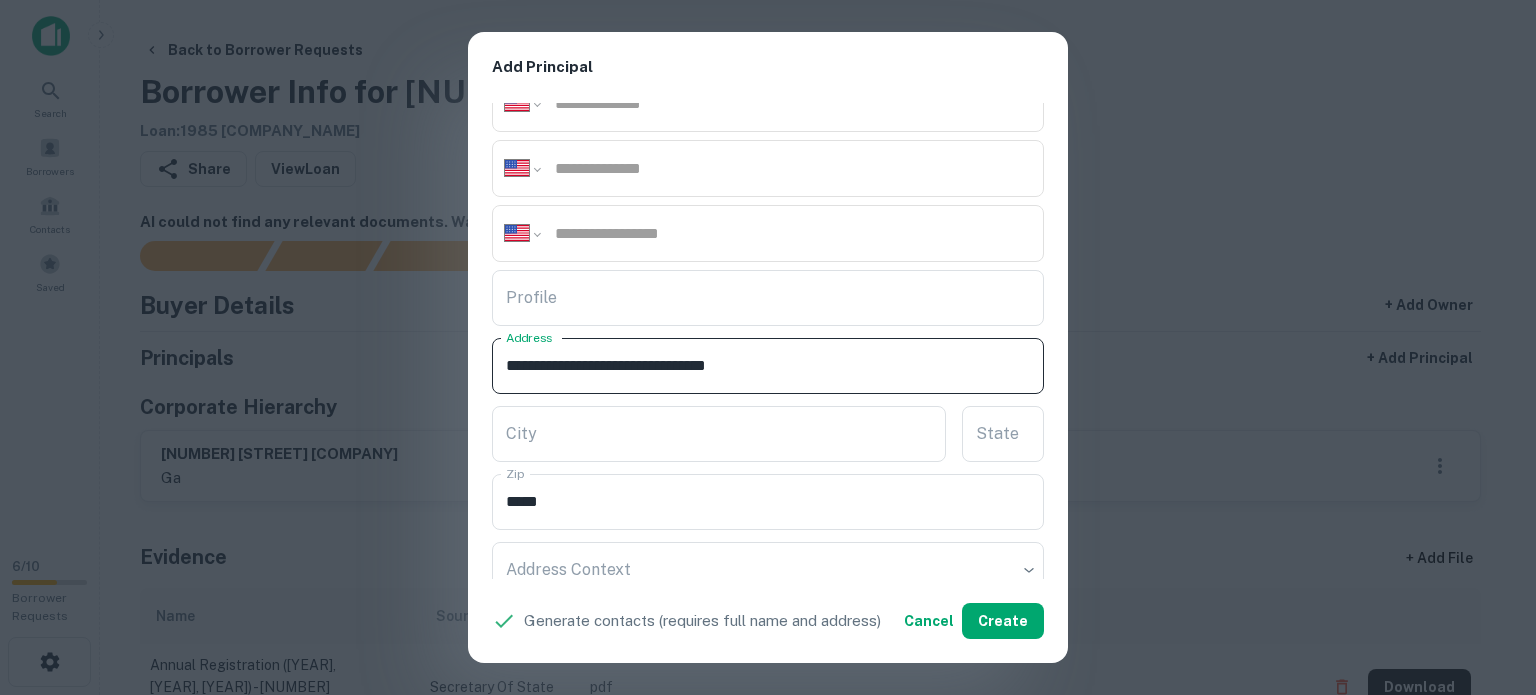 click on "**********" at bounding box center [768, 366] 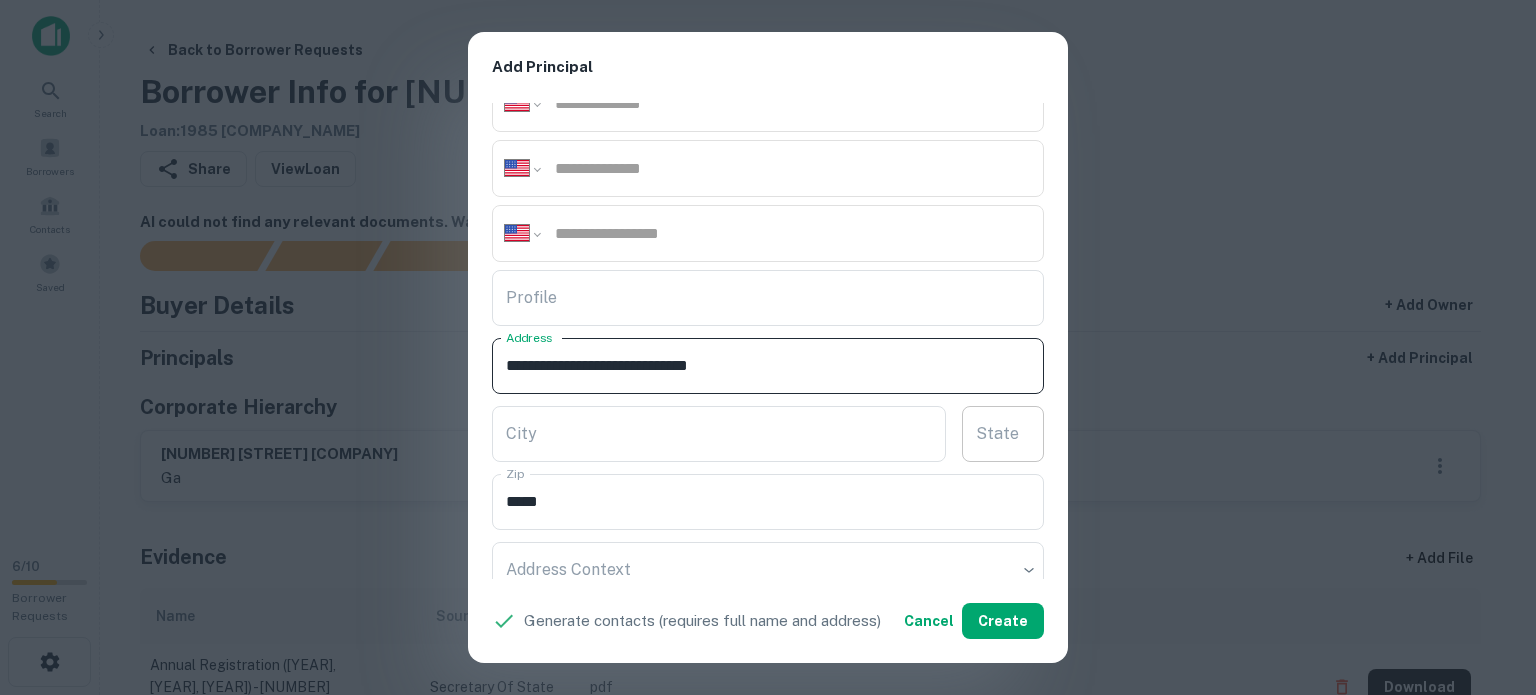 type on "**********" 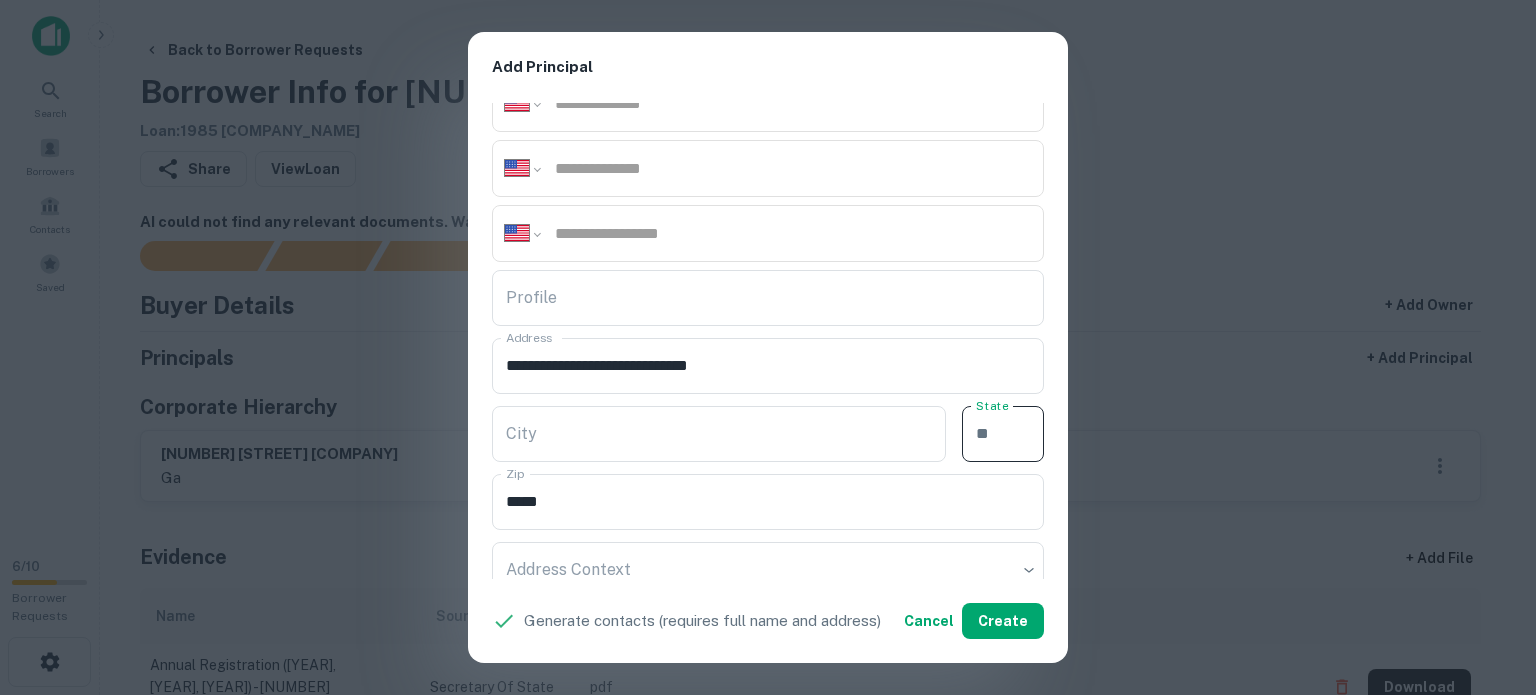 click on "State" at bounding box center (1003, 434) 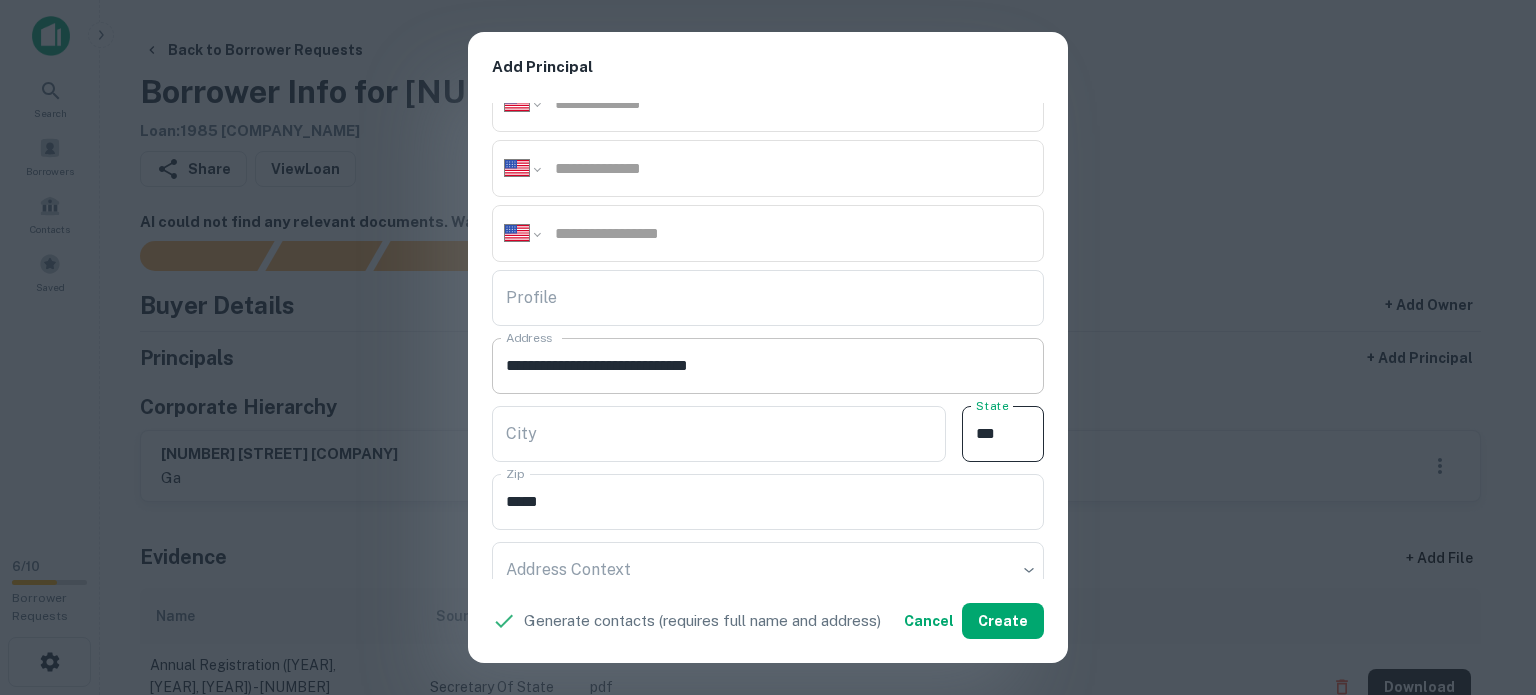 type on "**" 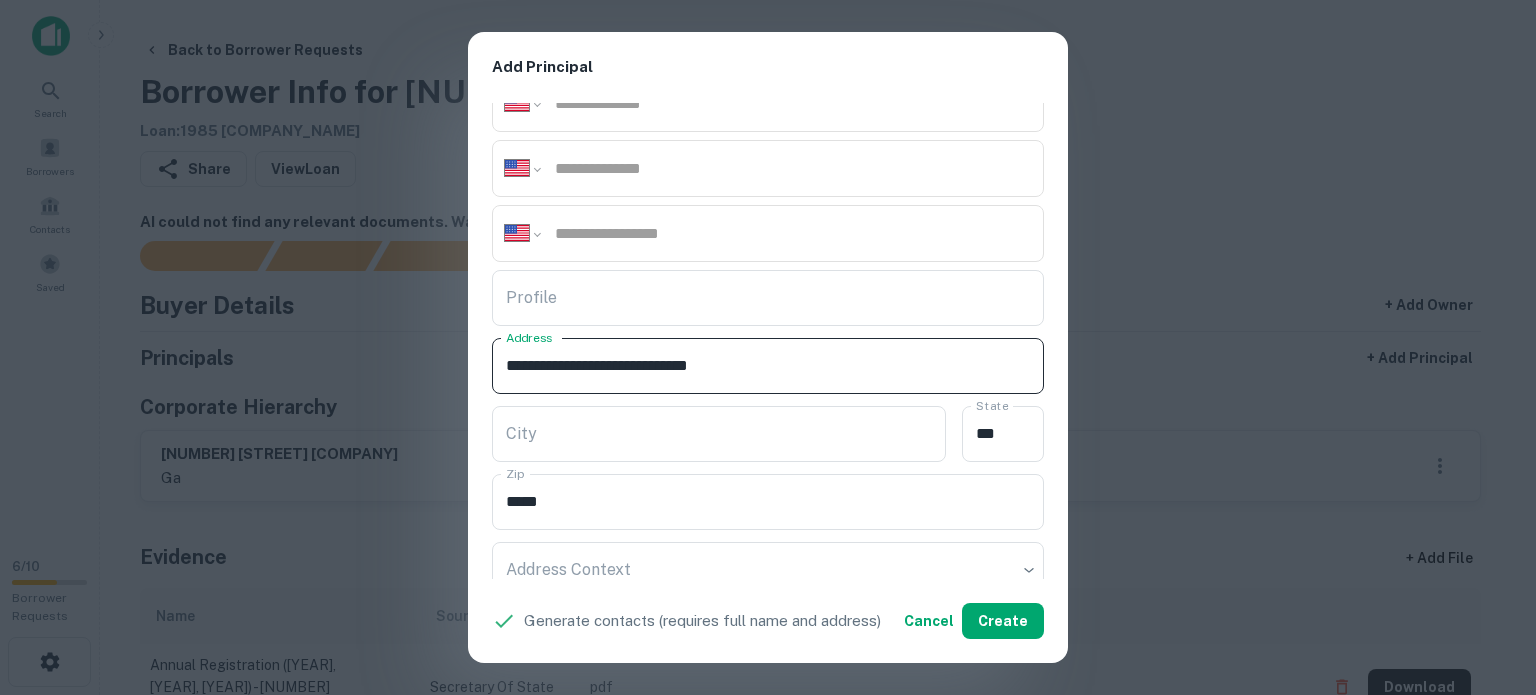 drag, startPoint x: 625, startPoint y: 361, endPoint x: 709, endPoint y: 372, distance: 84.71718 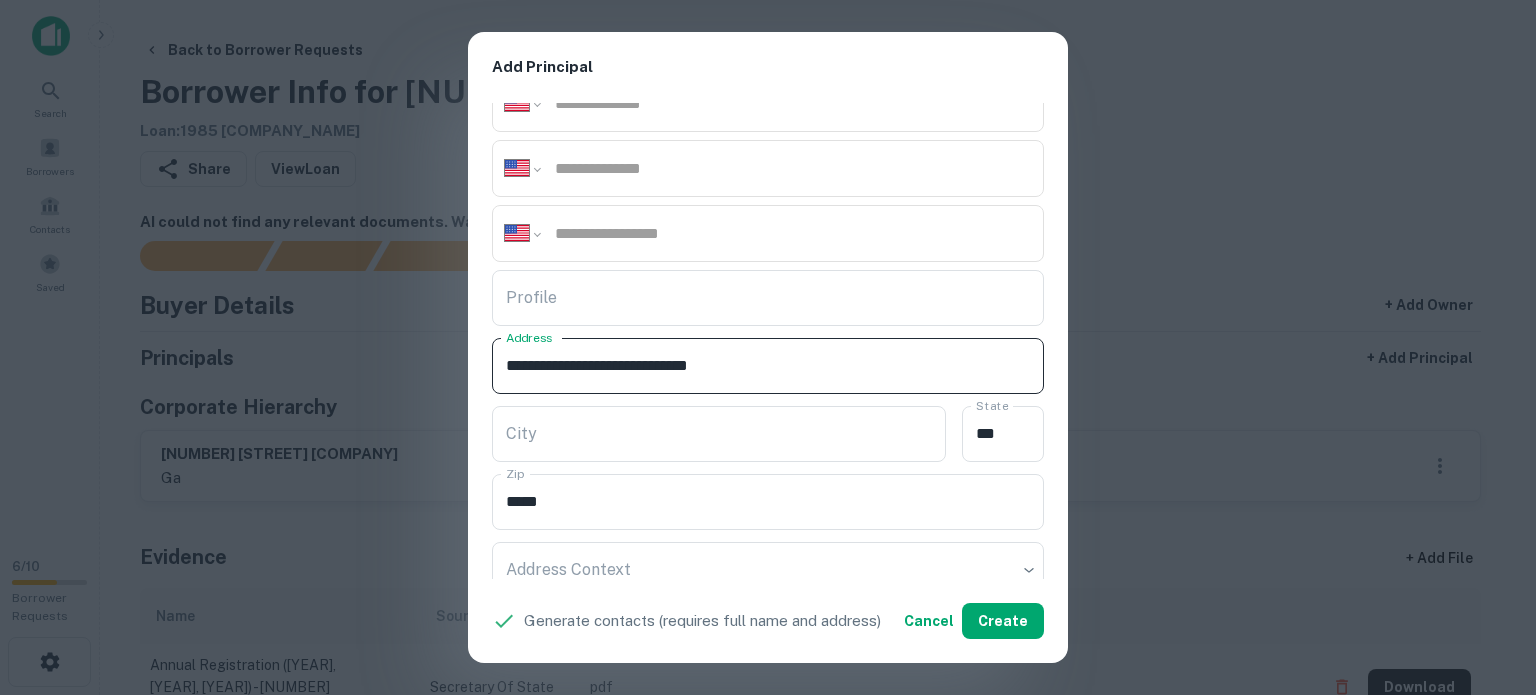 click on "**********" at bounding box center (768, 366) 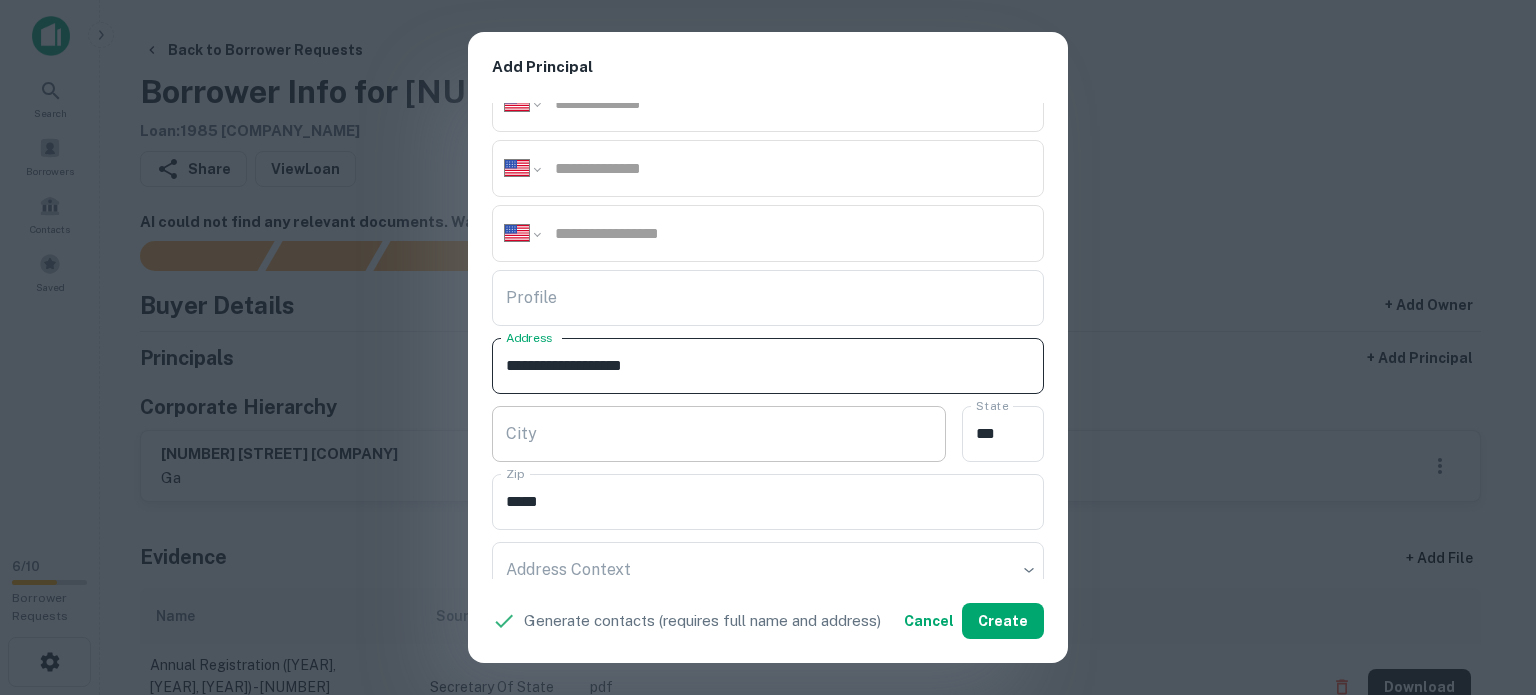 type on "**********" 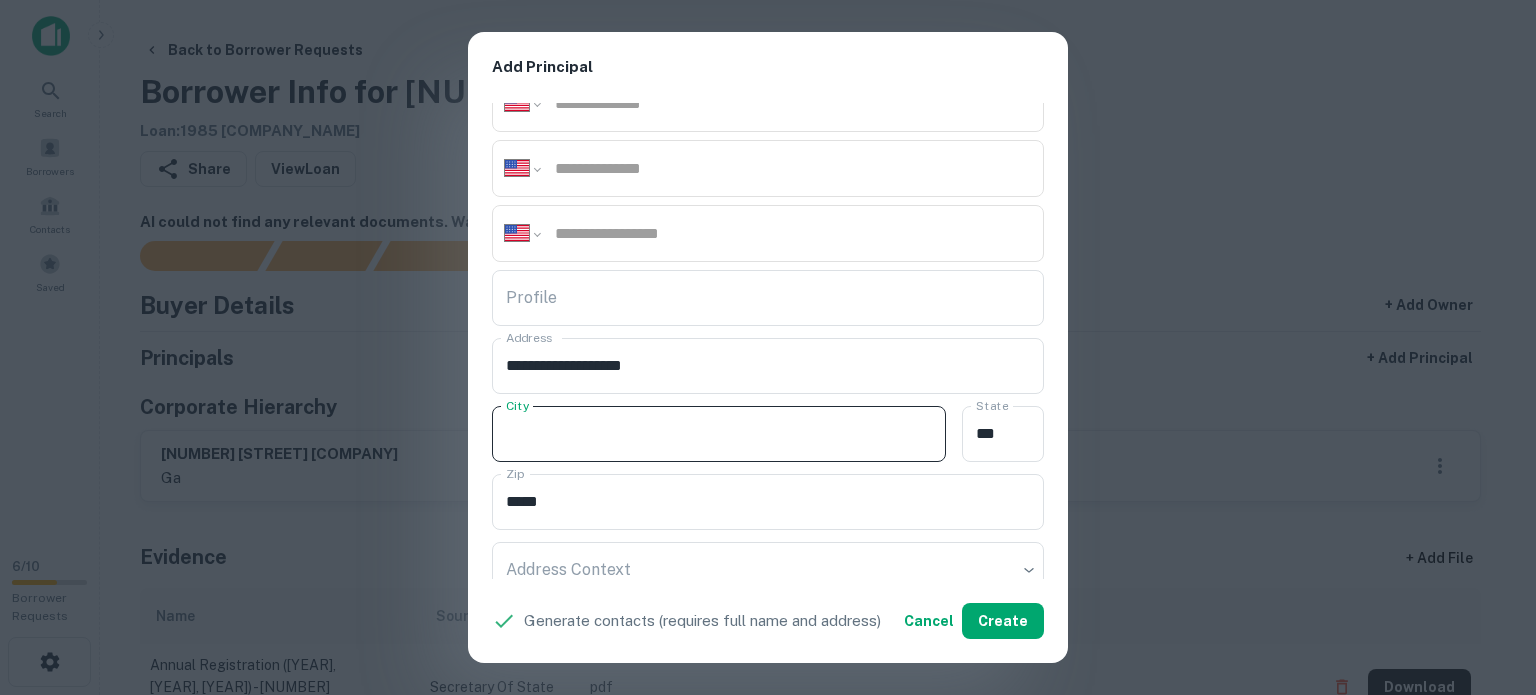 click on "City" at bounding box center (719, 434) 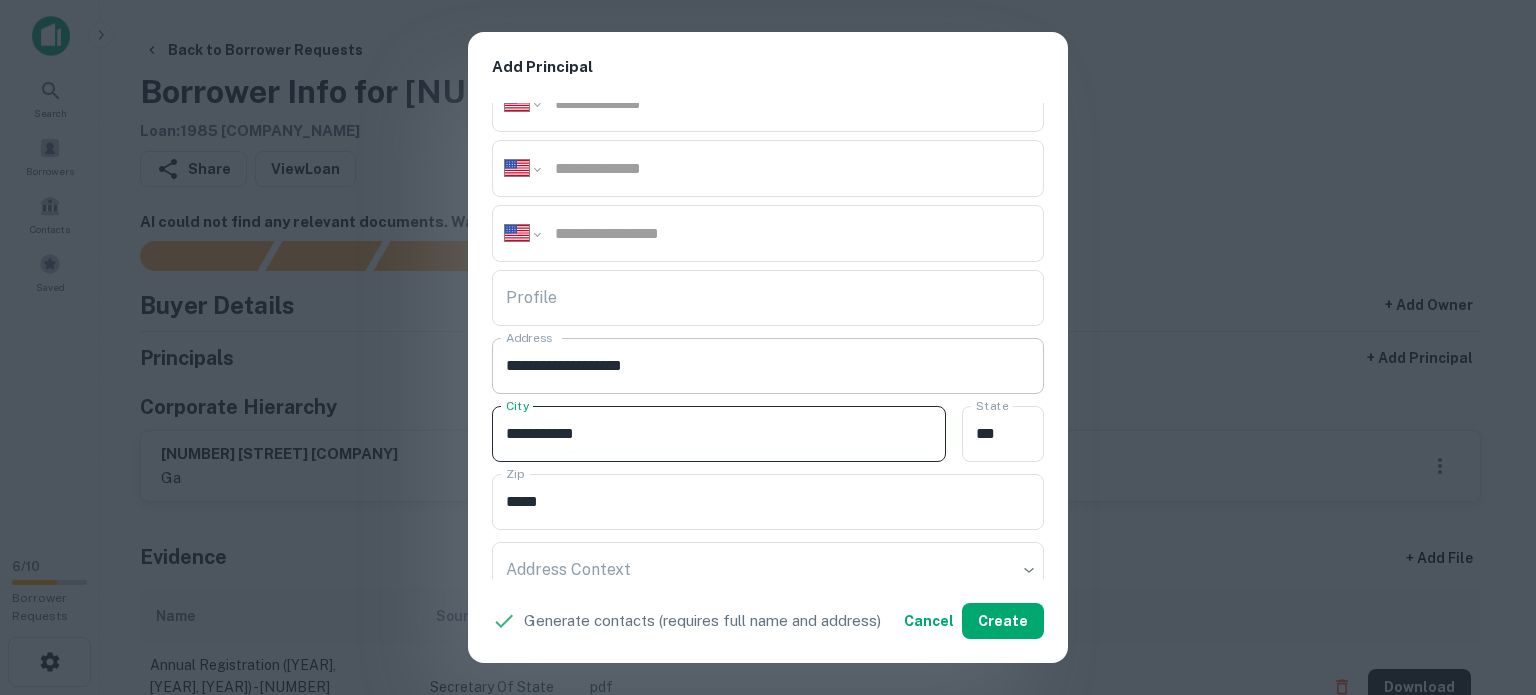 type on "**********" 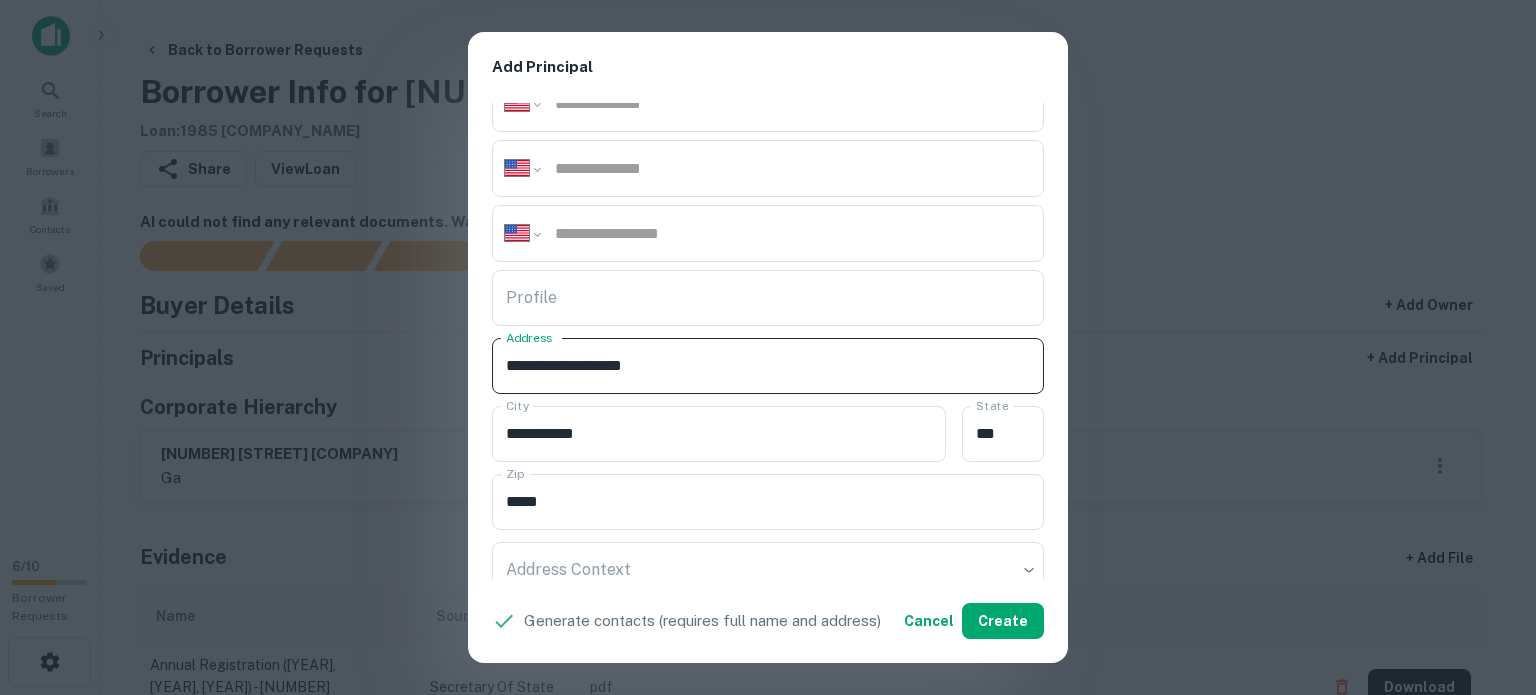 drag, startPoint x: 612, startPoint y: 363, endPoint x: 640, endPoint y: 375, distance: 30.463093 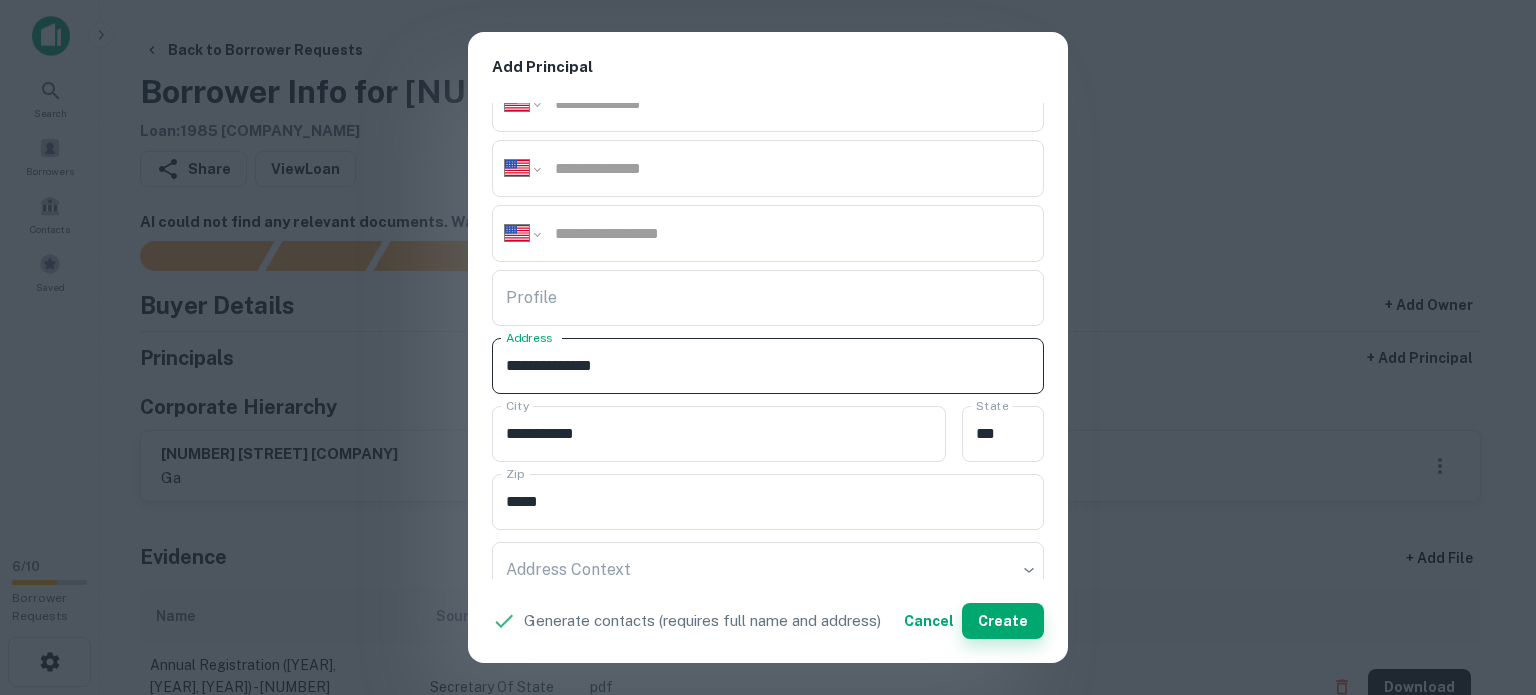 type on "**********" 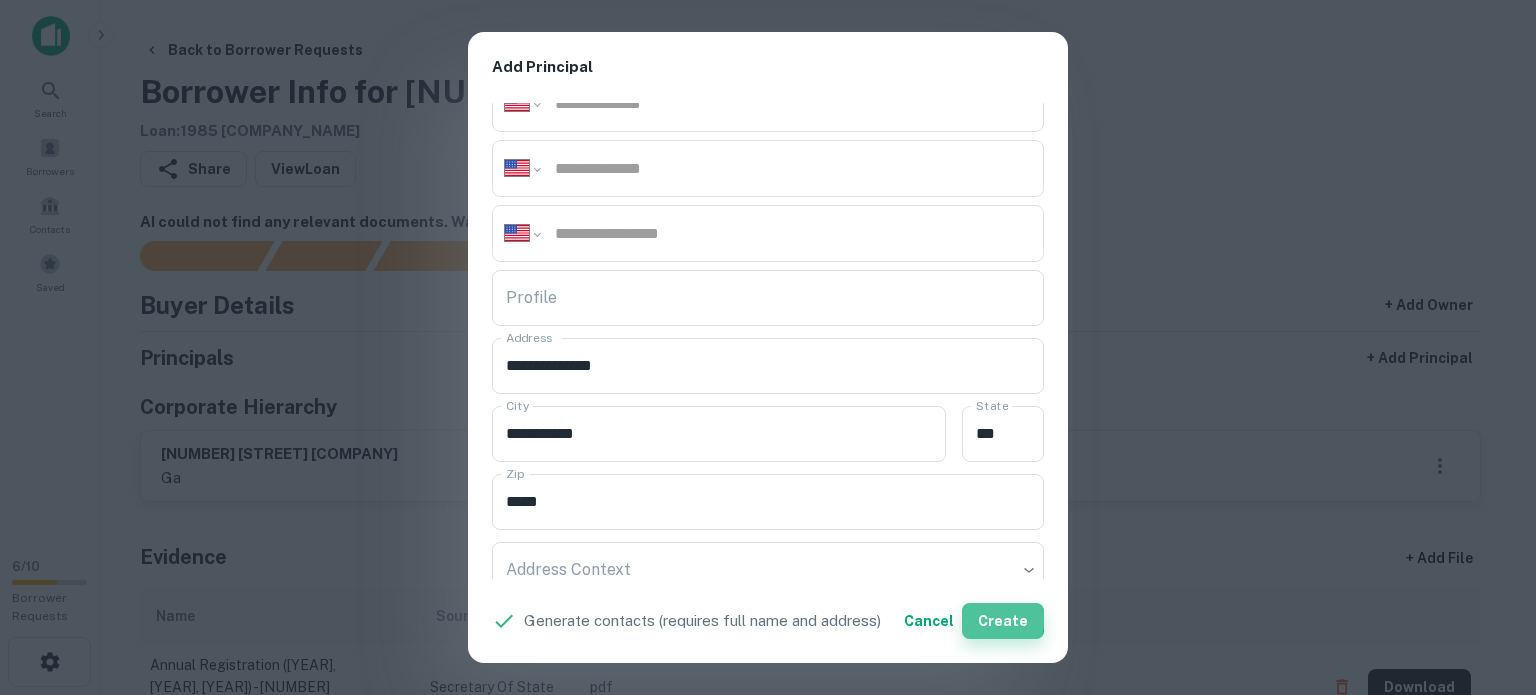 click on "Create" at bounding box center (1003, 621) 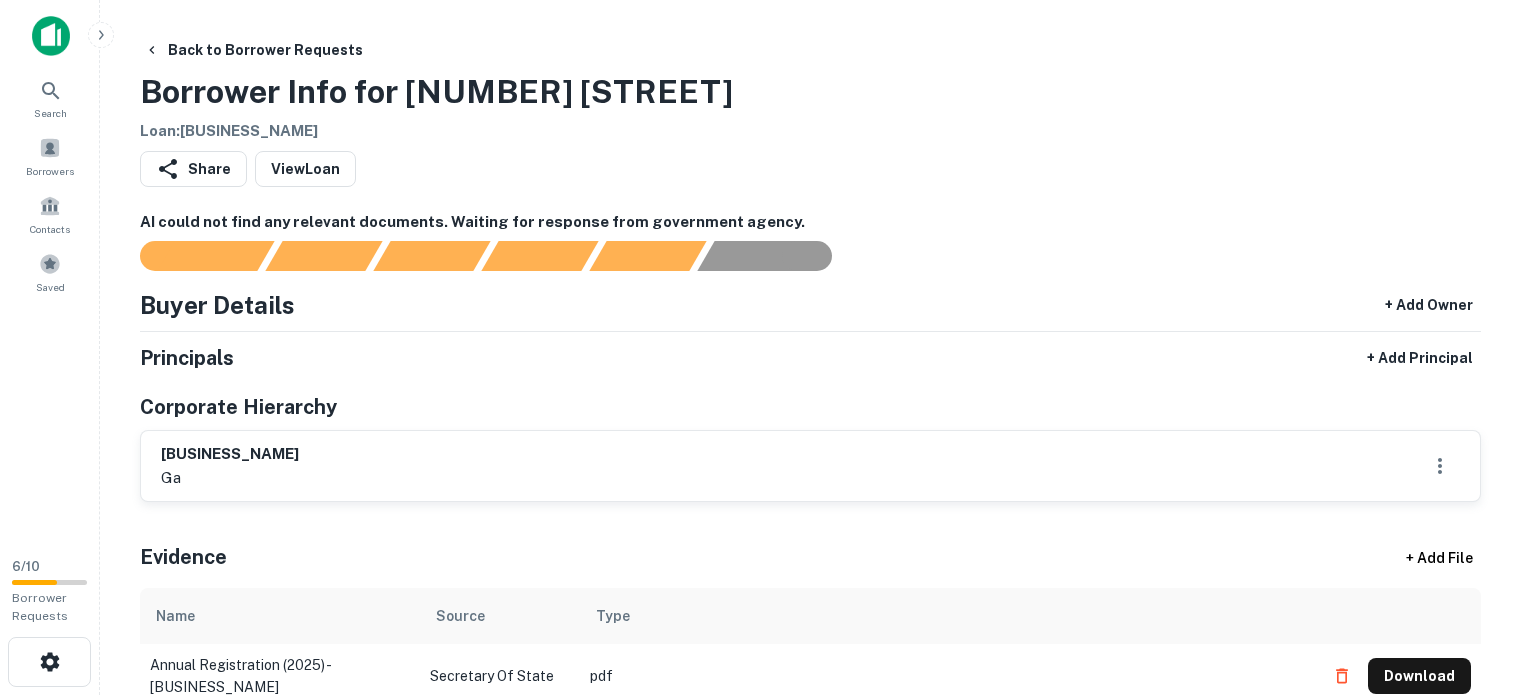 scroll, scrollTop: 0, scrollLeft: 0, axis: both 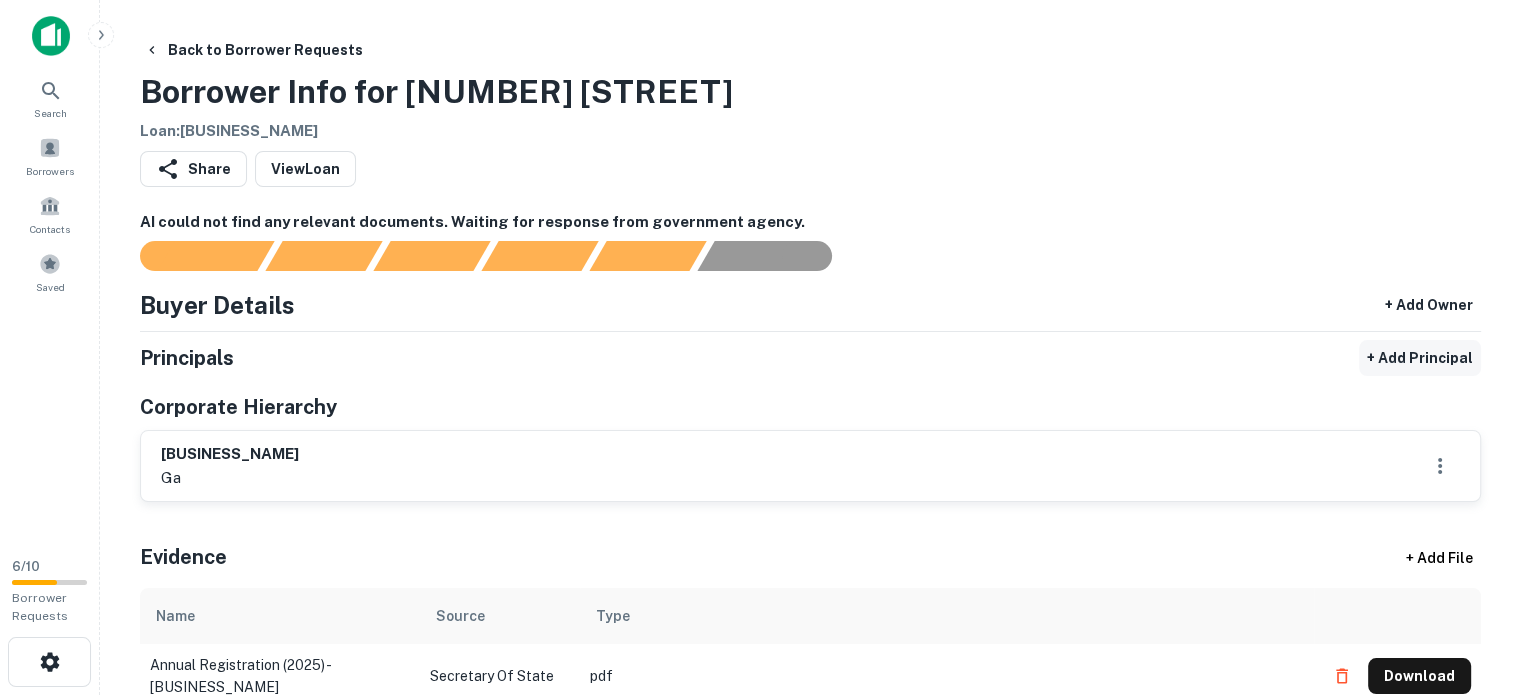 click on "+ Add Principal" at bounding box center [1420, 358] 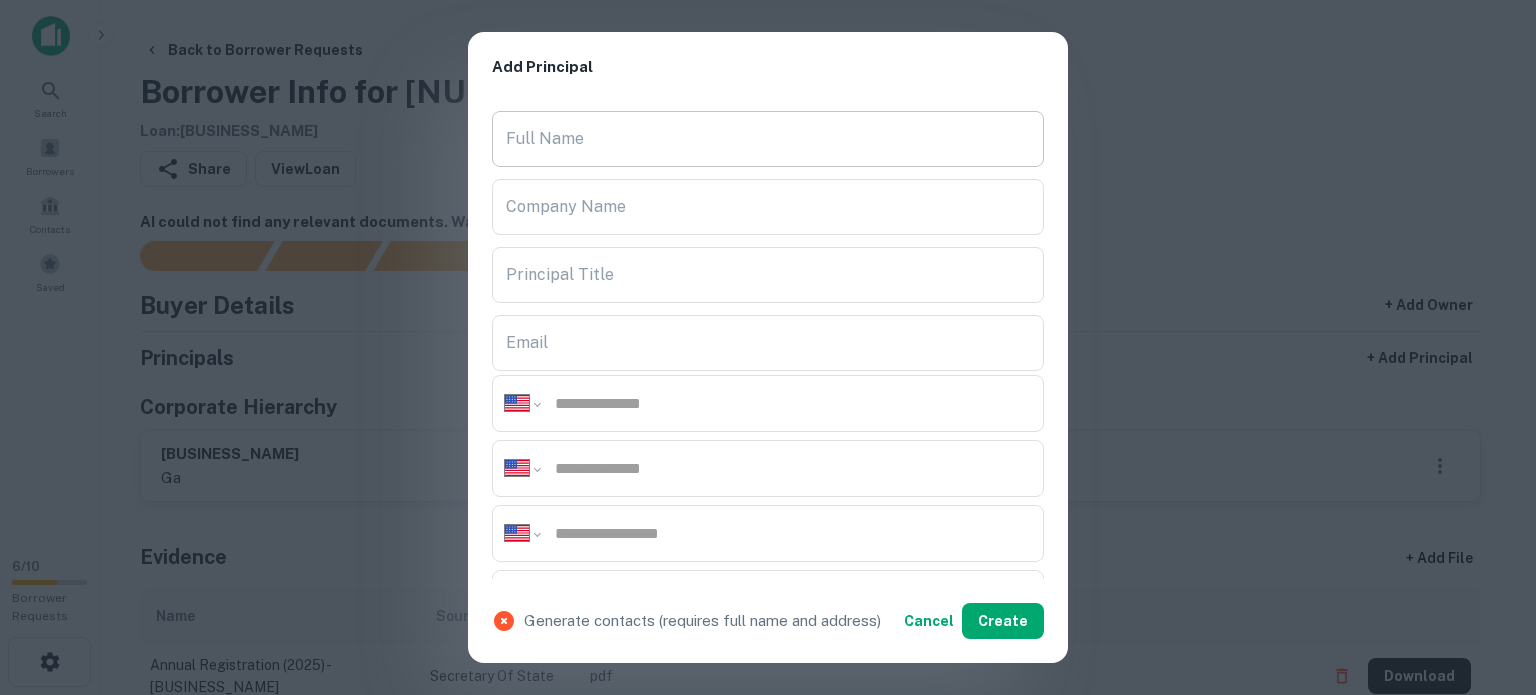 click on "Full Name" at bounding box center [768, 139] 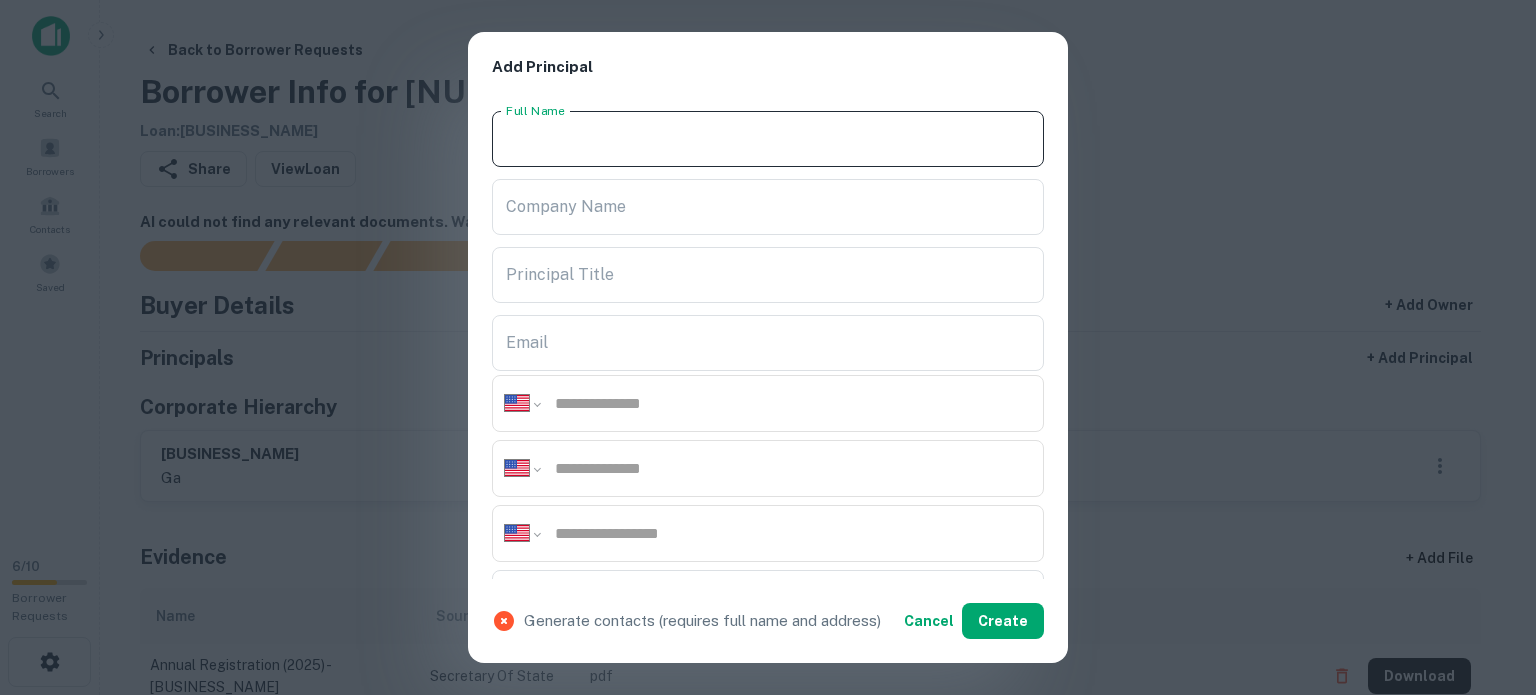 paste on "**********" 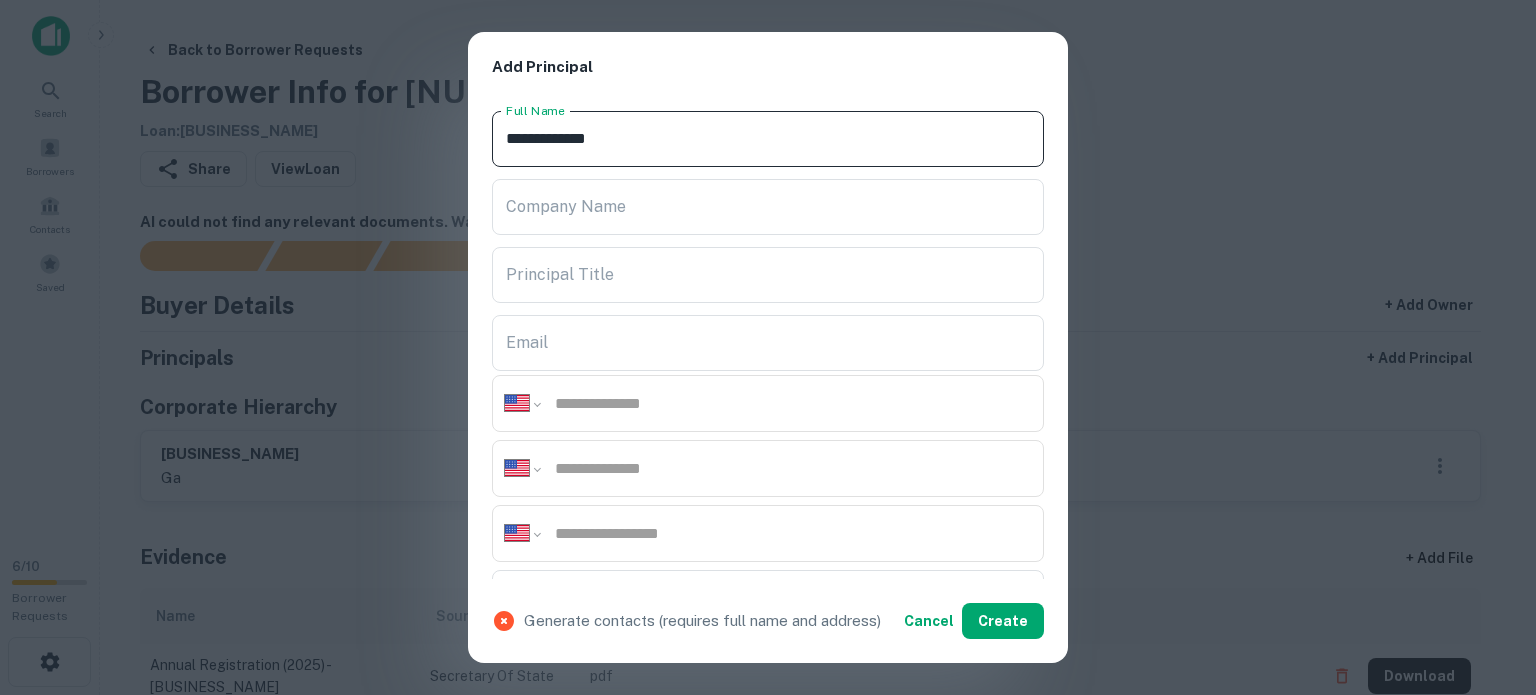 type on "**********" 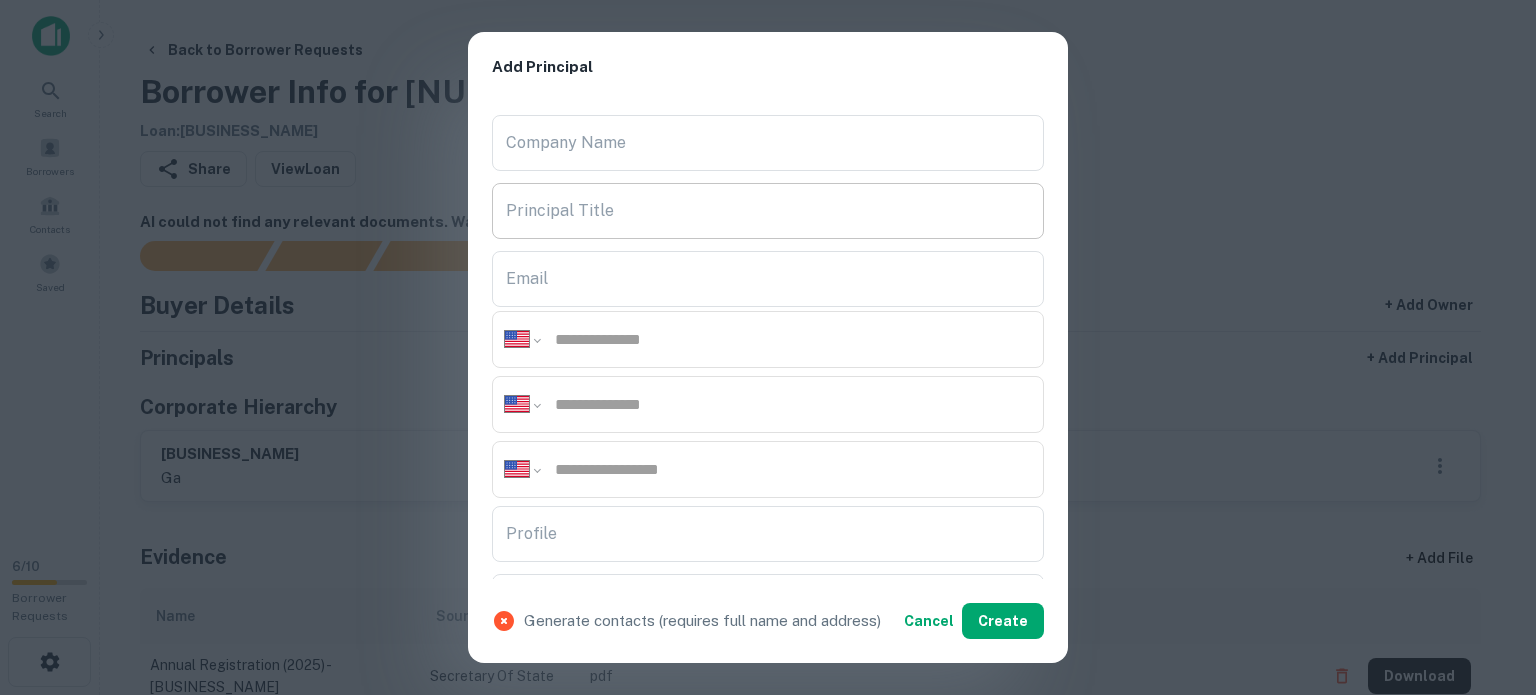 scroll, scrollTop: 200, scrollLeft: 0, axis: vertical 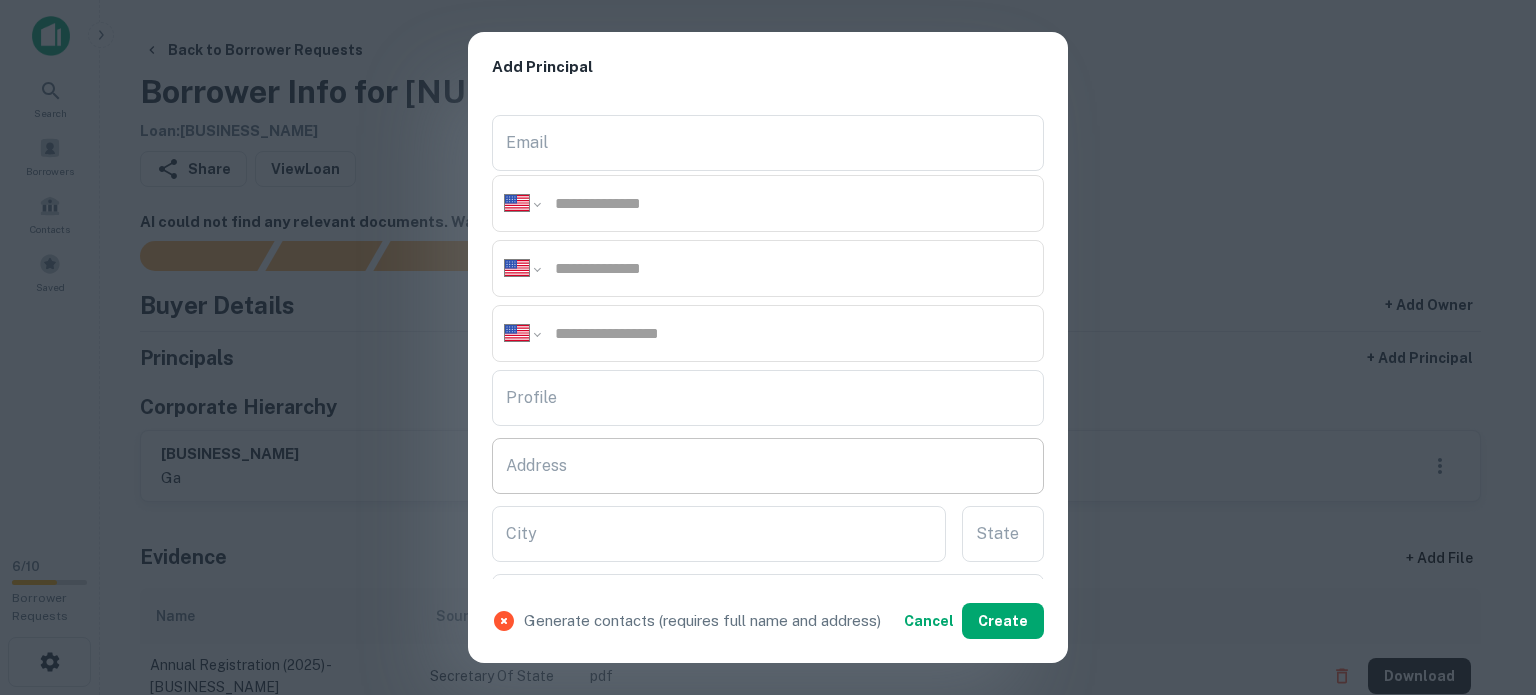 click on "Address" at bounding box center [768, 466] 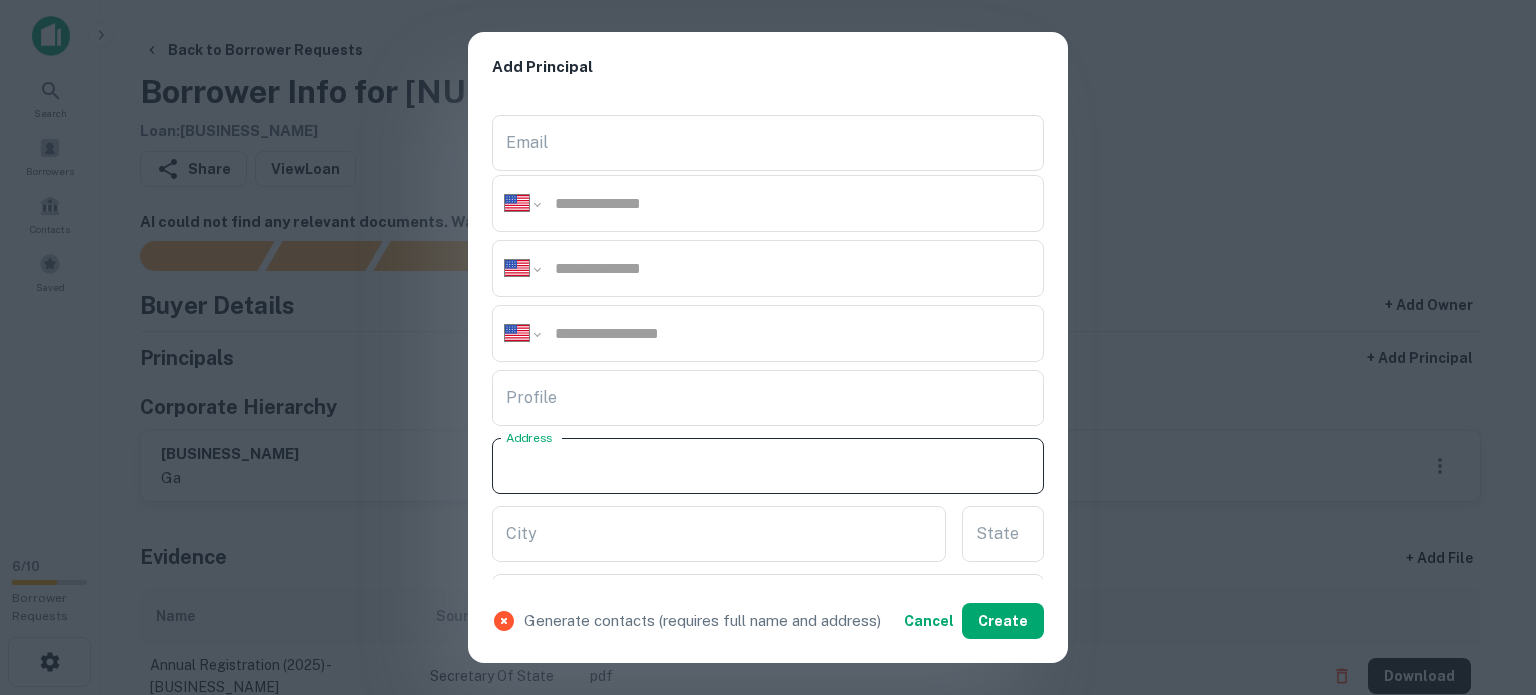 paste on "**********" 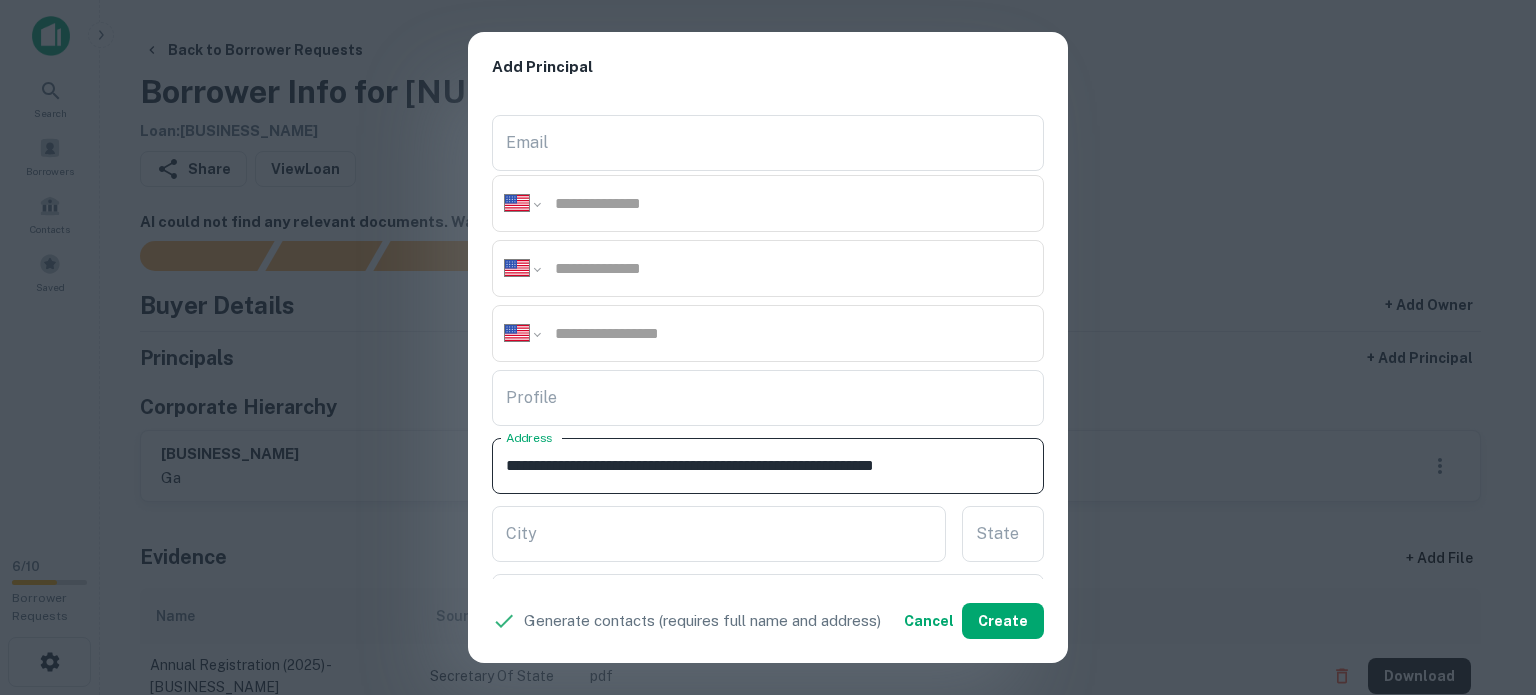 drag, startPoint x: 930, startPoint y: 463, endPoint x: 982, endPoint y: 486, distance: 56.859474 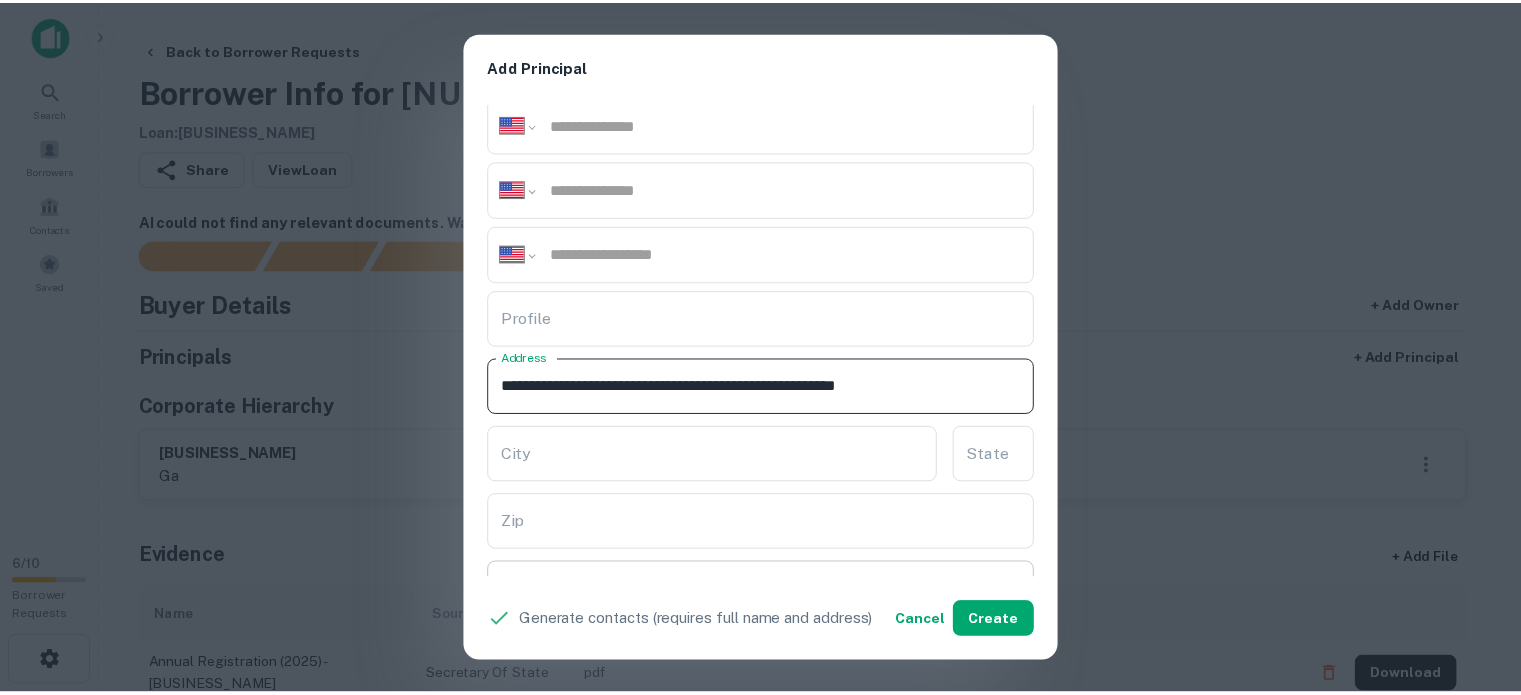 scroll, scrollTop: 400, scrollLeft: 0, axis: vertical 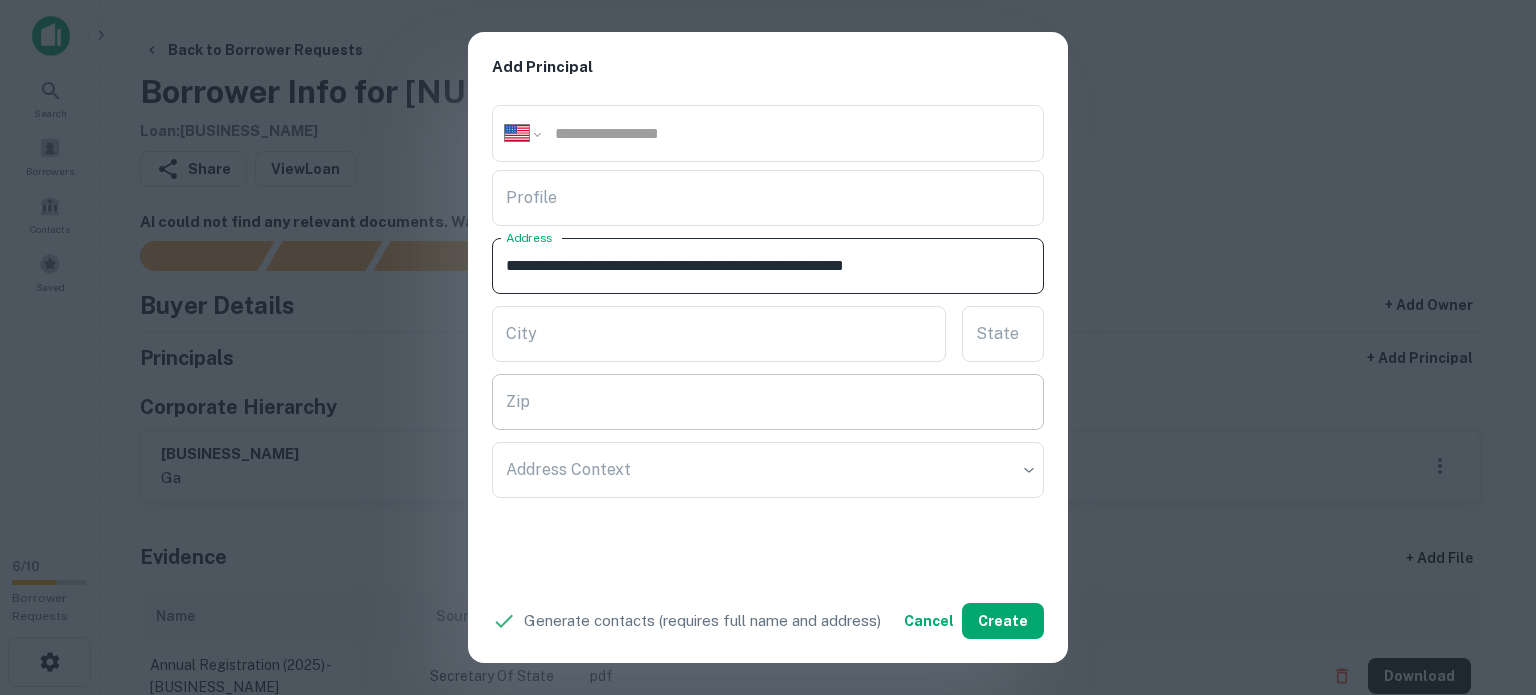 type on "**********" 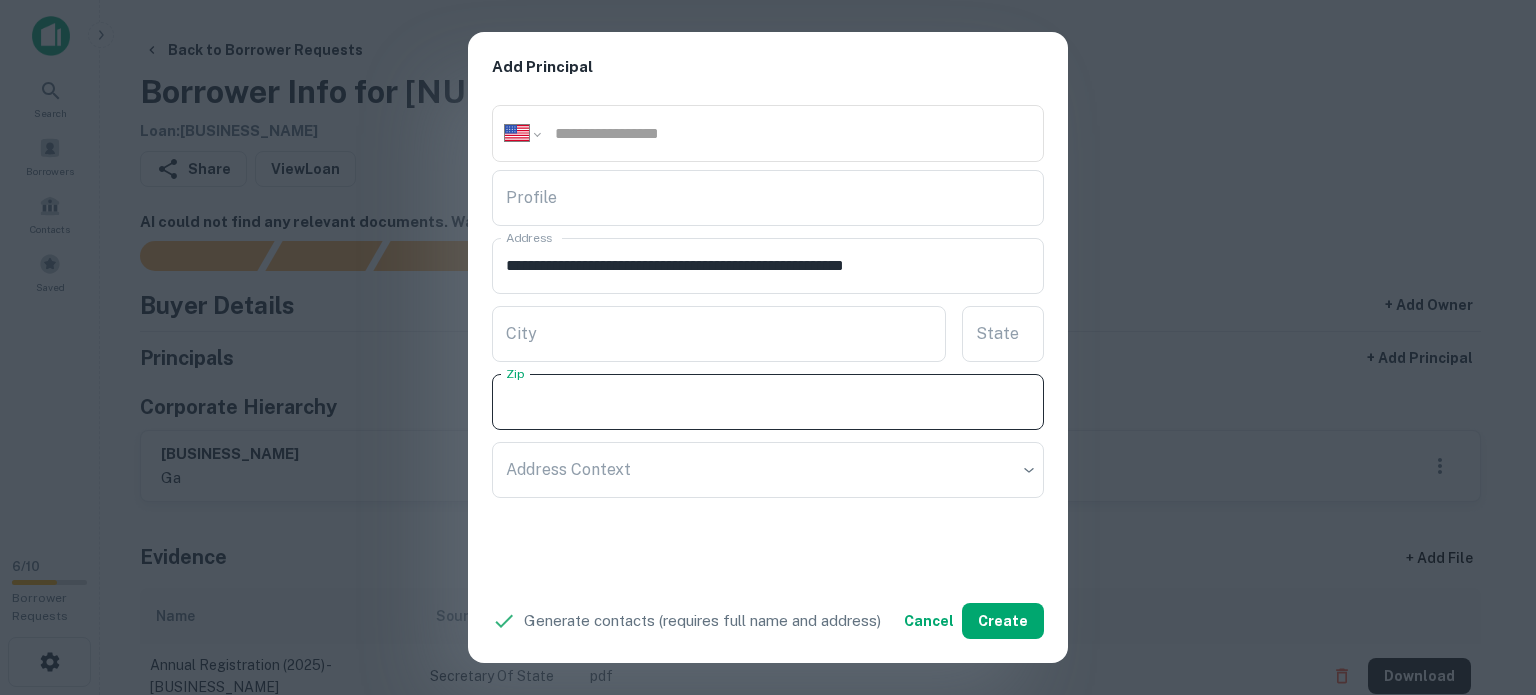 click on "Zip" at bounding box center [768, 402] 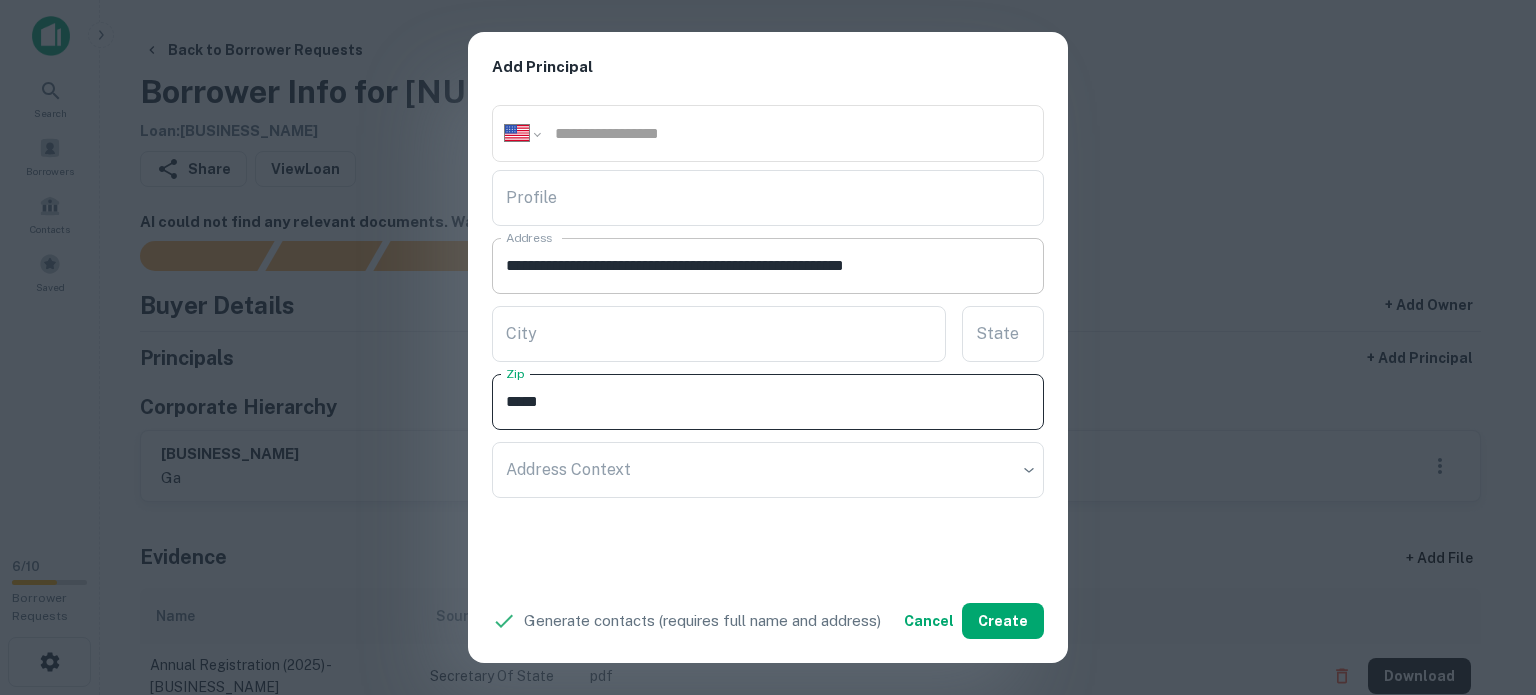 type on "*****" 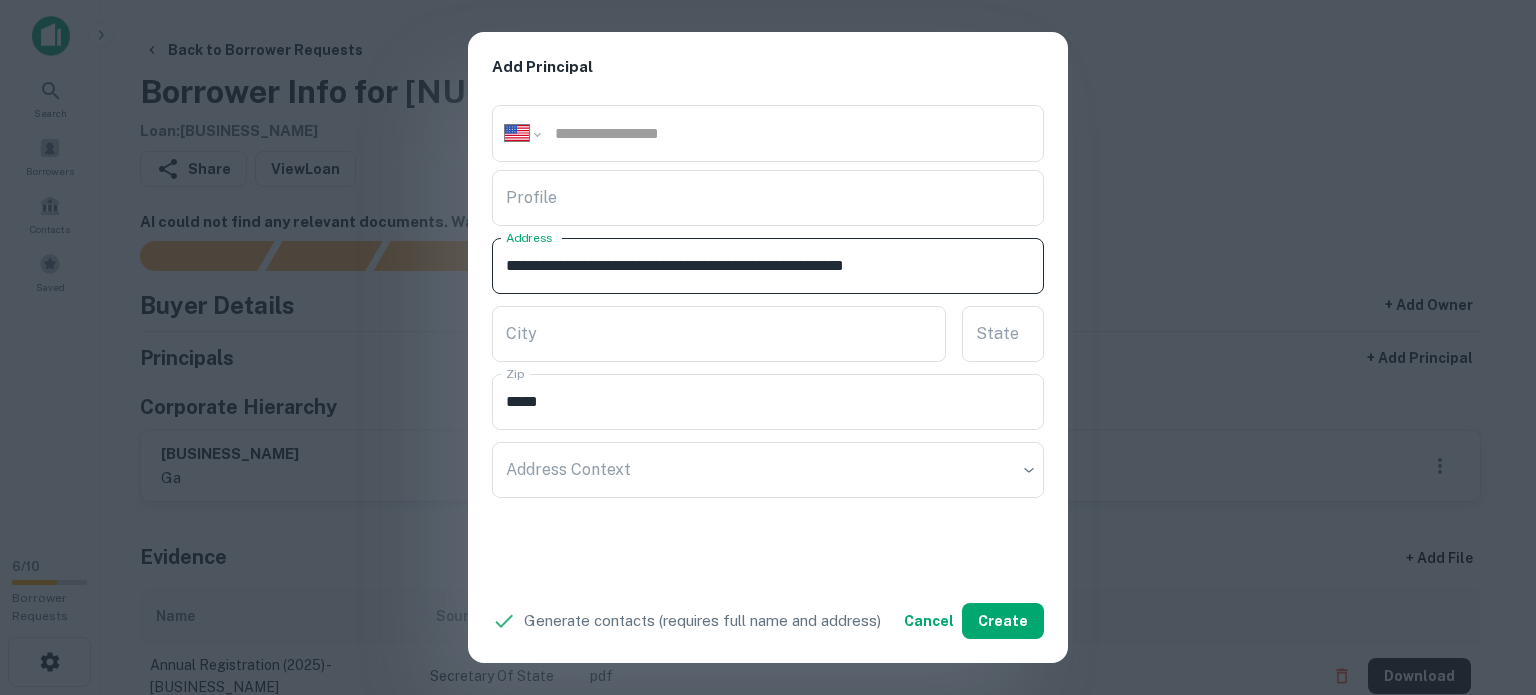 drag, startPoint x: 899, startPoint y: 259, endPoint x: 917, endPoint y: 291, distance: 36.71512 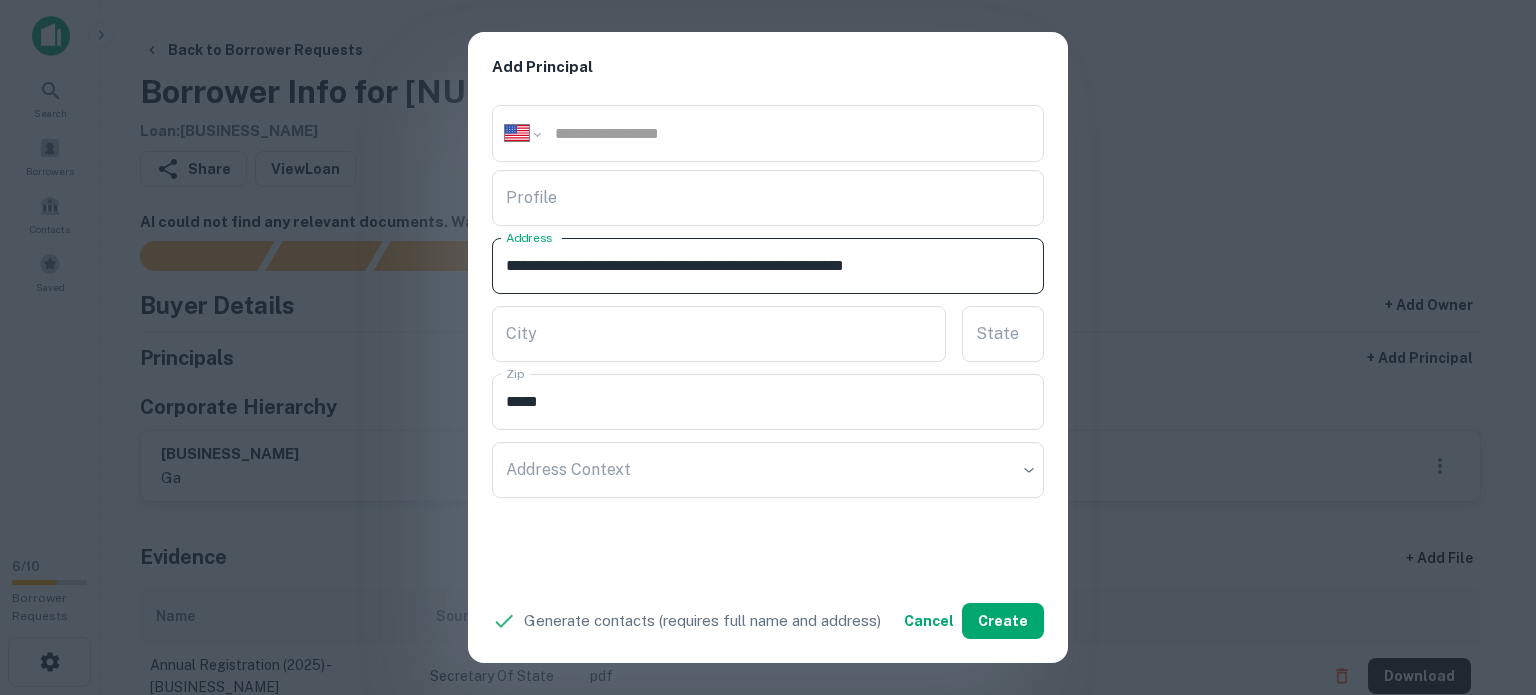 click on "**********" at bounding box center (768, 266) 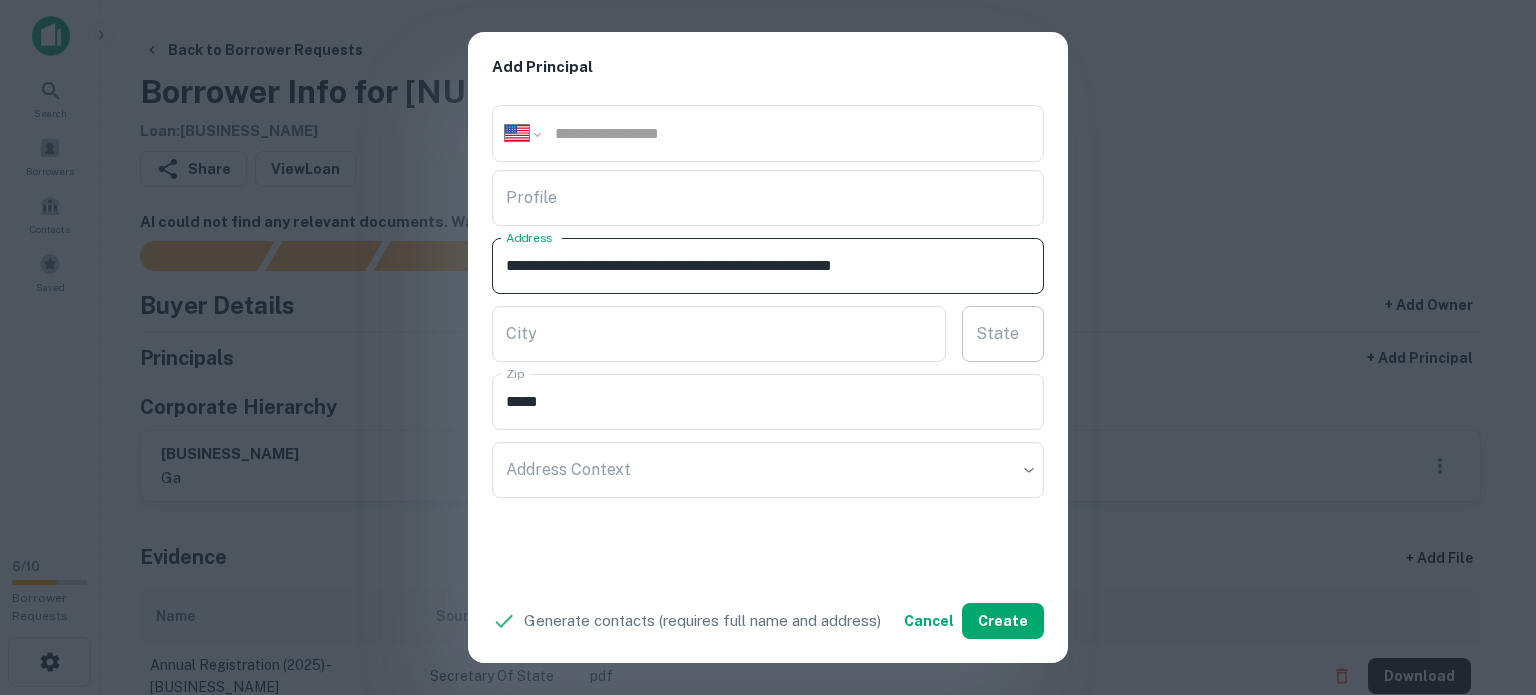 type on "**********" 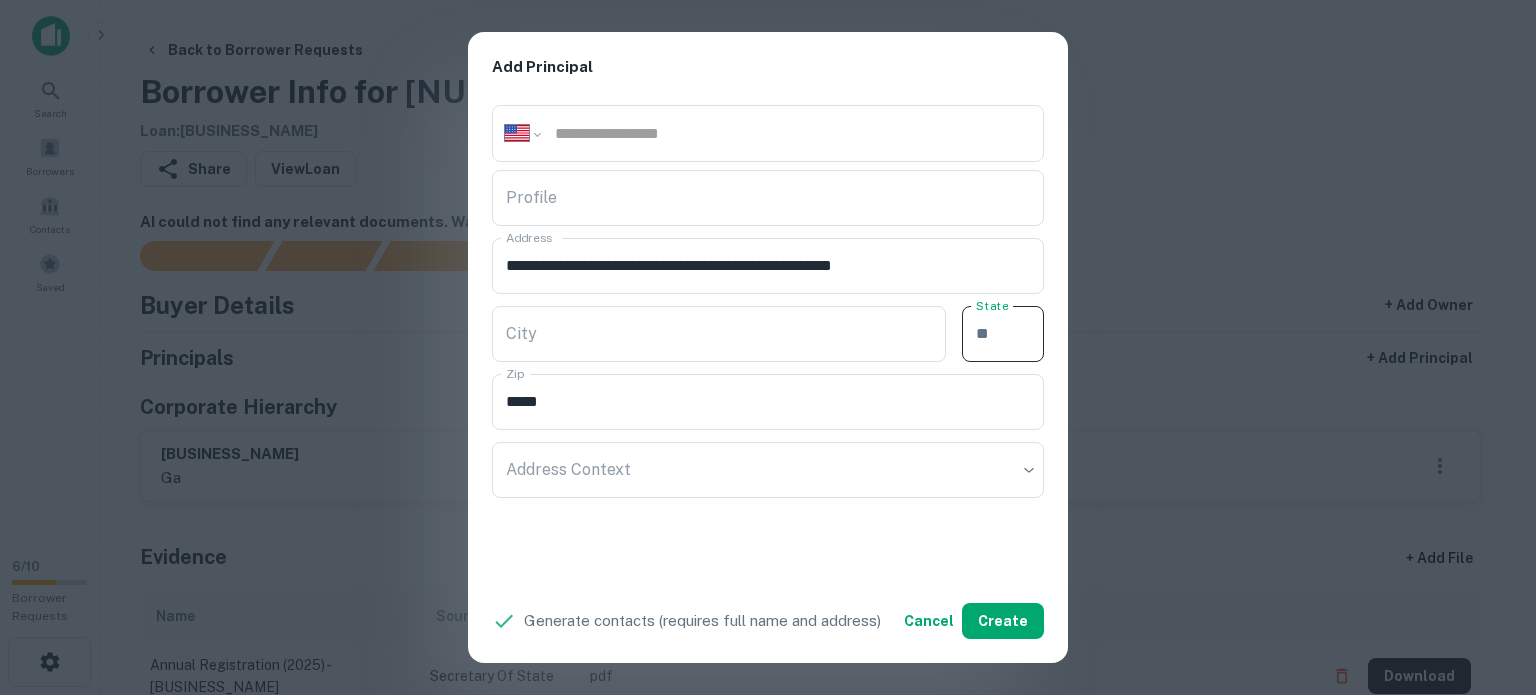 click on "State" at bounding box center (1003, 334) 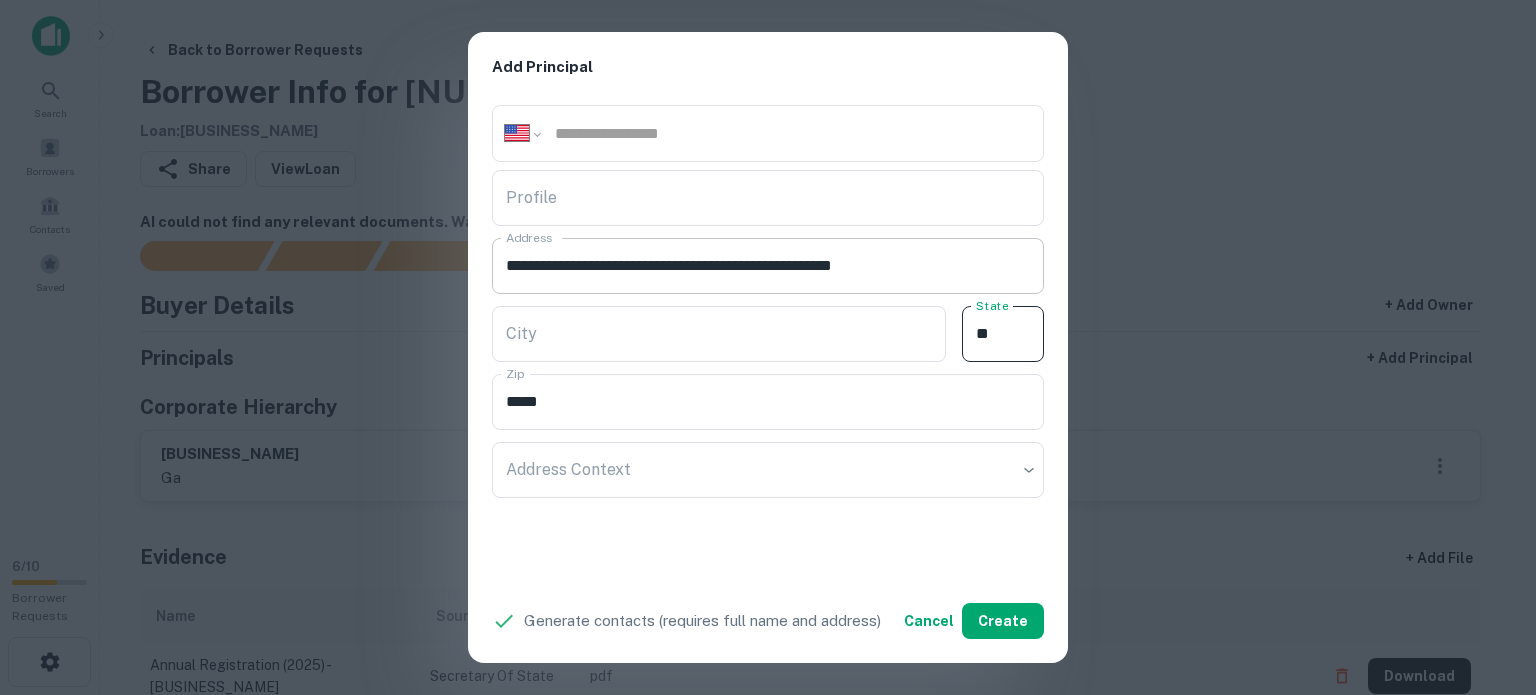 type on "**" 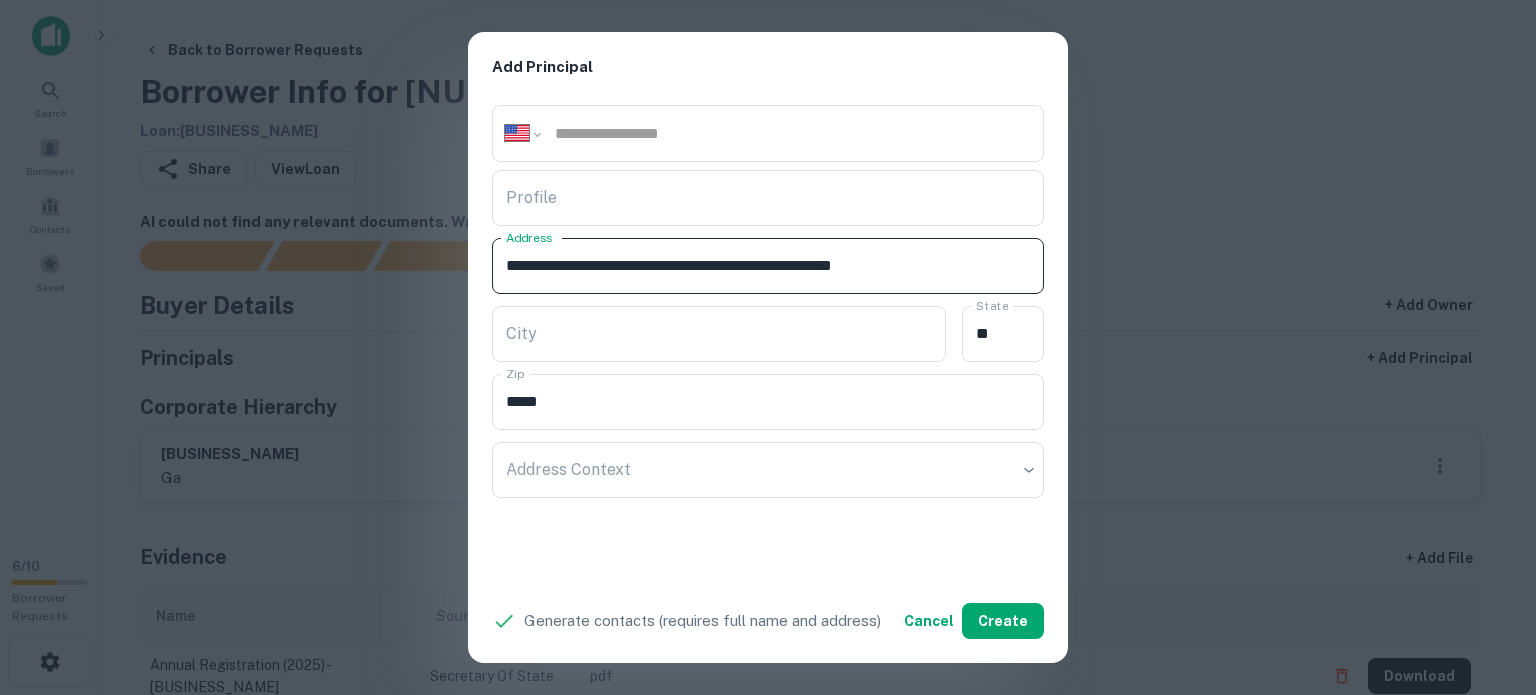 drag, startPoint x: 838, startPoint y: 260, endPoint x: 886, endPoint y: 288, distance: 55.569775 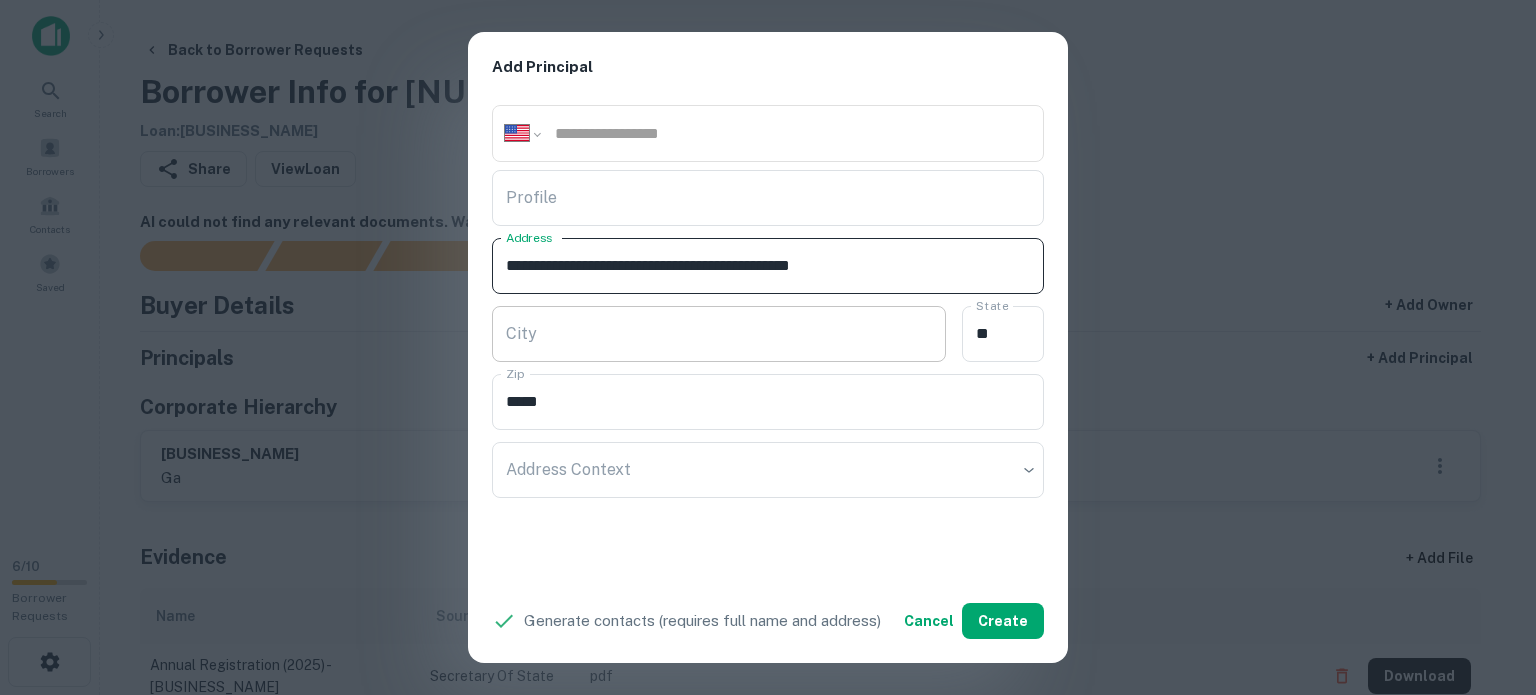 type on "**********" 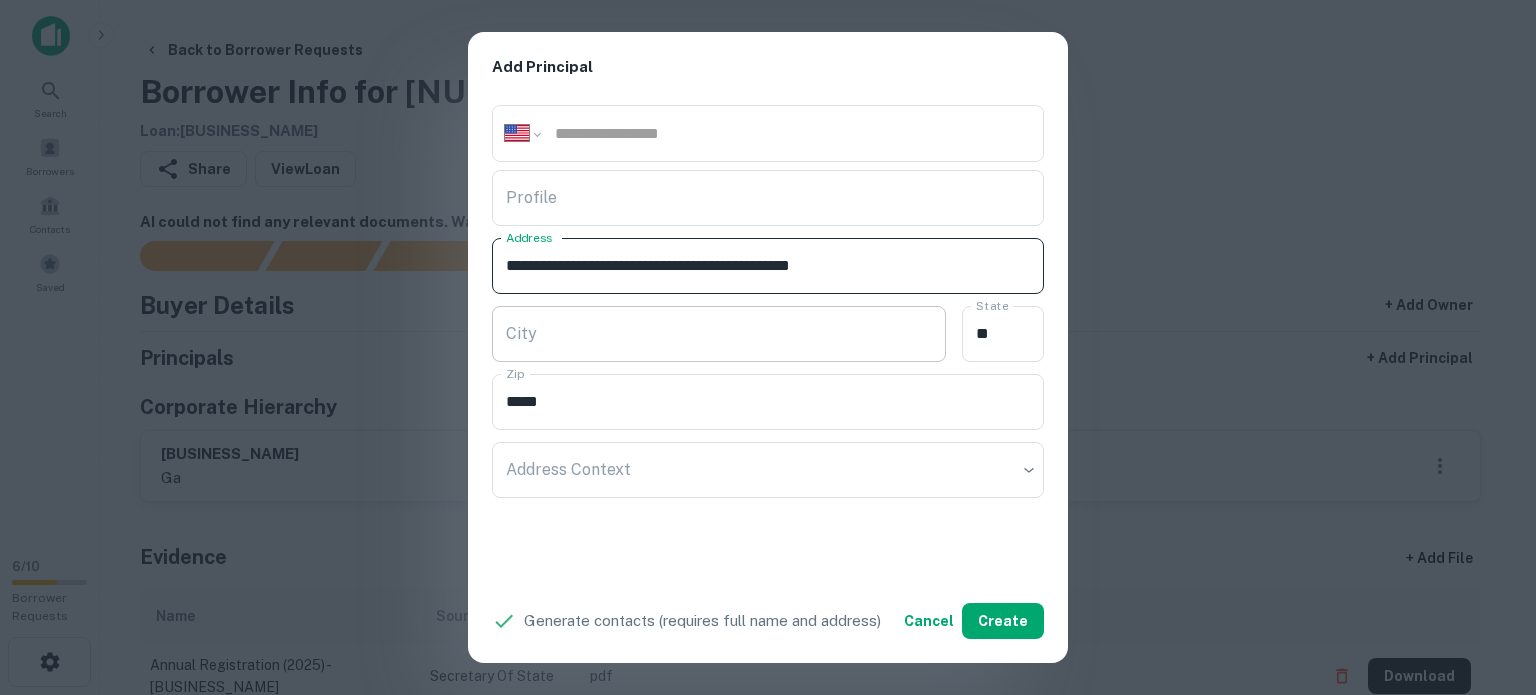 click on "City" at bounding box center (719, 334) 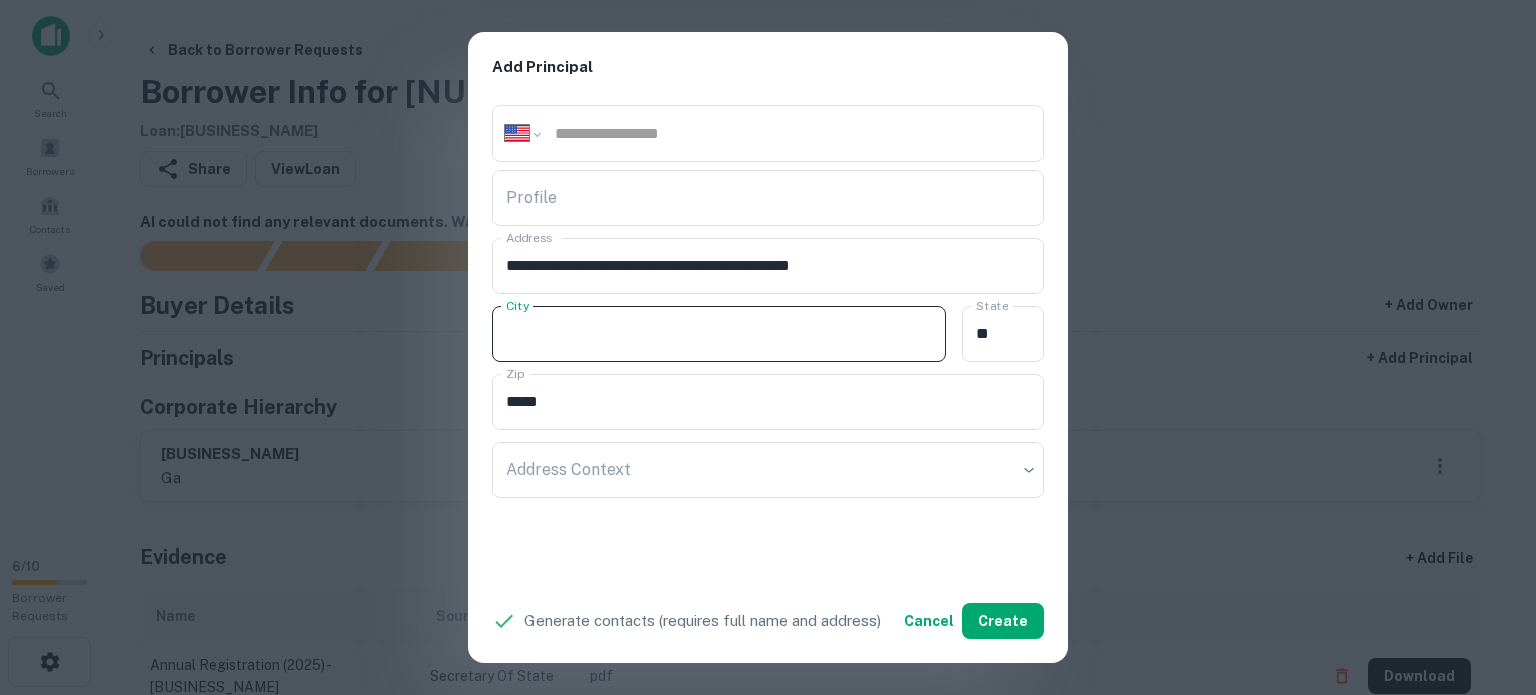 paste on "*******" 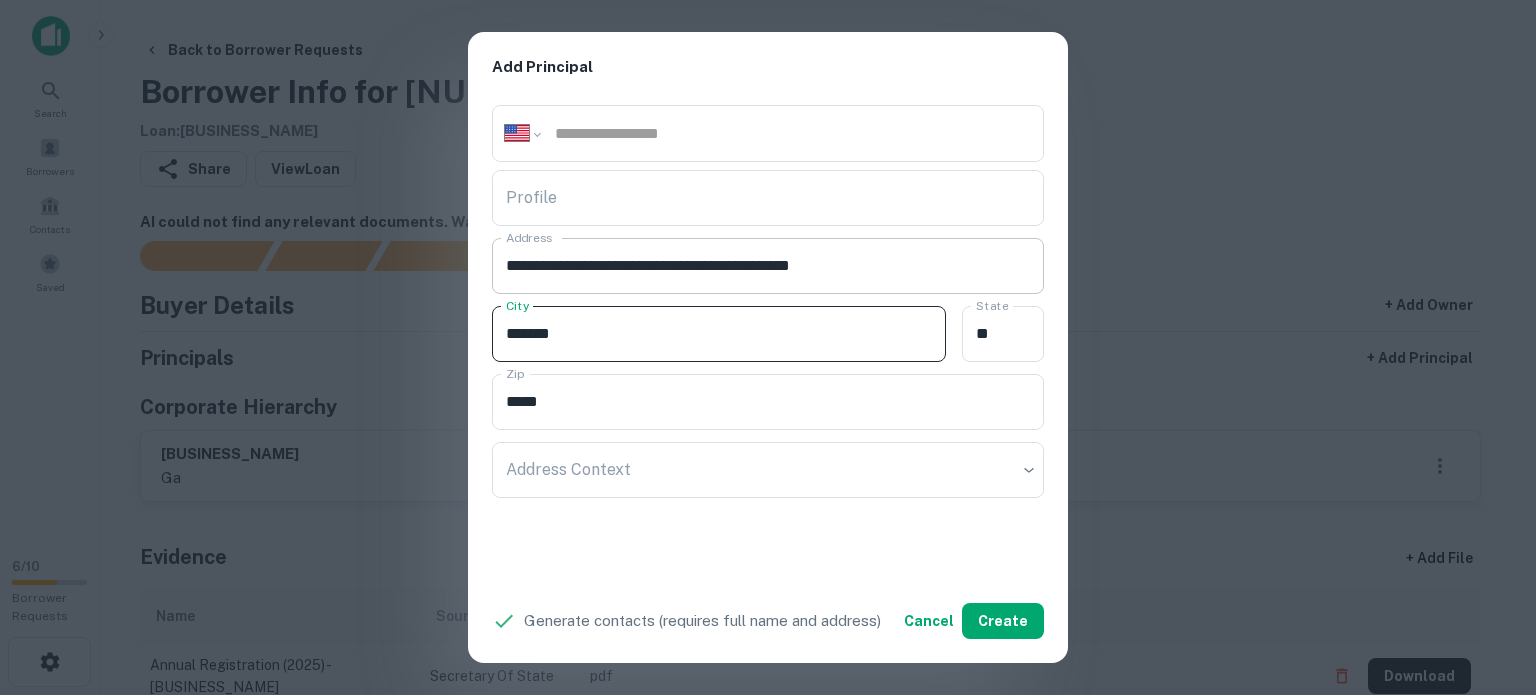 type on "*******" 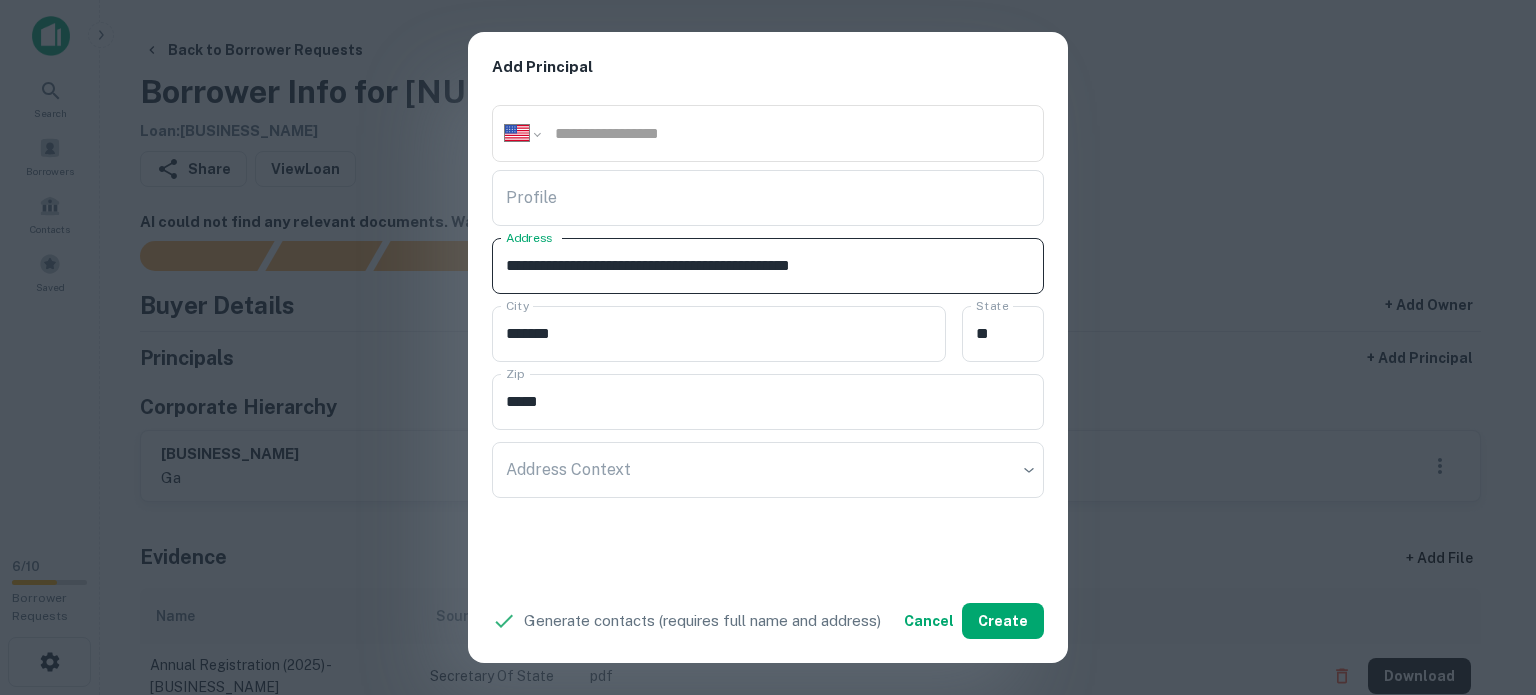 drag, startPoint x: 827, startPoint y: 264, endPoint x: 868, endPoint y: 275, distance: 42.44997 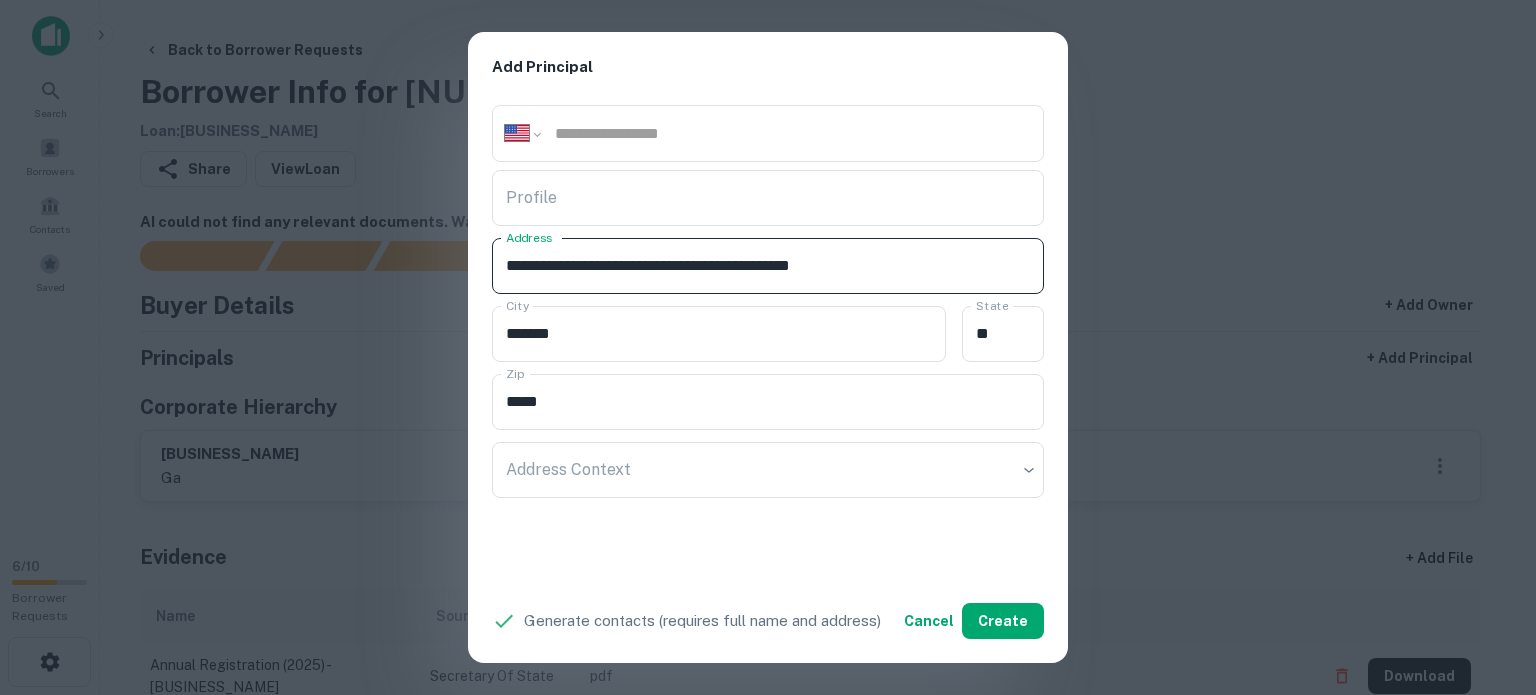 click on "**********" at bounding box center (768, 266) 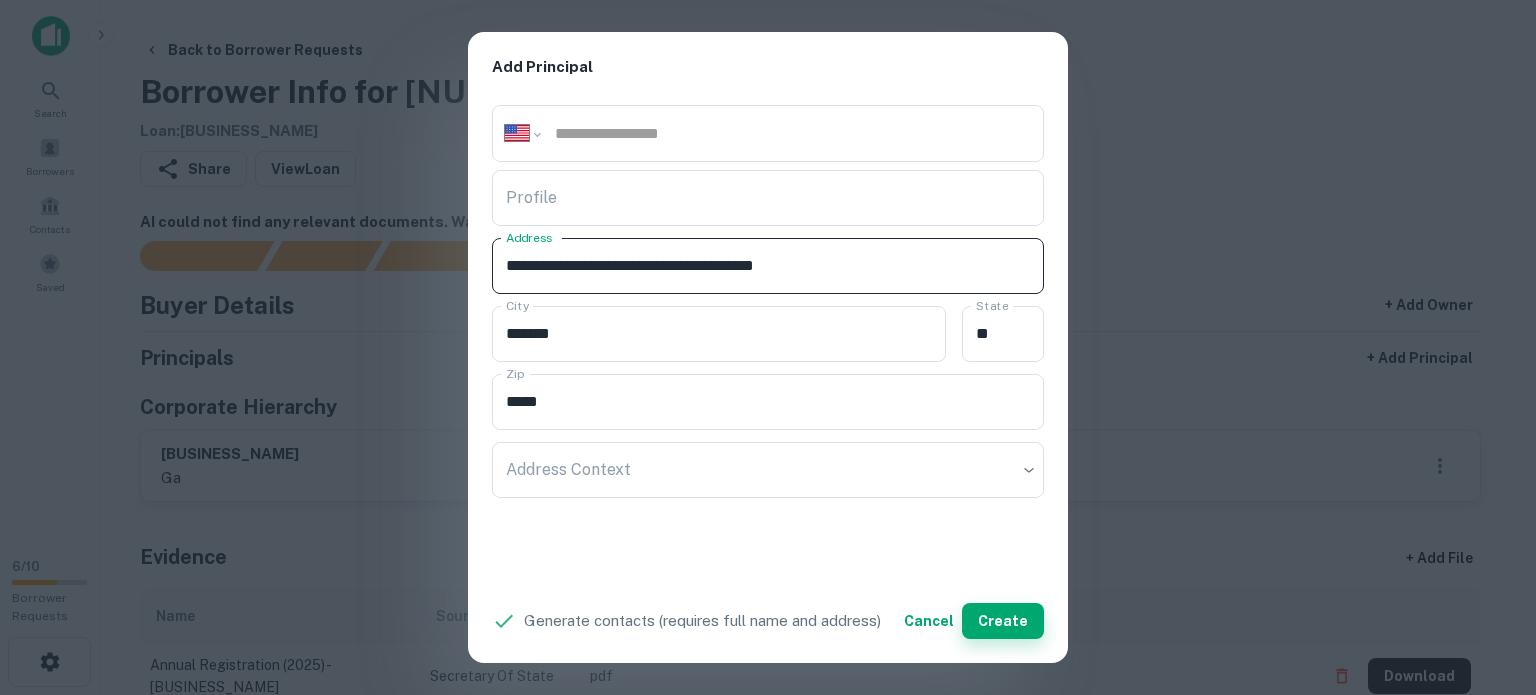 type on "**********" 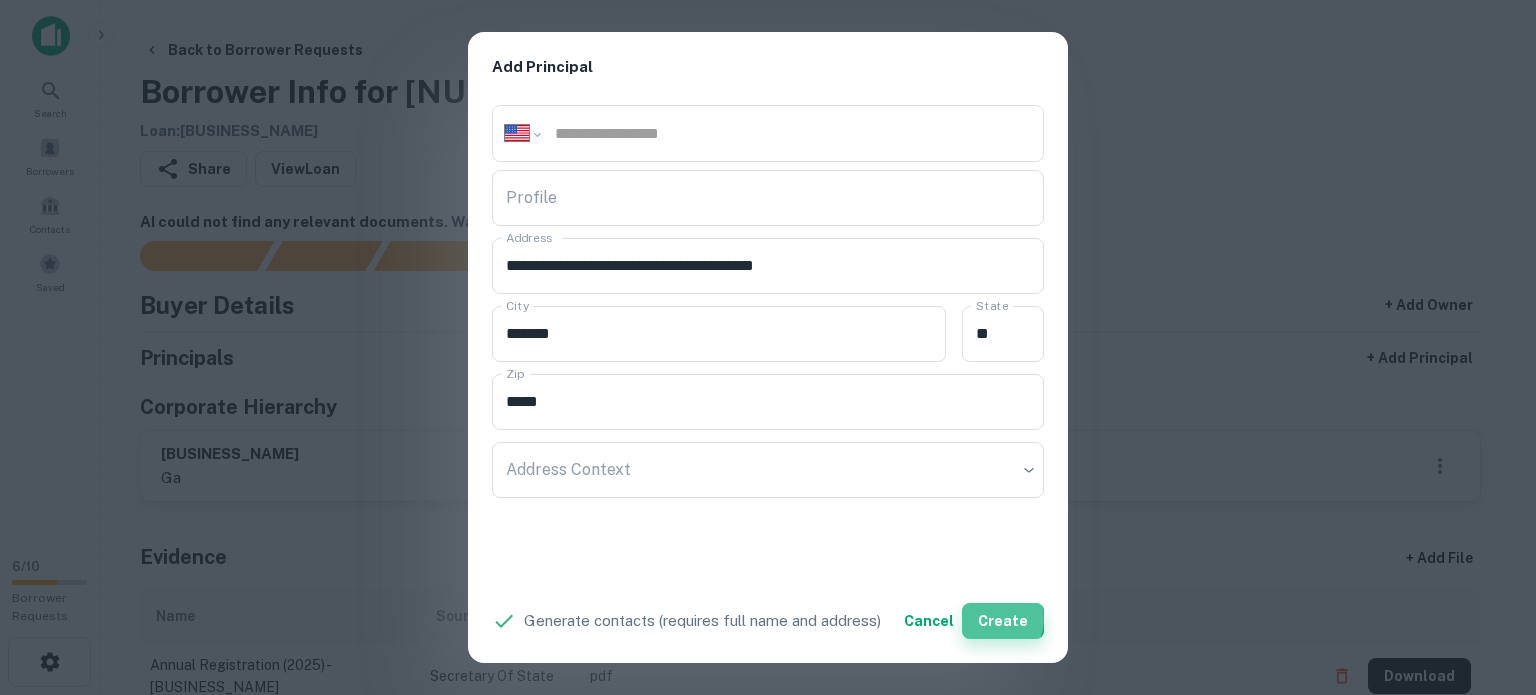 click on "Create" at bounding box center (1003, 621) 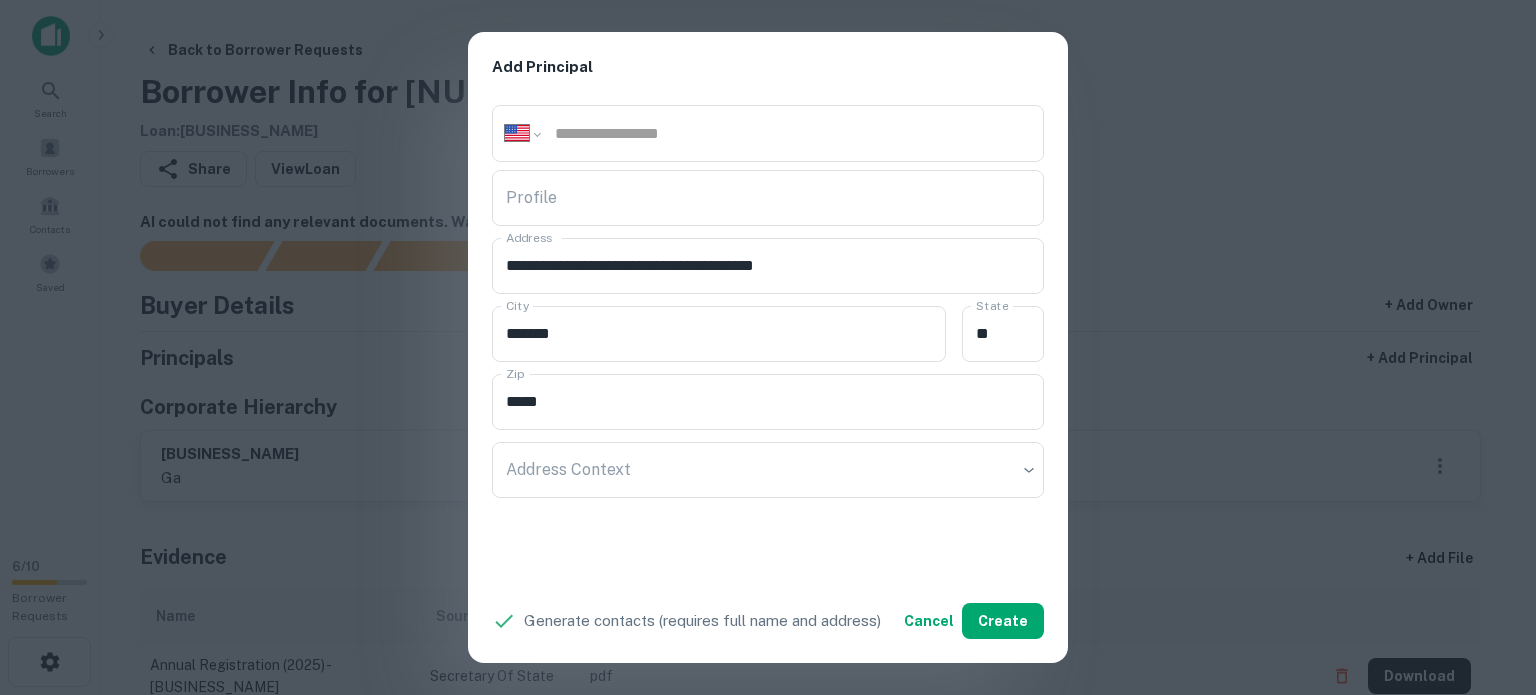 click on "**********" at bounding box center (768, 347) 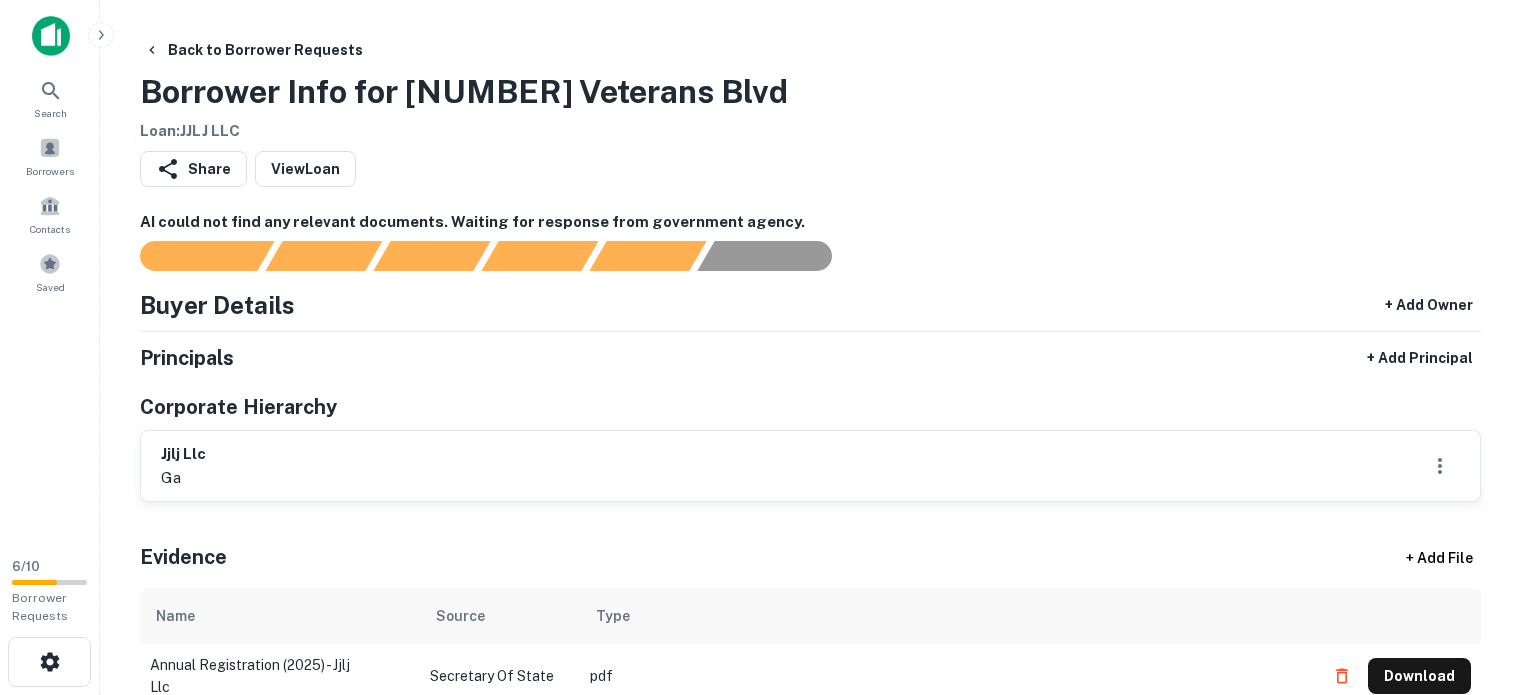 scroll, scrollTop: 0, scrollLeft: 0, axis: both 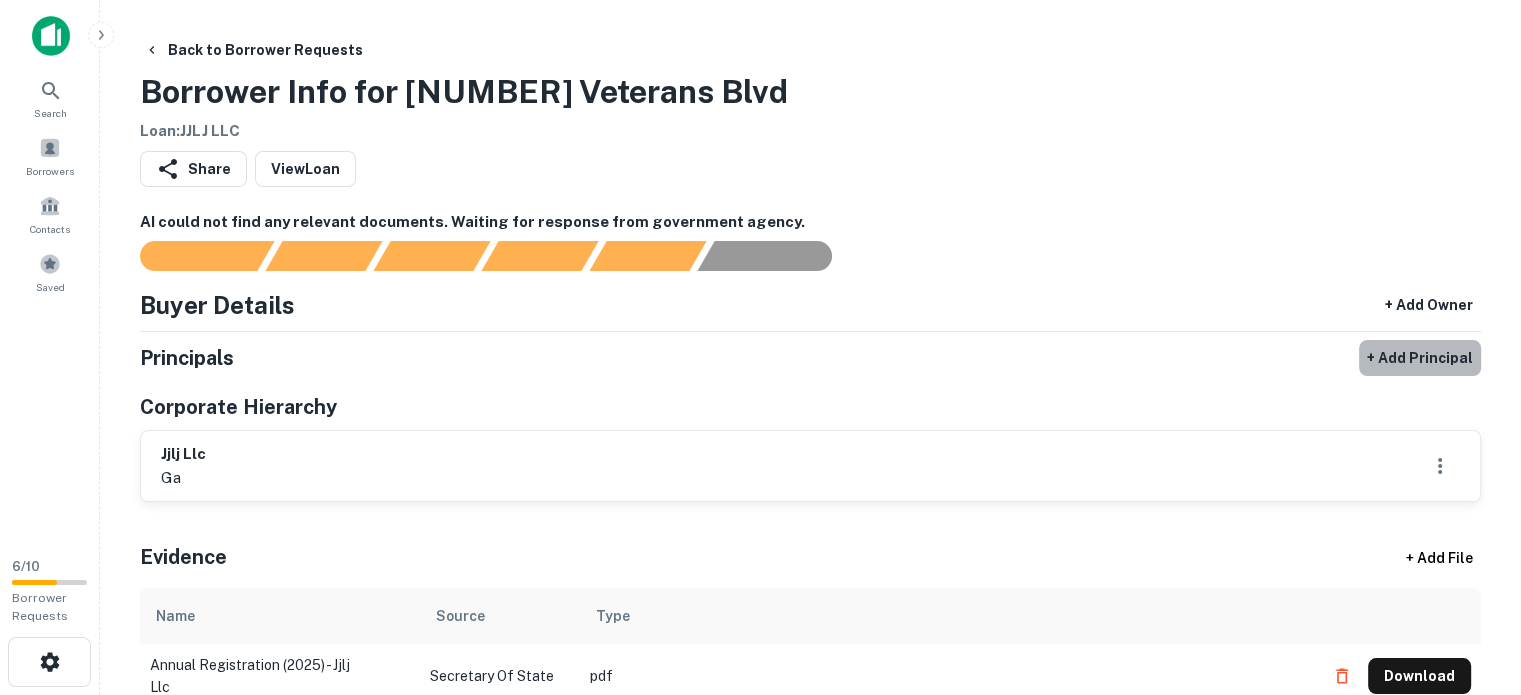 click on "+ Add Principal" at bounding box center (1420, 358) 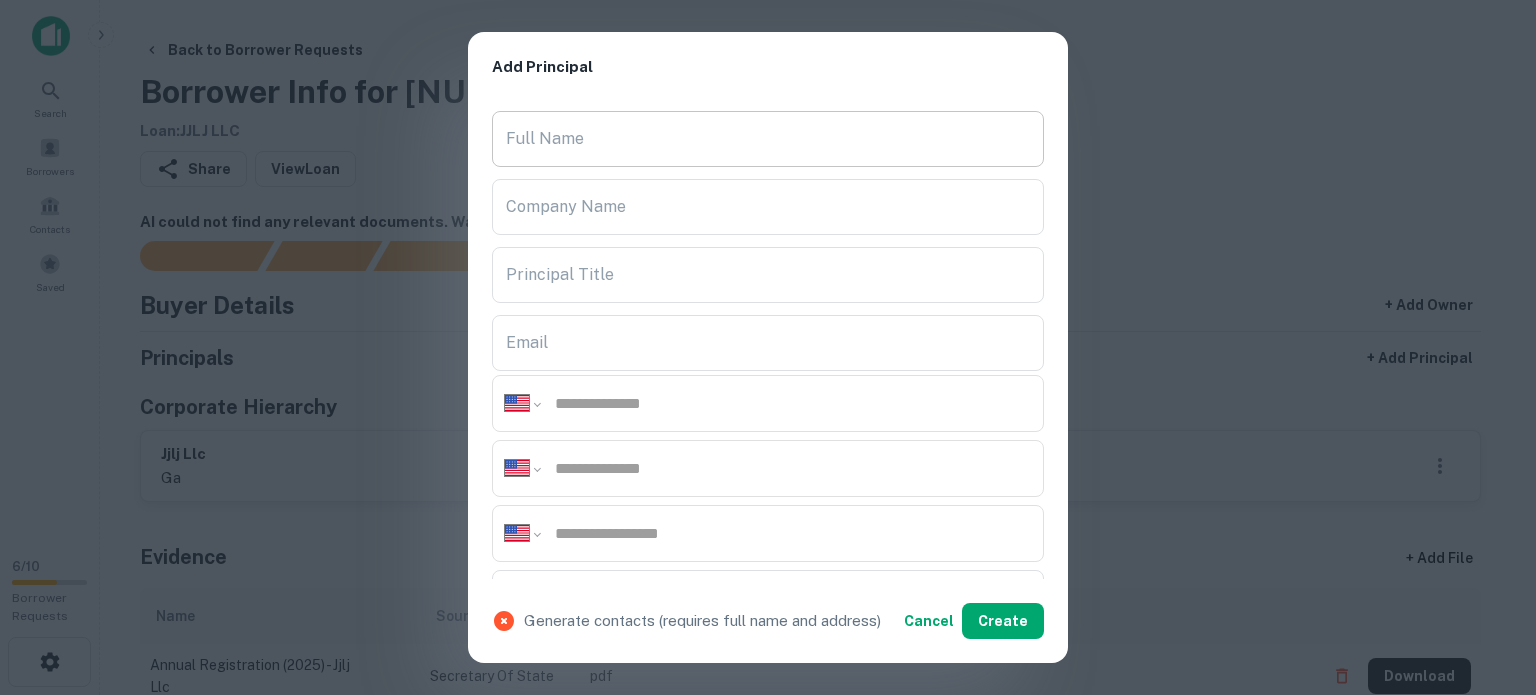 click on "Full Name" at bounding box center [768, 139] 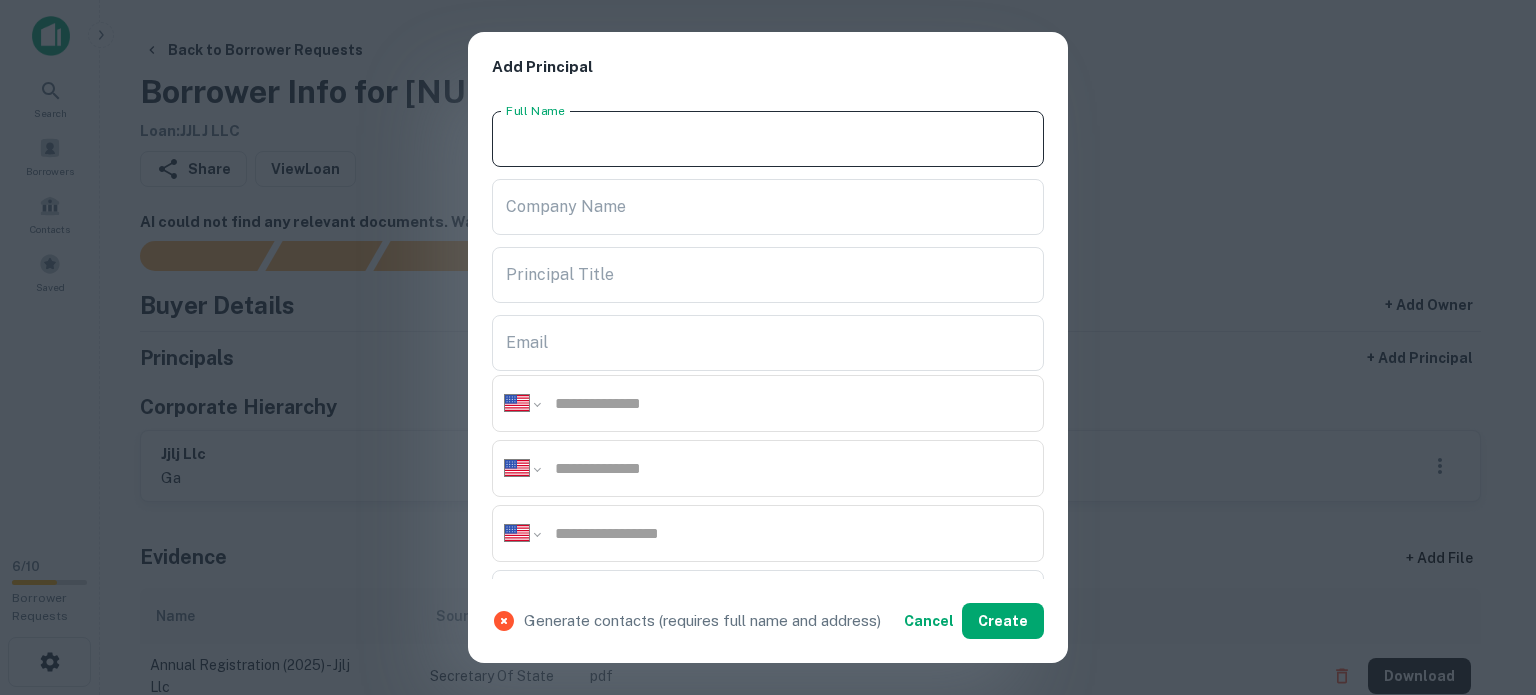 paste on "**********" 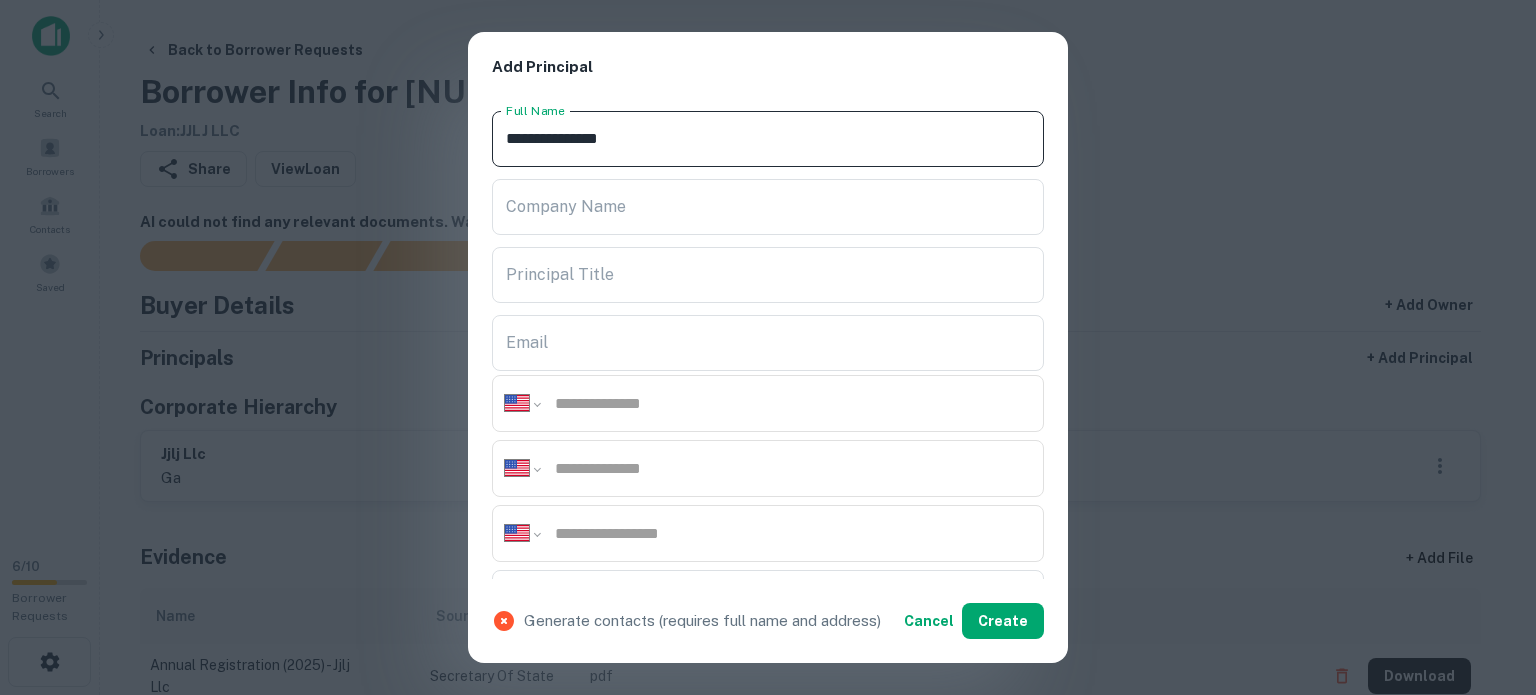 type on "**********" 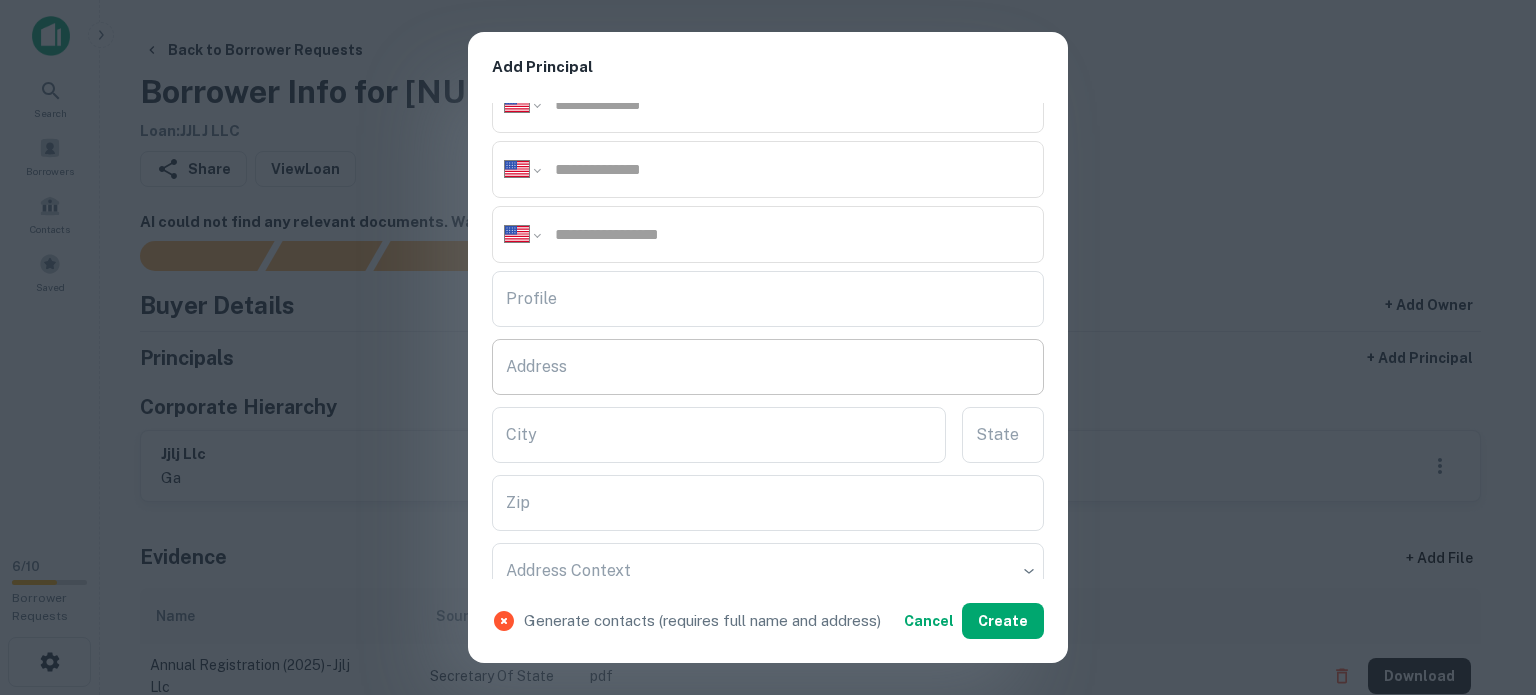 scroll, scrollTop: 300, scrollLeft: 0, axis: vertical 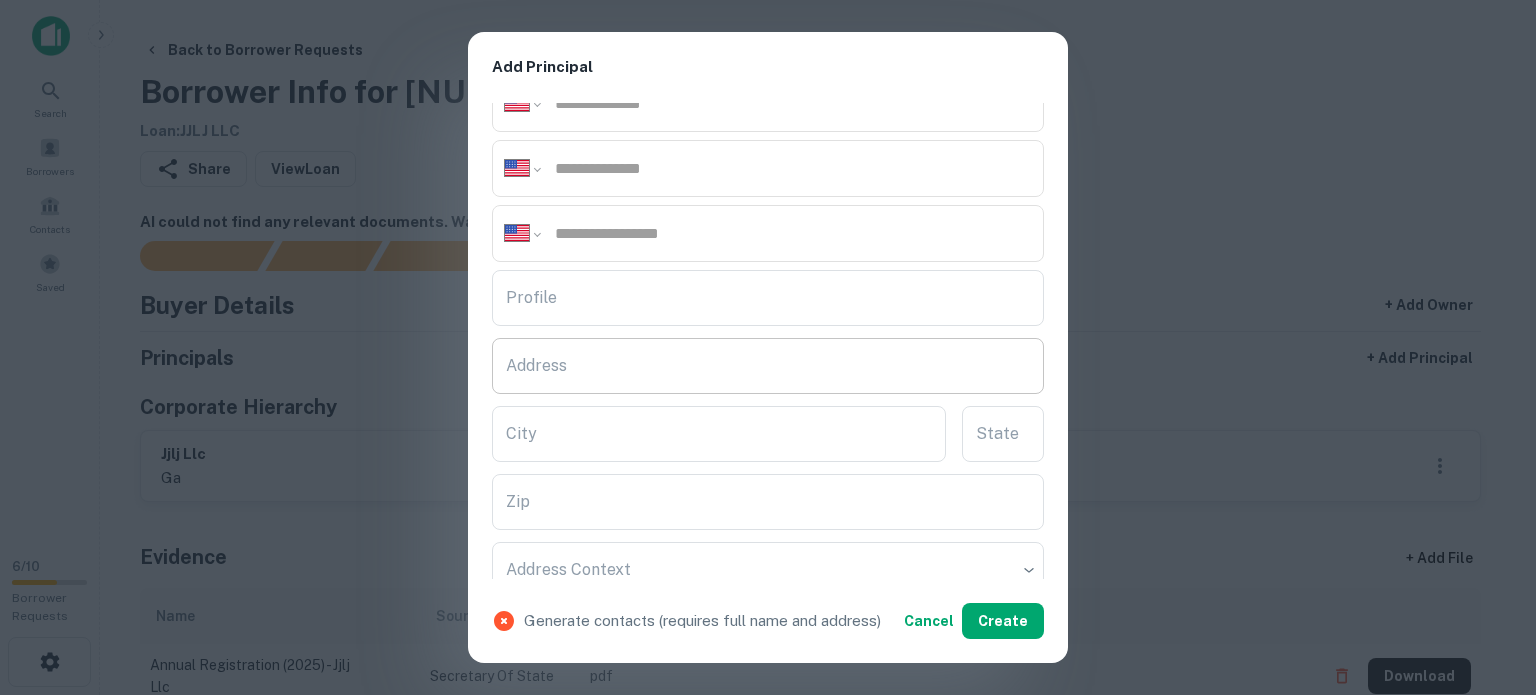 click on "Address" at bounding box center (768, 366) 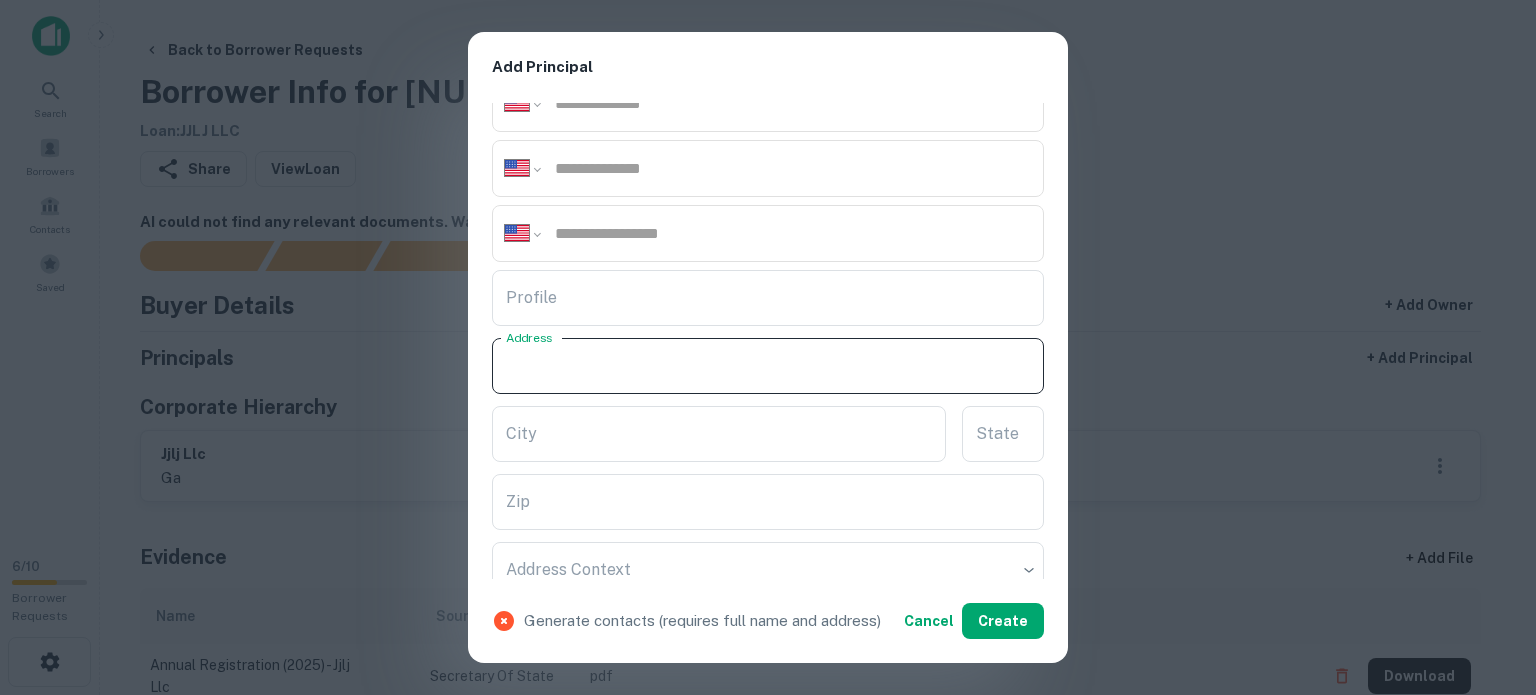 paste on "**********" 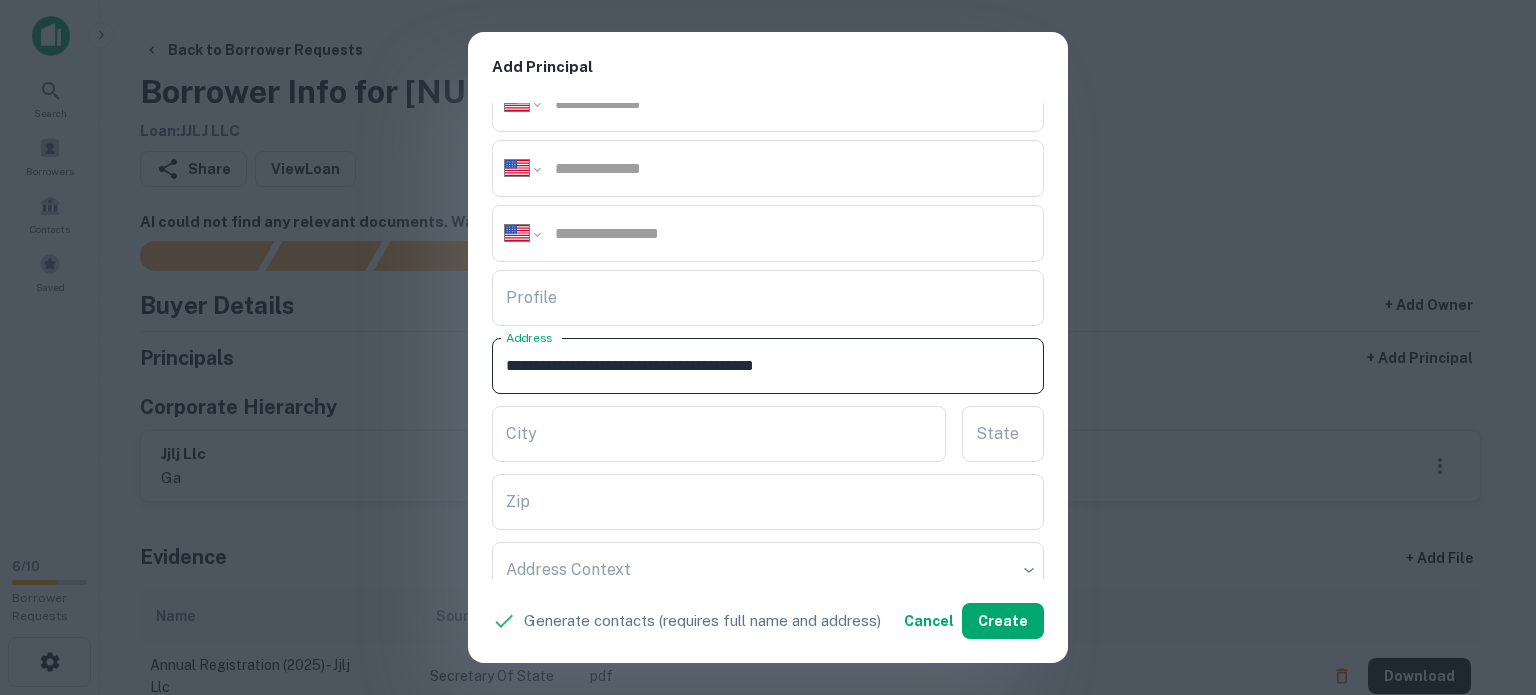 drag, startPoint x: 736, startPoint y: 358, endPoint x: 845, endPoint y: 369, distance: 109.55364 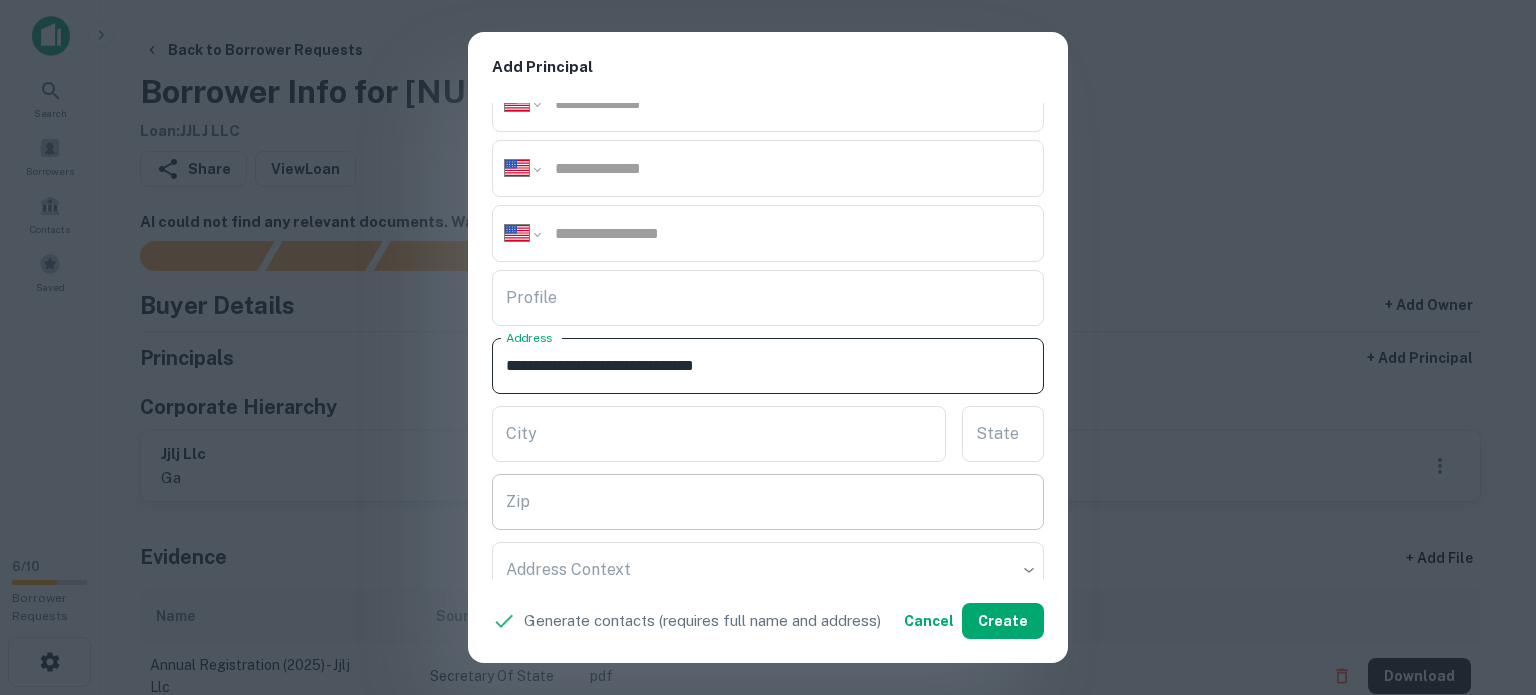 type on "**********" 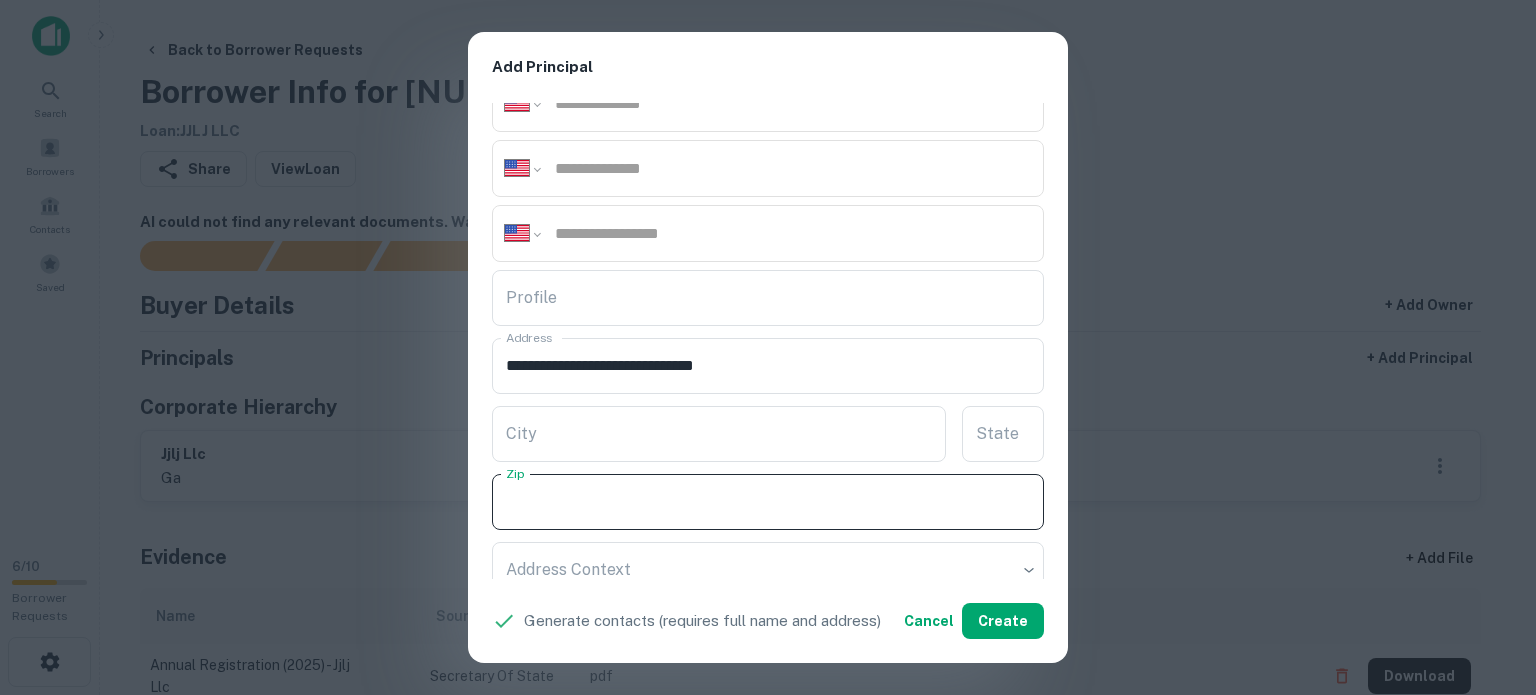 click on "Zip" at bounding box center [768, 502] 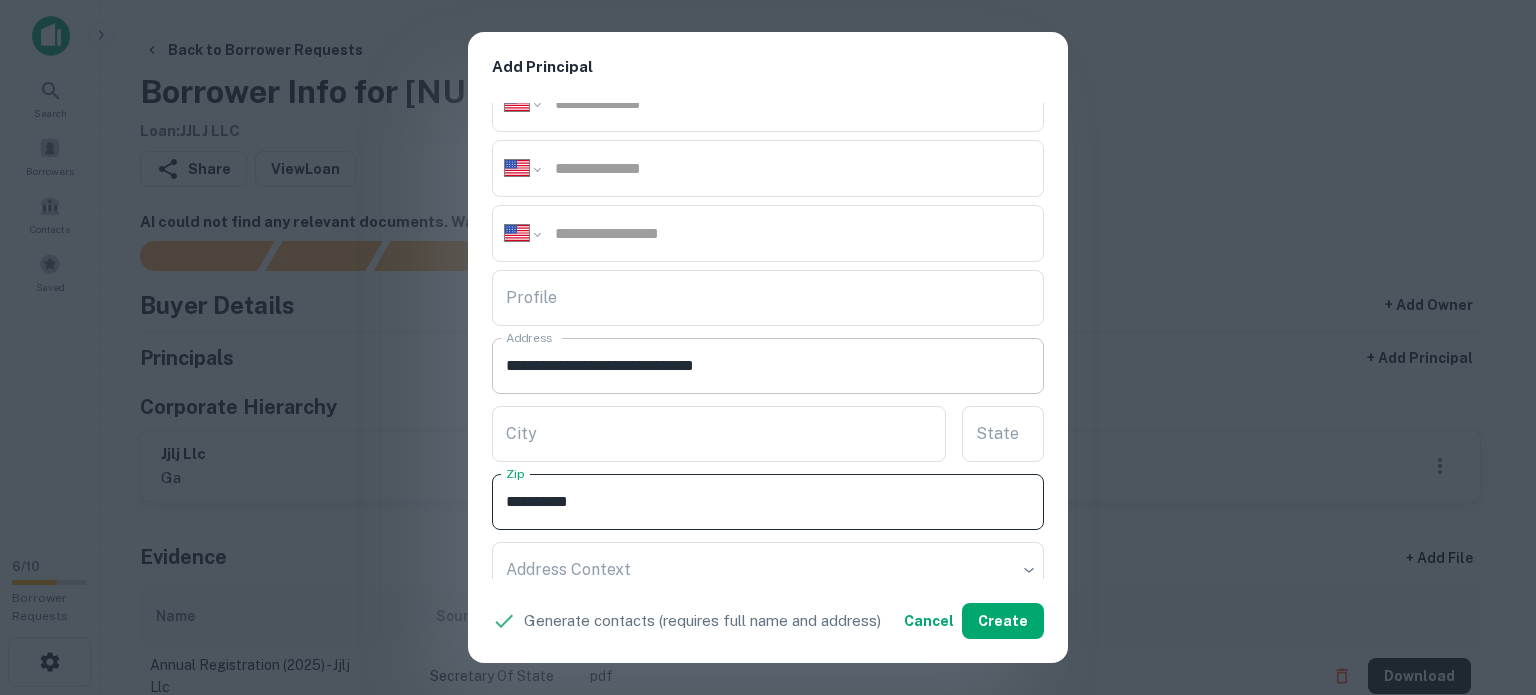 type on "**********" 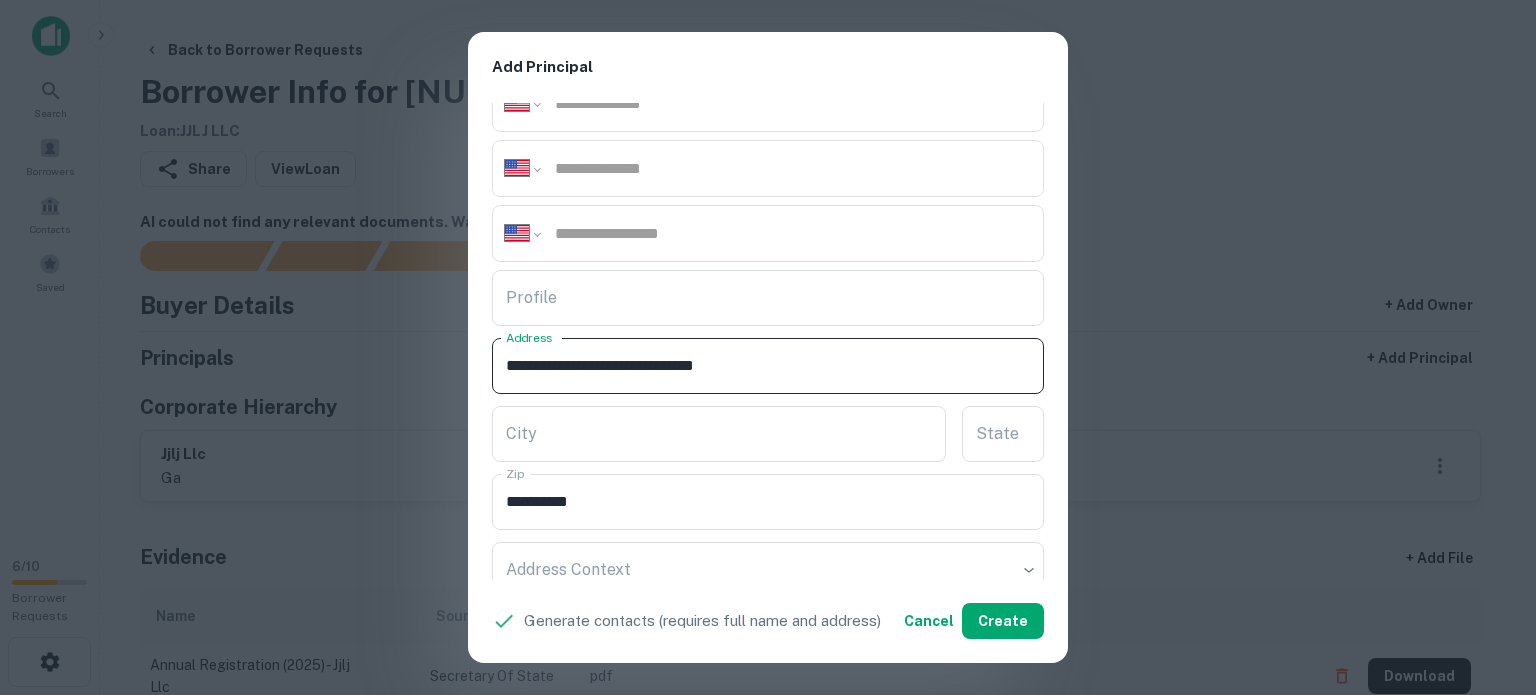 drag, startPoint x: 709, startPoint y: 360, endPoint x: 722, endPoint y: 371, distance: 17.029387 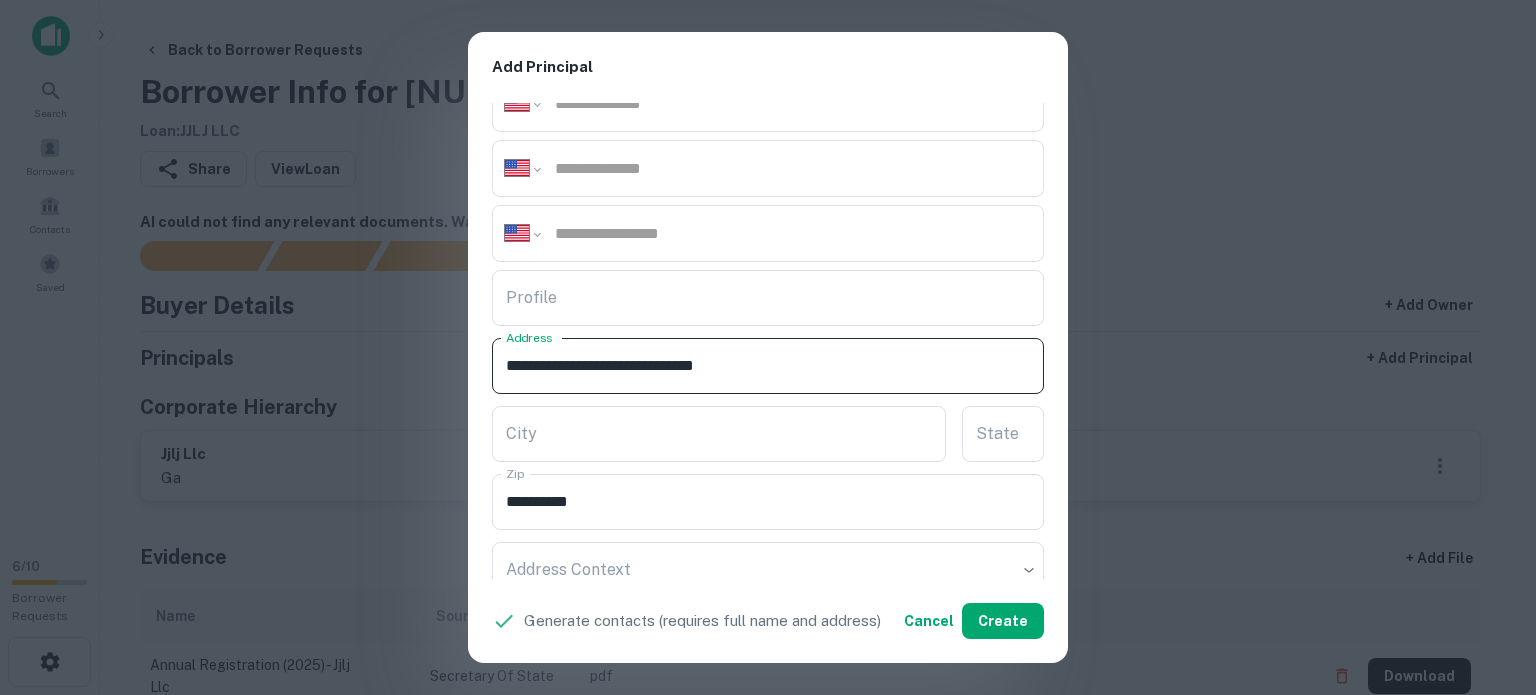 click on "**********" at bounding box center (768, 366) 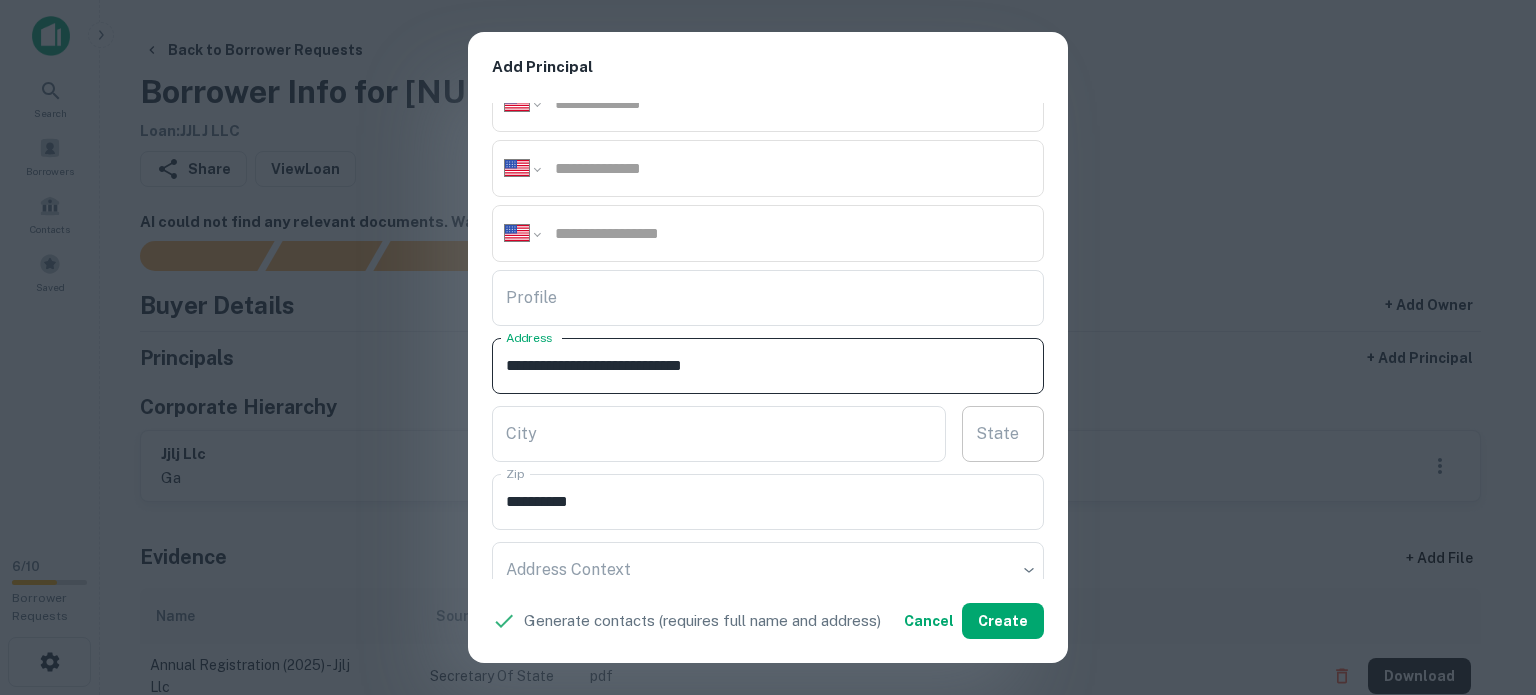 type on "**********" 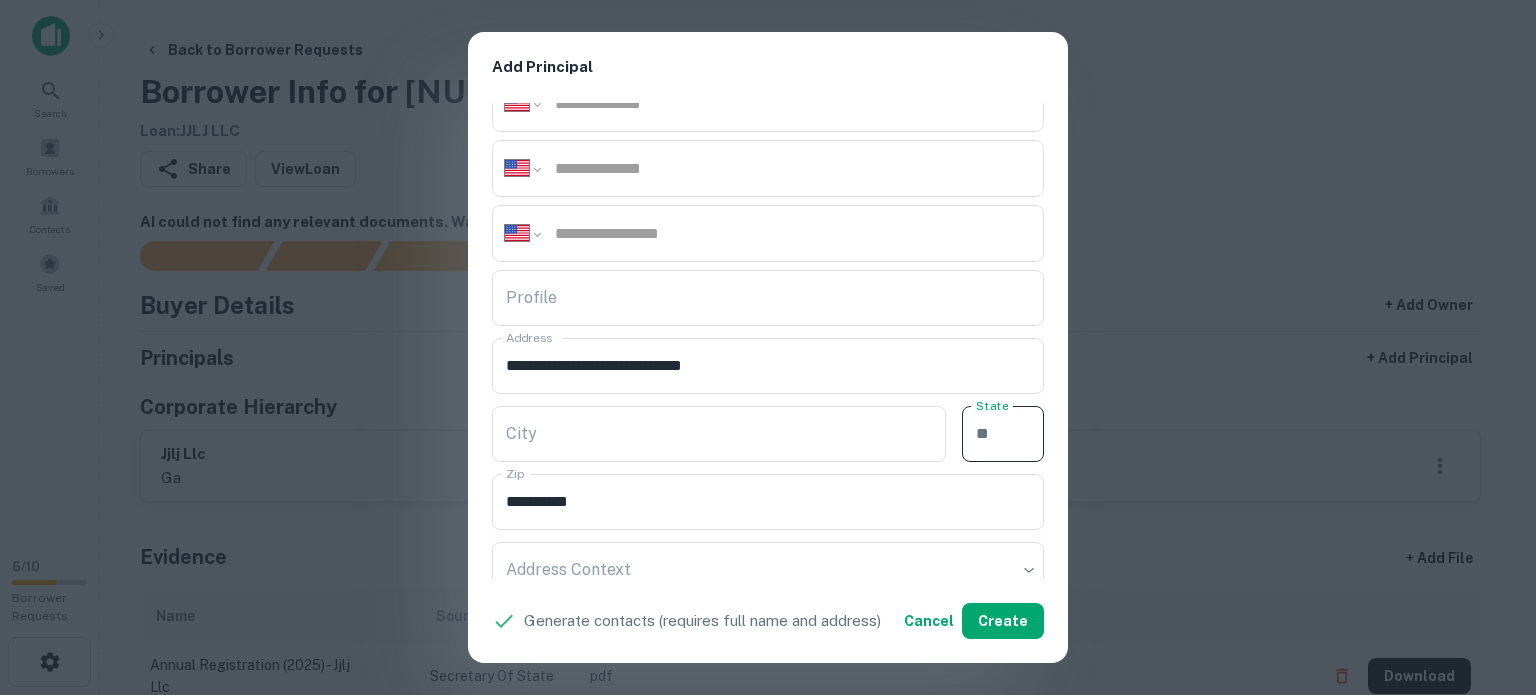 click on "State" at bounding box center [1003, 434] 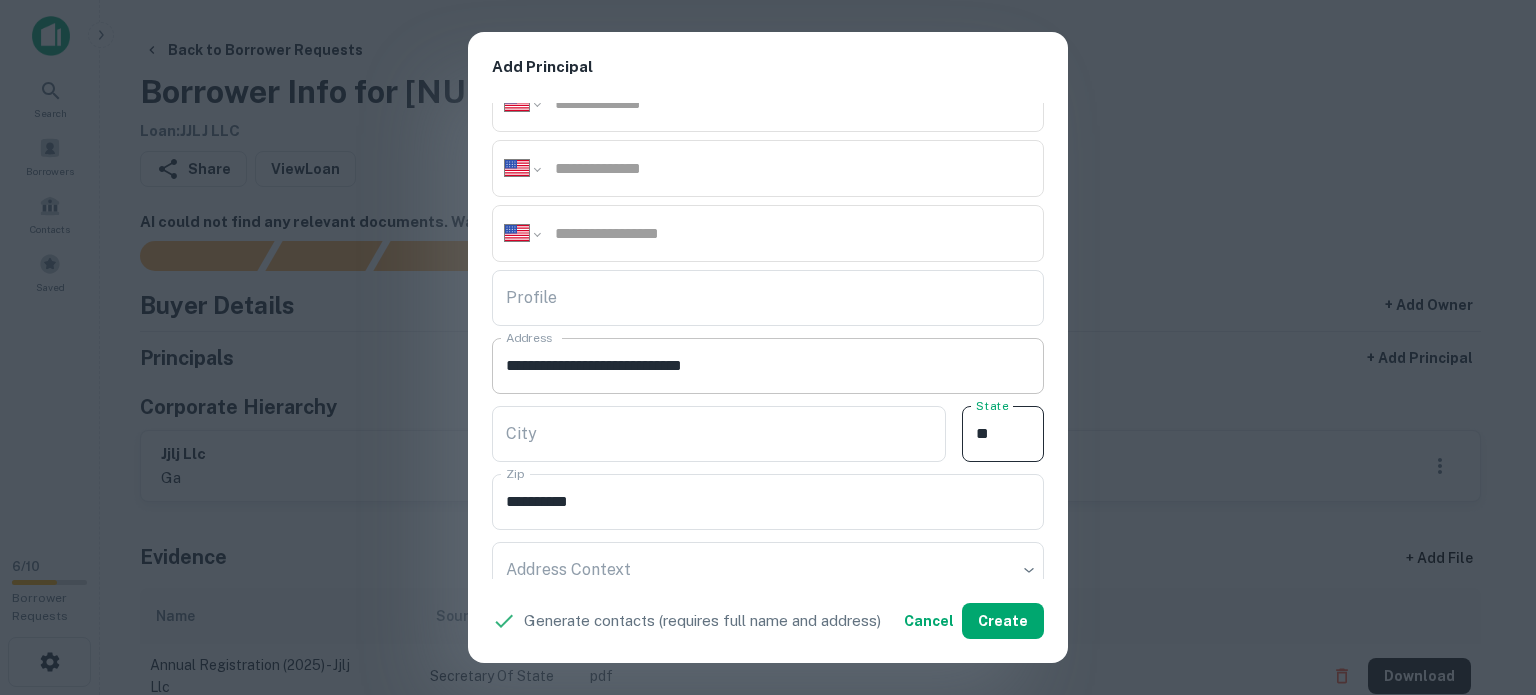 type on "**" 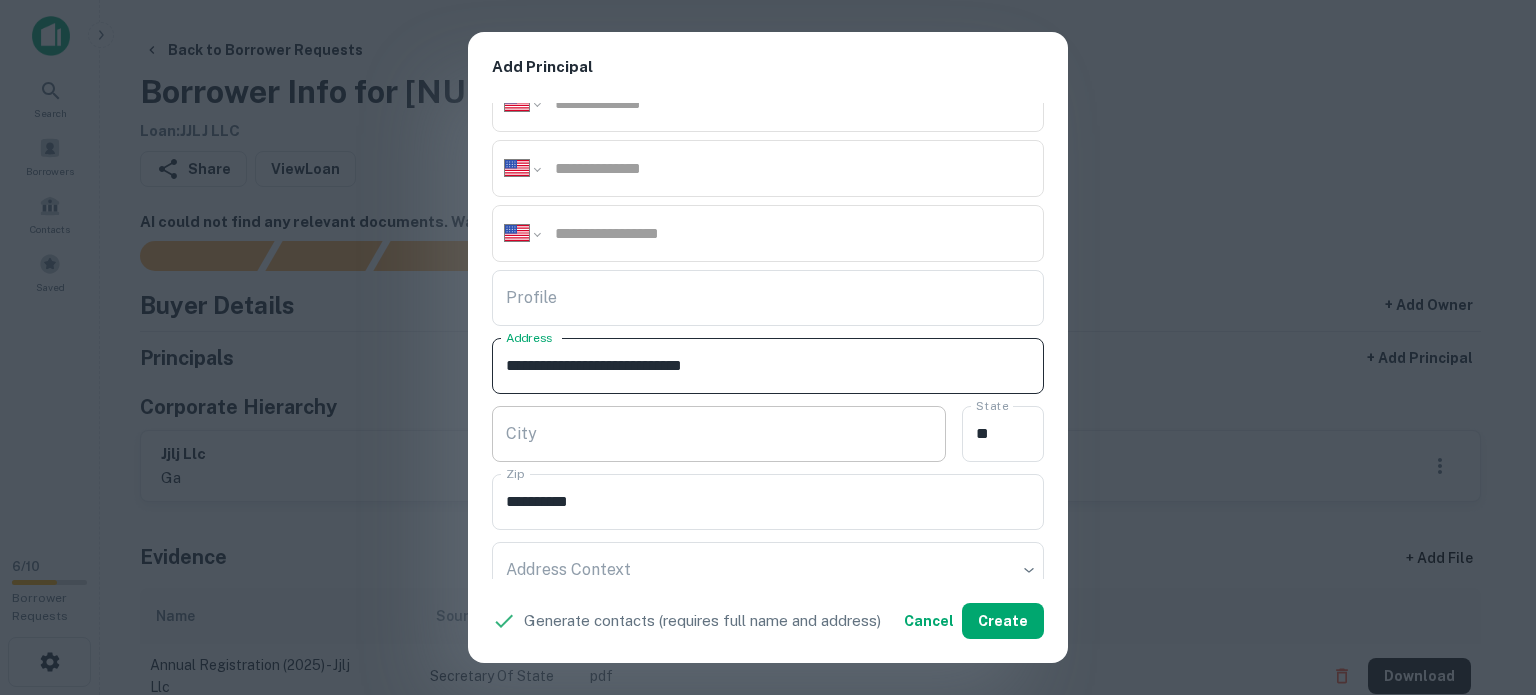 drag, startPoint x: 628, startPoint y: 360, endPoint x: 695, endPoint y: 407, distance: 81.84131 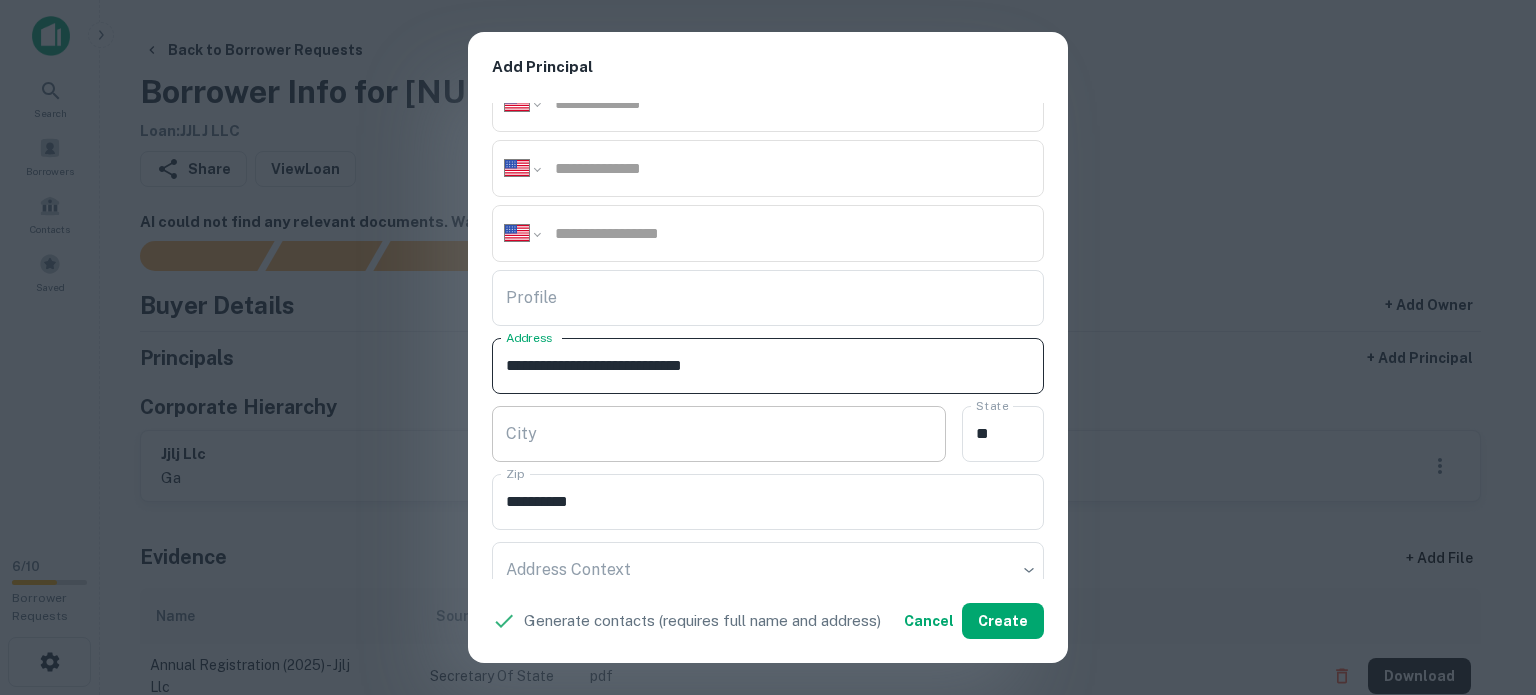 click on "**********" at bounding box center (768, 341) 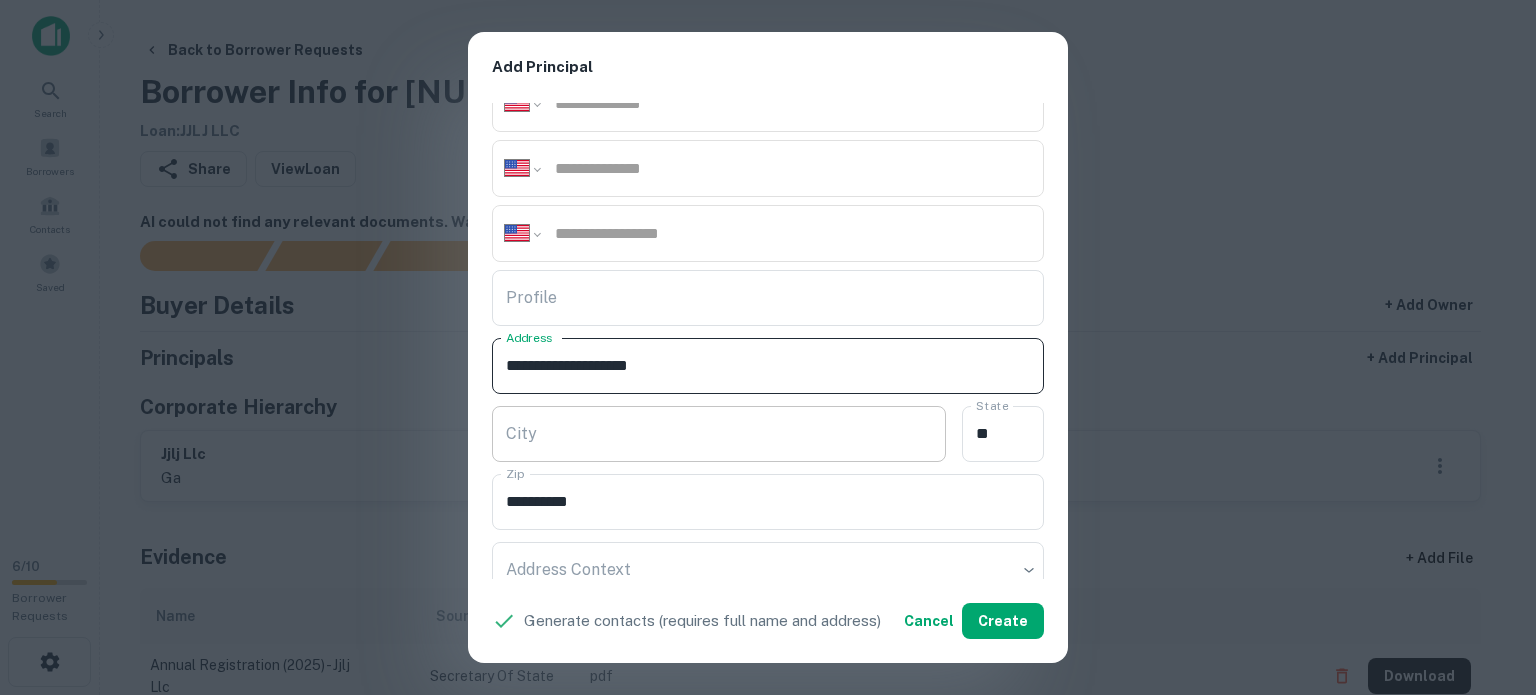 type on "**********" 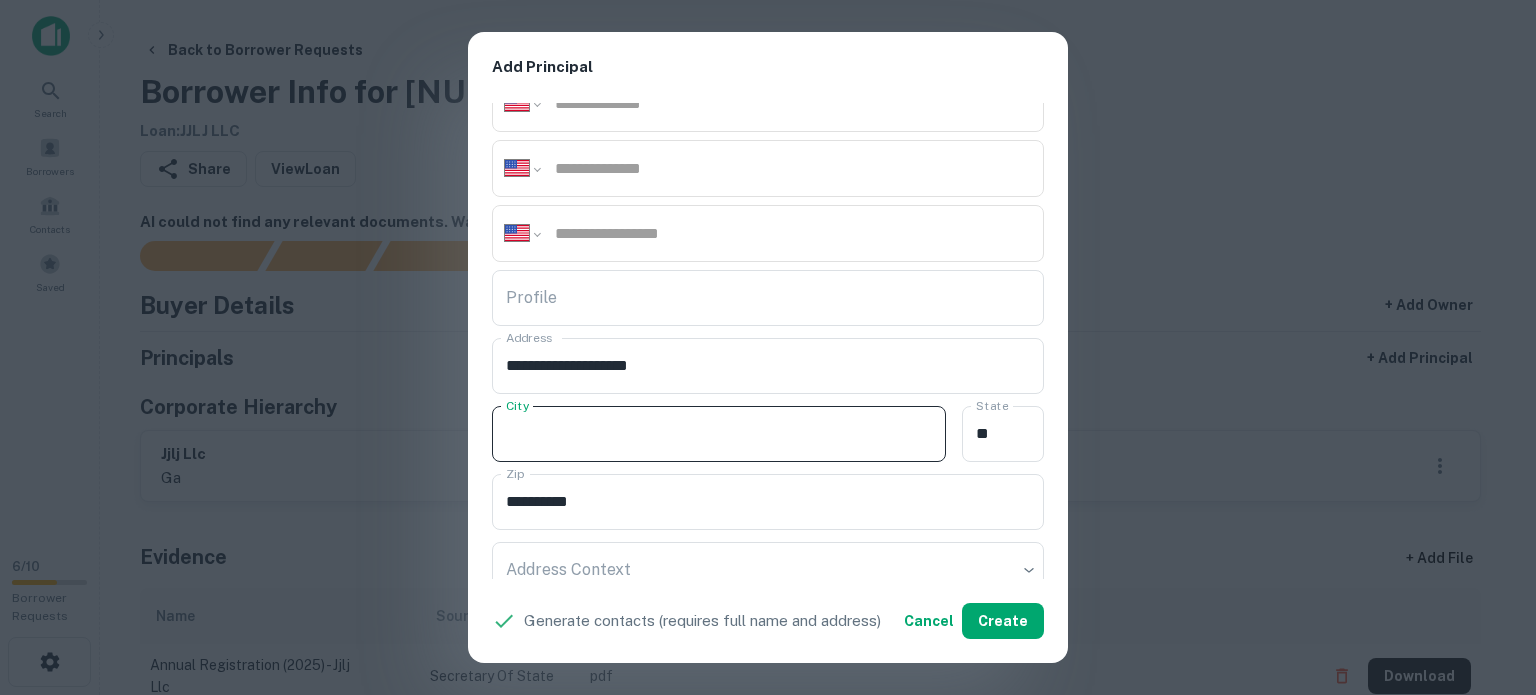 click on "City" at bounding box center (719, 434) 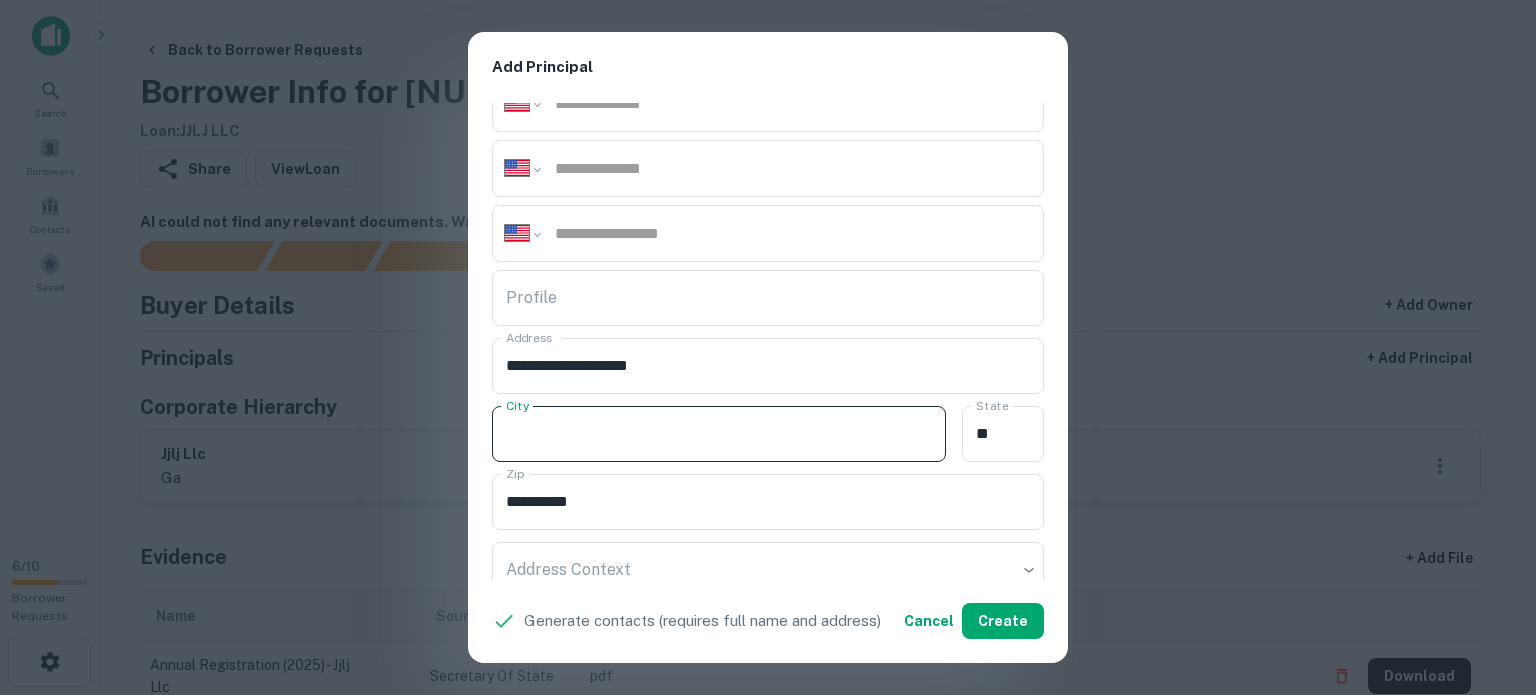 paste on "********" 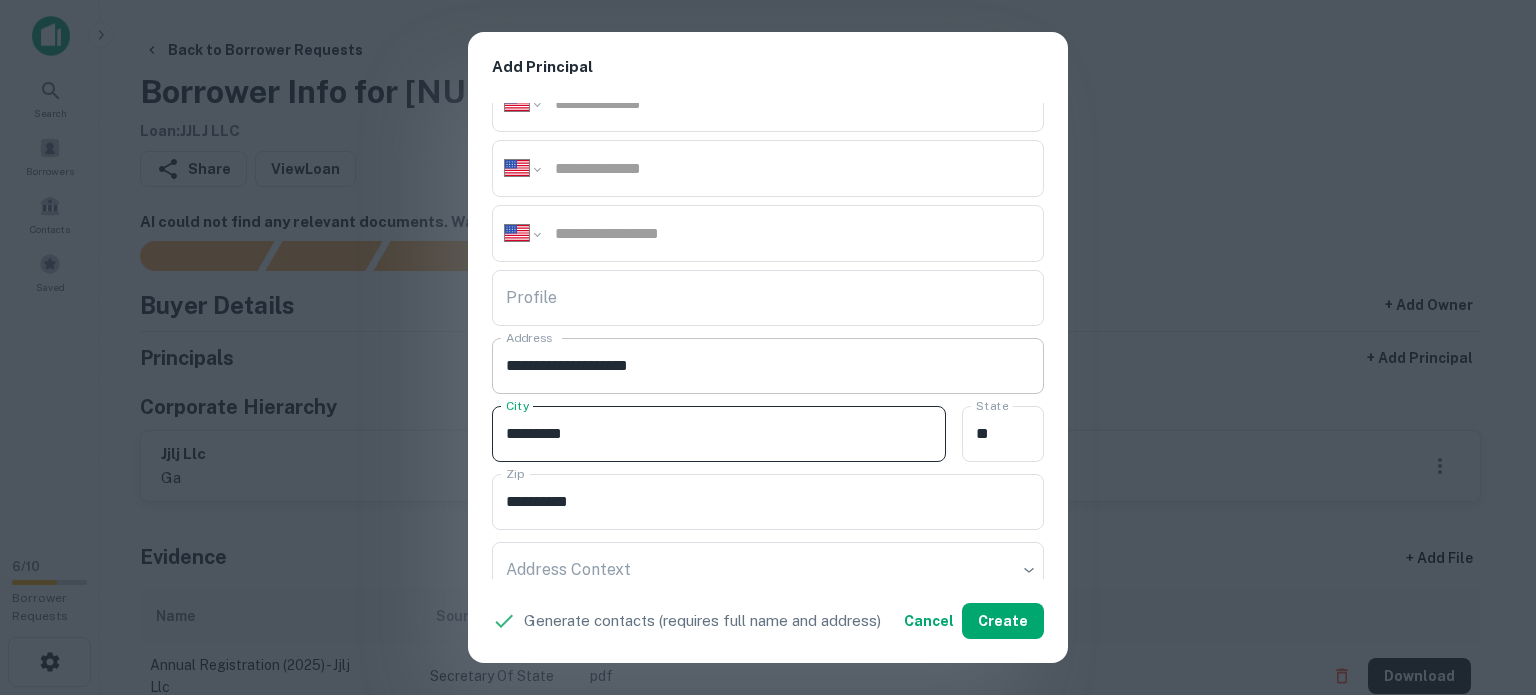 type on "********" 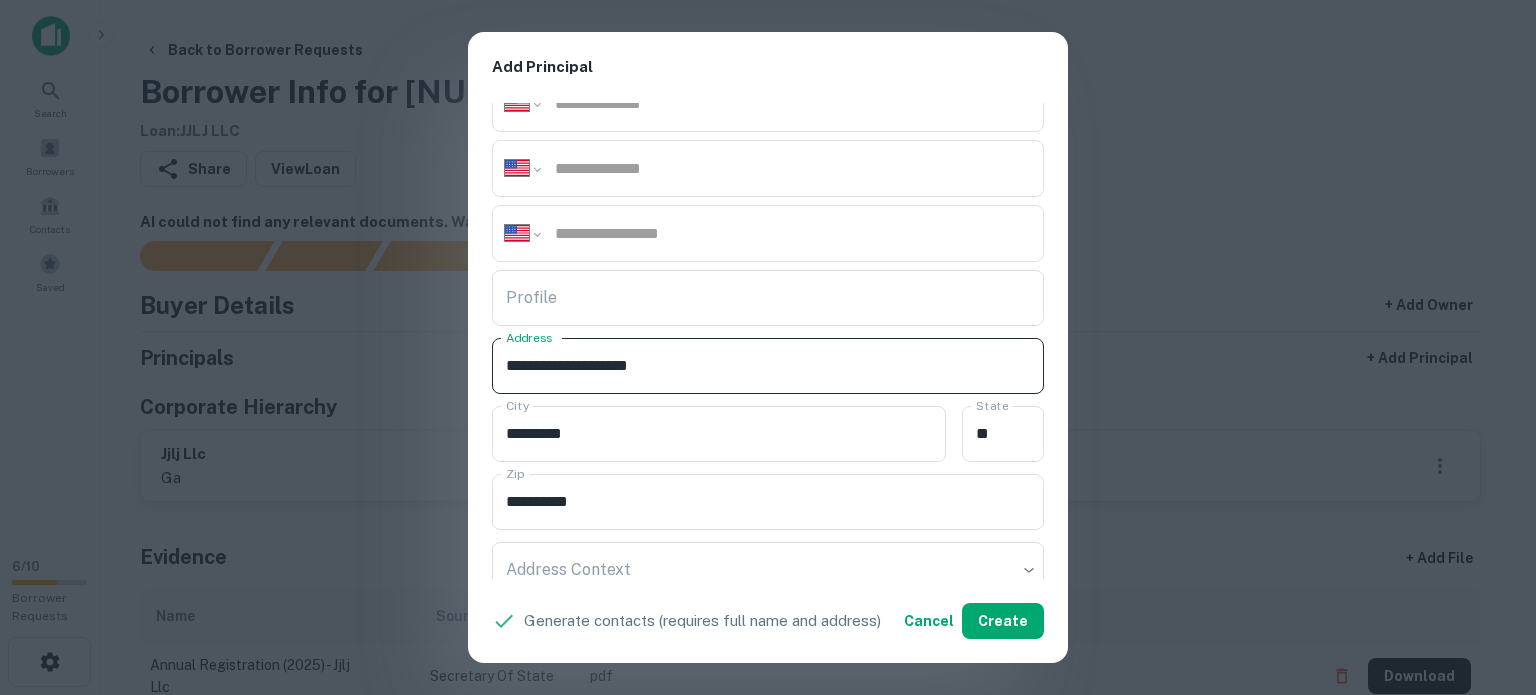 drag, startPoint x: 625, startPoint y: 367, endPoint x: 661, endPoint y: 380, distance: 38.27532 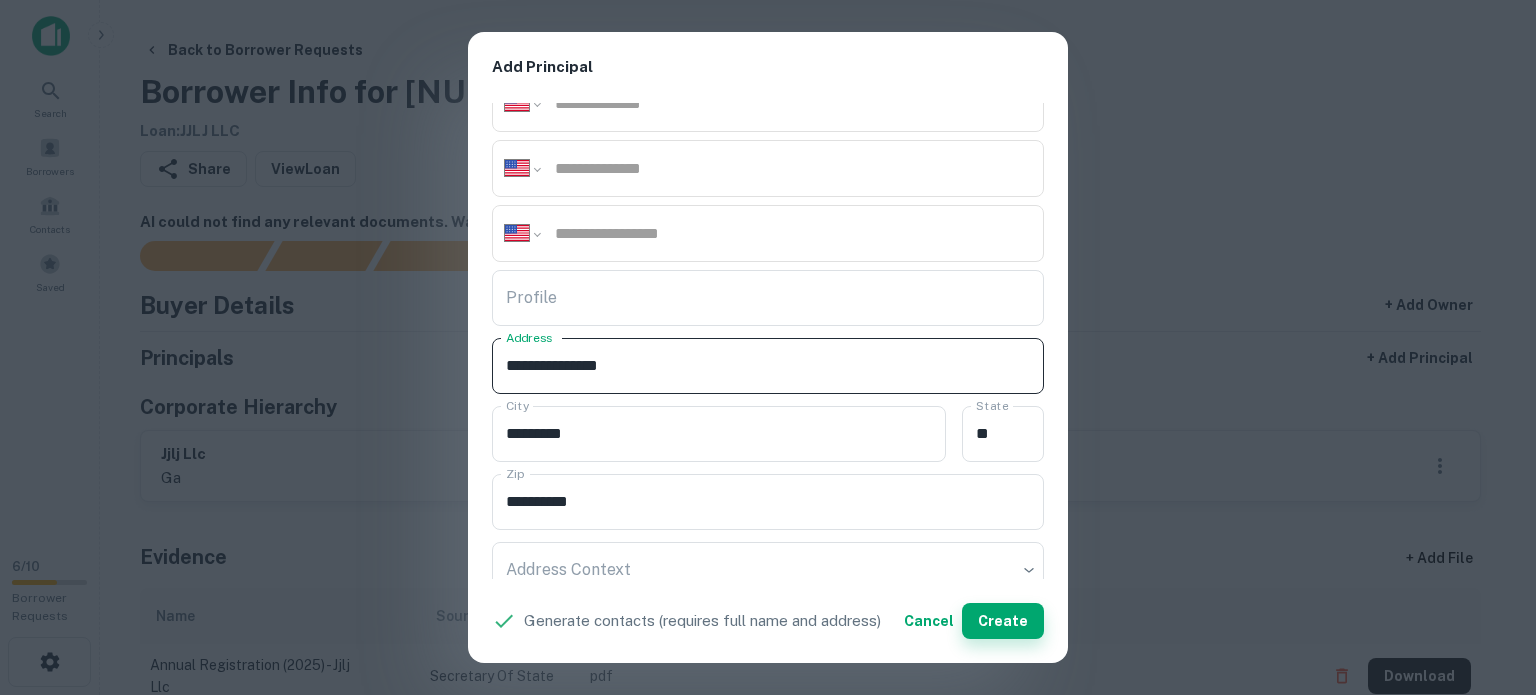 type on "**********" 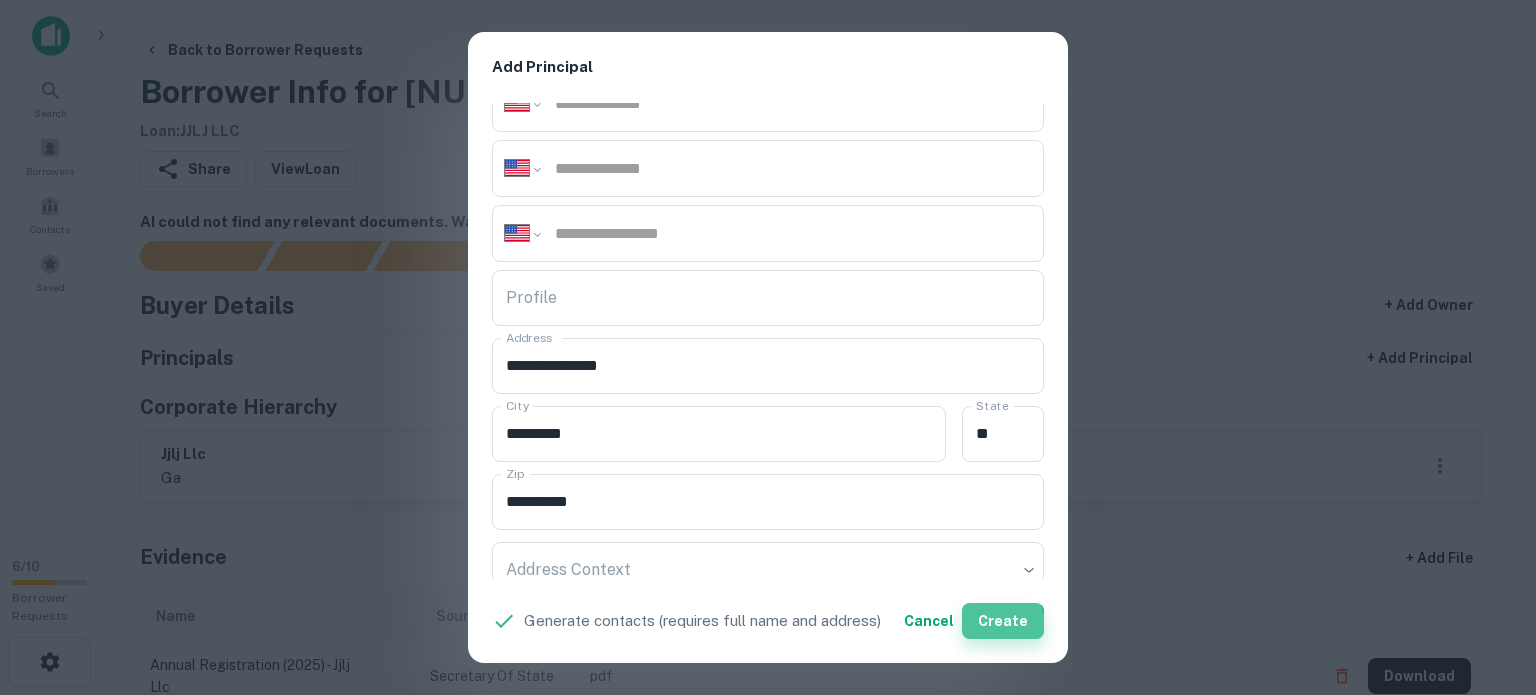 click on "Create" at bounding box center [1003, 621] 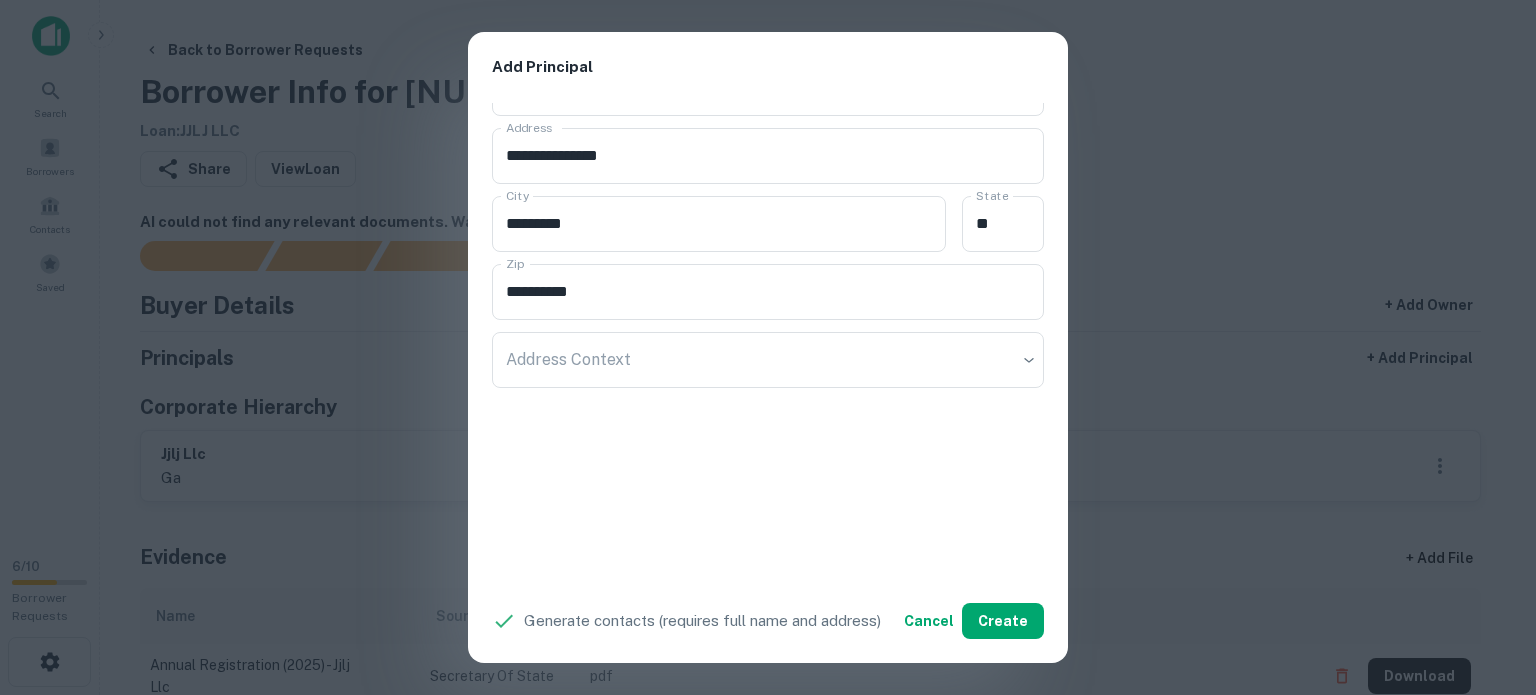 scroll, scrollTop: 512, scrollLeft: 0, axis: vertical 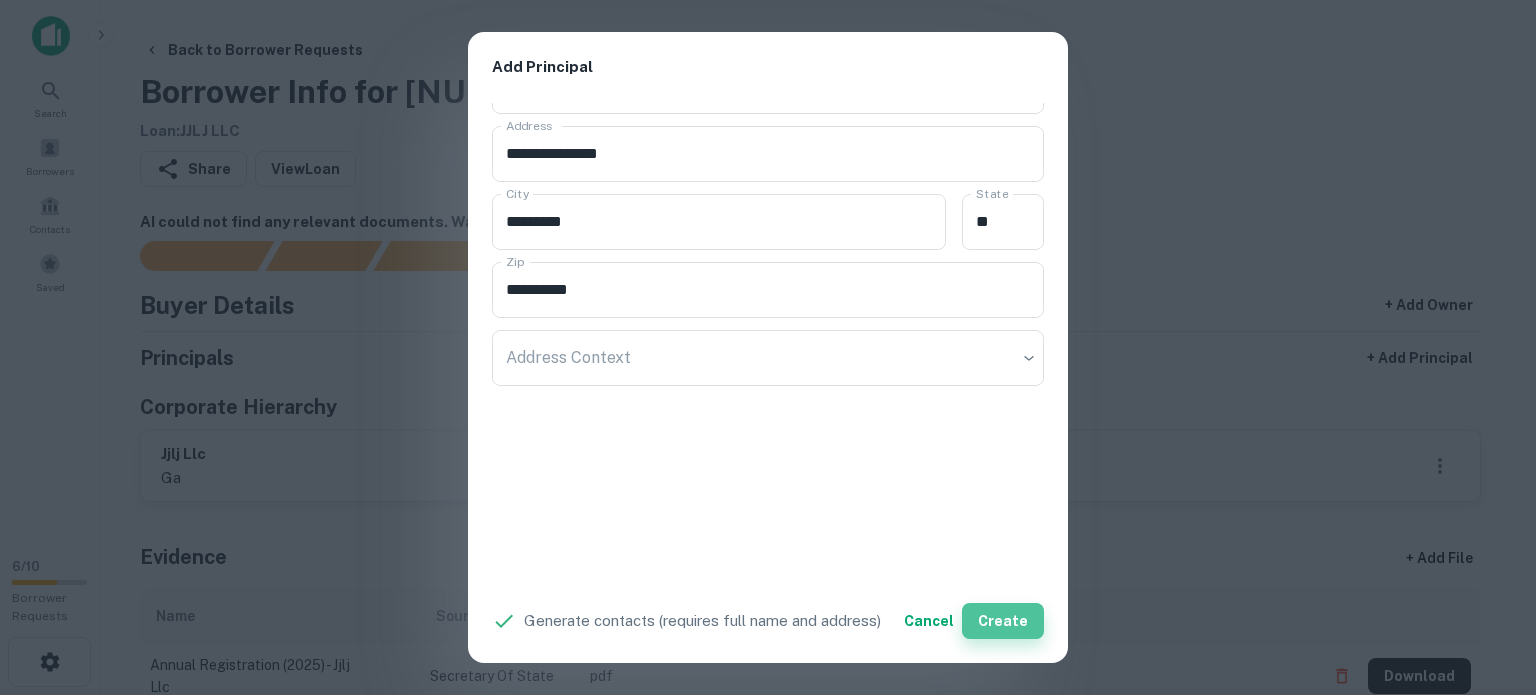 click on "Create" at bounding box center (1003, 621) 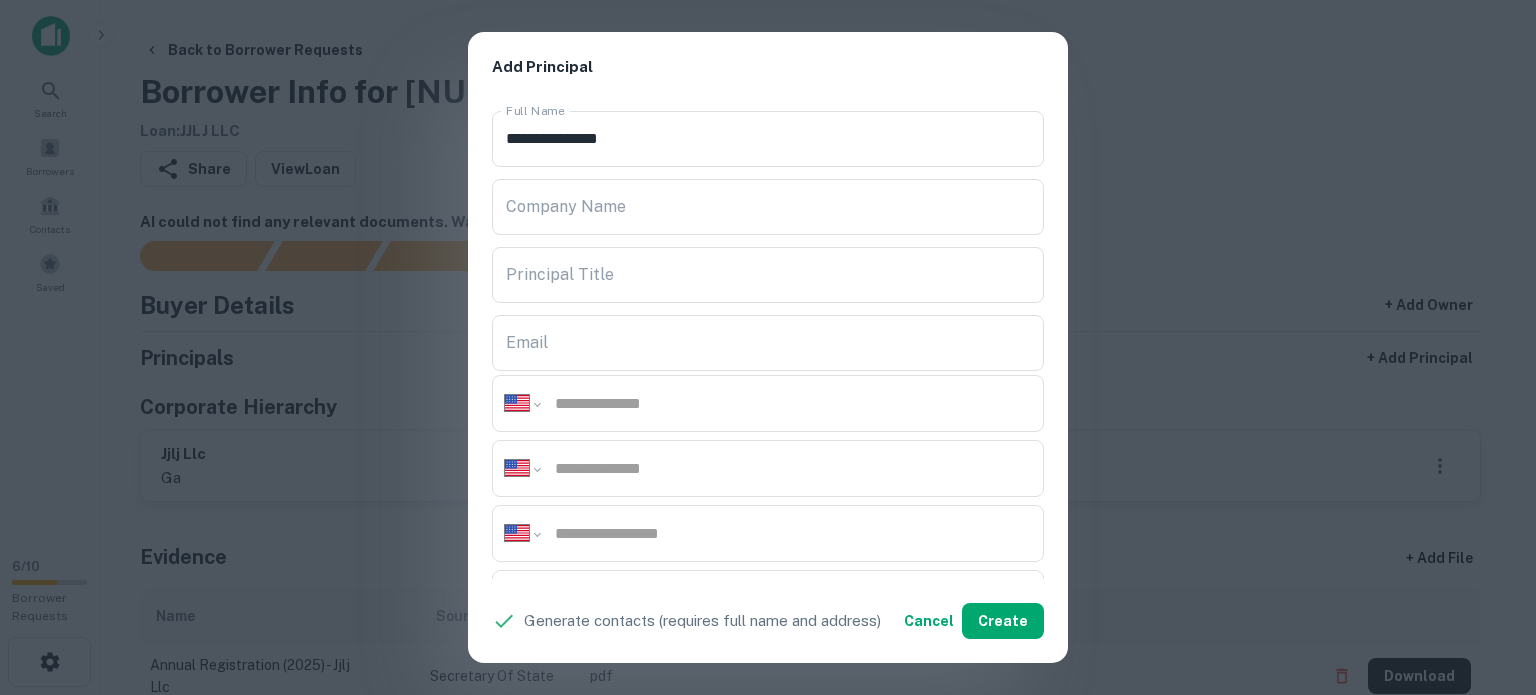 scroll, scrollTop: 0, scrollLeft: 0, axis: both 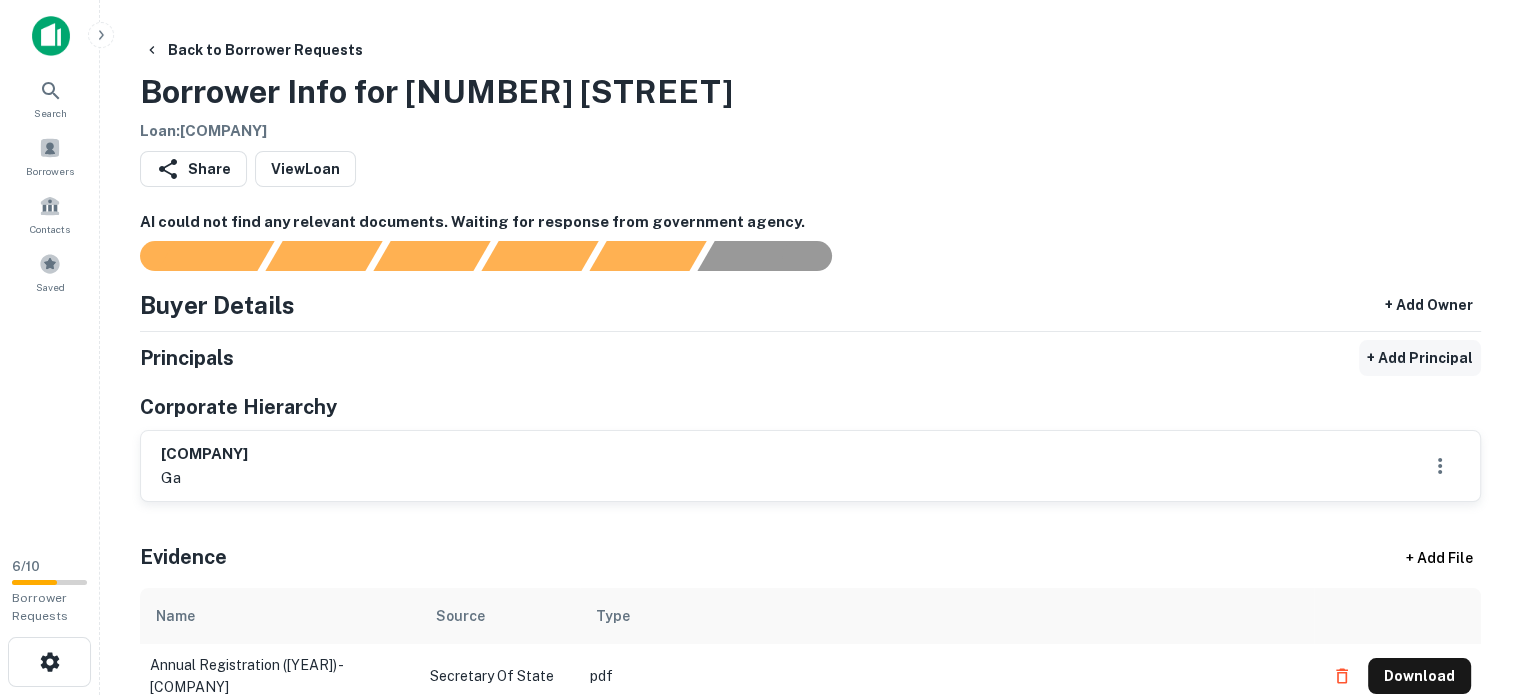 click on "+ Add Principal" at bounding box center [1420, 358] 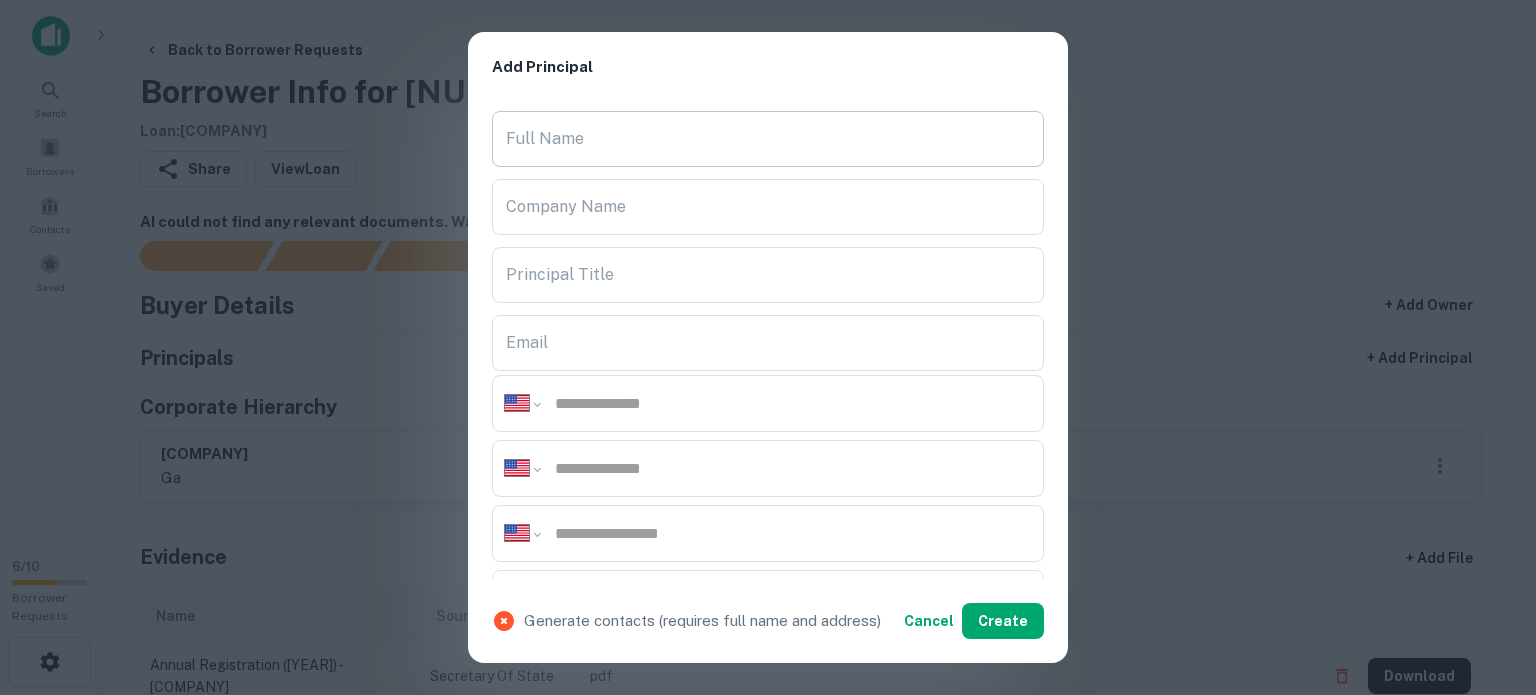 click on "Full Name" at bounding box center (768, 139) 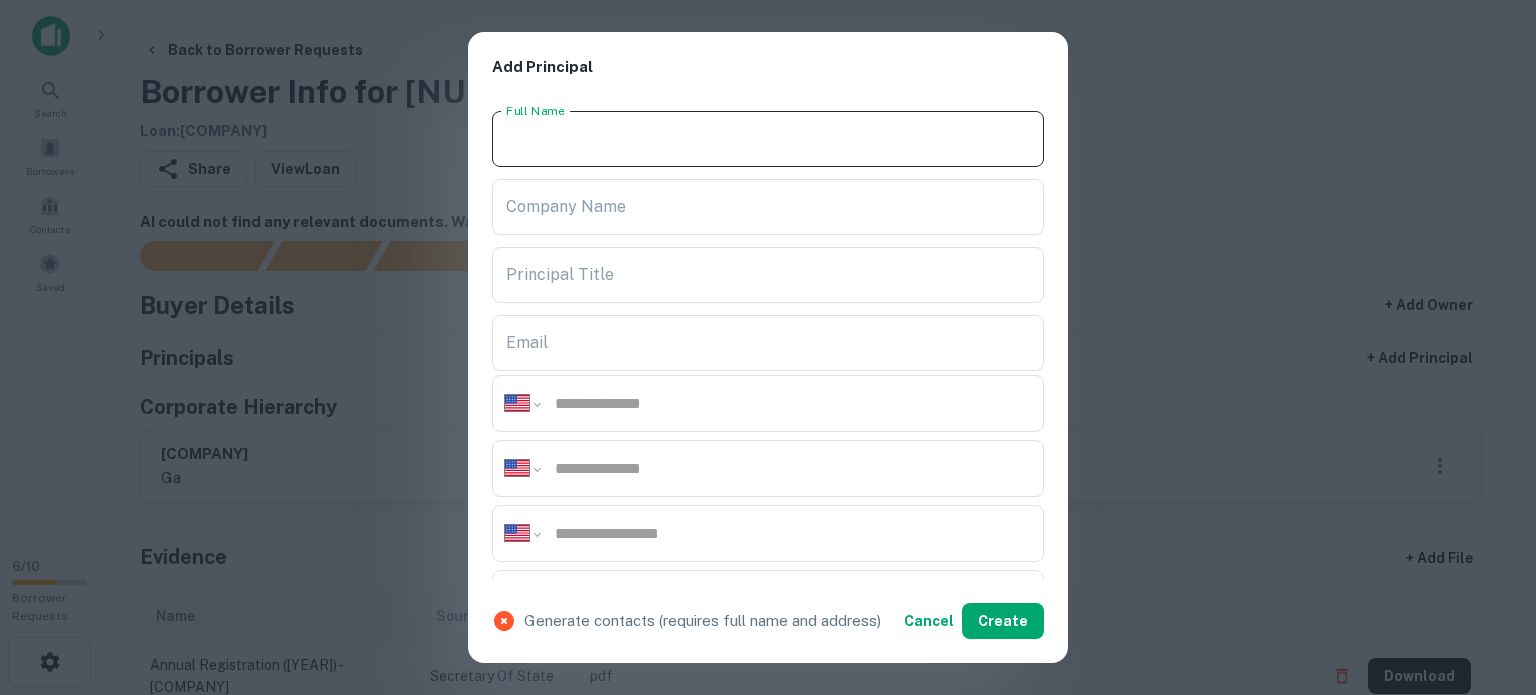 paste on "**********" 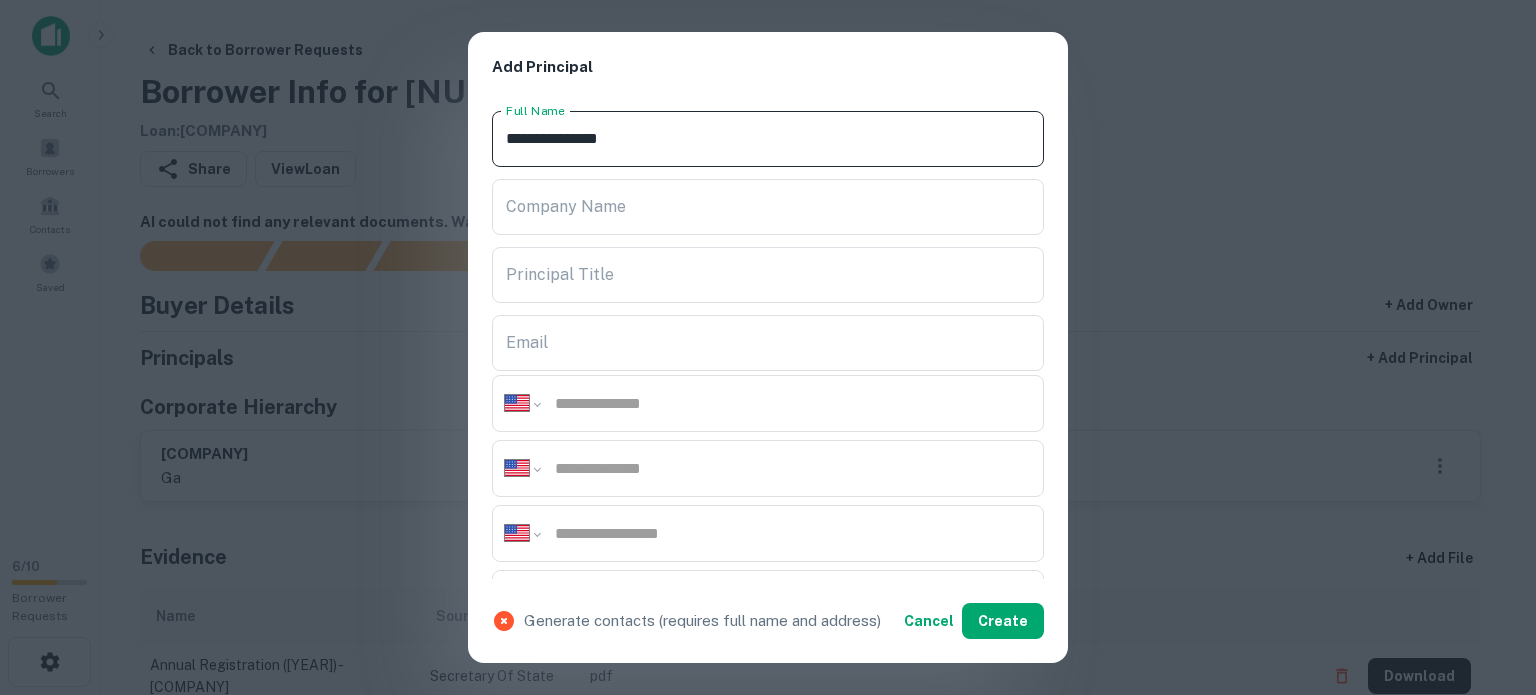 type on "**********" 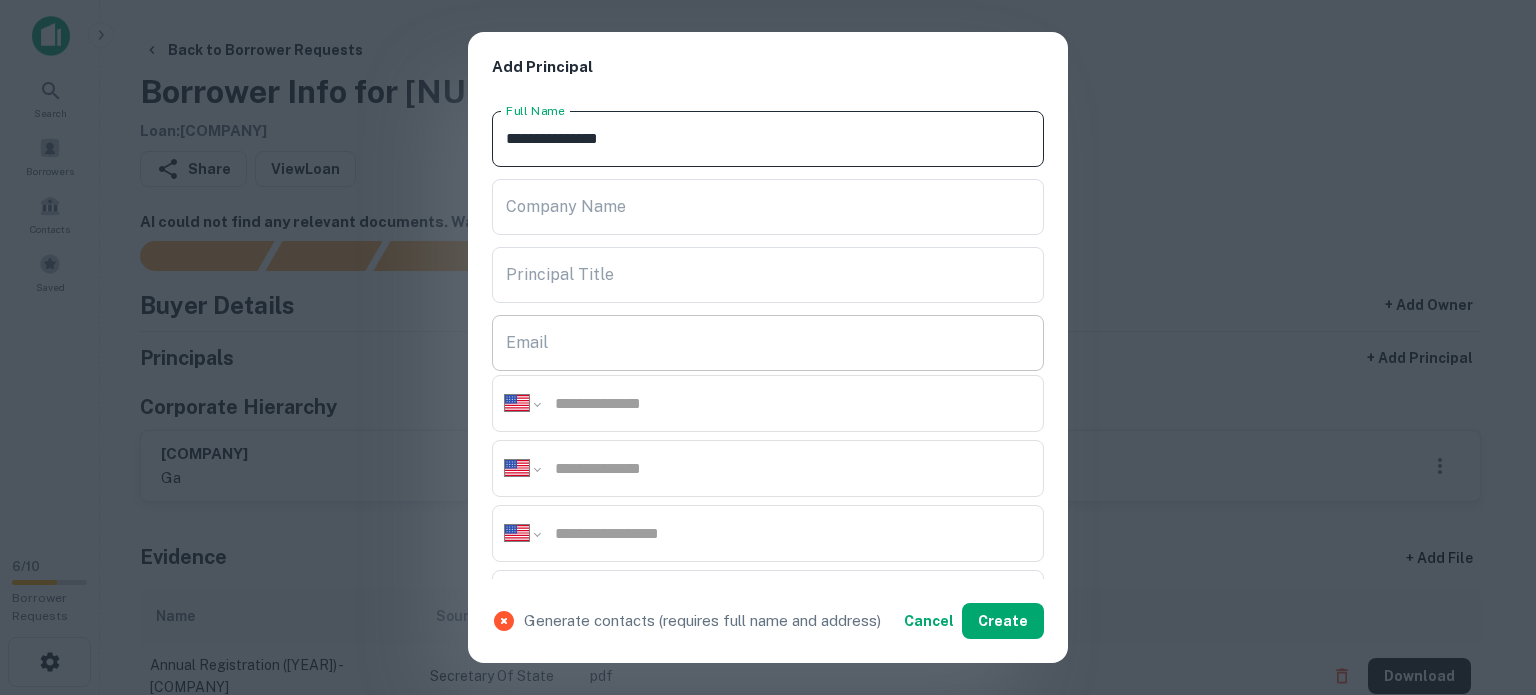 scroll, scrollTop: 300, scrollLeft: 0, axis: vertical 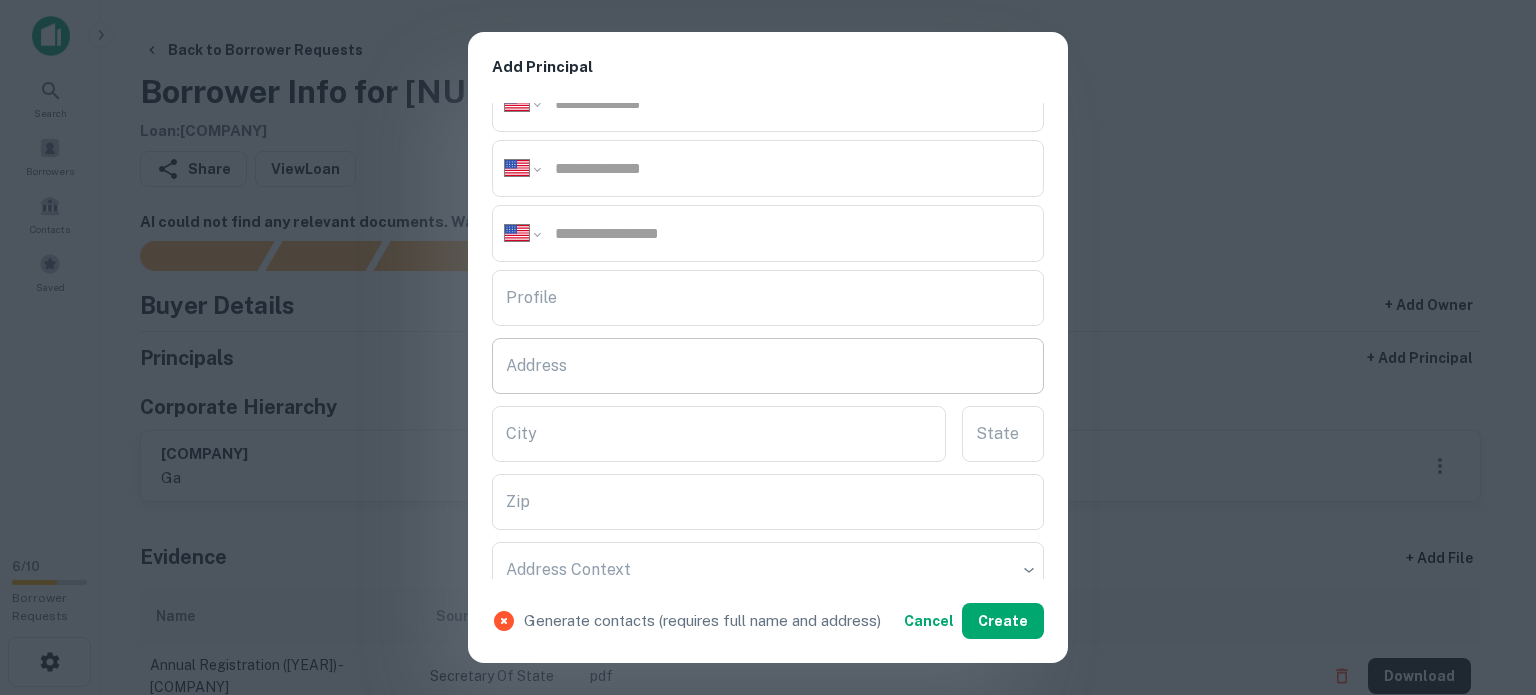 click on "Address" at bounding box center (768, 366) 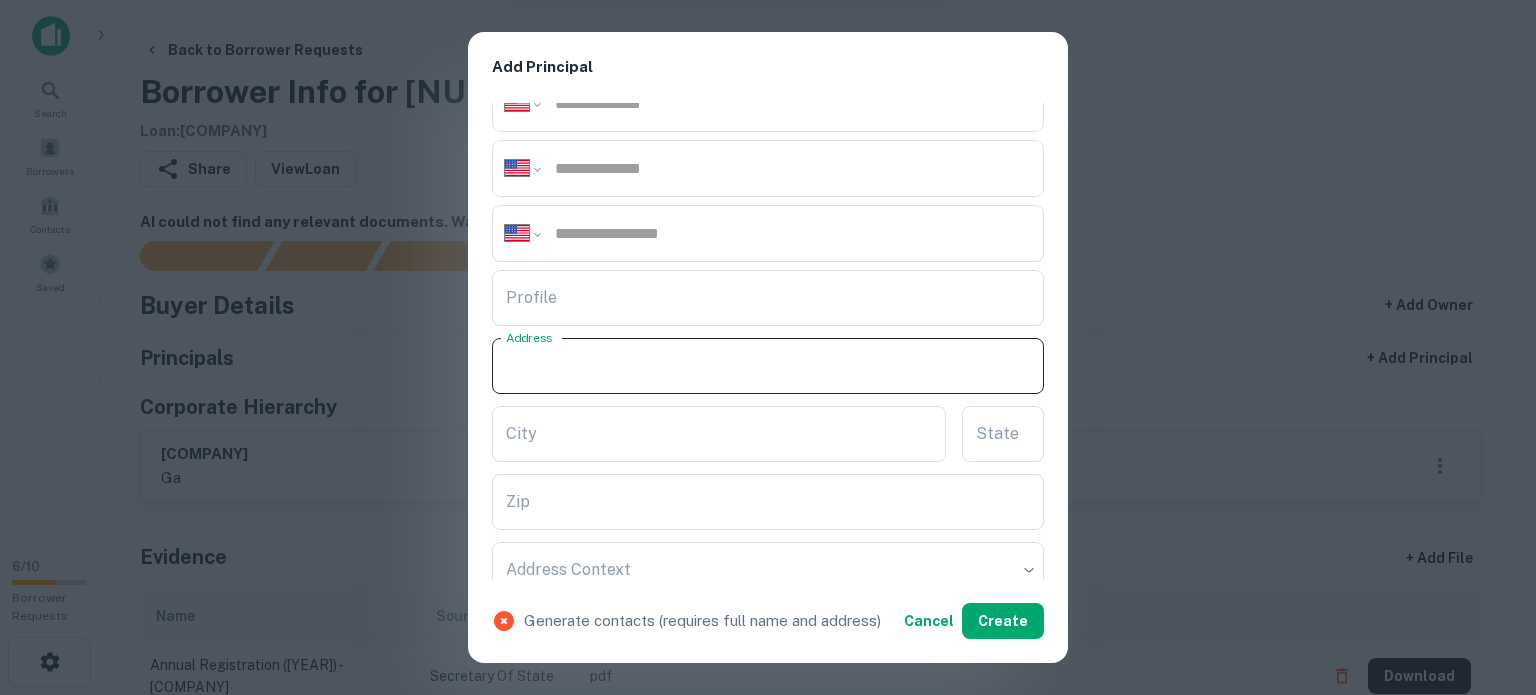paste on "**********" 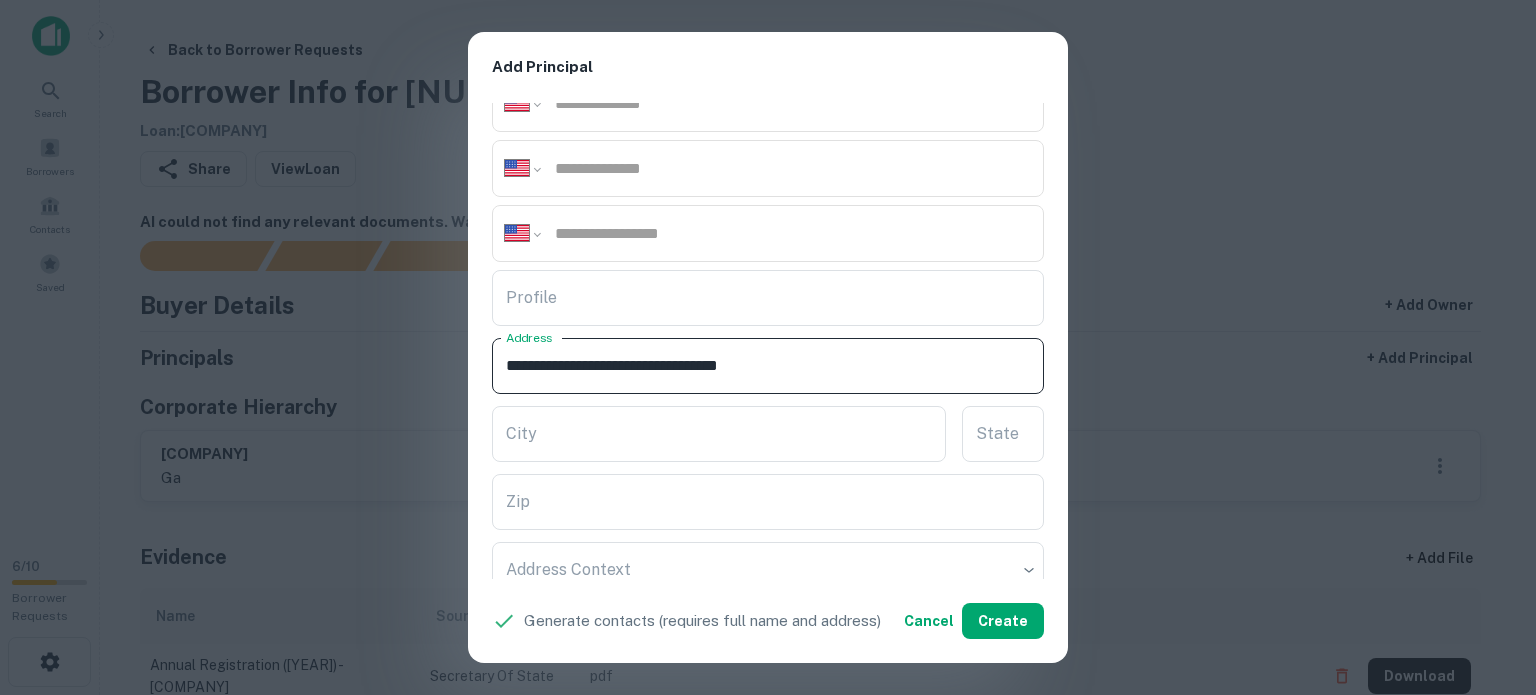 click on "**********" at bounding box center [768, 366] 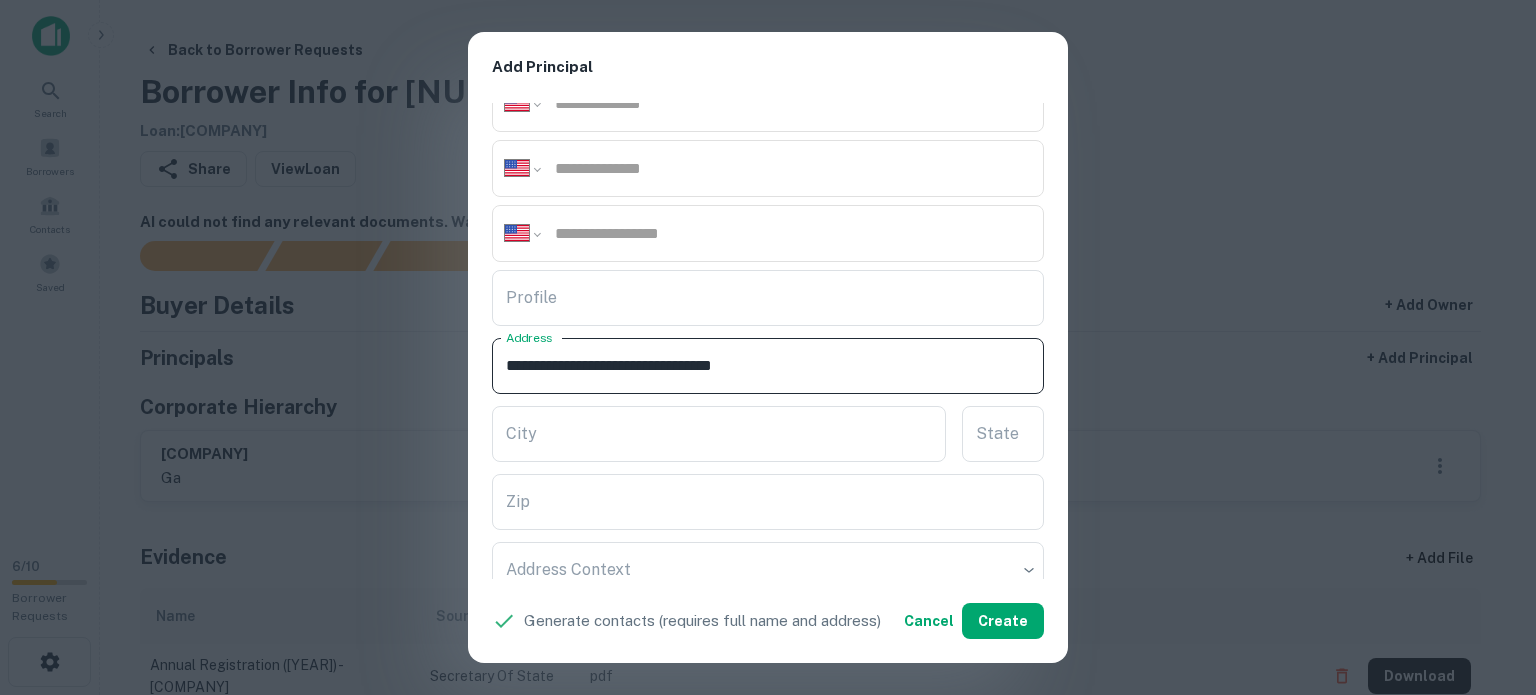 drag, startPoint x: 721, startPoint y: 366, endPoint x: 820, endPoint y: 369, distance: 99.04544 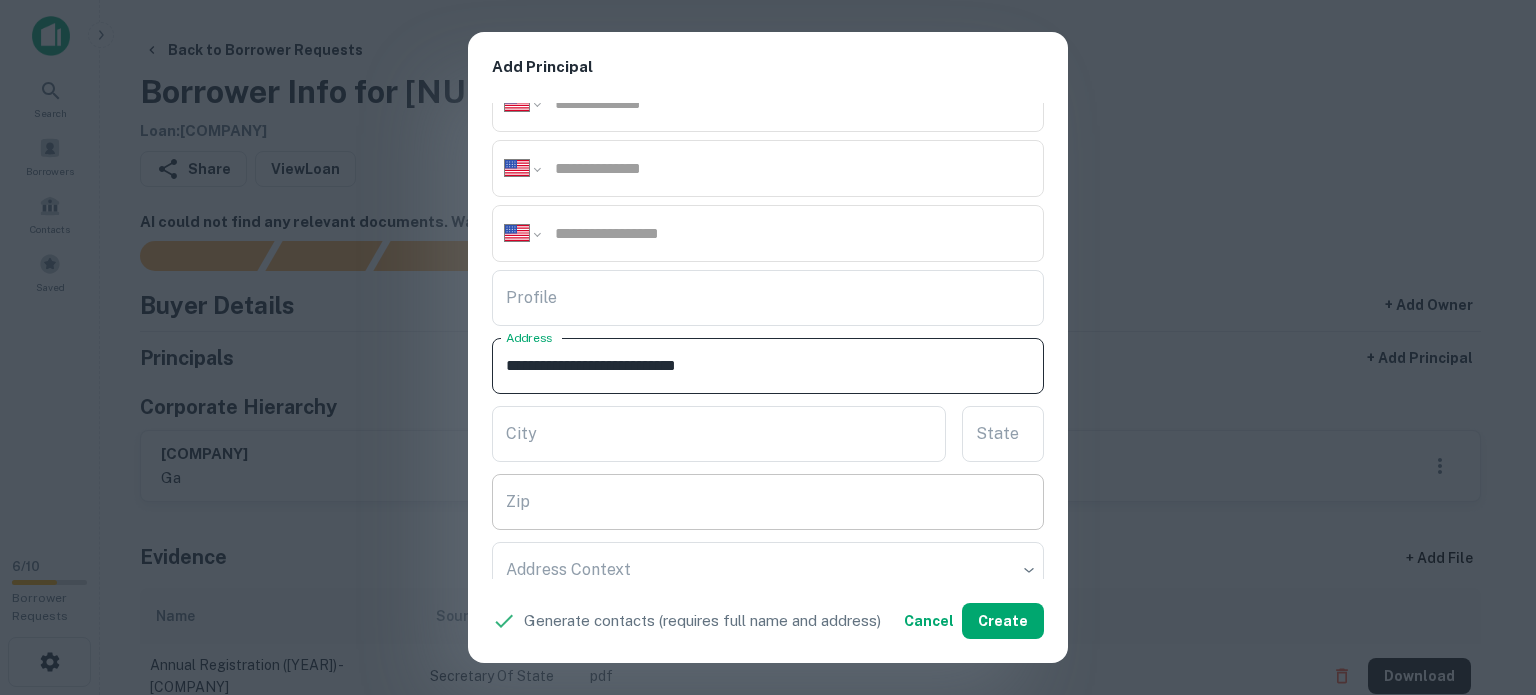 type on "**********" 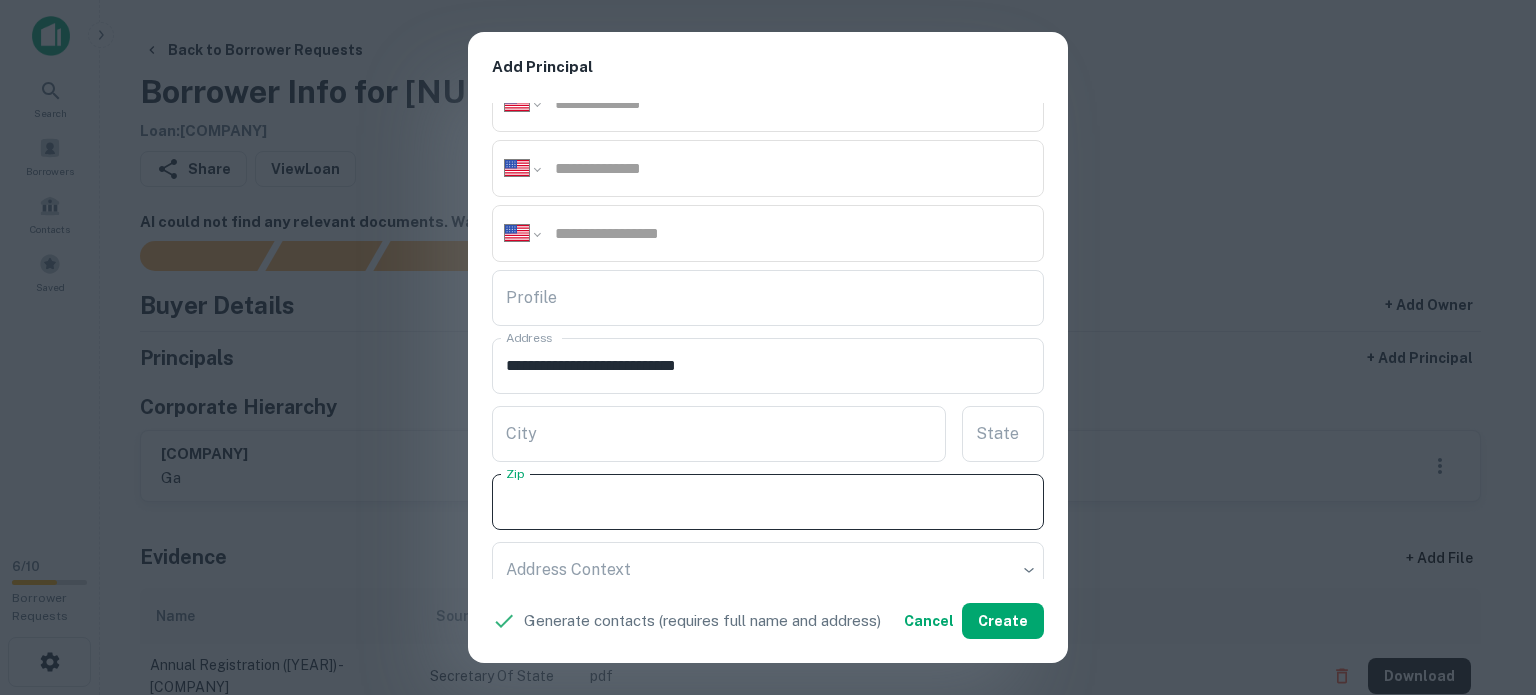 paste on "*****" 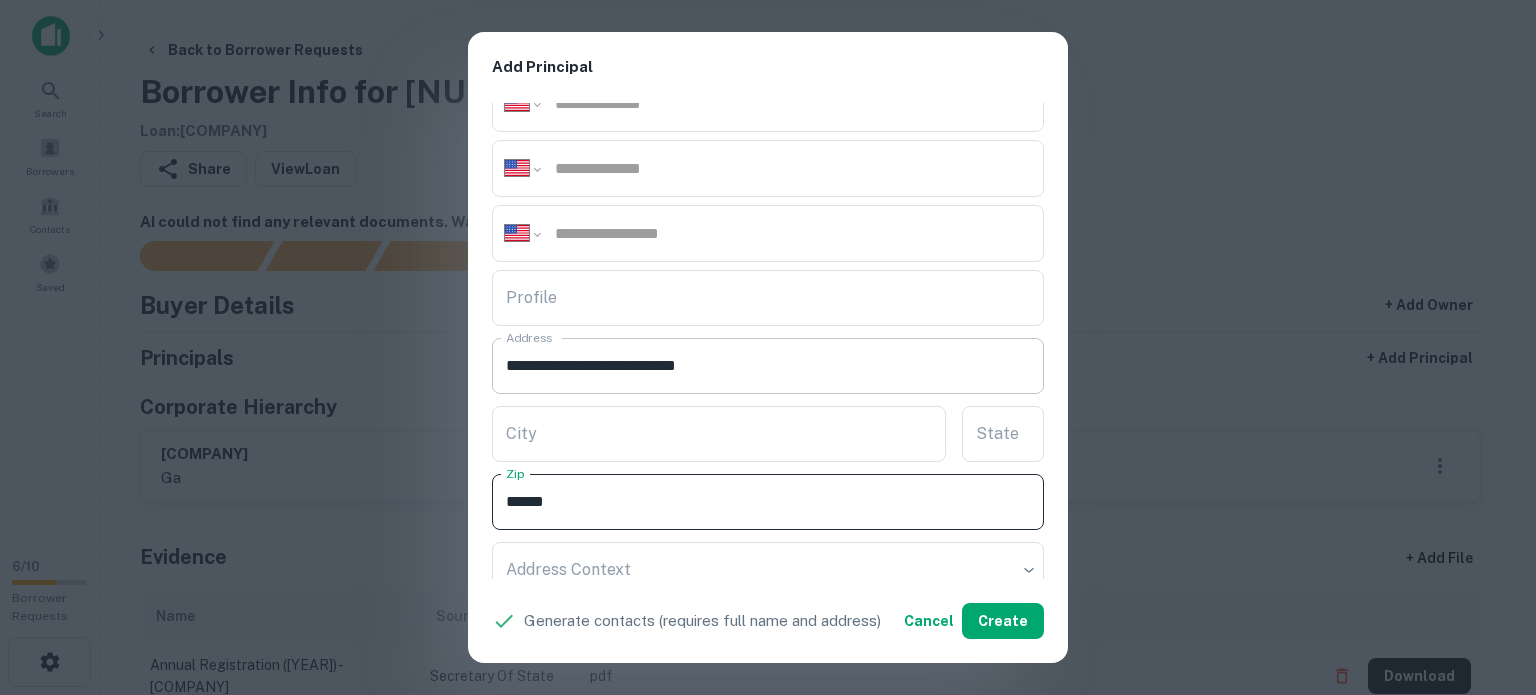type on "*****" 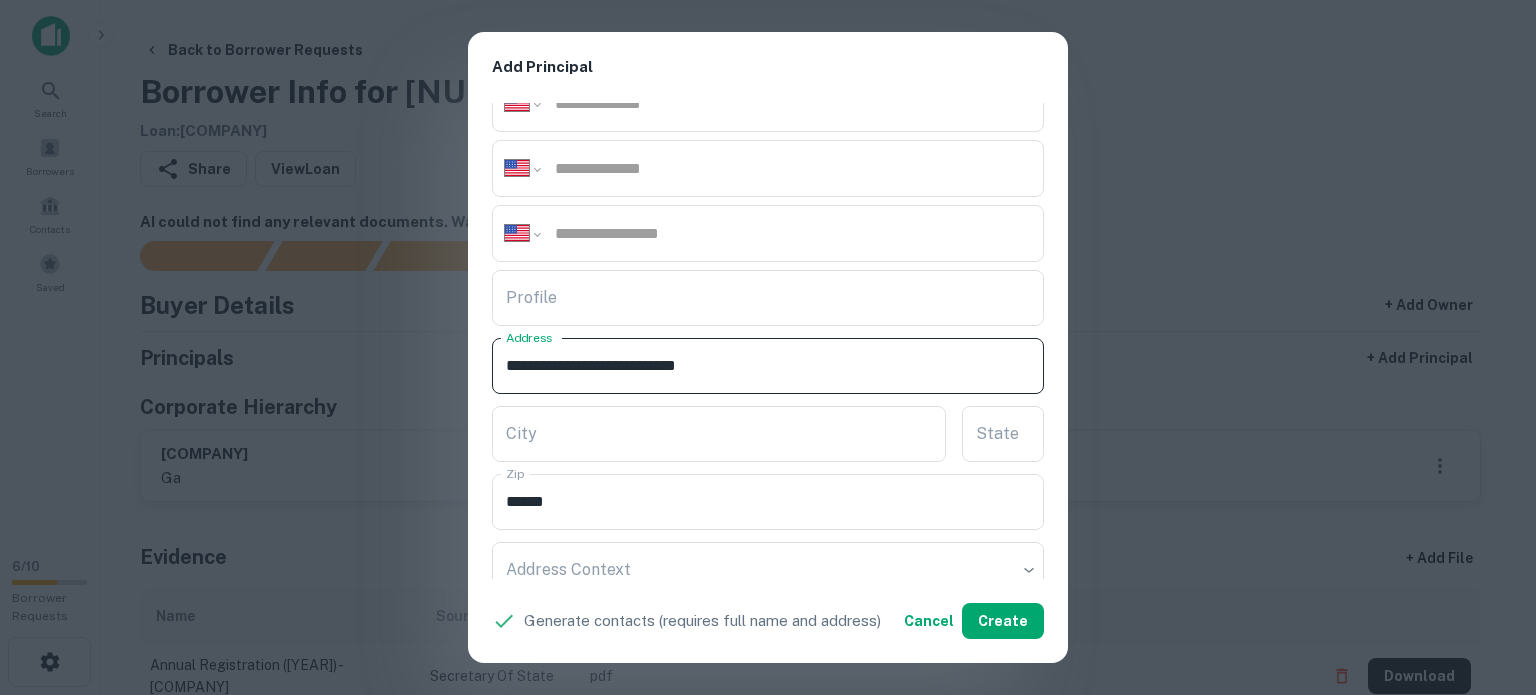 drag, startPoint x: 689, startPoint y: 362, endPoint x: 721, endPoint y: 381, distance: 37.215588 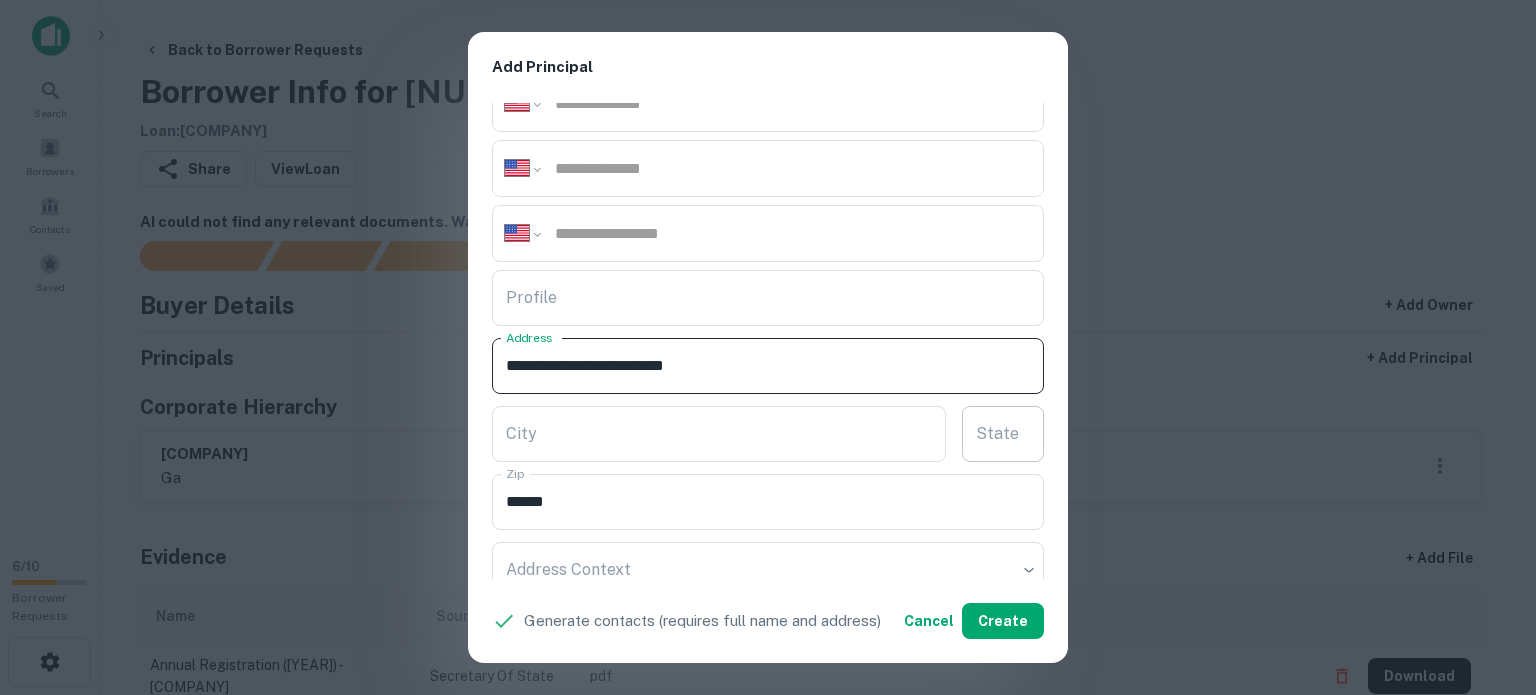 type on "**********" 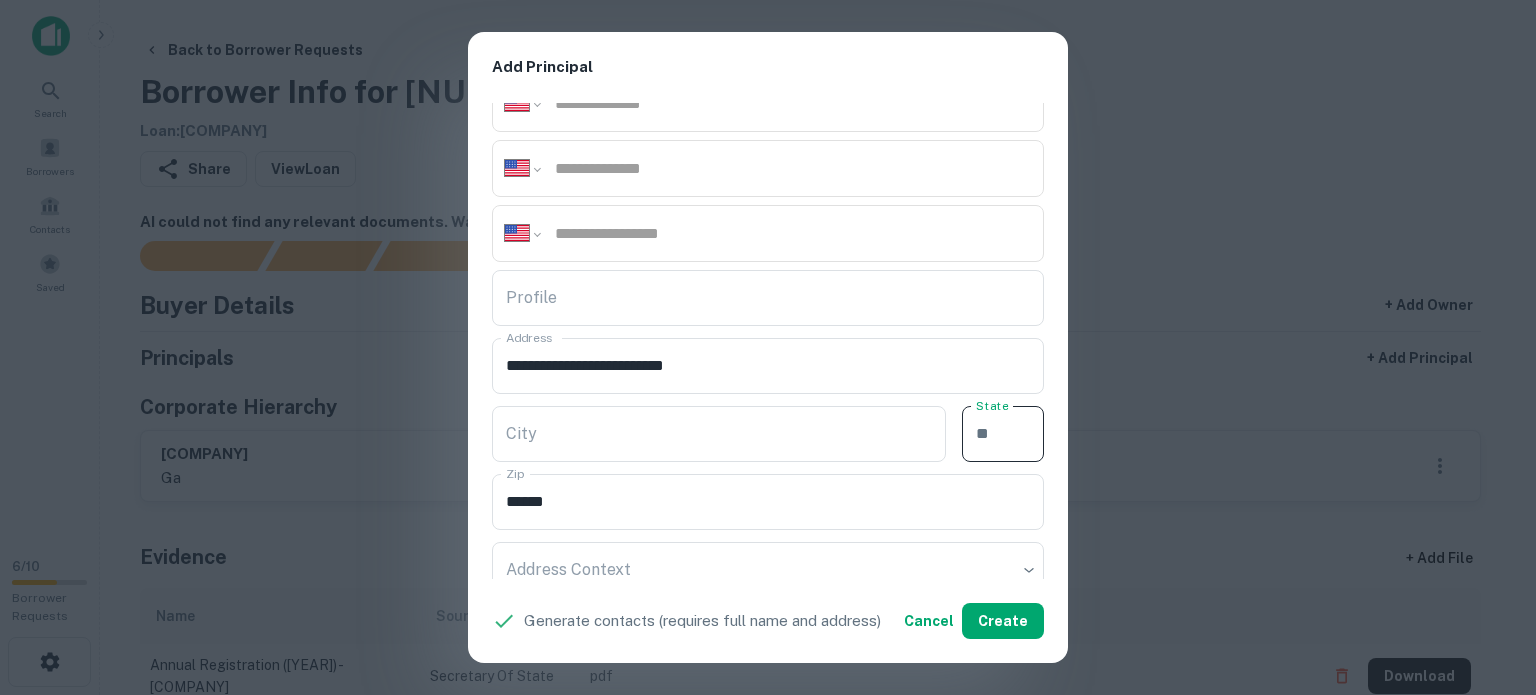 click on "State" at bounding box center [1003, 434] 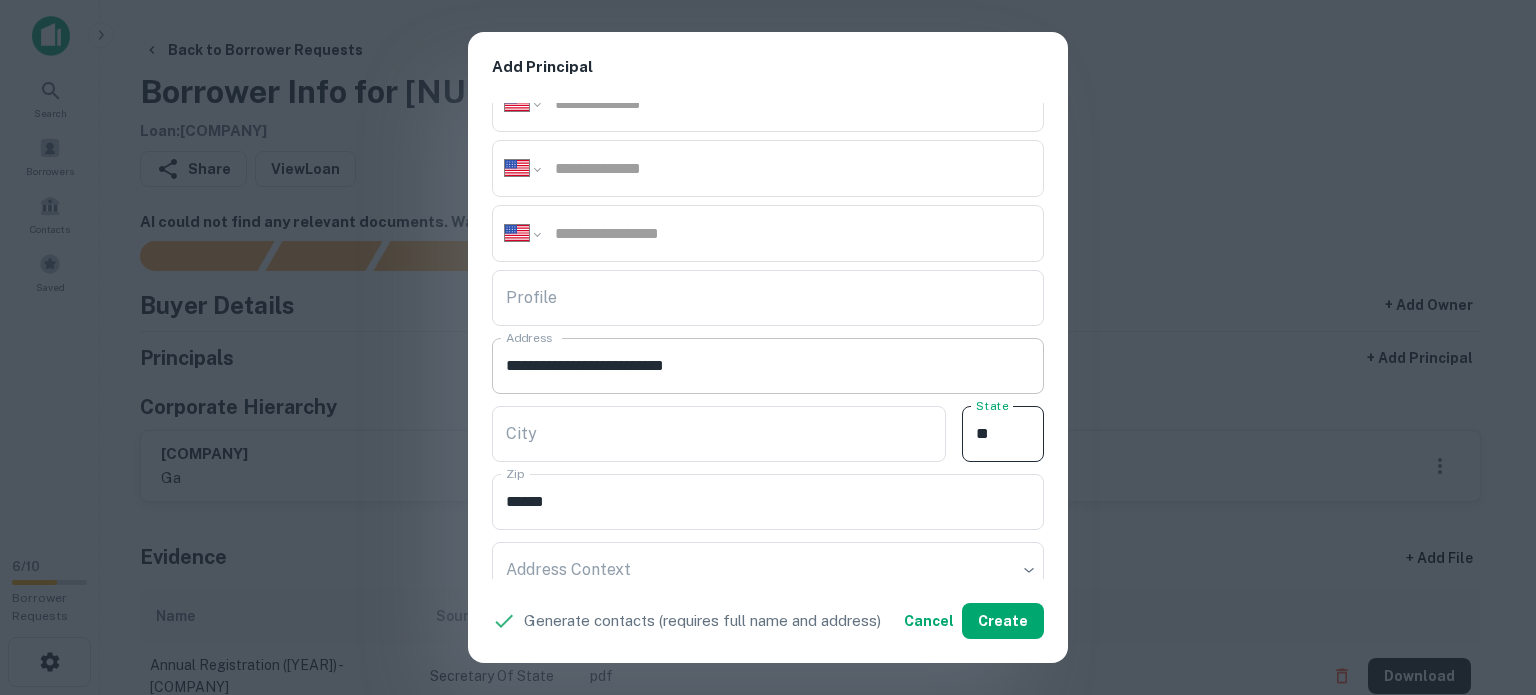 type on "**" 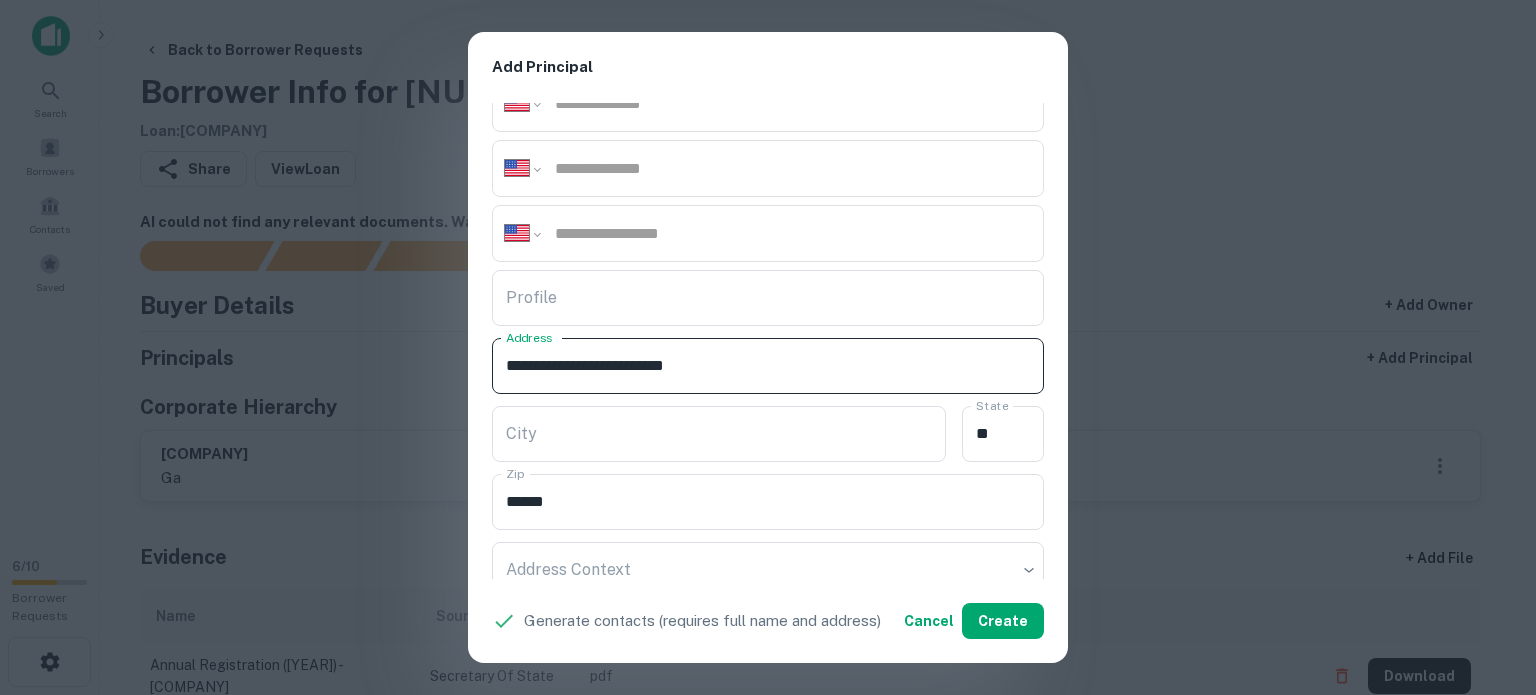 drag, startPoint x: 612, startPoint y: 359, endPoint x: 685, endPoint y: 395, distance: 81.394104 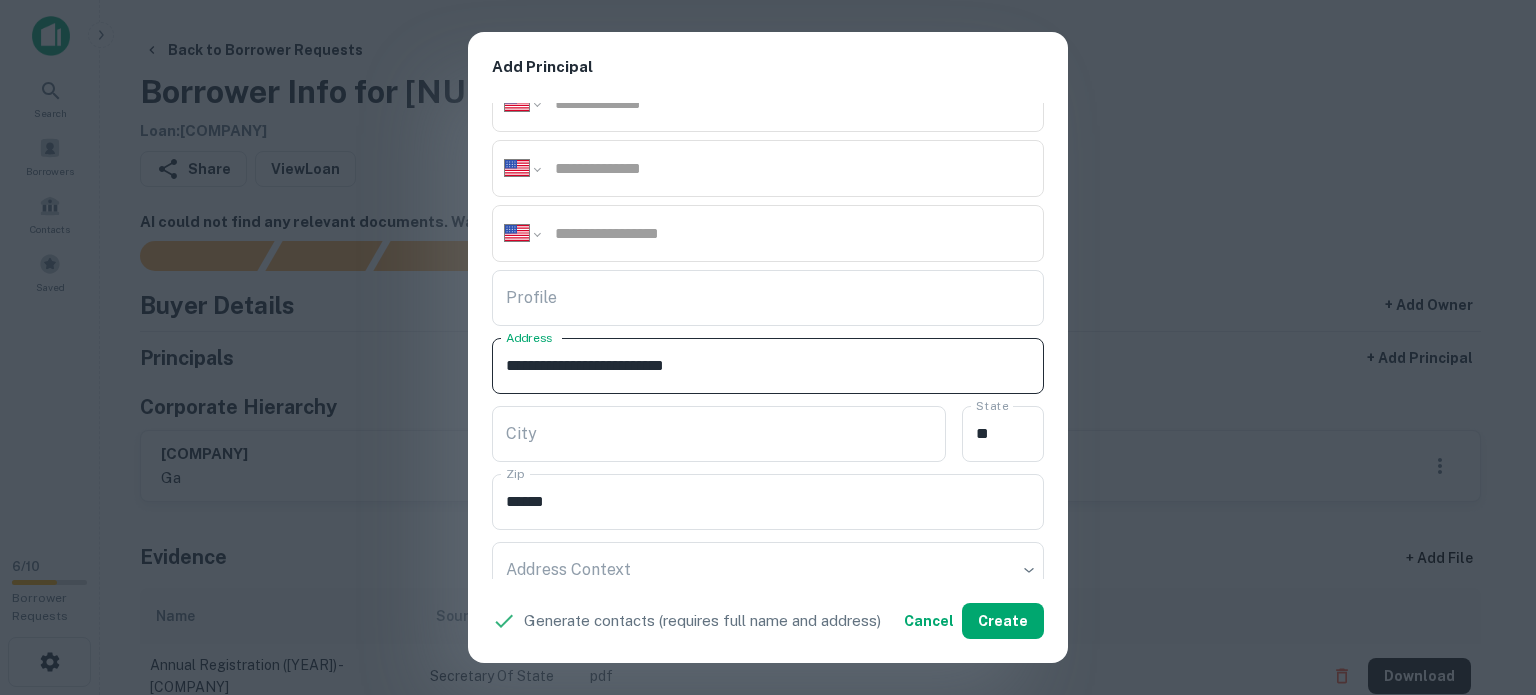 click on "**********" at bounding box center (768, 341) 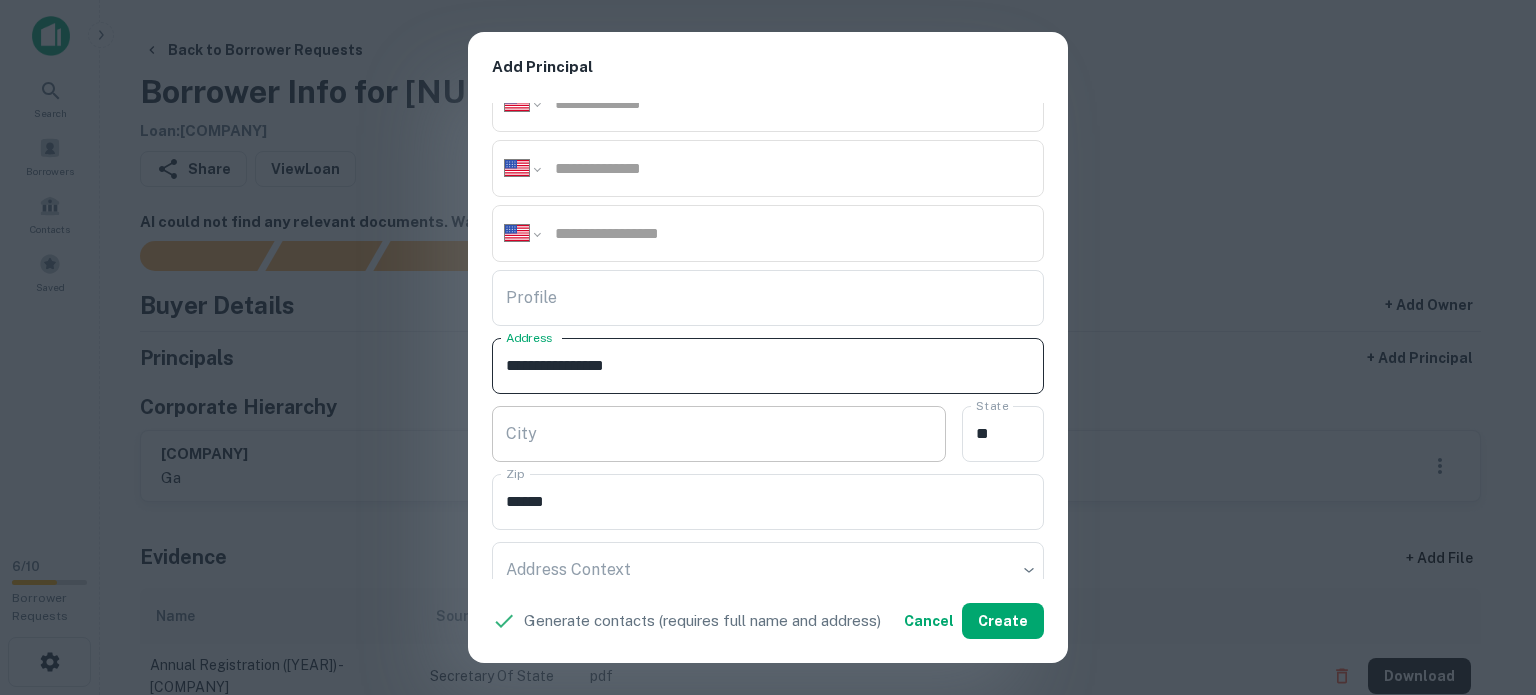 type on "**********" 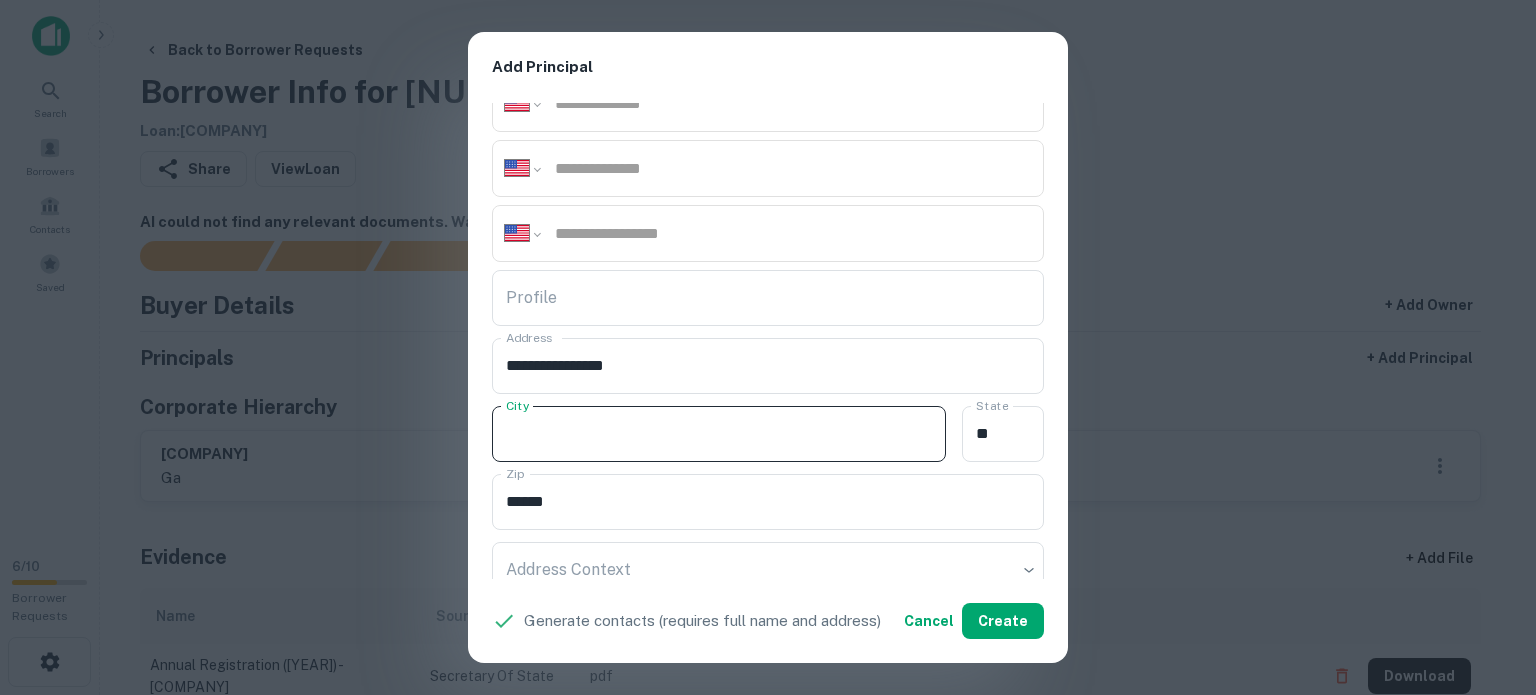 paste on "**********" 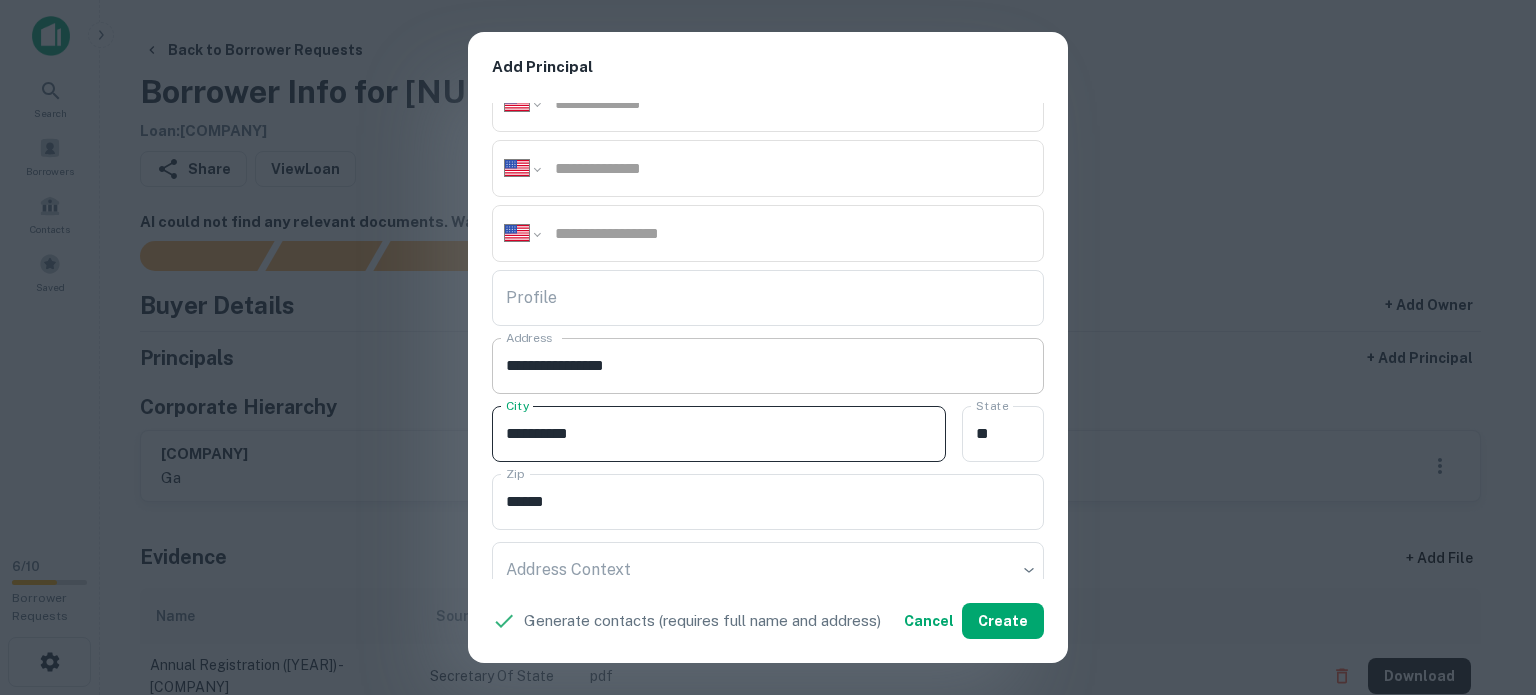 type on "**********" 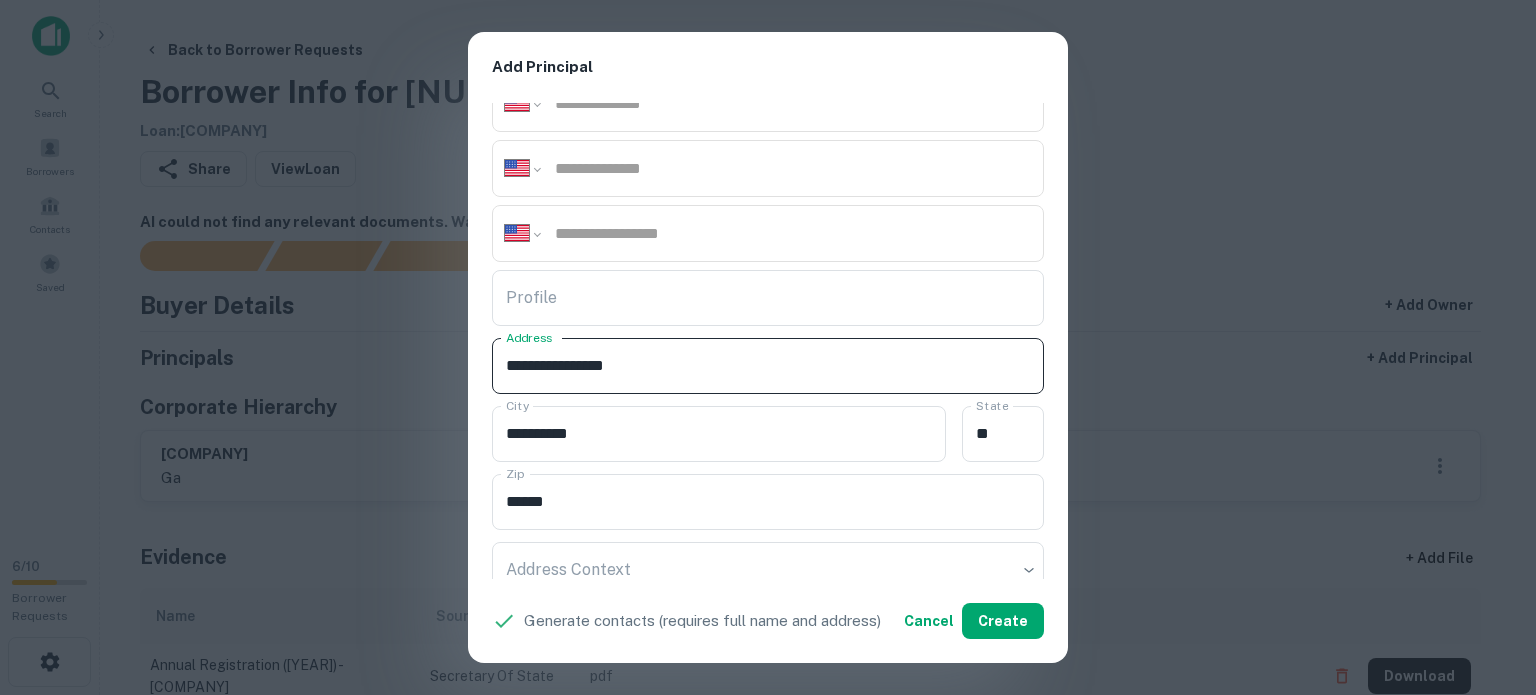 drag, startPoint x: 598, startPoint y: 367, endPoint x: 636, endPoint y: 382, distance: 40.853397 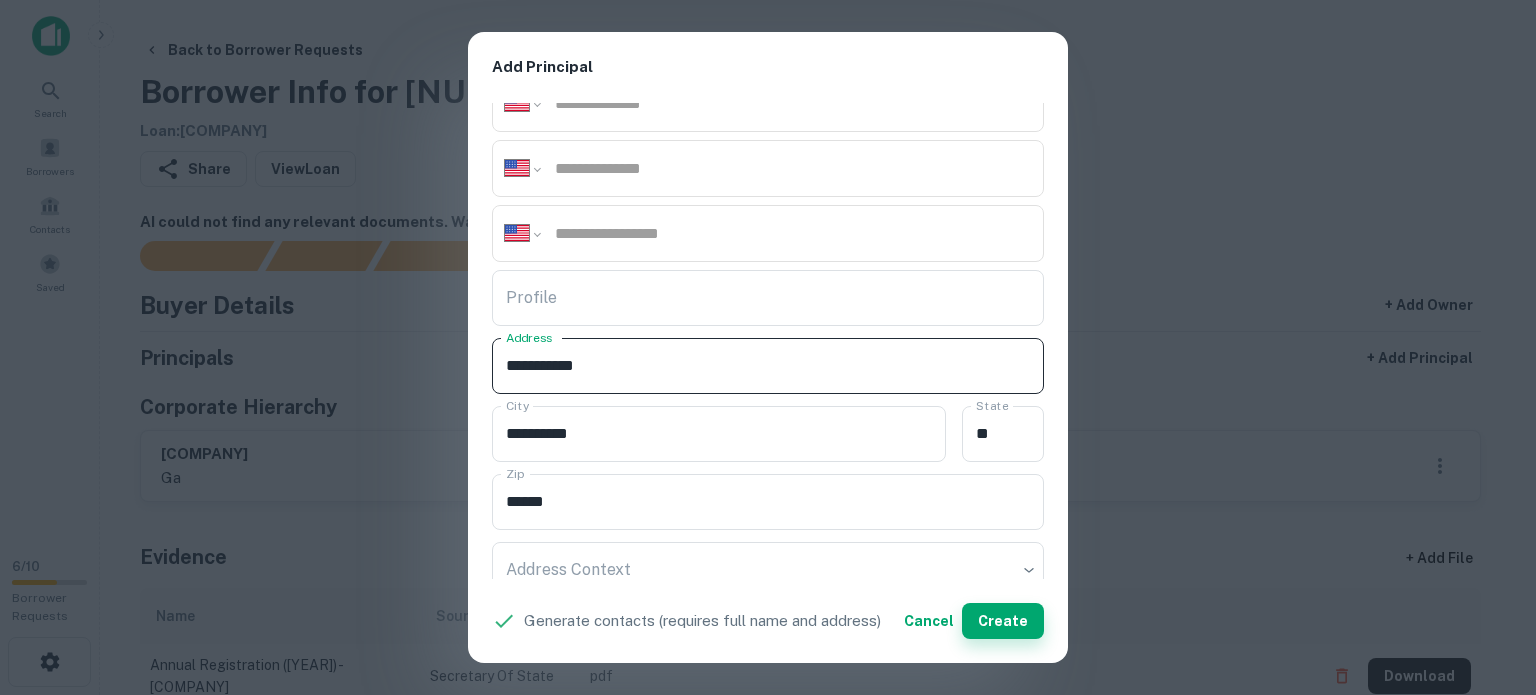 type on "**********" 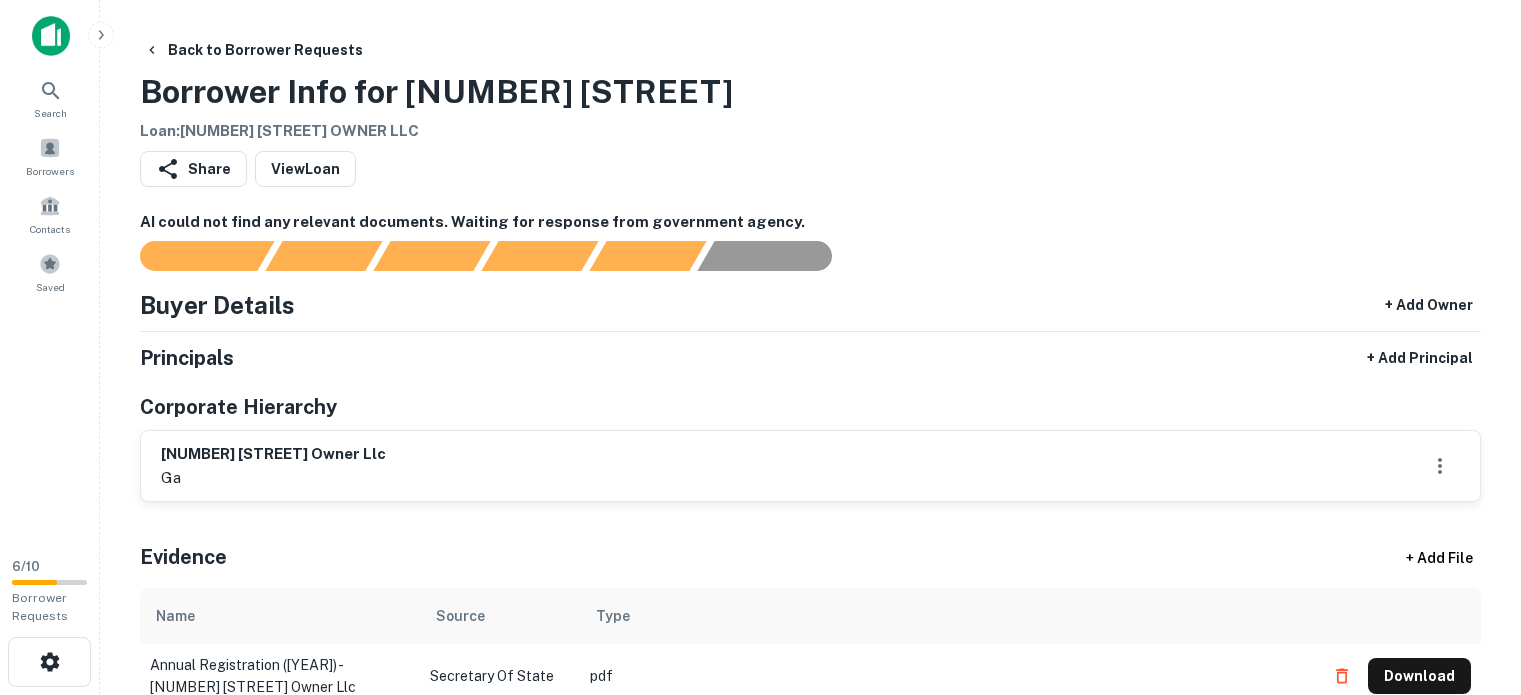 scroll, scrollTop: 0, scrollLeft: 0, axis: both 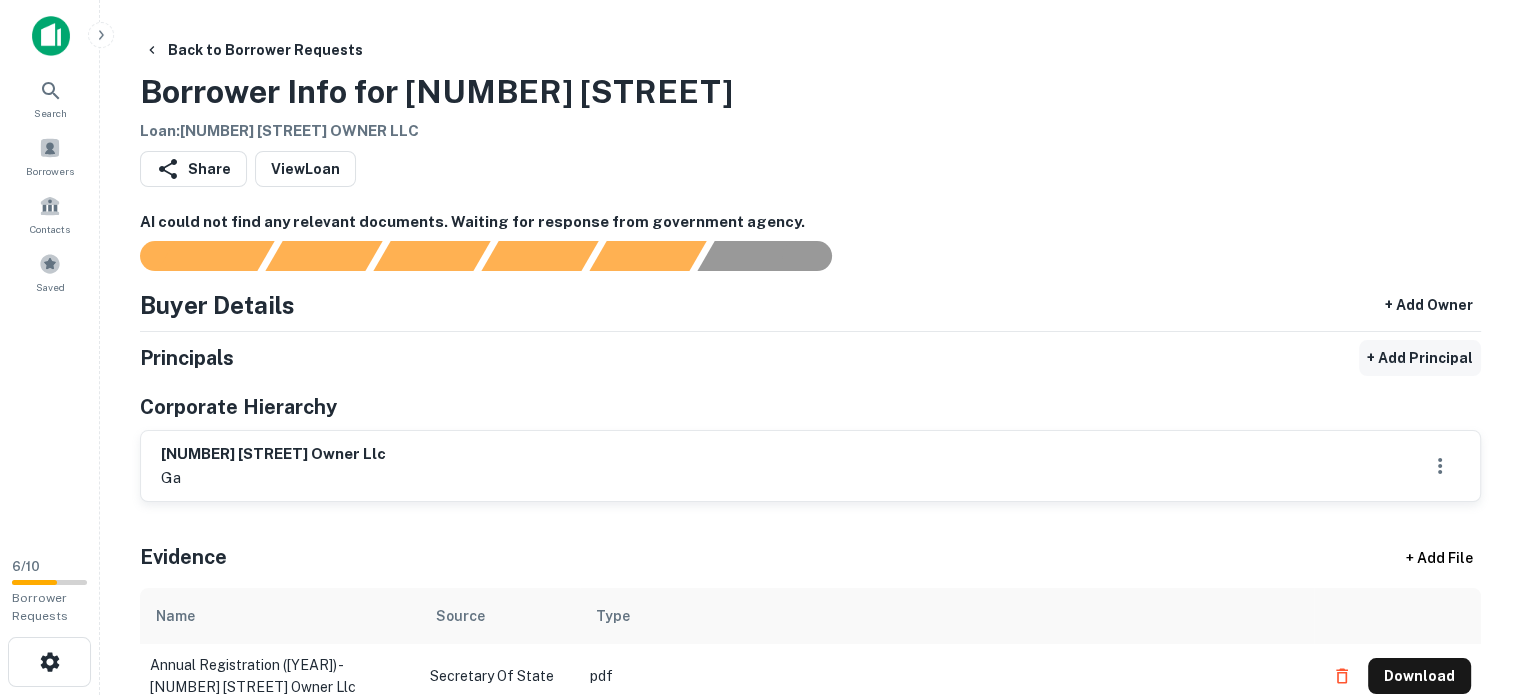 click on "+ Add Principal" at bounding box center (1420, 358) 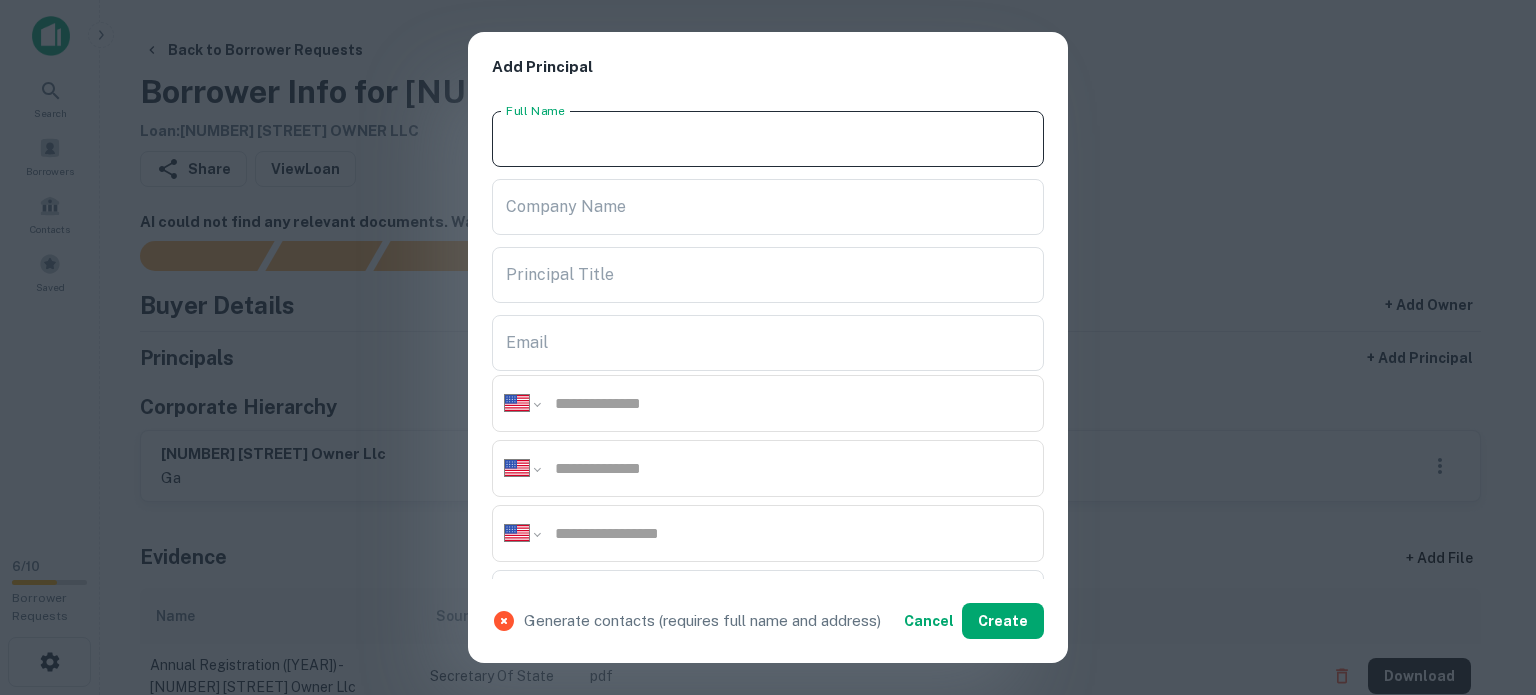 click on "Full Name" at bounding box center (768, 139) 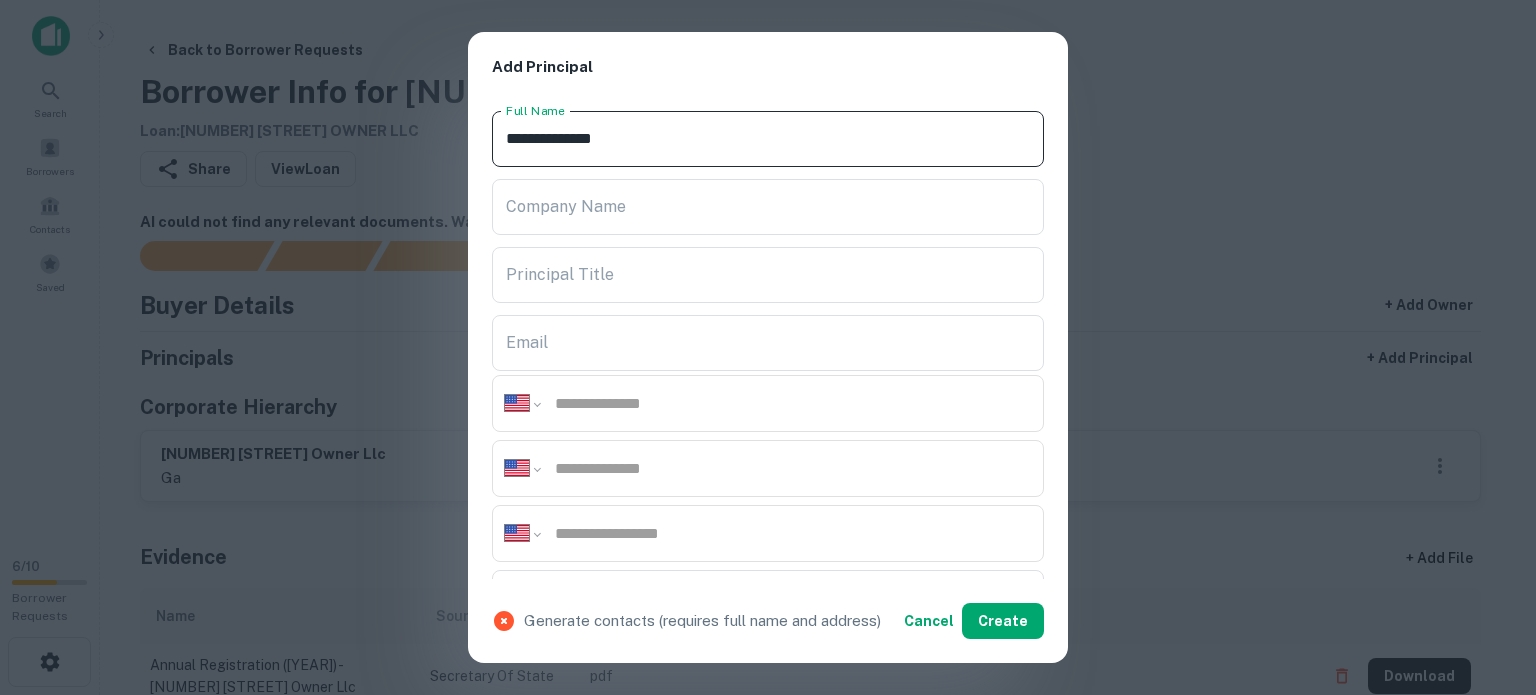 type on "**********" 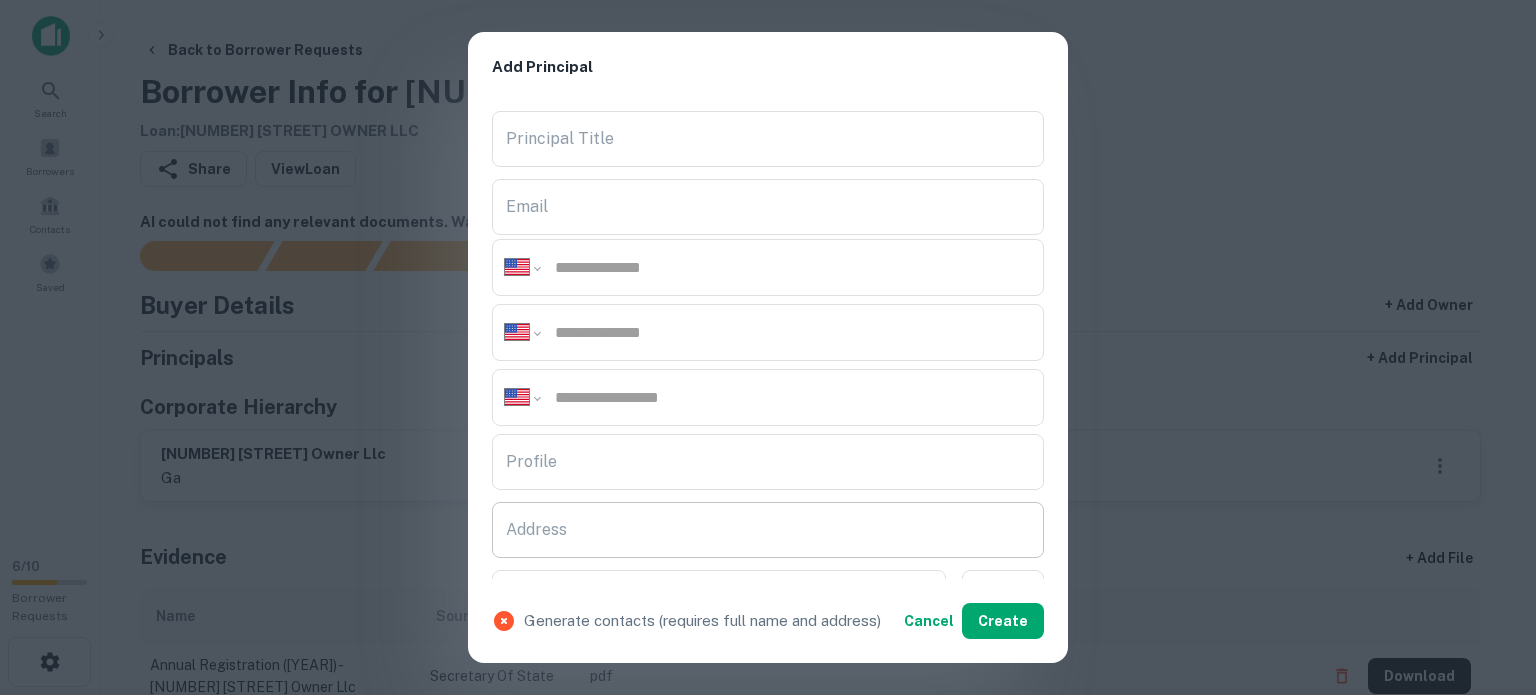 scroll, scrollTop: 300, scrollLeft: 0, axis: vertical 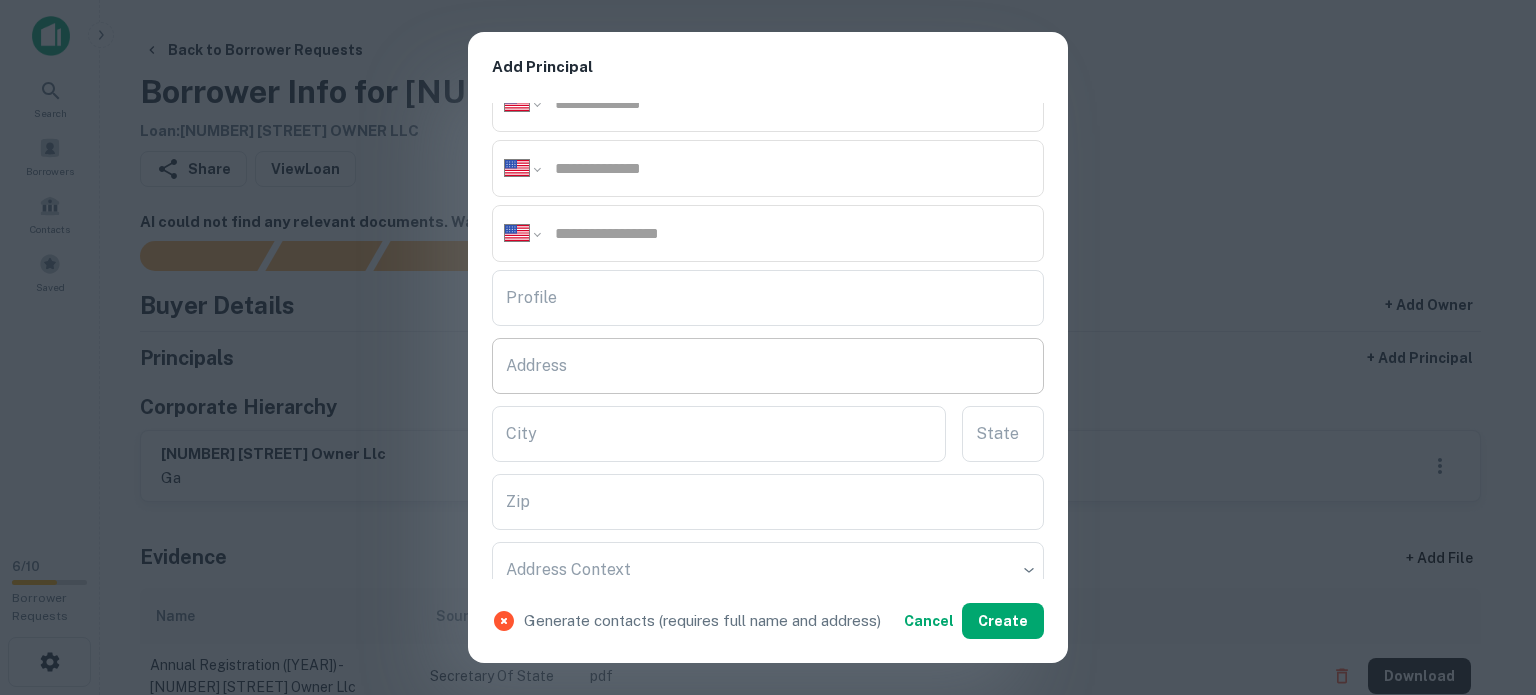 click on "Address" at bounding box center (768, 366) 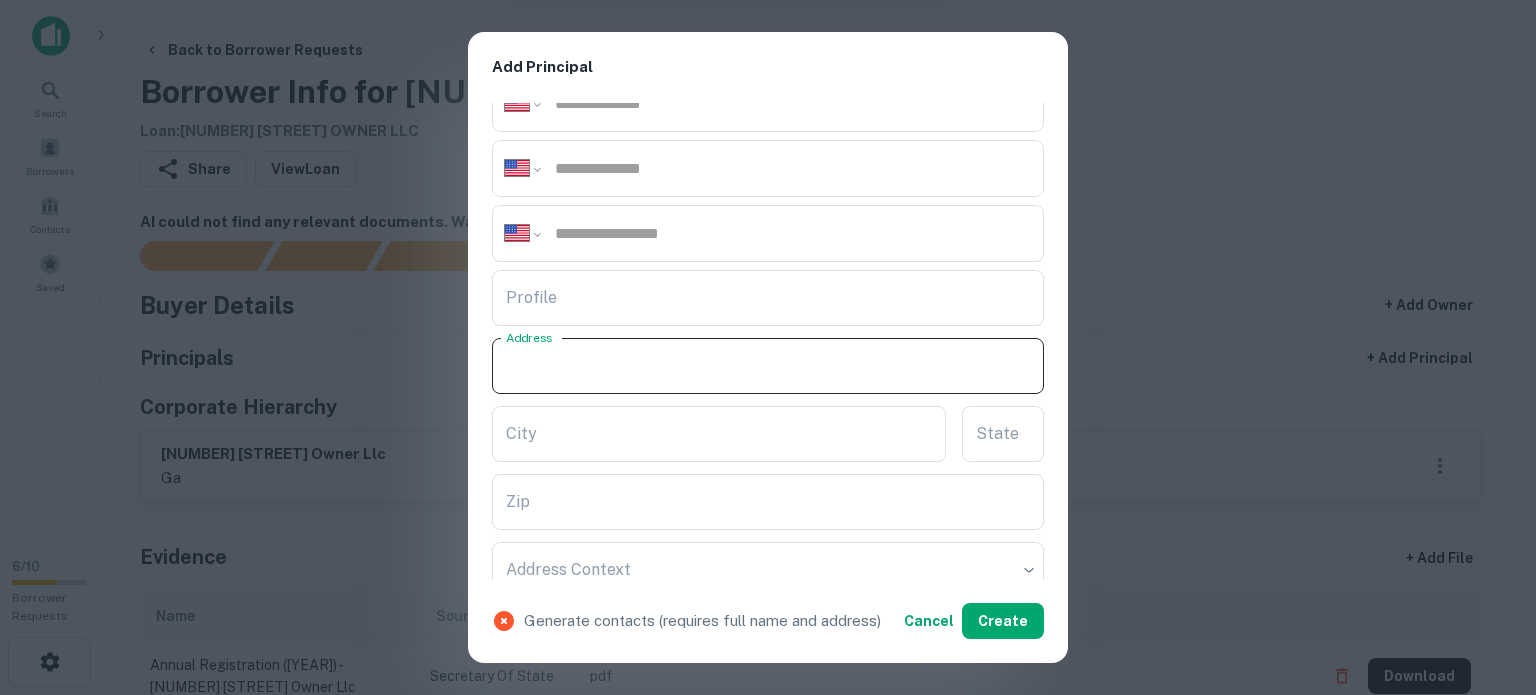 paste on "**********" 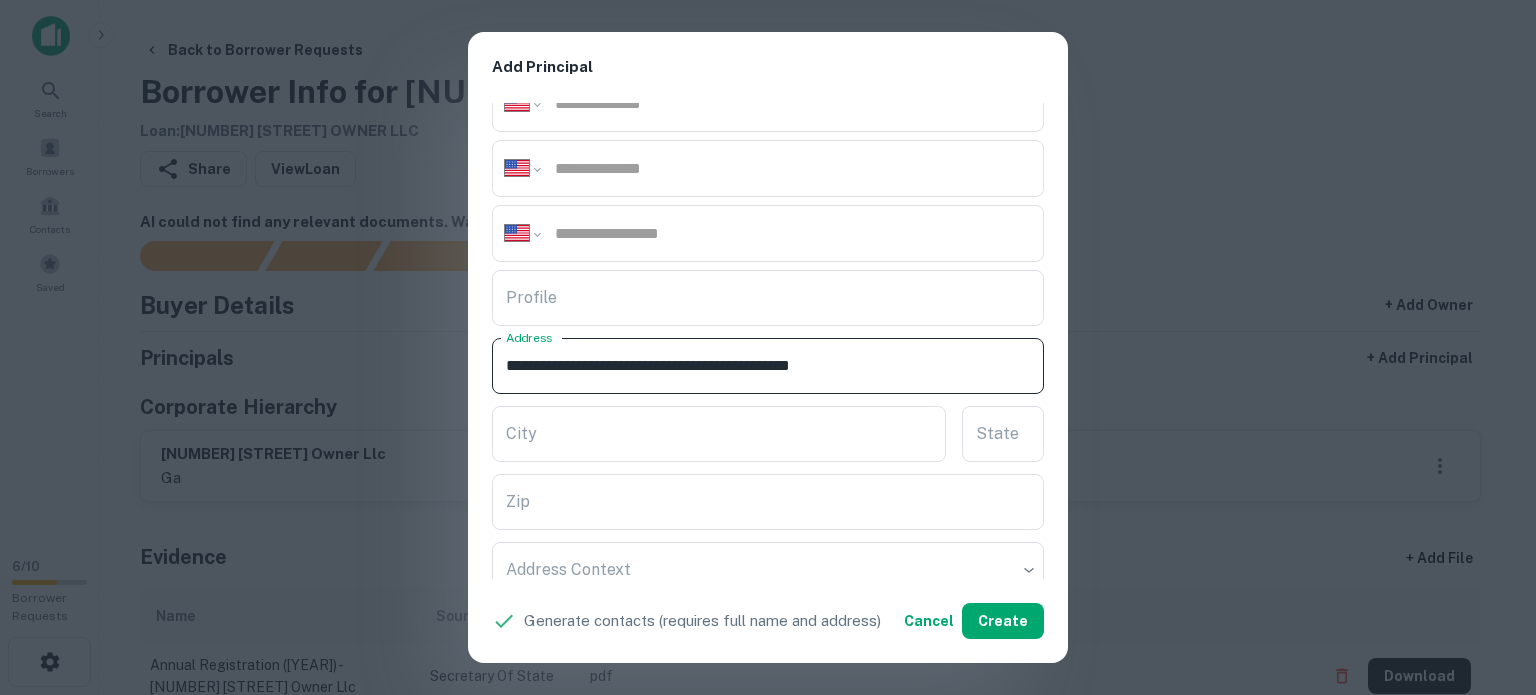drag, startPoint x: 906, startPoint y: 375, endPoint x: 928, endPoint y: 382, distance: 23.086792 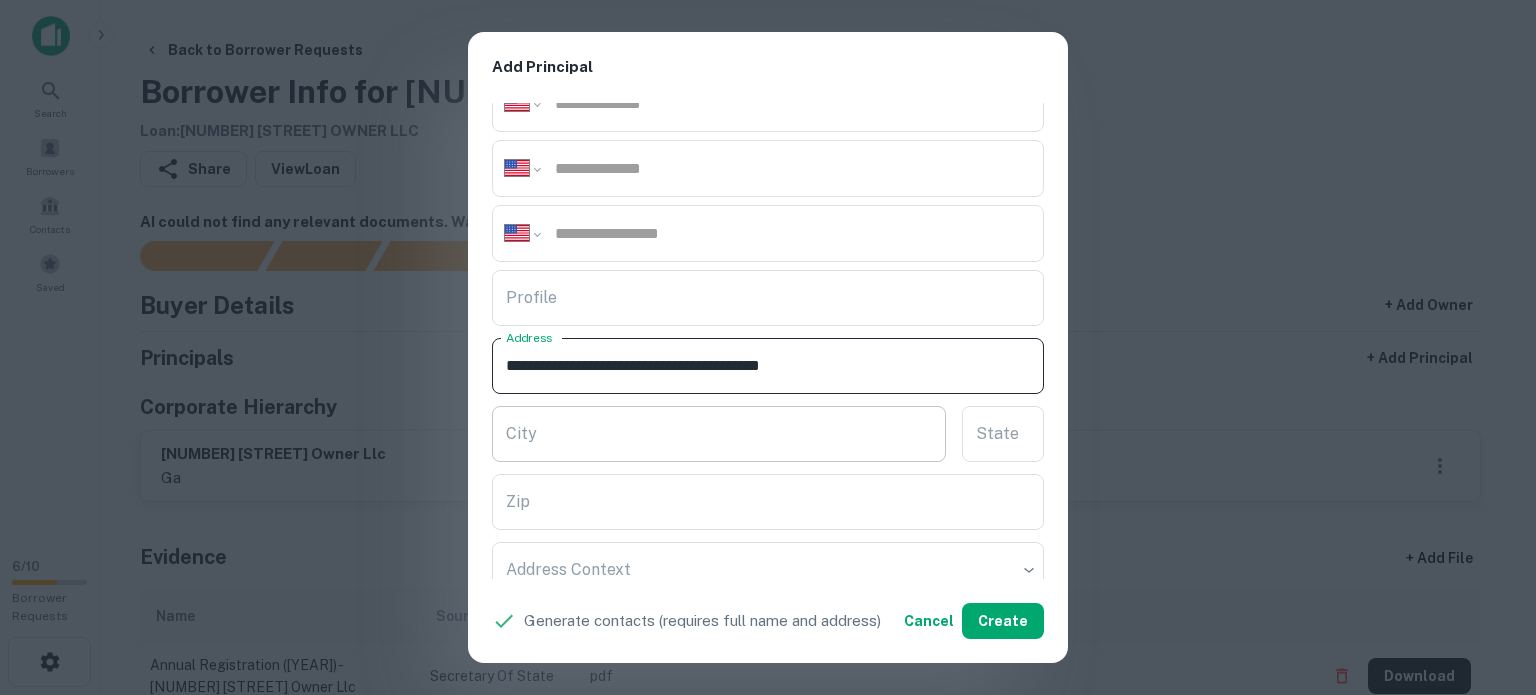 type on "**********" 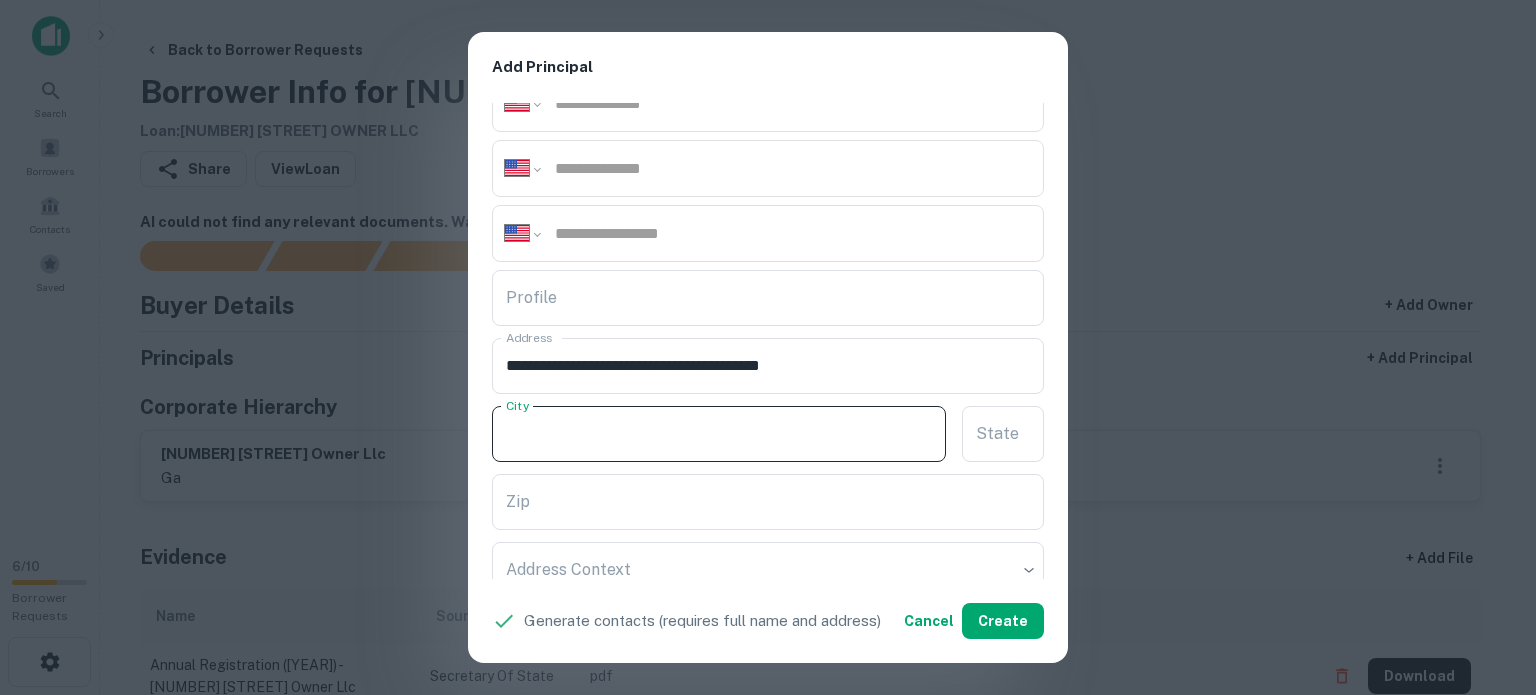 click on "City" at bounding box center (719, 434) 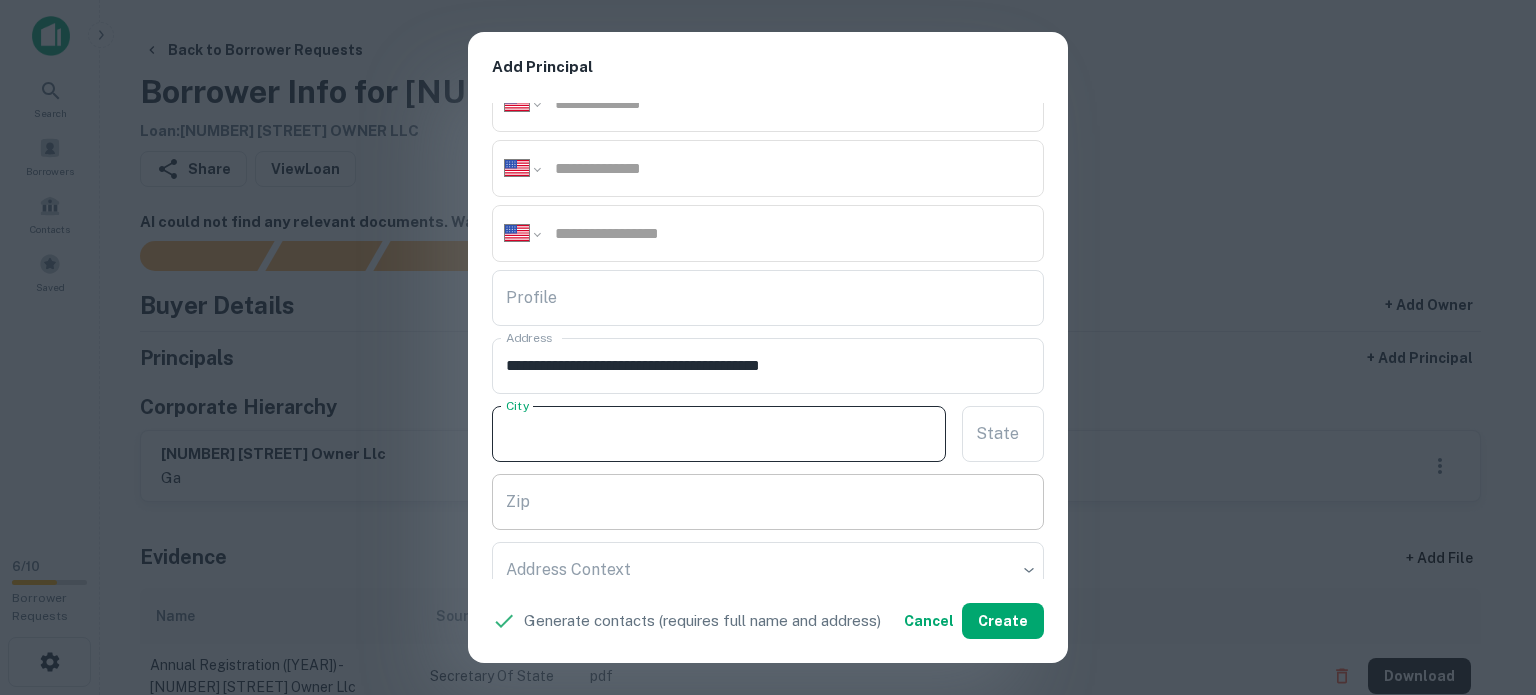 click on "Zip" at bounding box center [768, 502] 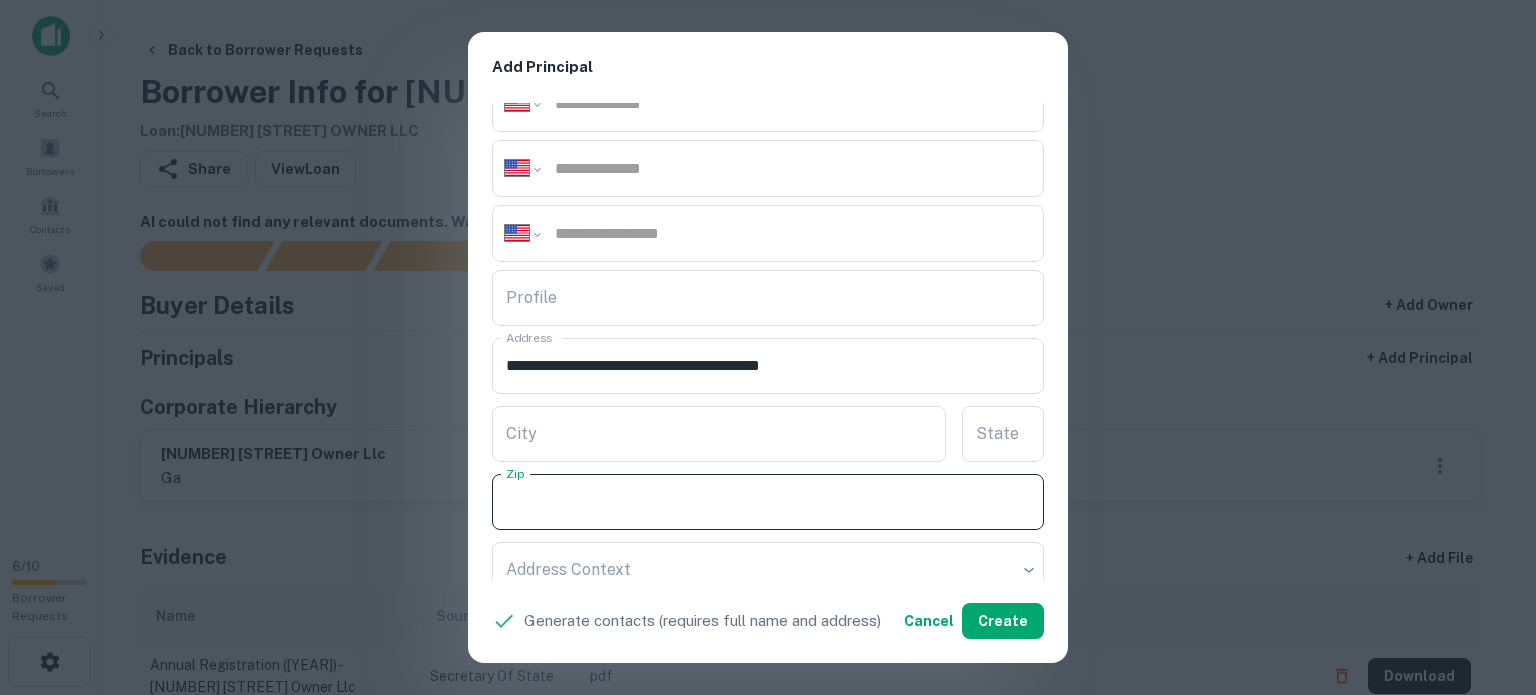 paste on "*****" 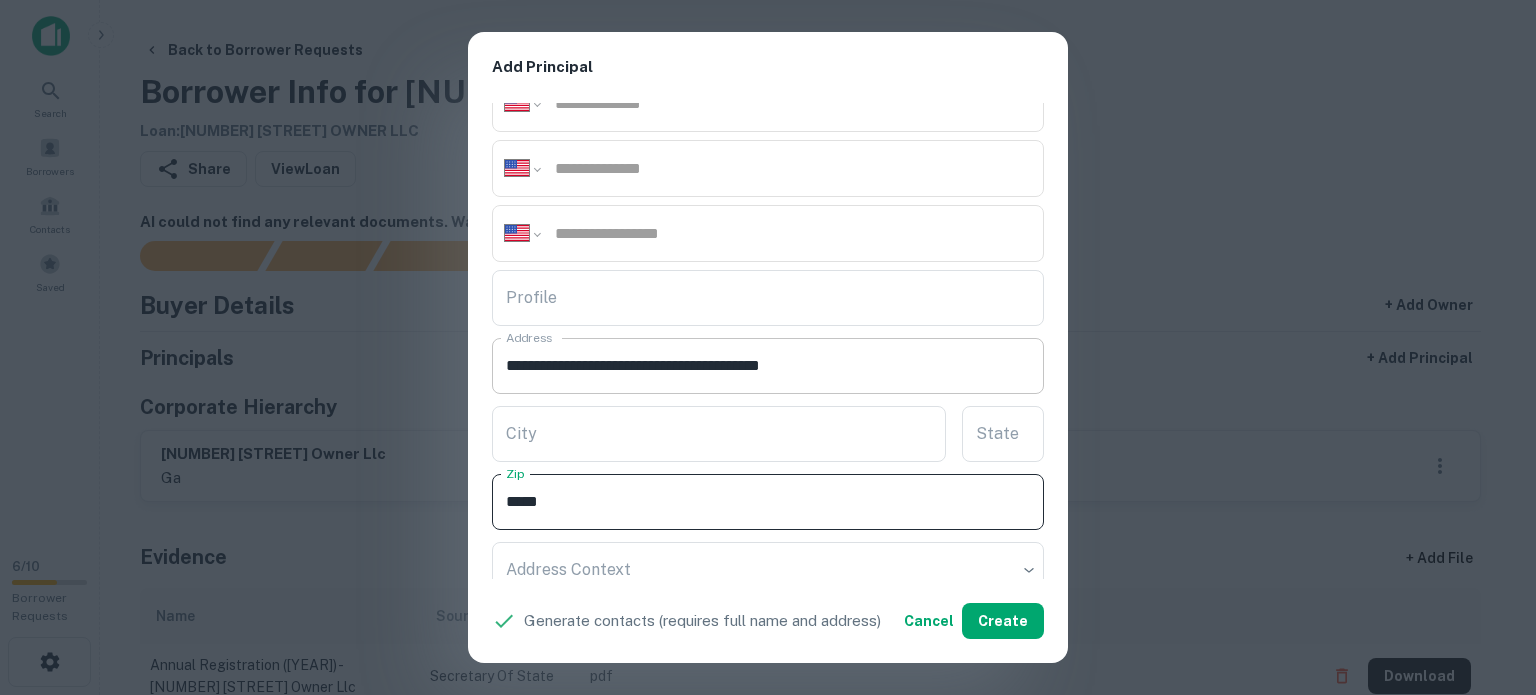 type on "*****" 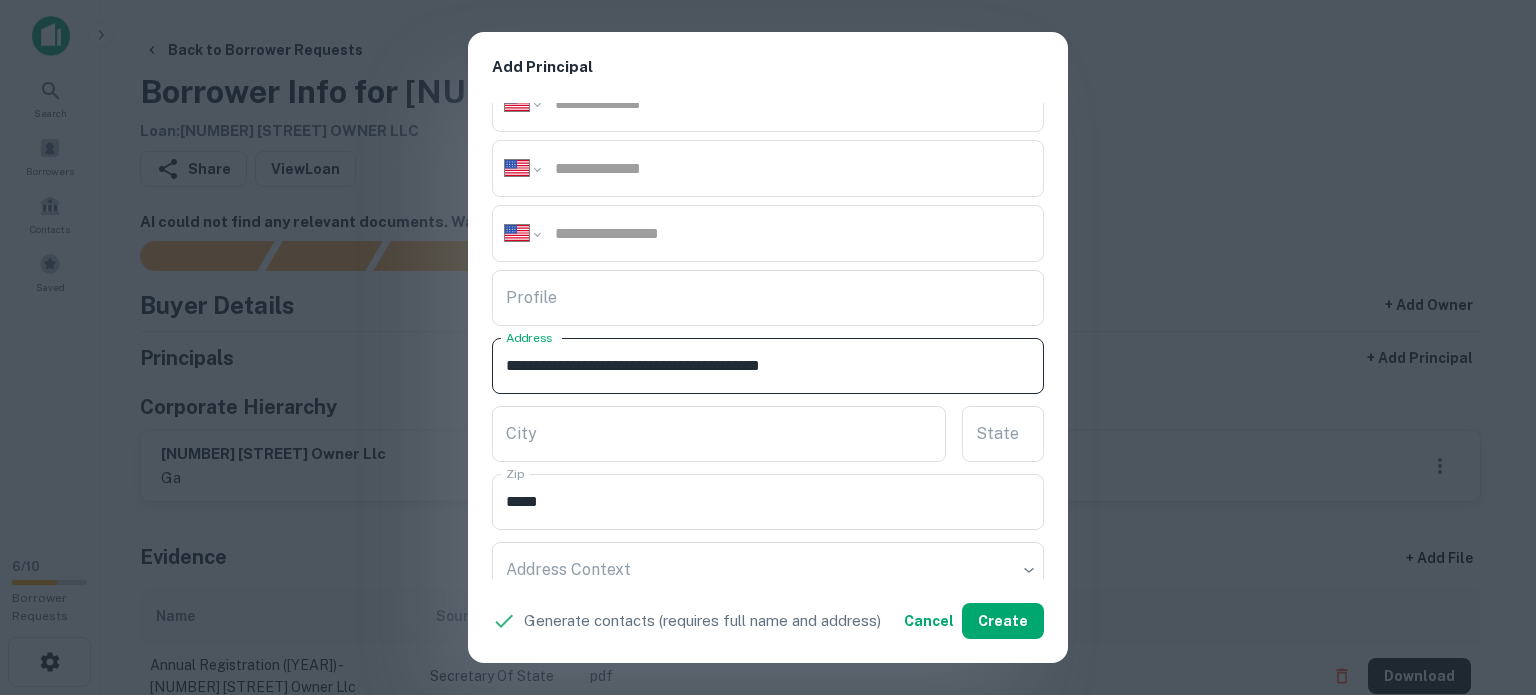drag, startPoint x: 828, startPoint y: 363, endPoint x: 847, endPoint y: 381, distance: 26.172504 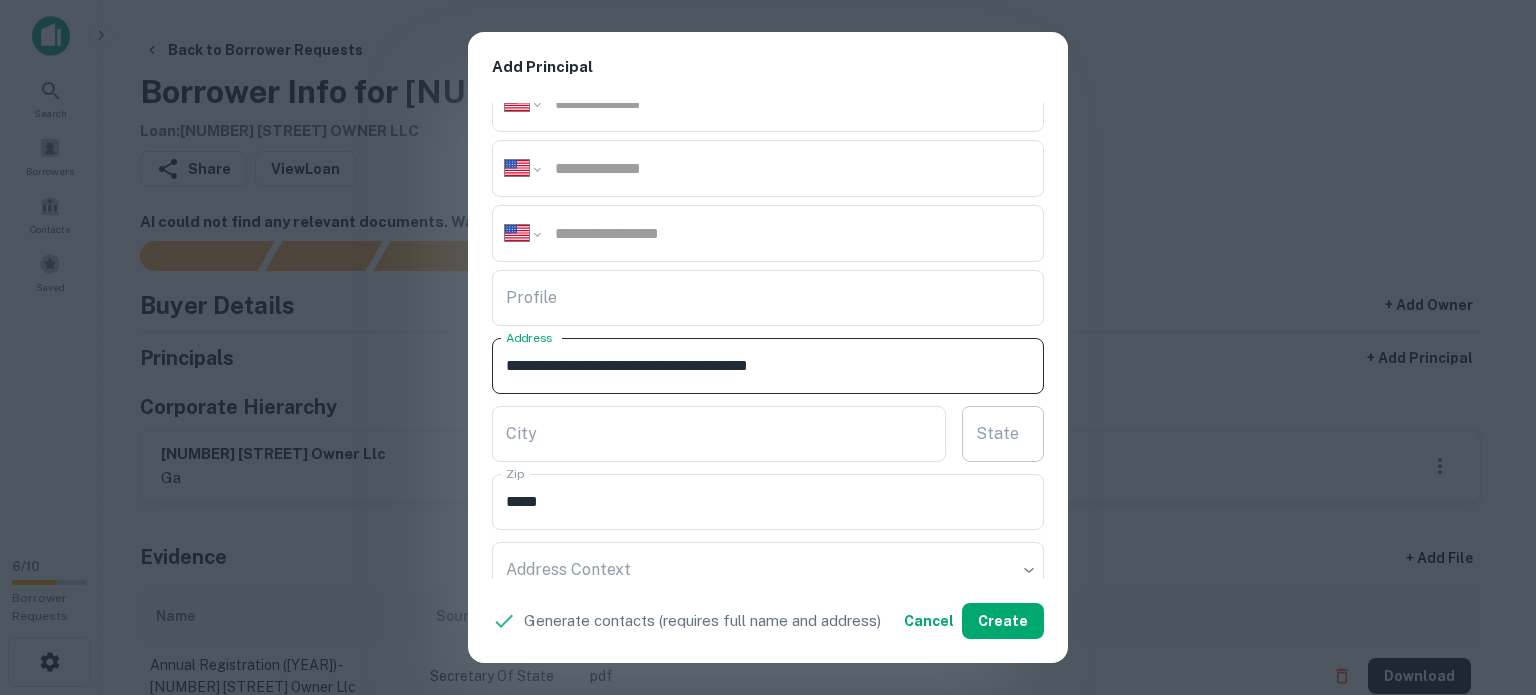 type on "**********" 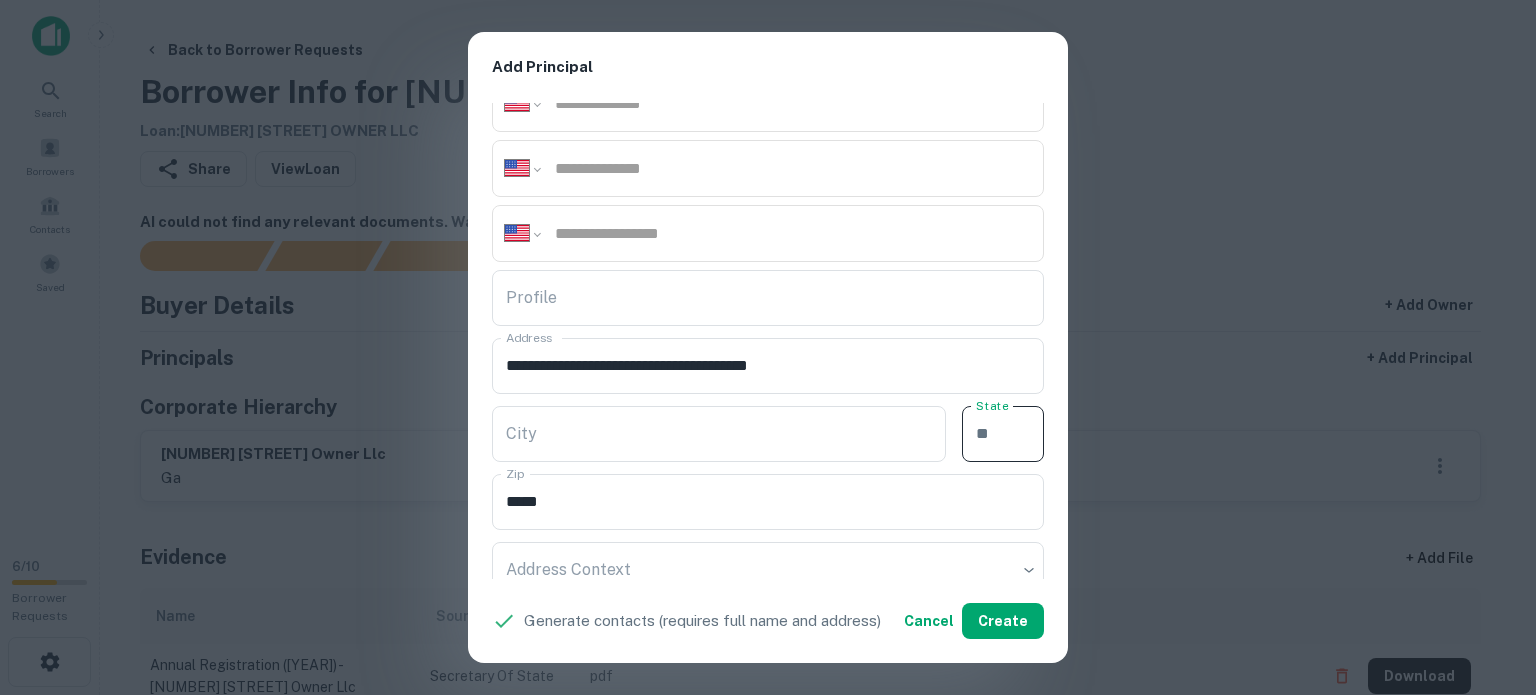 click on "State" at bounding box center (1003, 434) 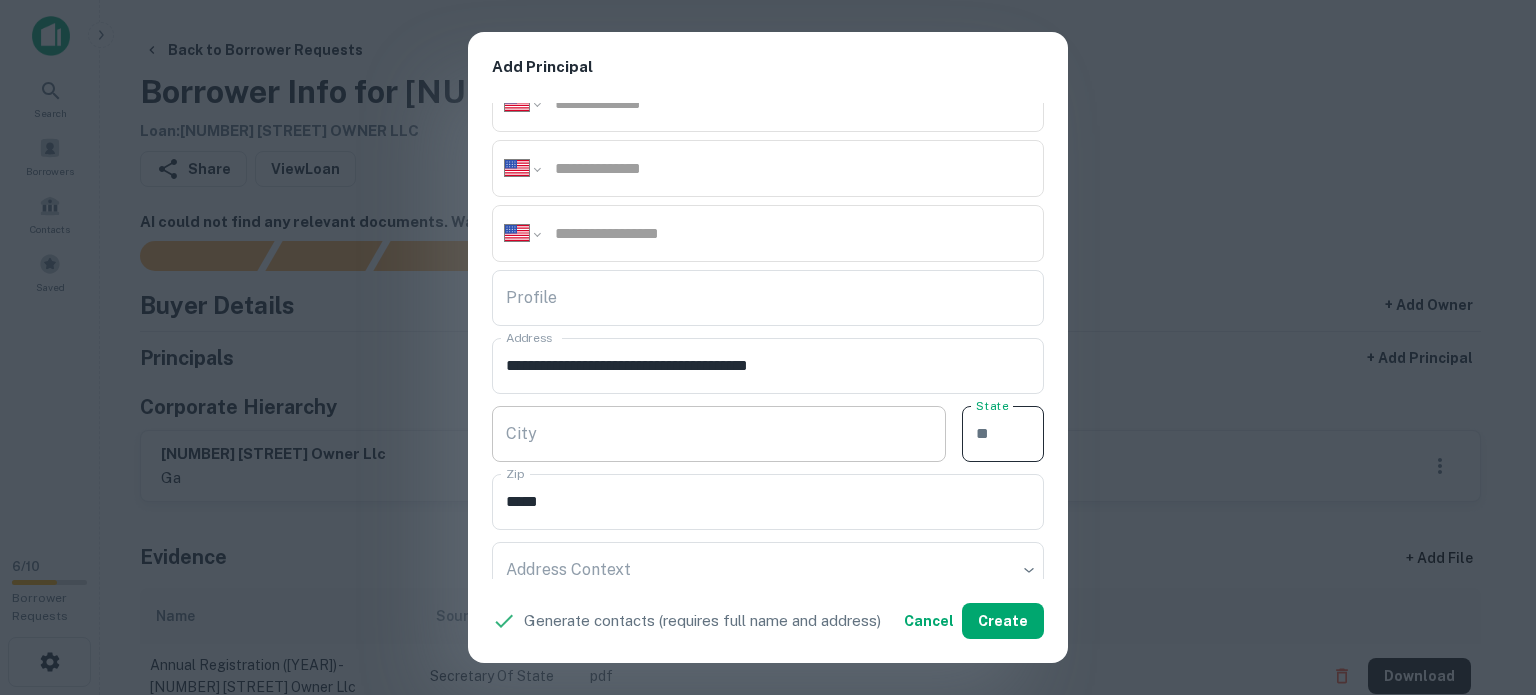 paste on "**" 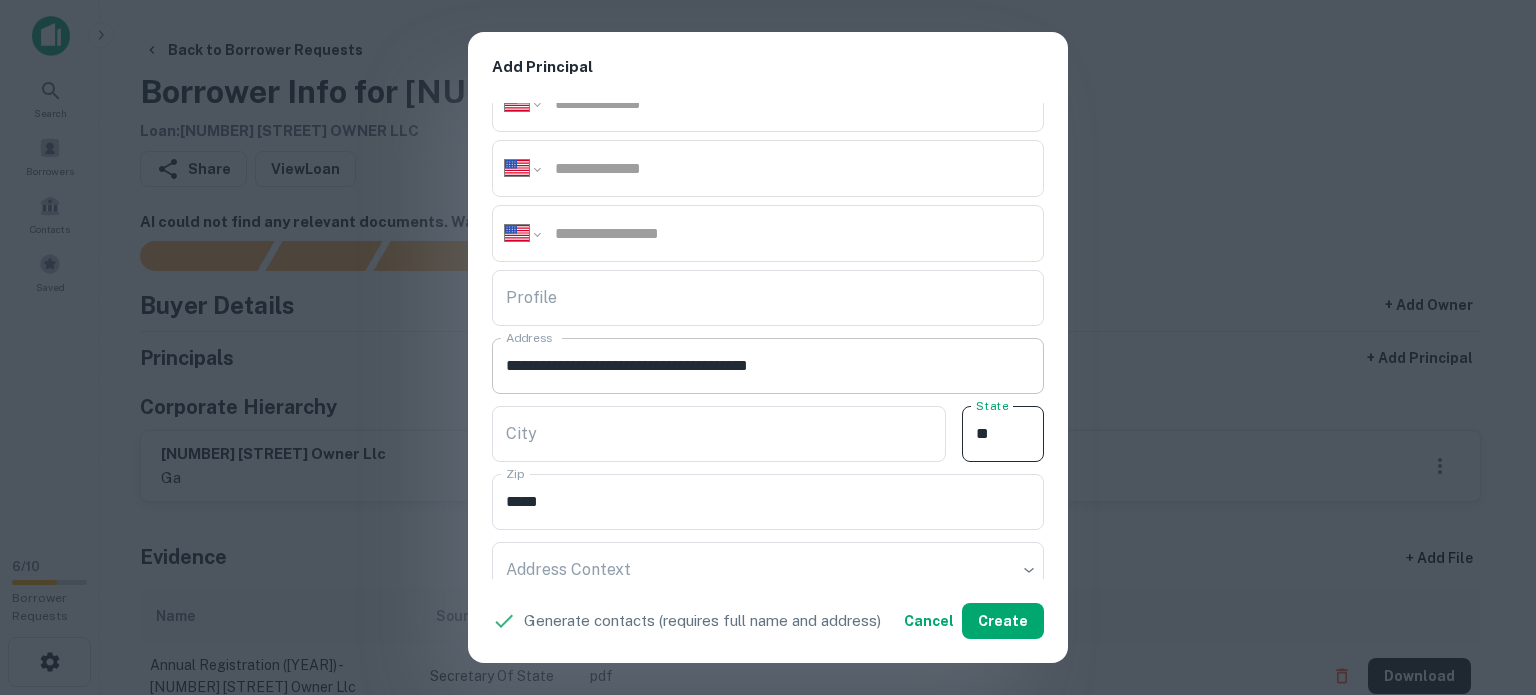 type on "**" 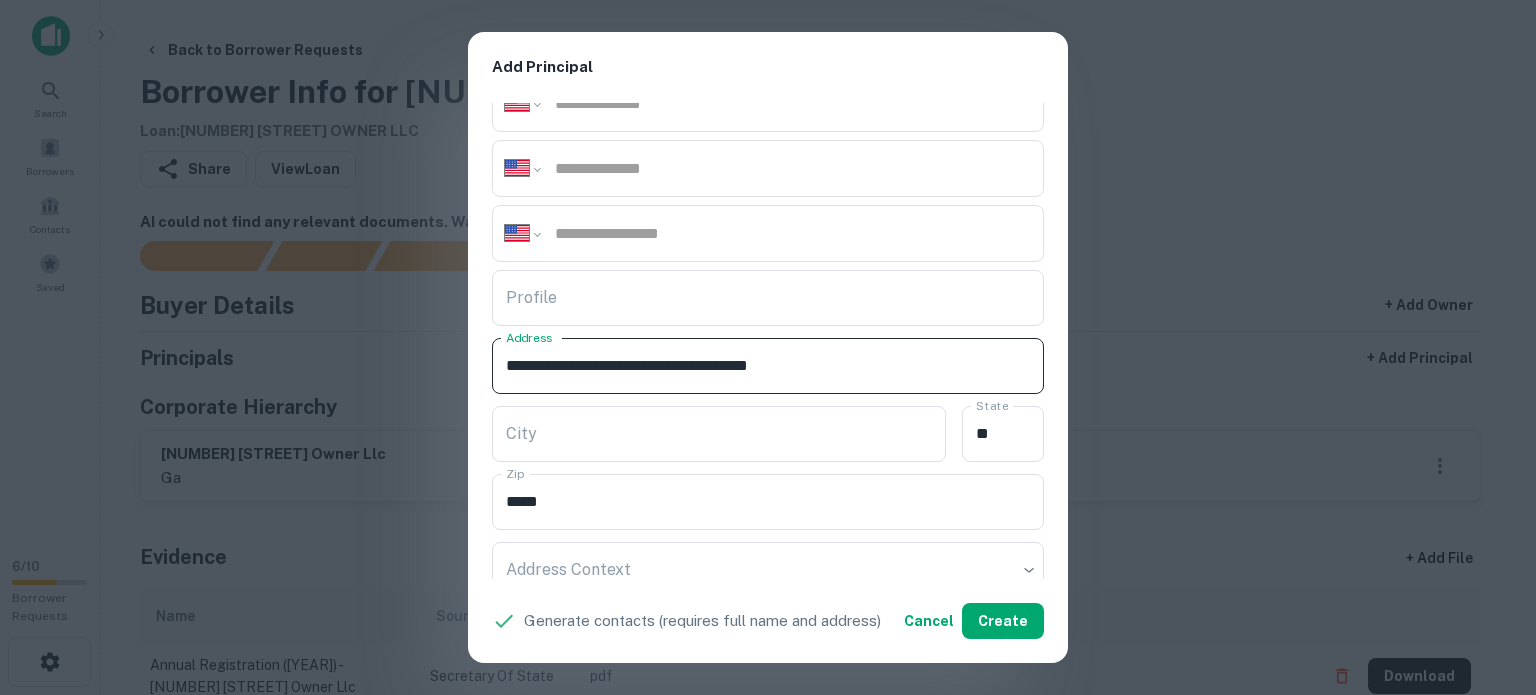 drag, startPoint x: 740, startPoint y: 365, endPoint x: 822, endPoint y: 387, distance: 84.89994 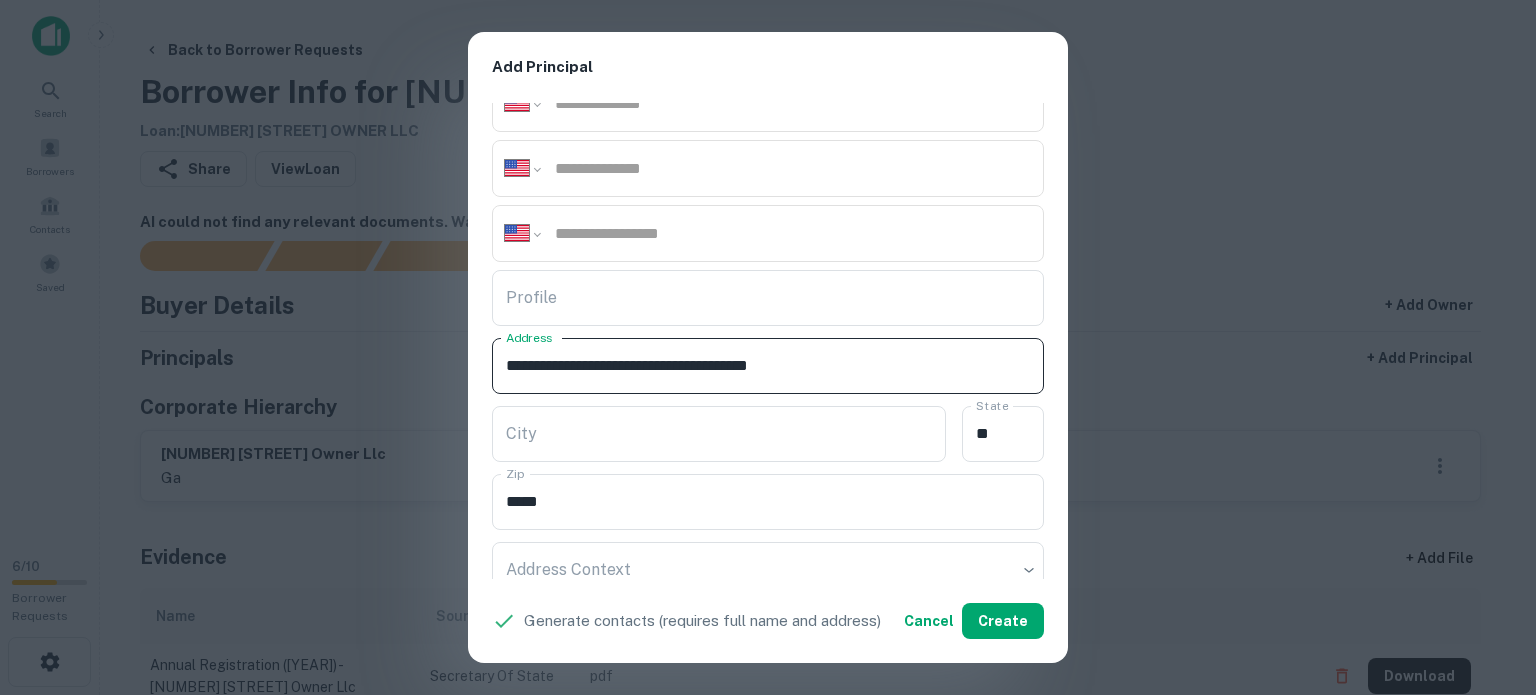 click on "**********" at bounding box center [768, 366] 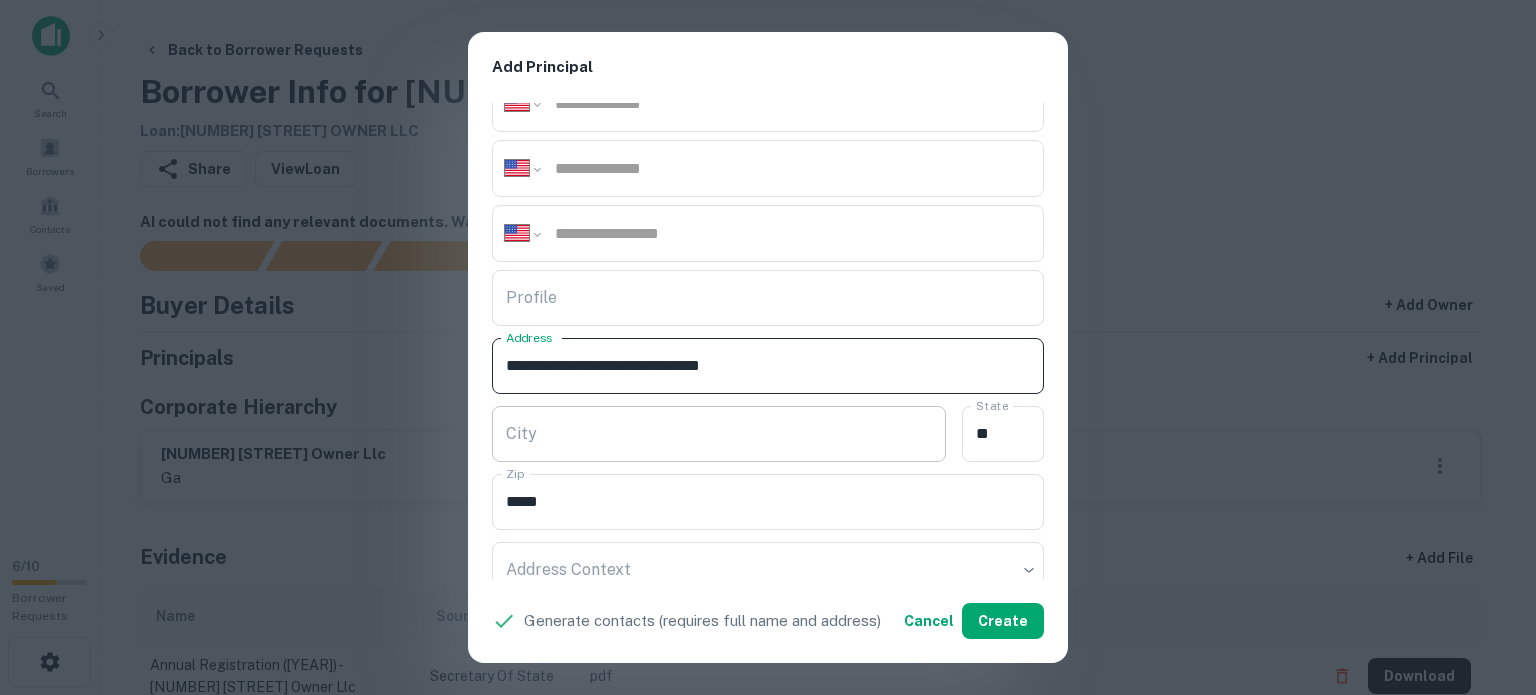 type on "**********" 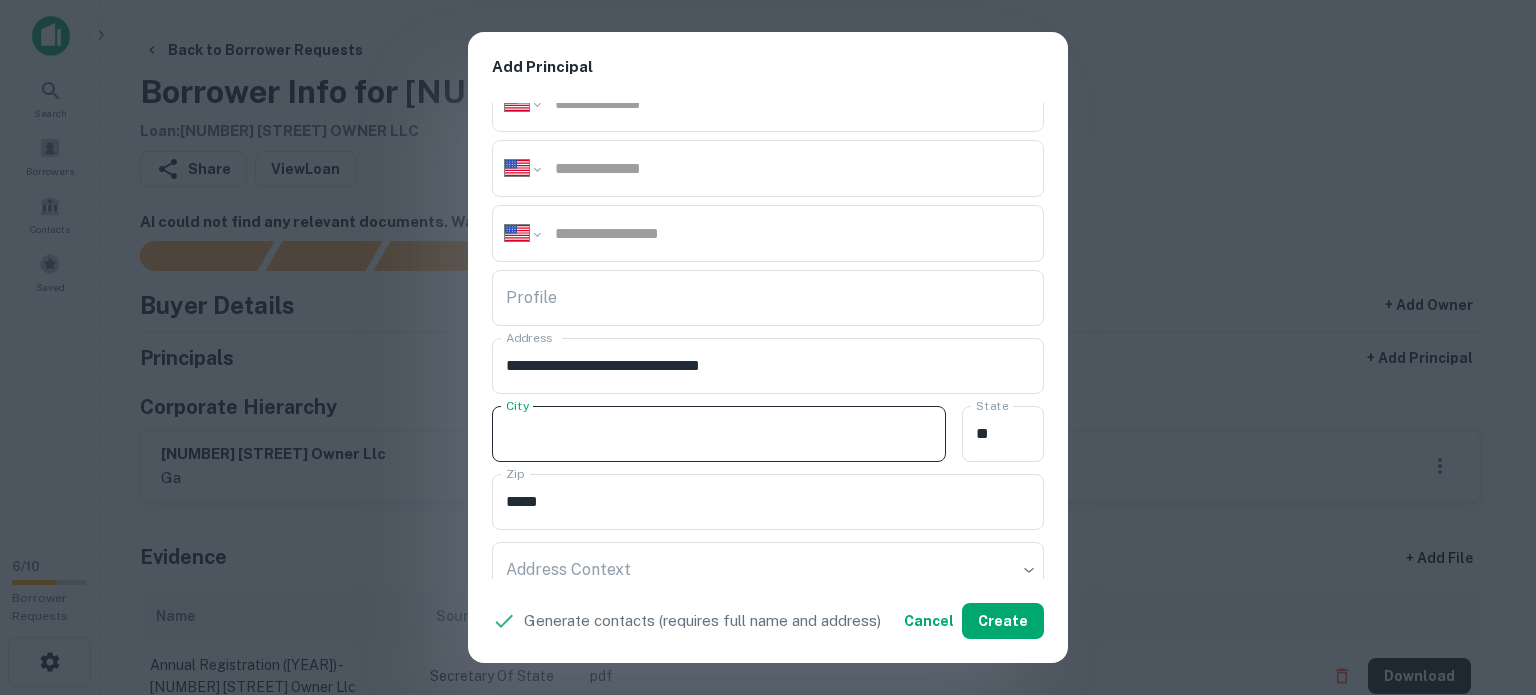 paste on "********" 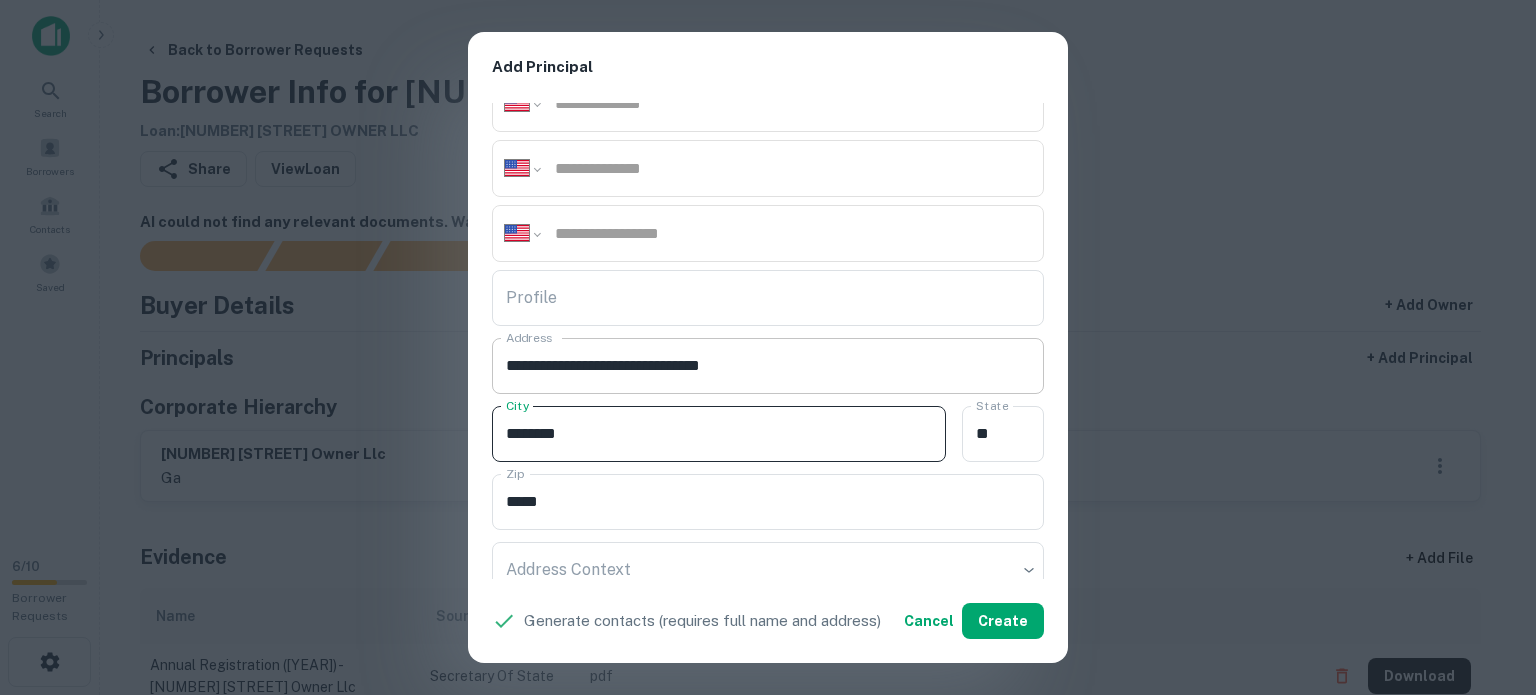type on "********" 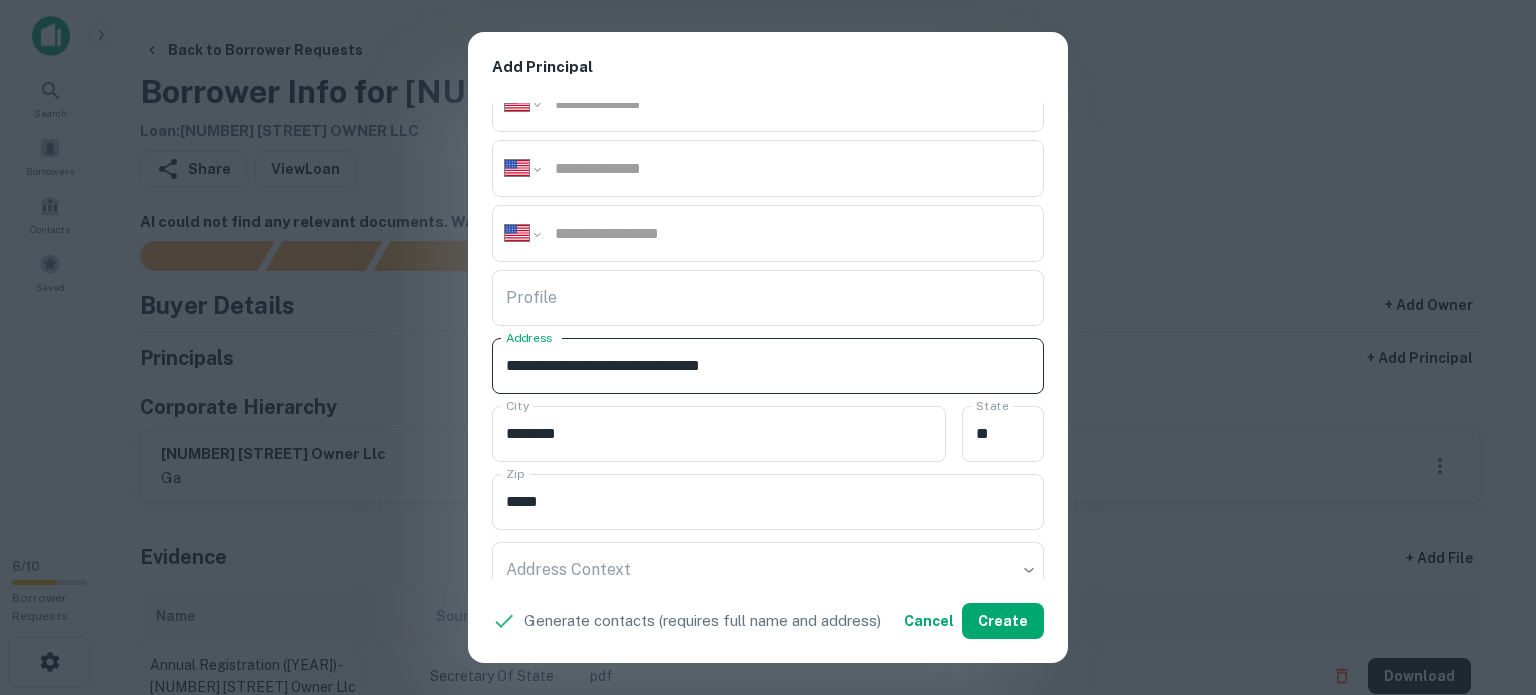 drag, startPoint x: 730, startPoint y: 369, endPoint x: 800, endPoint y: 371, distance: 70.028564 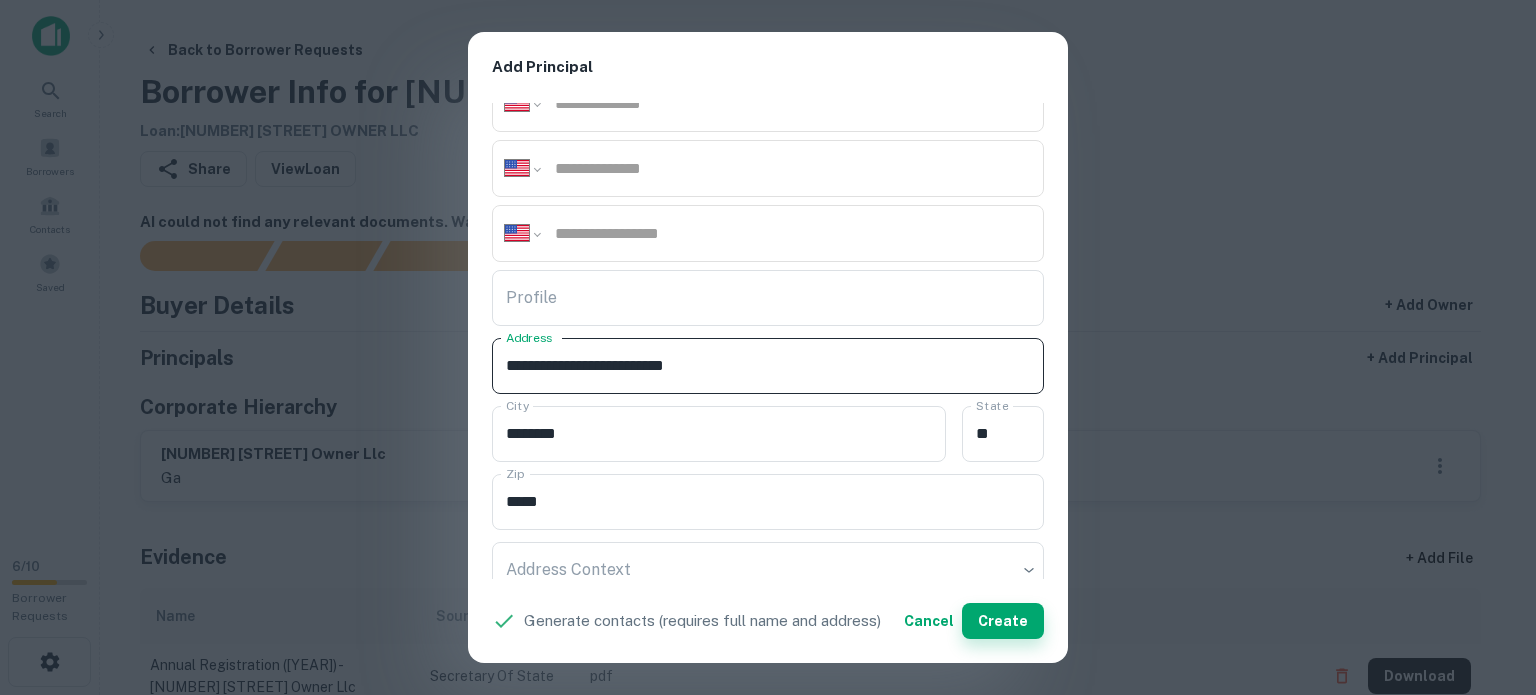 type on "**********" 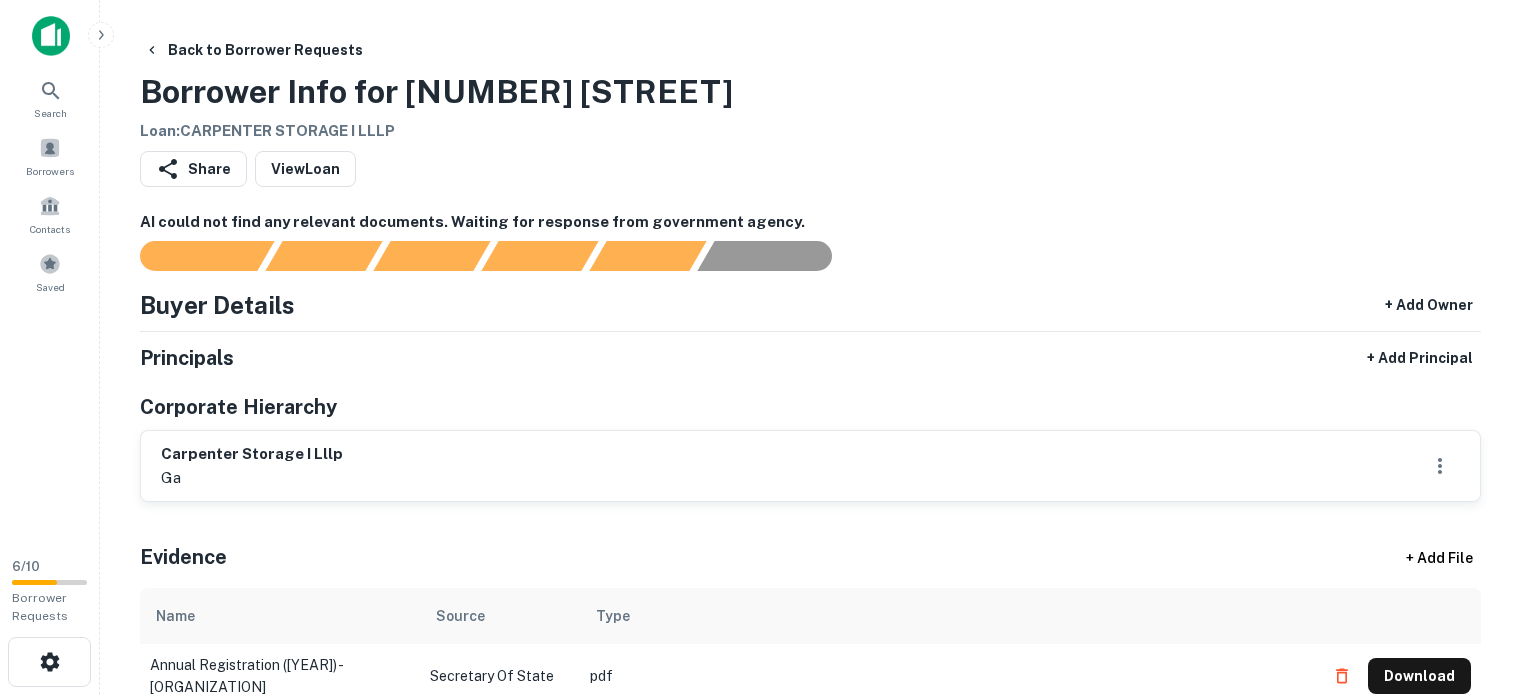 scroll, scrollTop: 0, scrollLeft: 0, axis: both 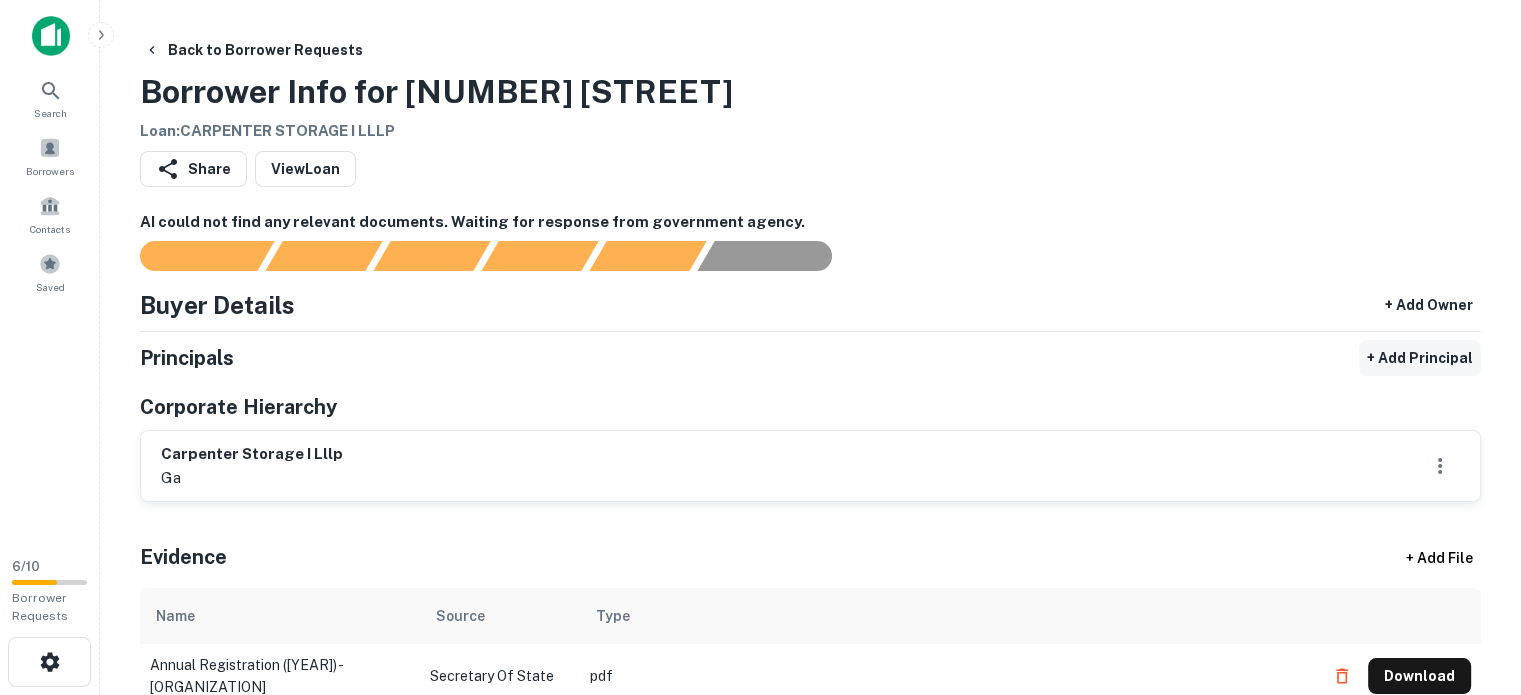 click on "+ Add Principal" at bounding box center [1420, 358] 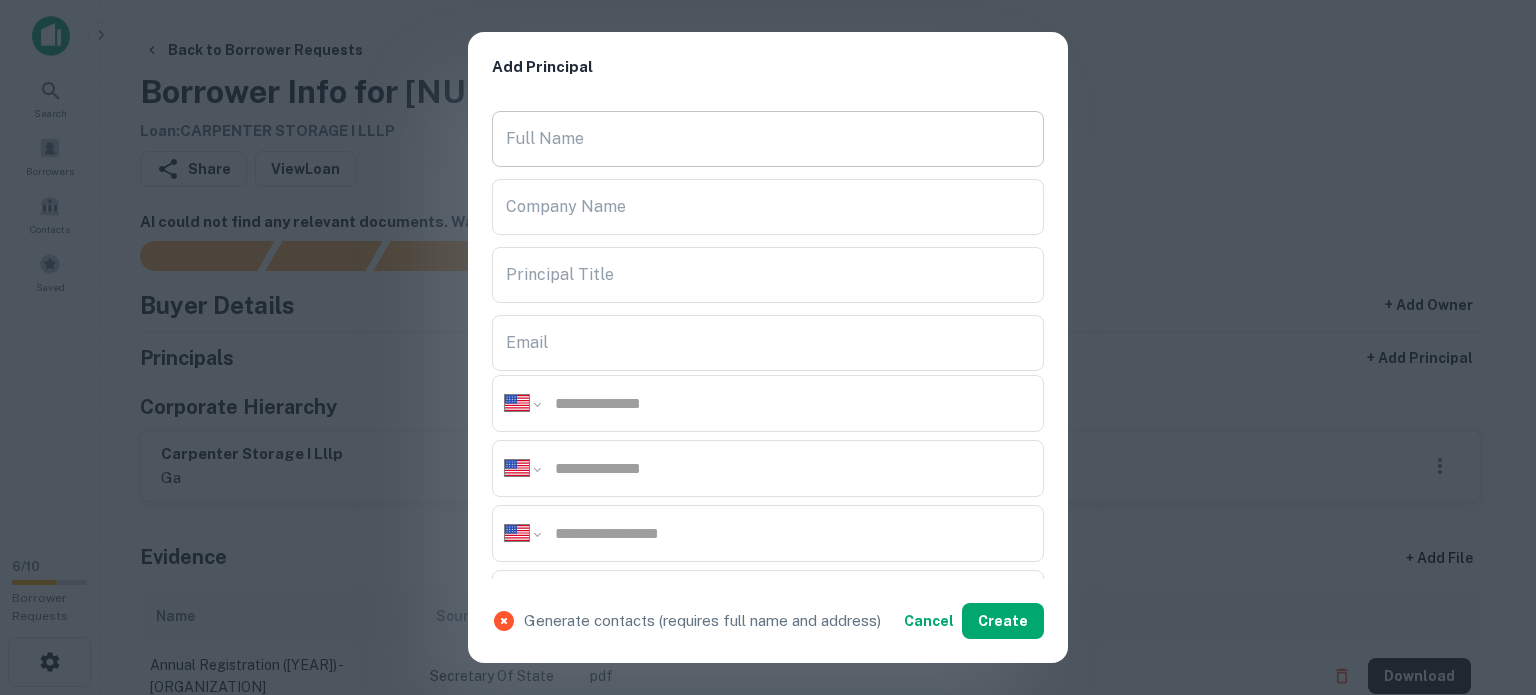 click on "Full Name" at bounding box center [768, 139] 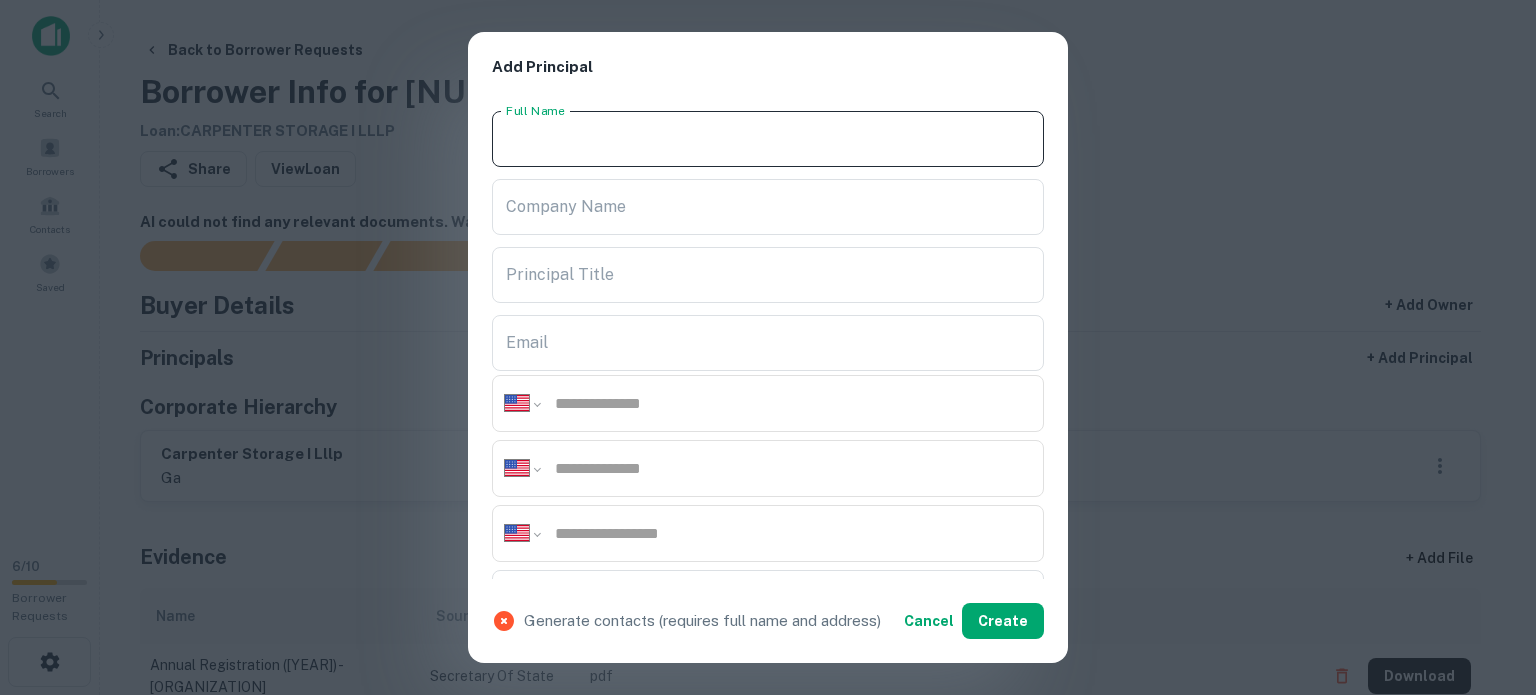 paste on "**********" 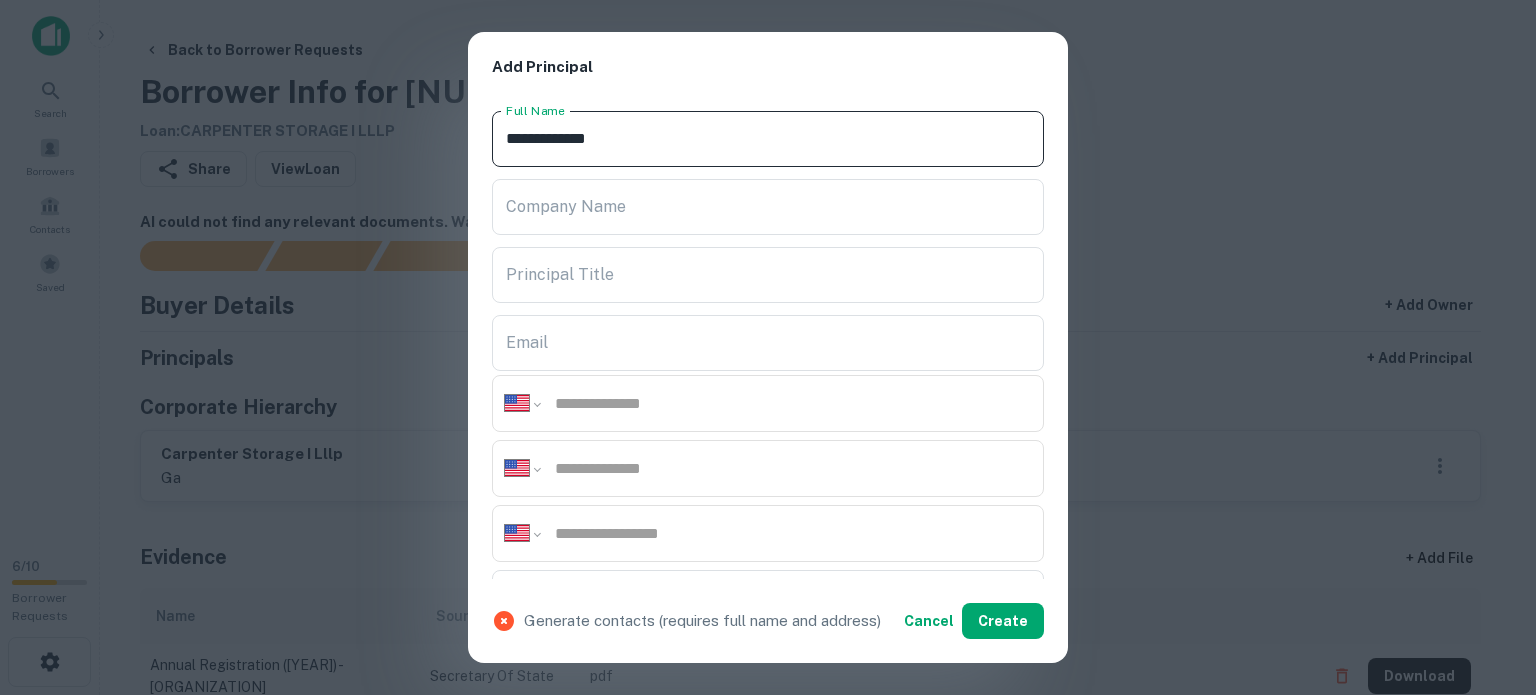 type on "**********" 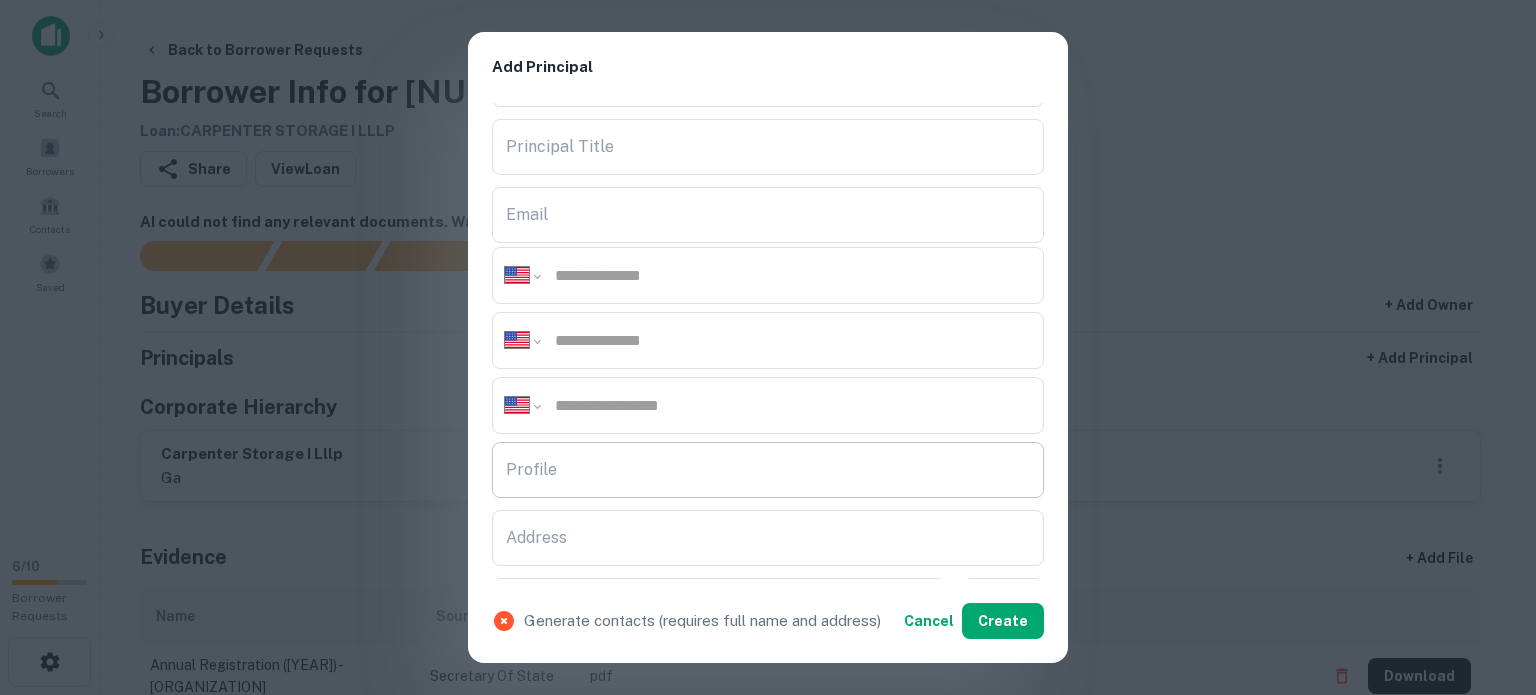 scroll, scrollTop: 300, scrollLeft: 0, axis: vertical 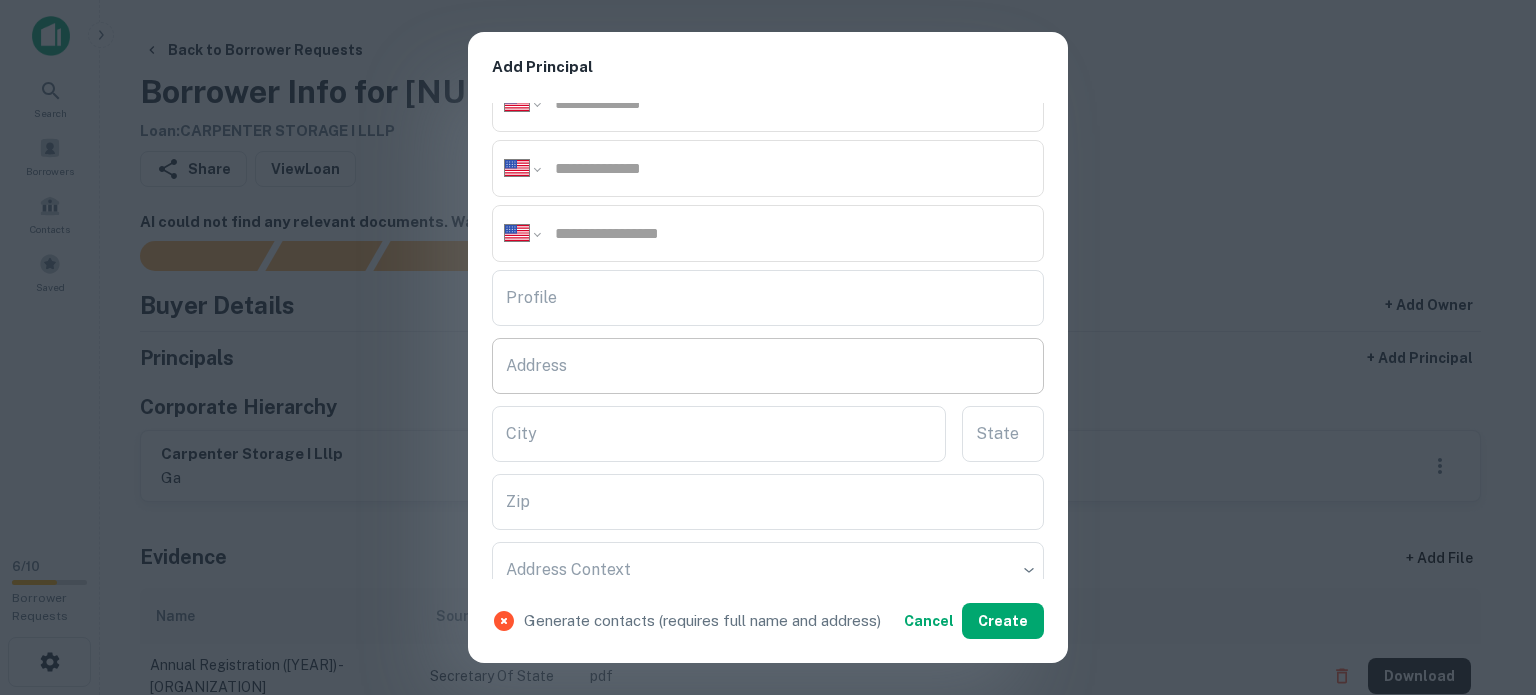 click on "Address" at bounding box center [768, 366] 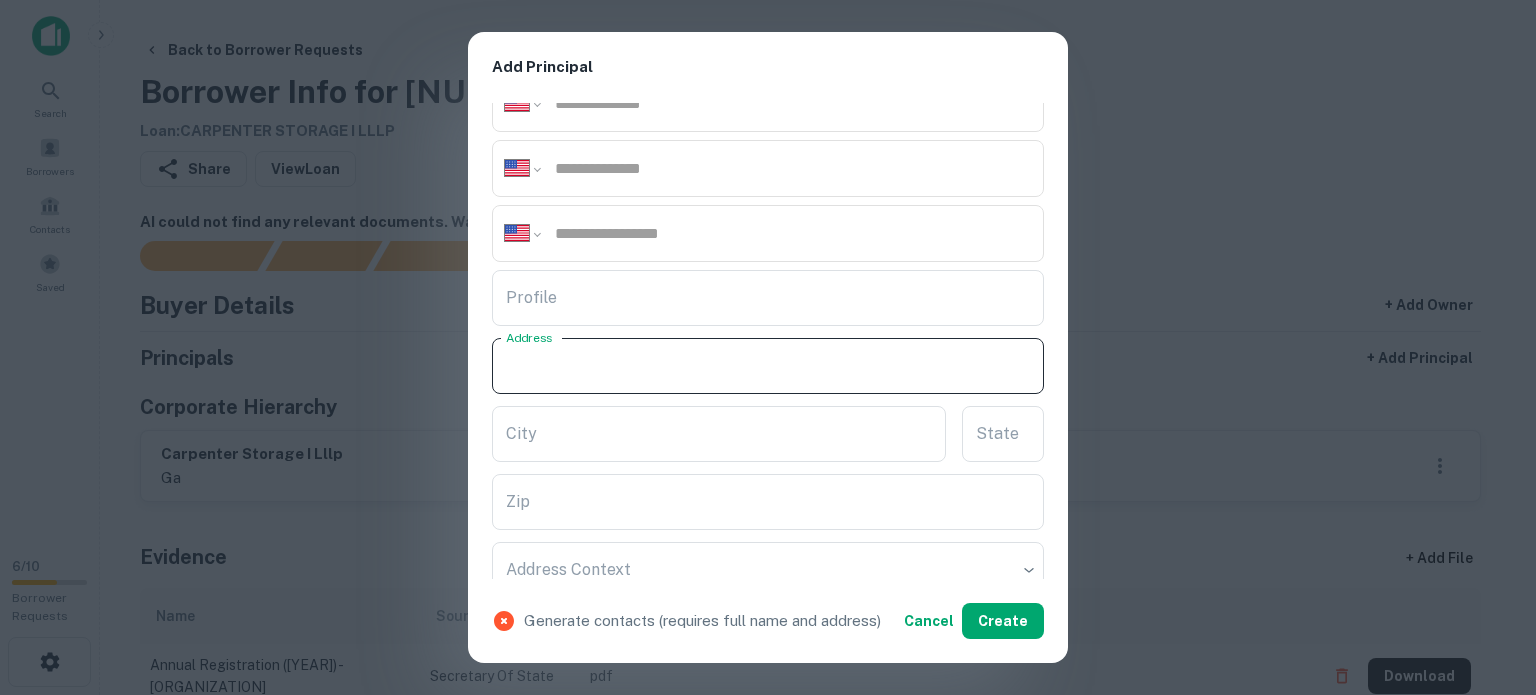 paste on "**********" 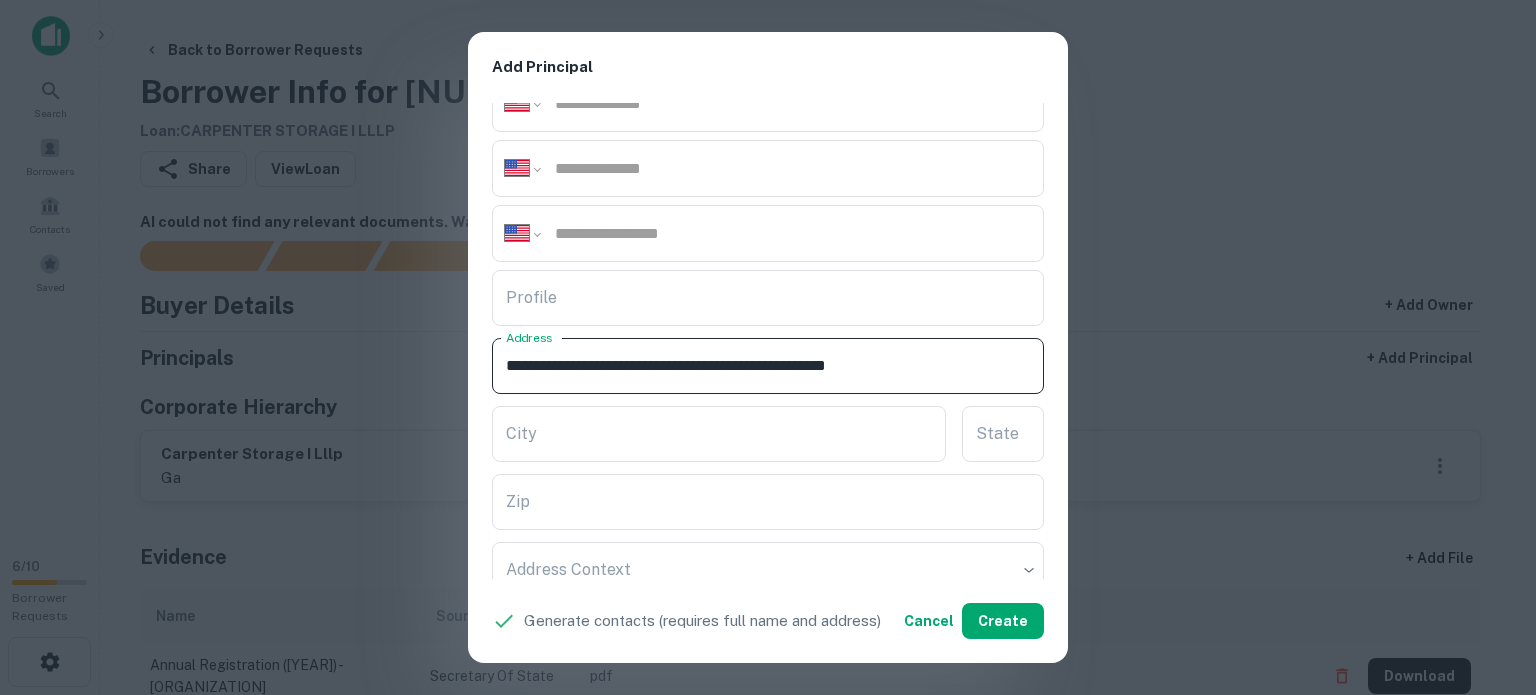 drag, startPoint x: 911, startPoint y: 361, endPoint x: 996, endPoint y: 377, distance: 86.492775 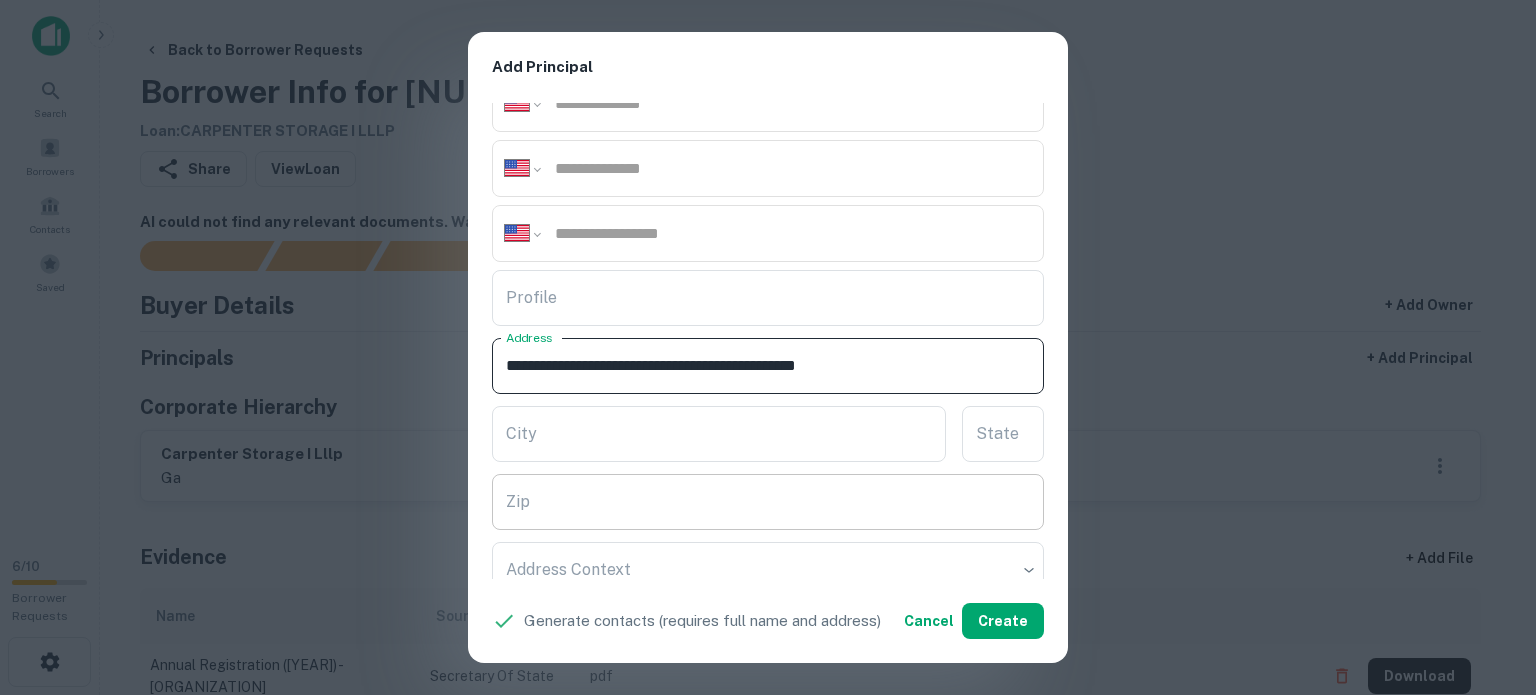 type on "**********" 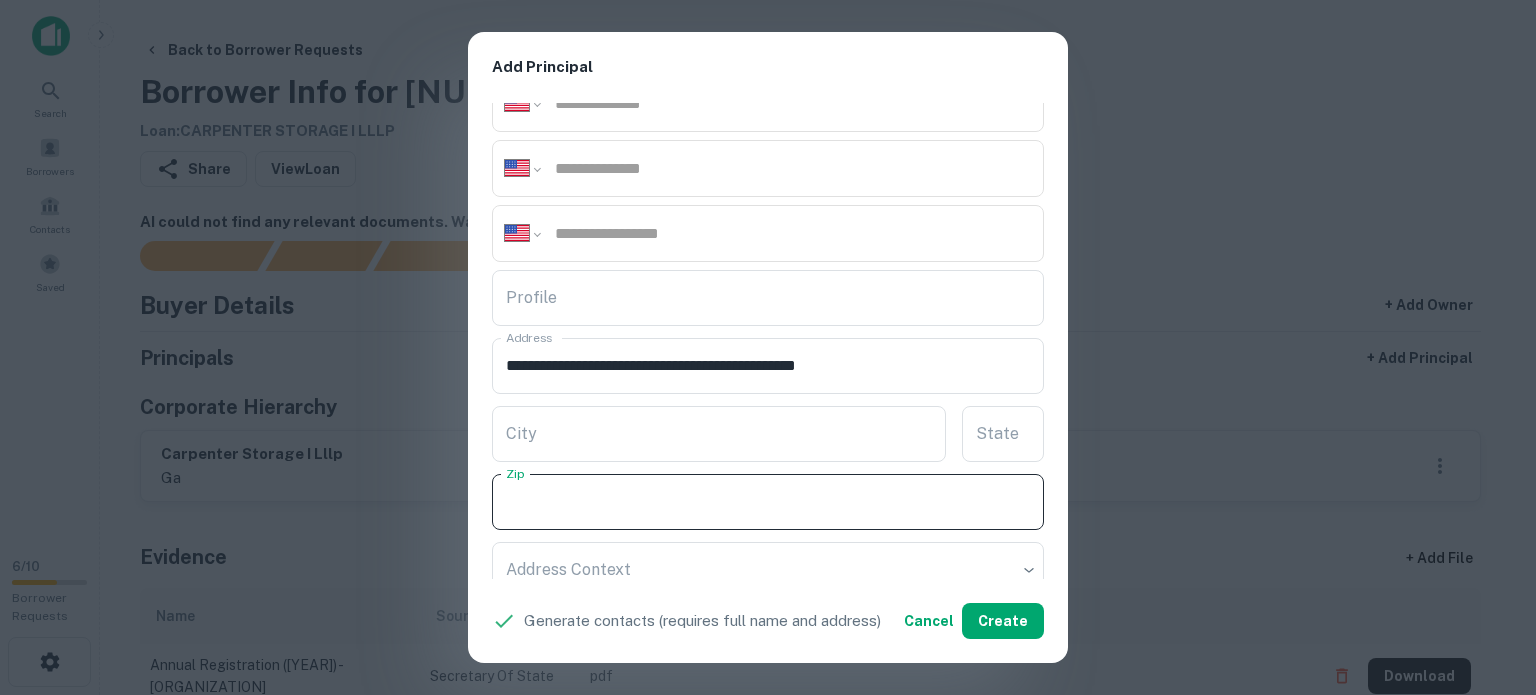 paste on "*****" 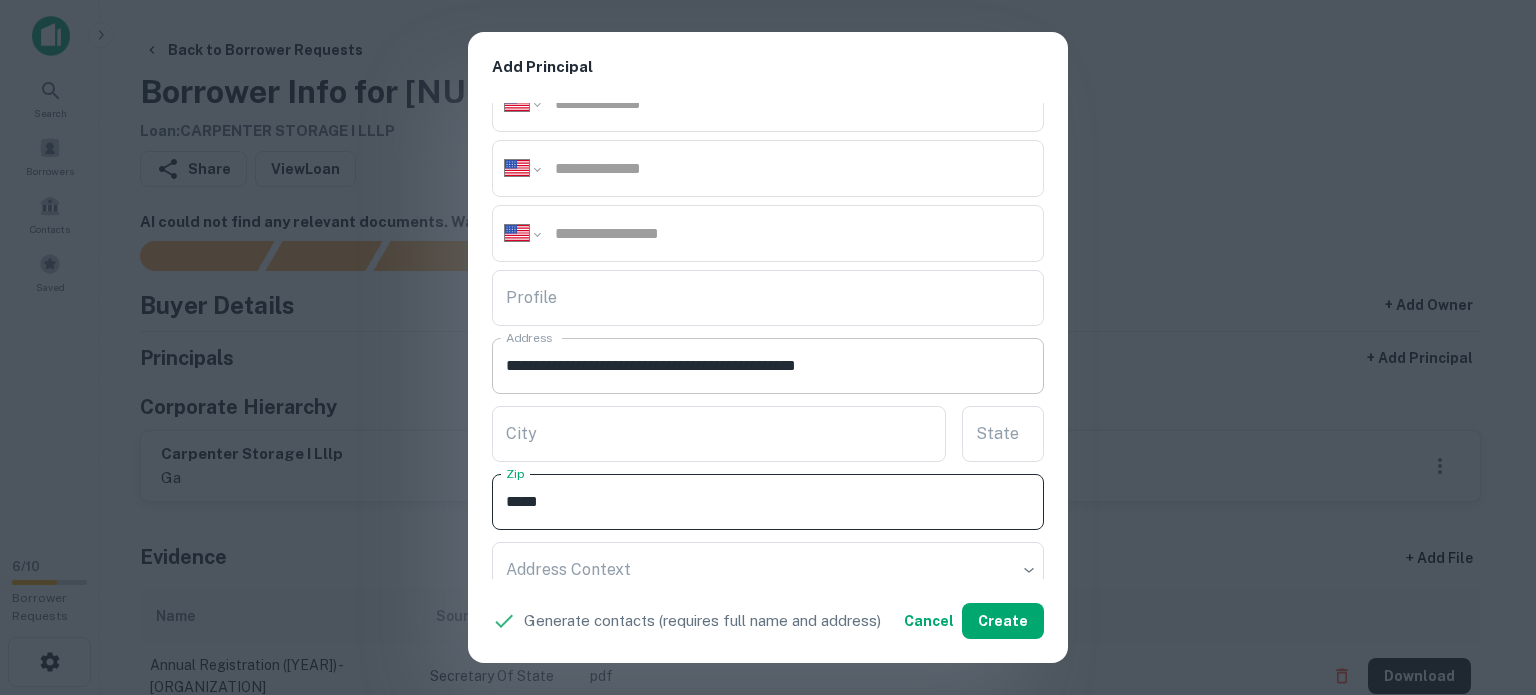 type on "*****" 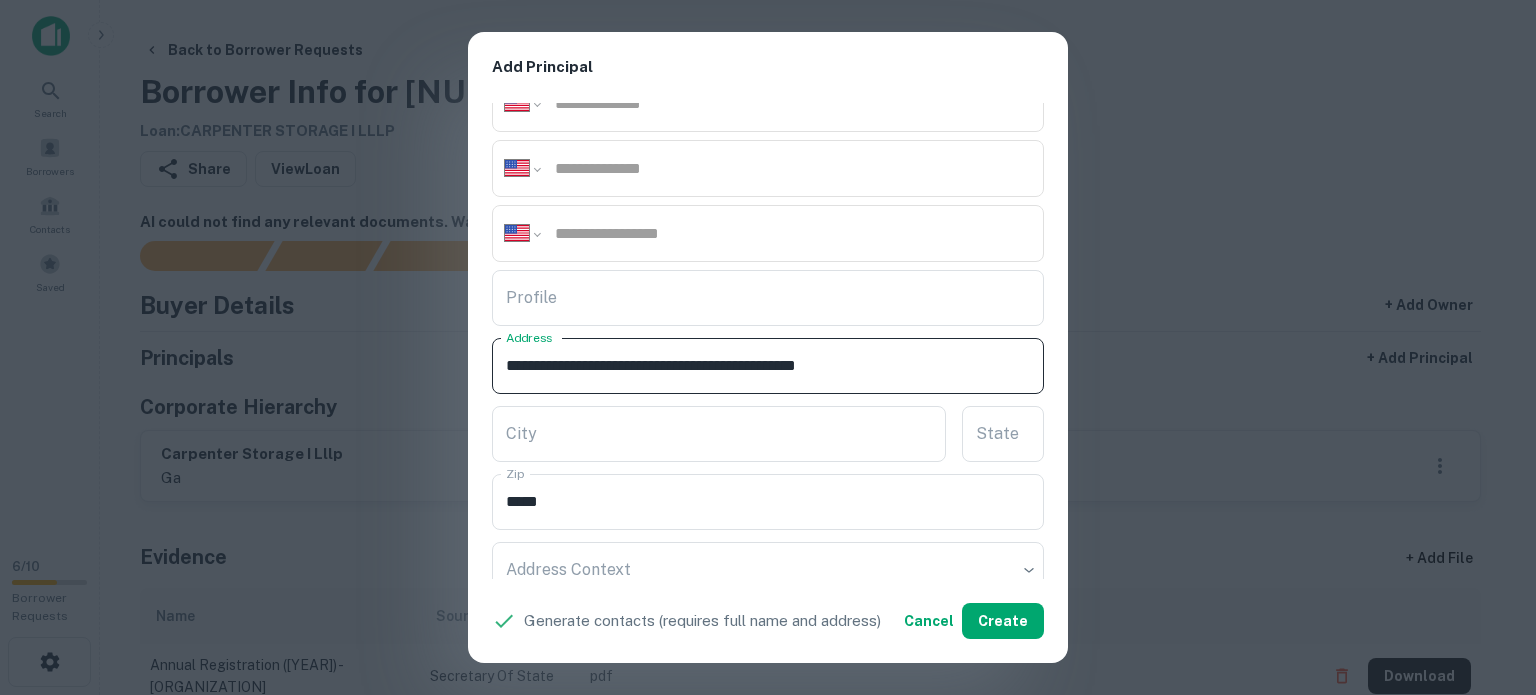 drag, startPoint x: 877, startPoint y: 363, endPoint x: 900, endPoint y: 386, distance: 32.526913 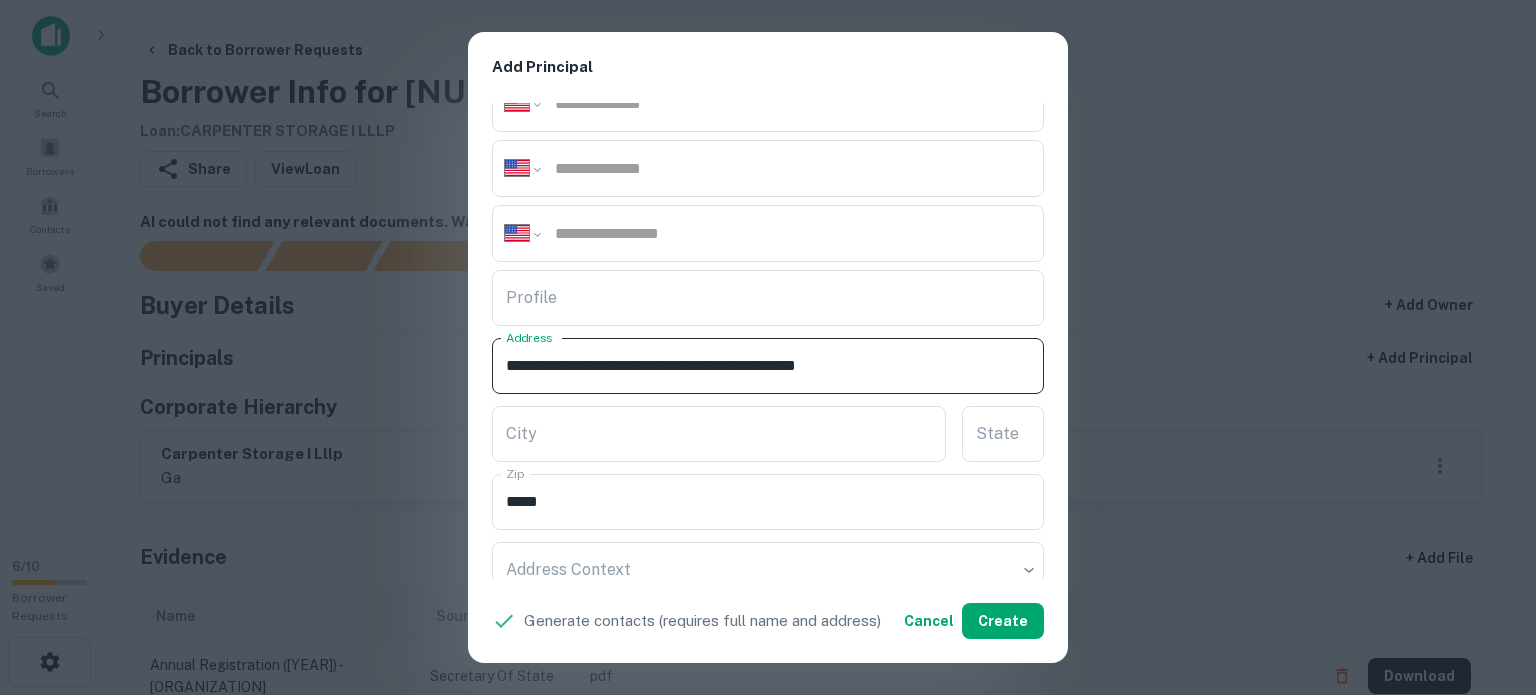 click on "**********" at bounding box center [768, 366] 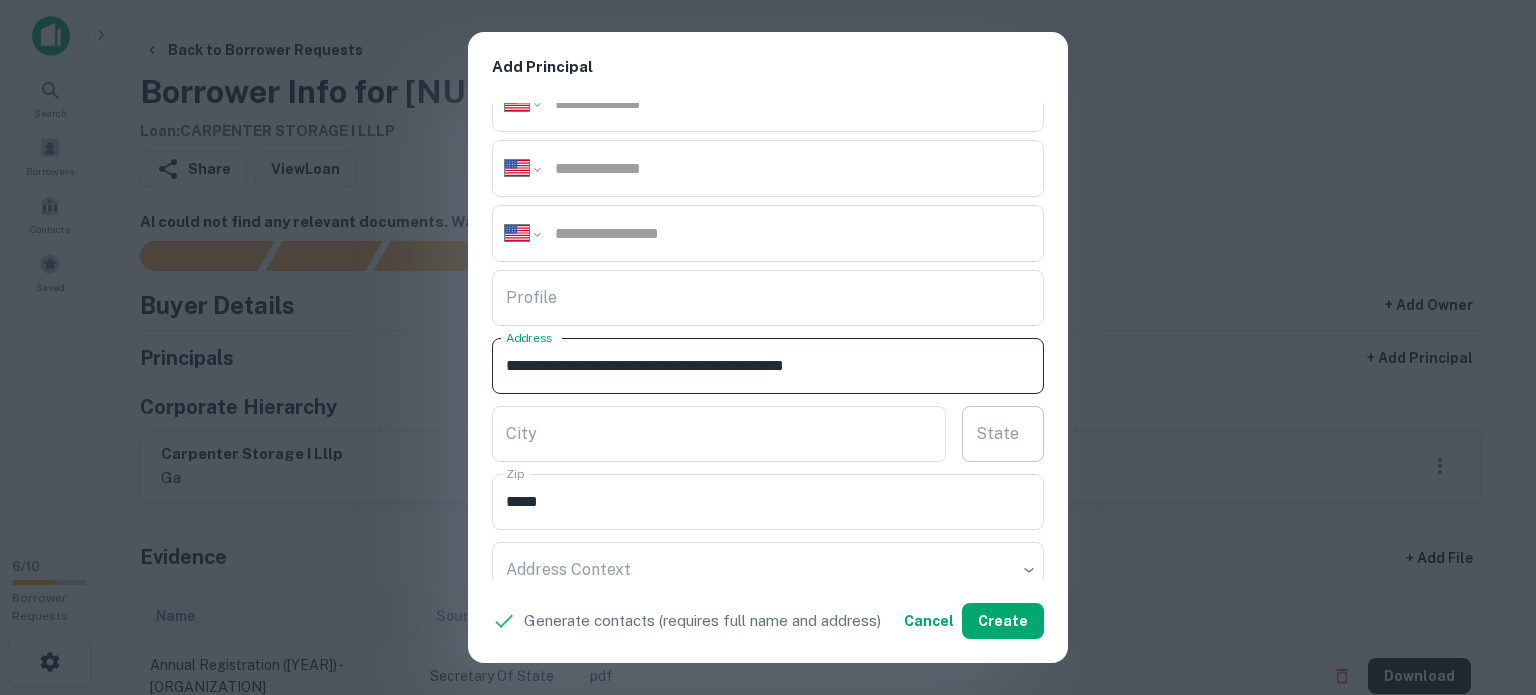 type on "**********" 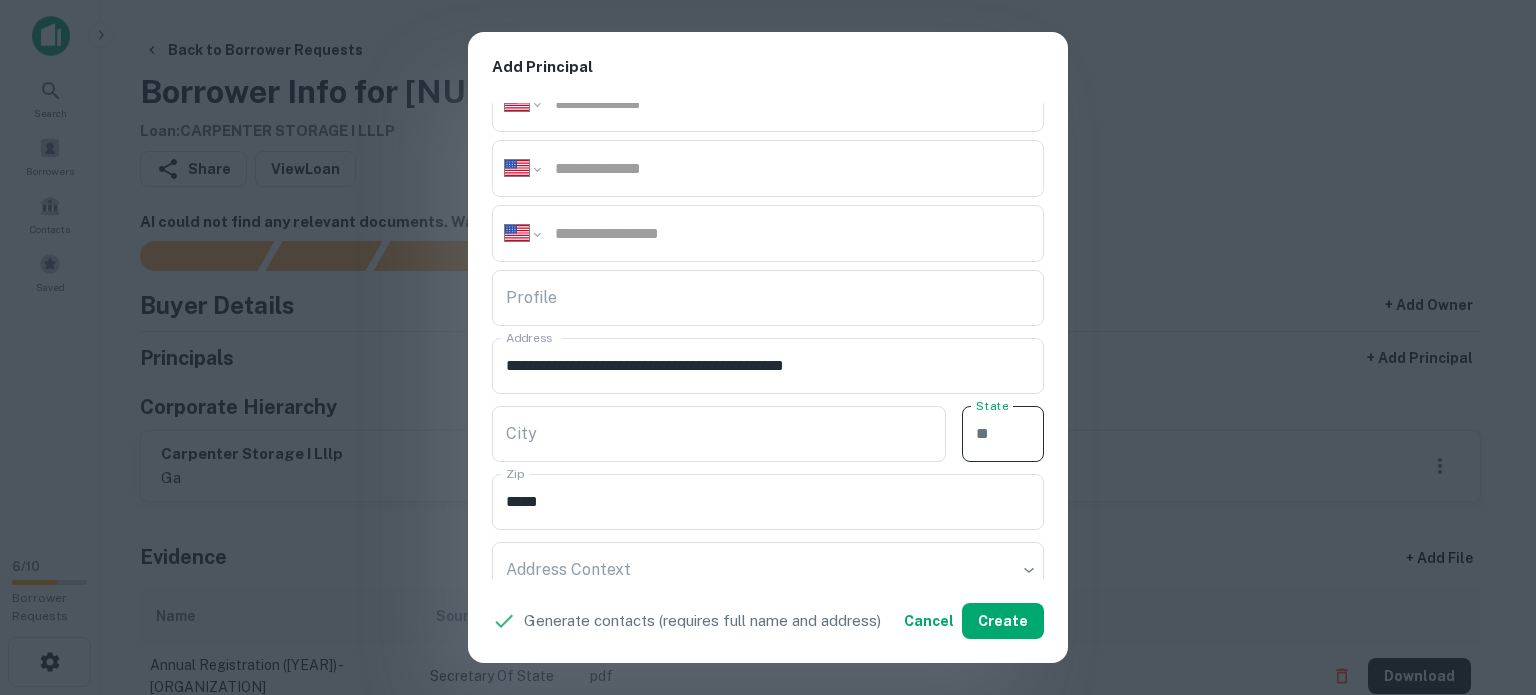 click on "State" at bounding box center [1003, 434] 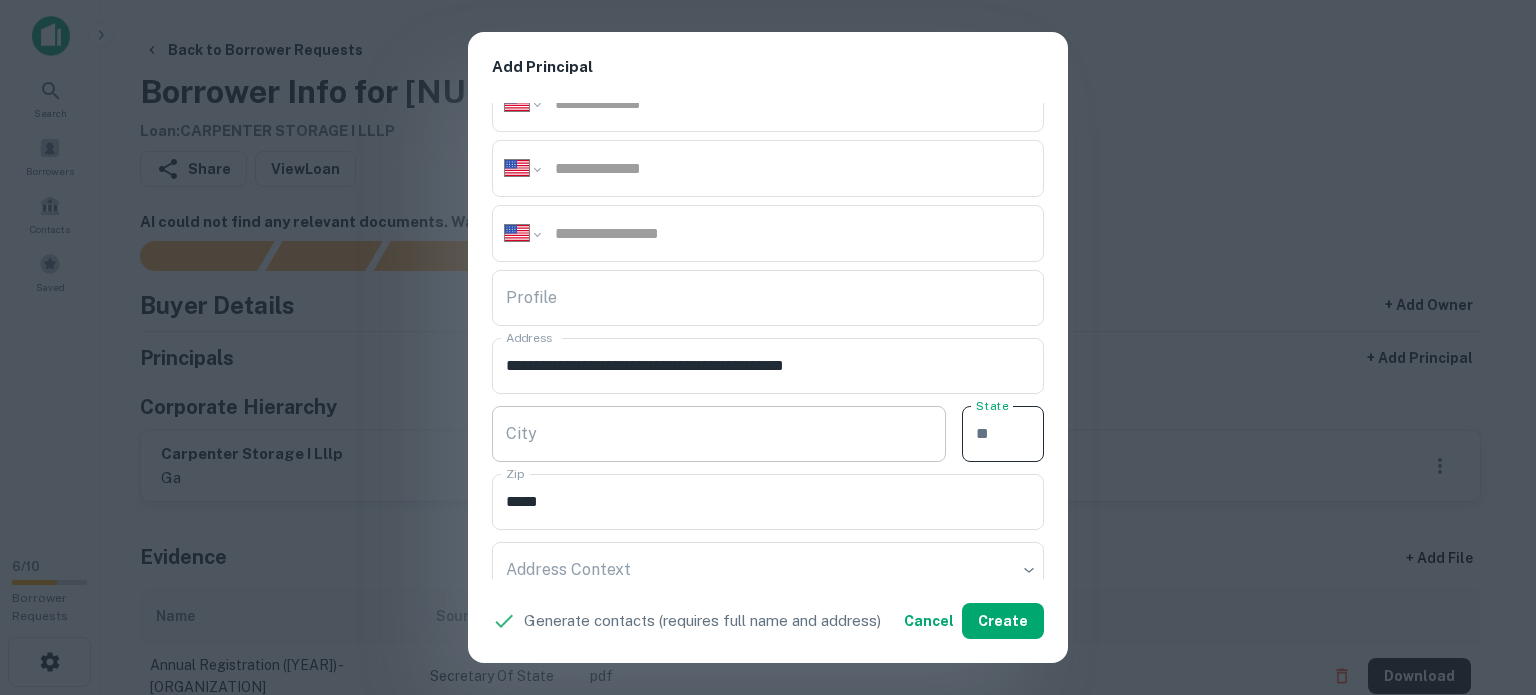 paste on "**" 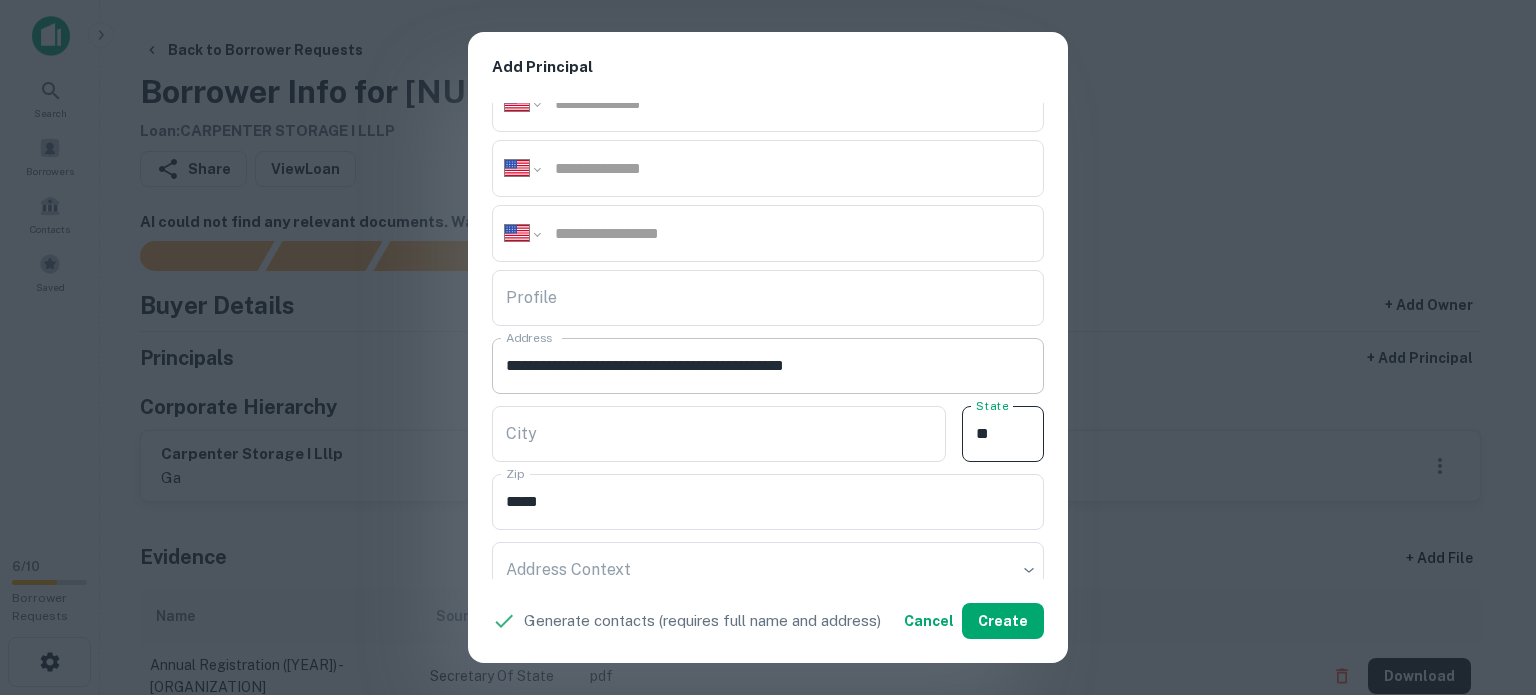 type on "**" 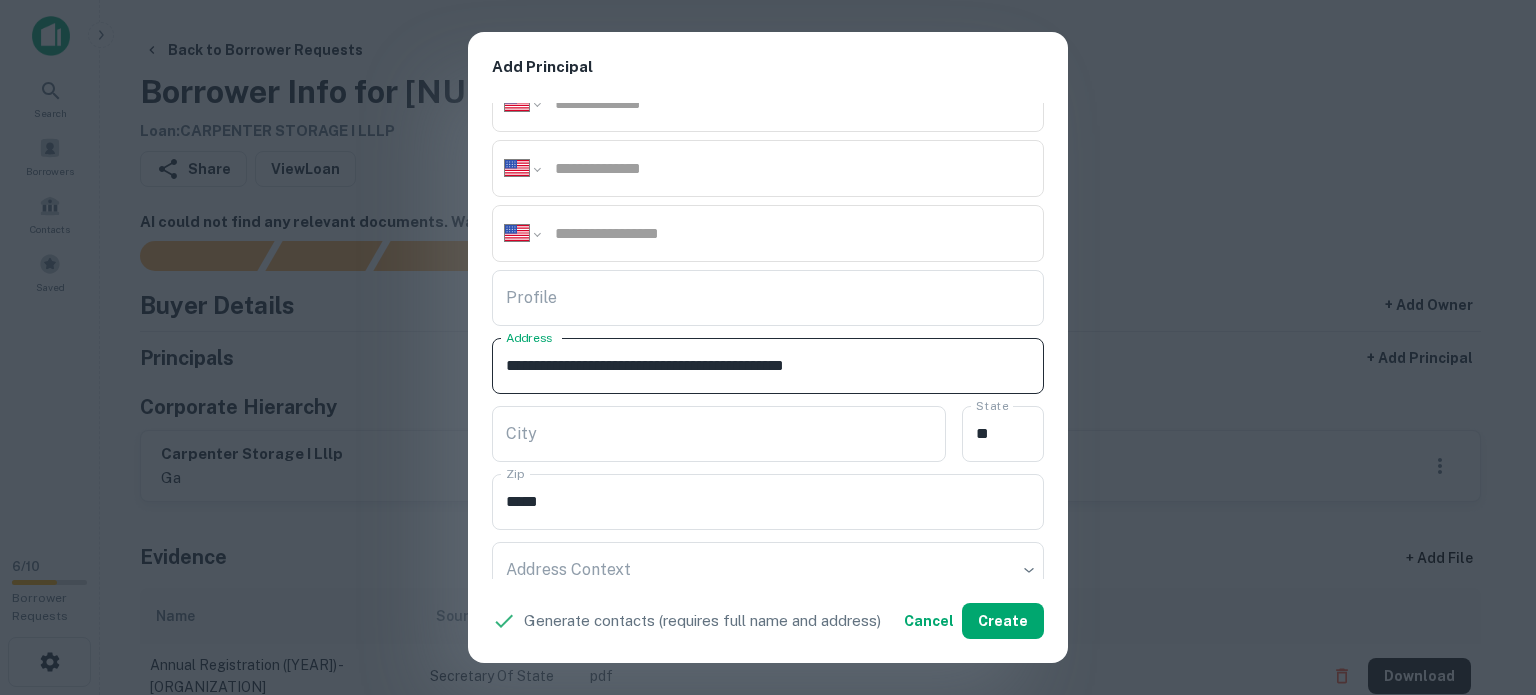 drag, startPoint x: 778, startPoint y: 357, endPoint x: 866, endPoint y: 383, distance: 91.76056 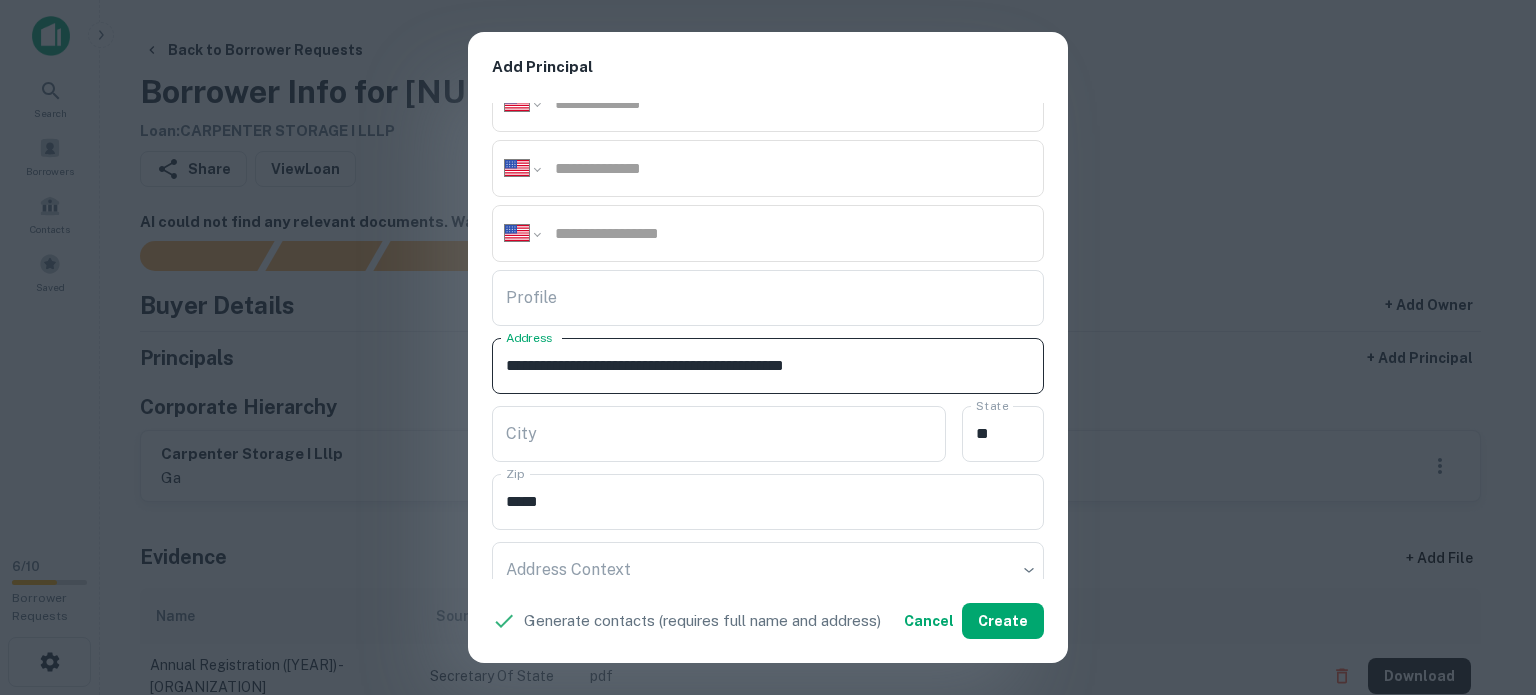 click on "**********" at bounding box center [768, 366] 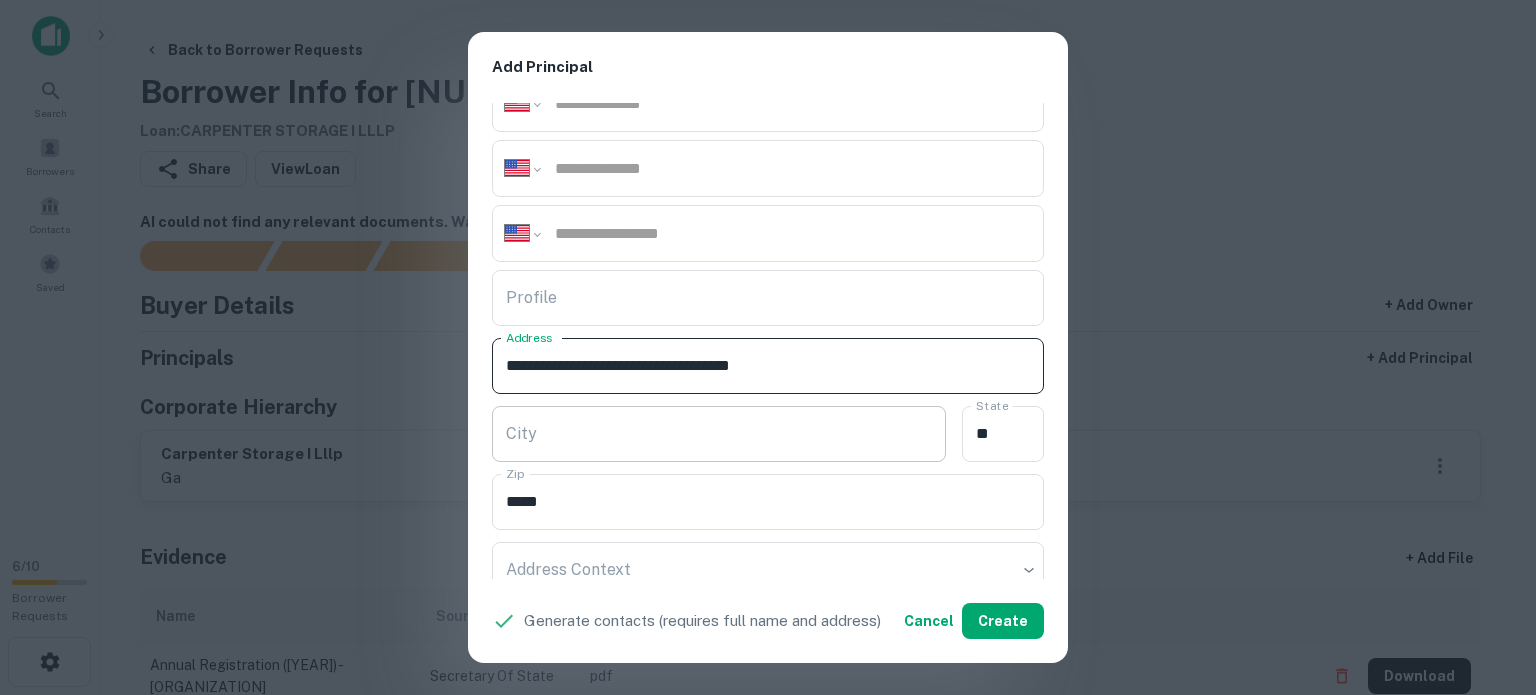 type on "**********" 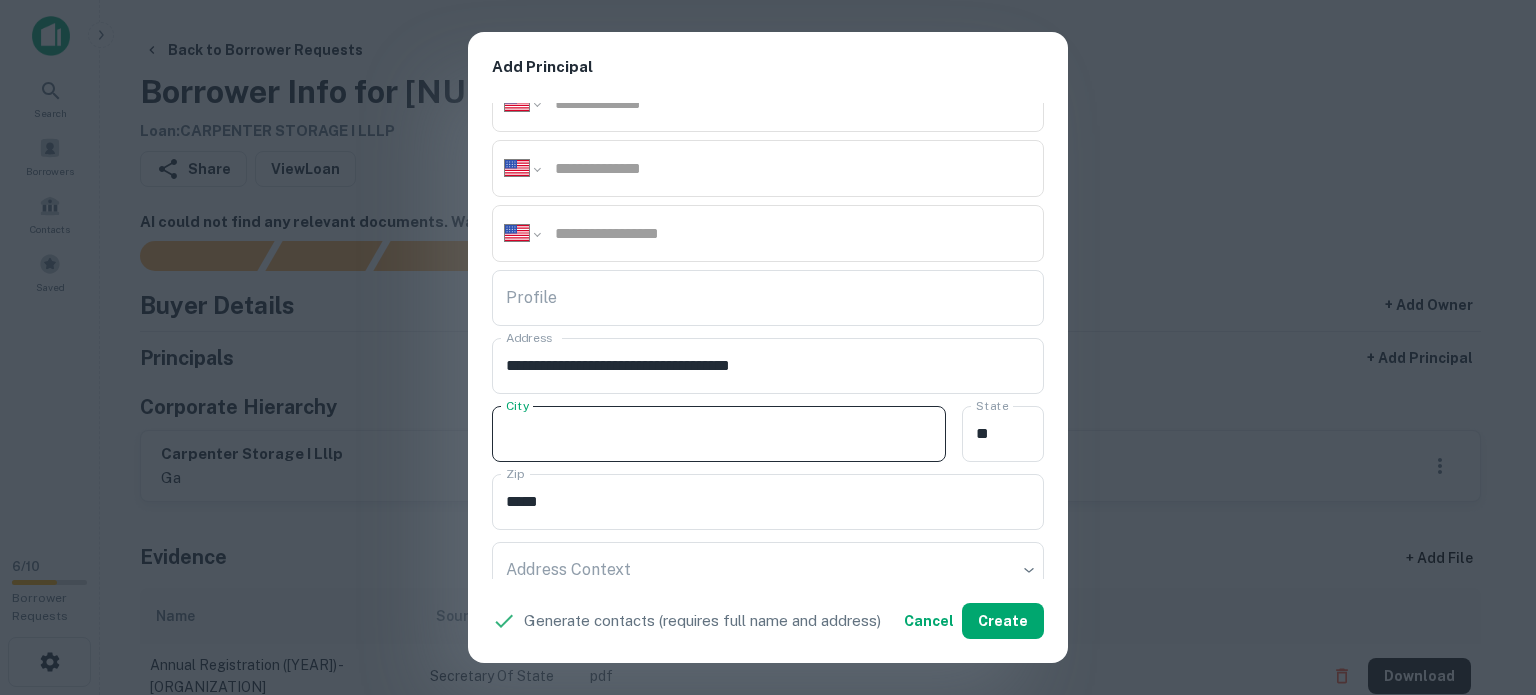 click on "City" at bounding box center [719, 434] 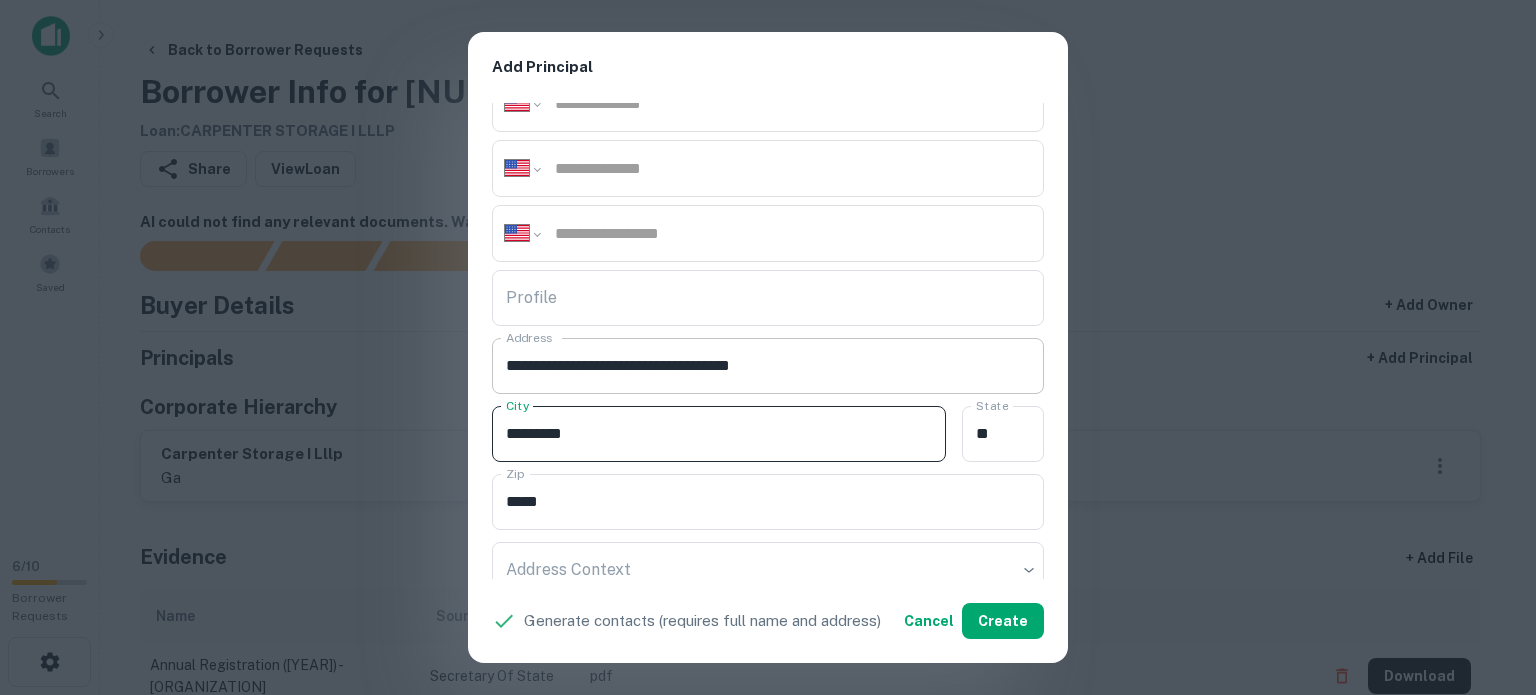 type on "*********" 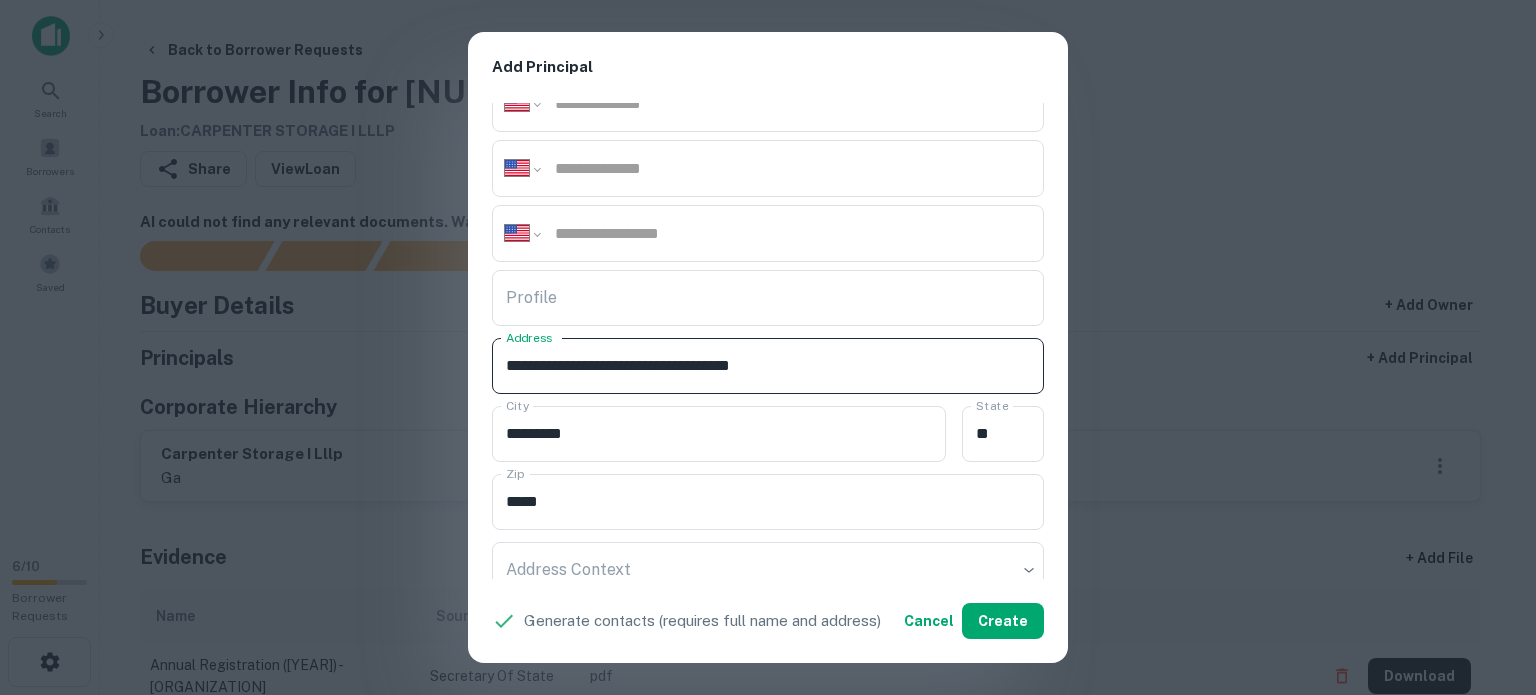 drag, startPoint x: 766, startPoint y: 363, endPoint x: 824, endPoint y: 374, distance: 59.03389 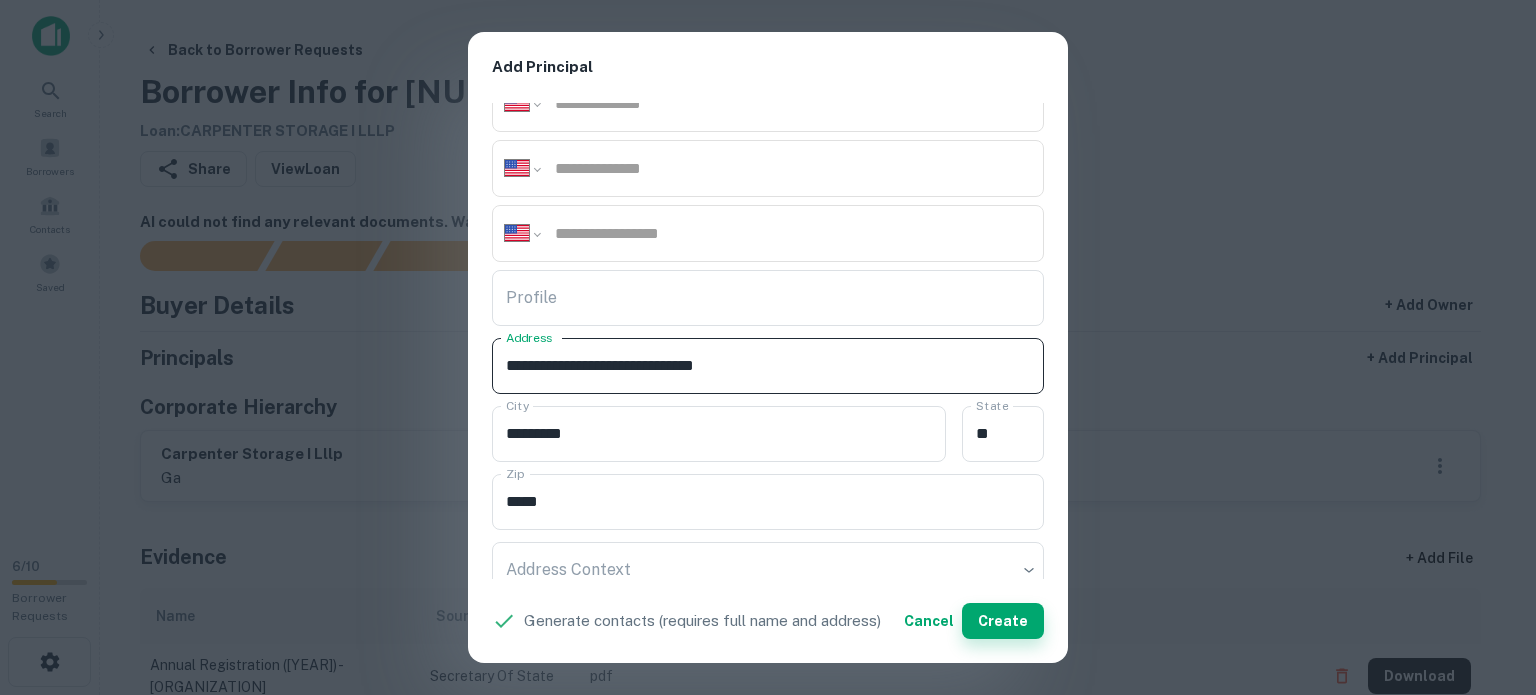 type on "**********" 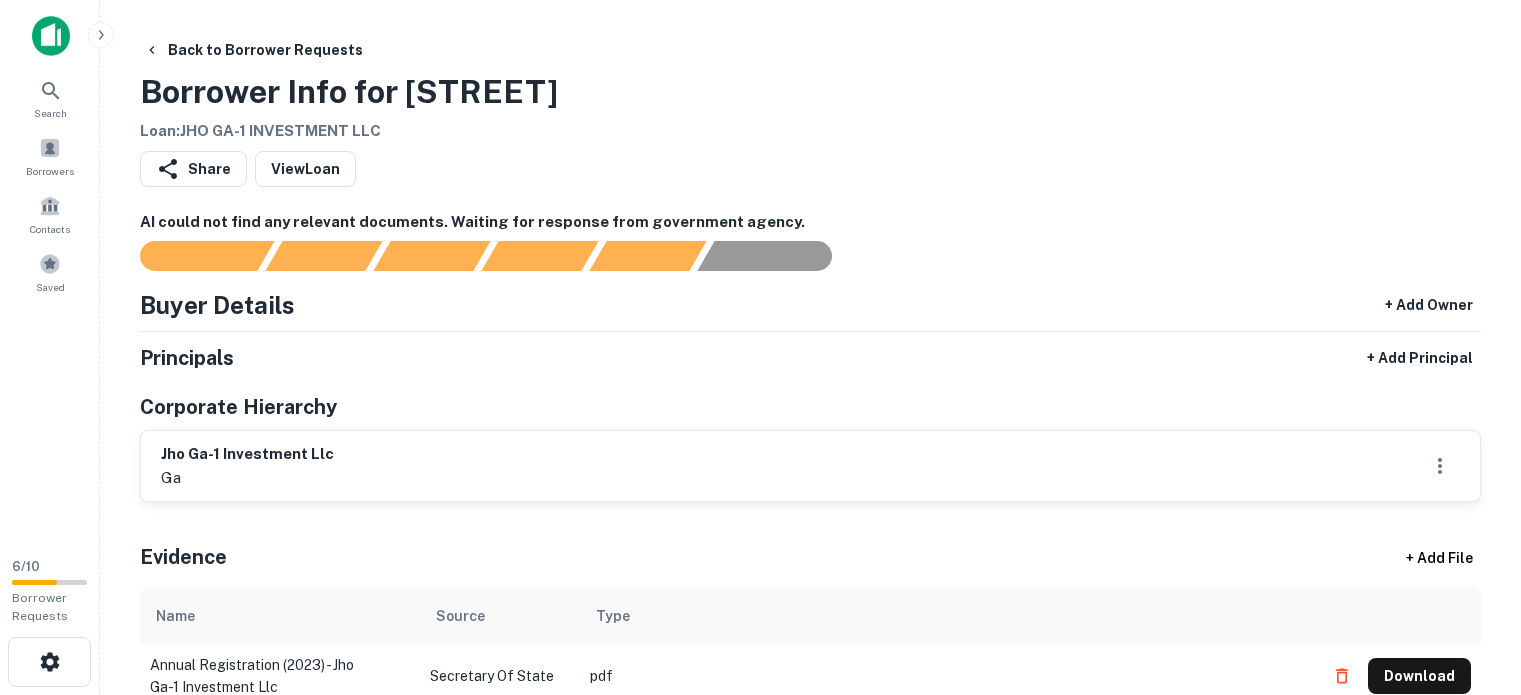 scroll, scrollTop: 0, scrollLeft: 0, axis: both 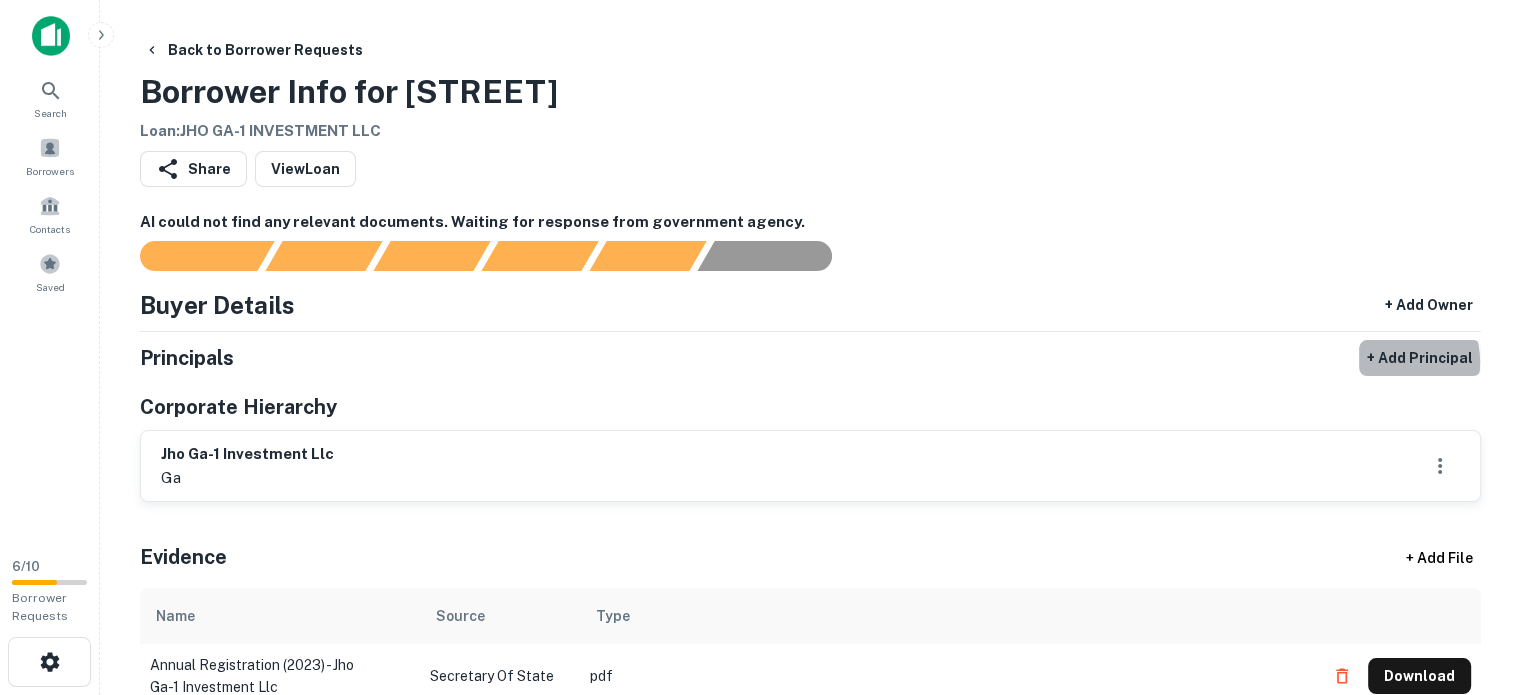 click on "+ Add Principal" at bounding box center [1420, 358] 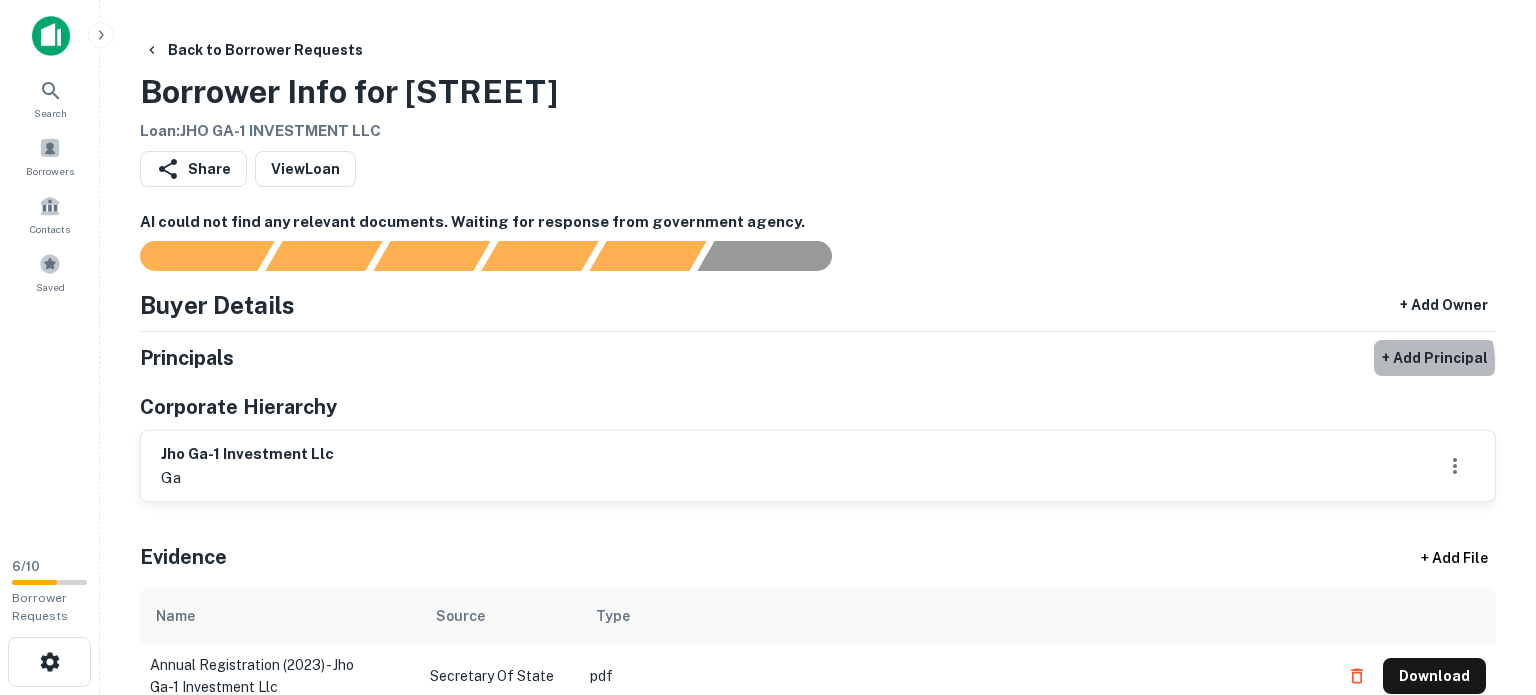 select on "**" 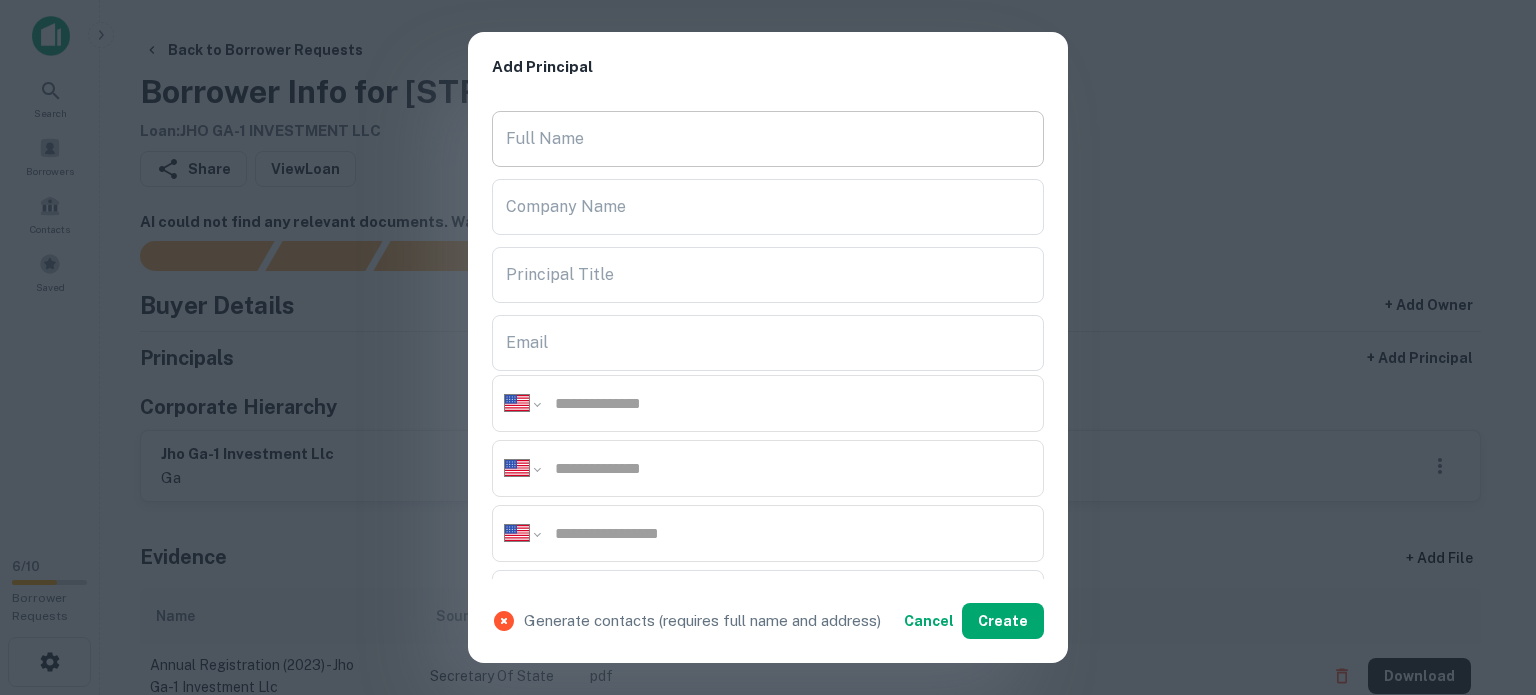 click on "Full Name" at bounding box center [768, 139] 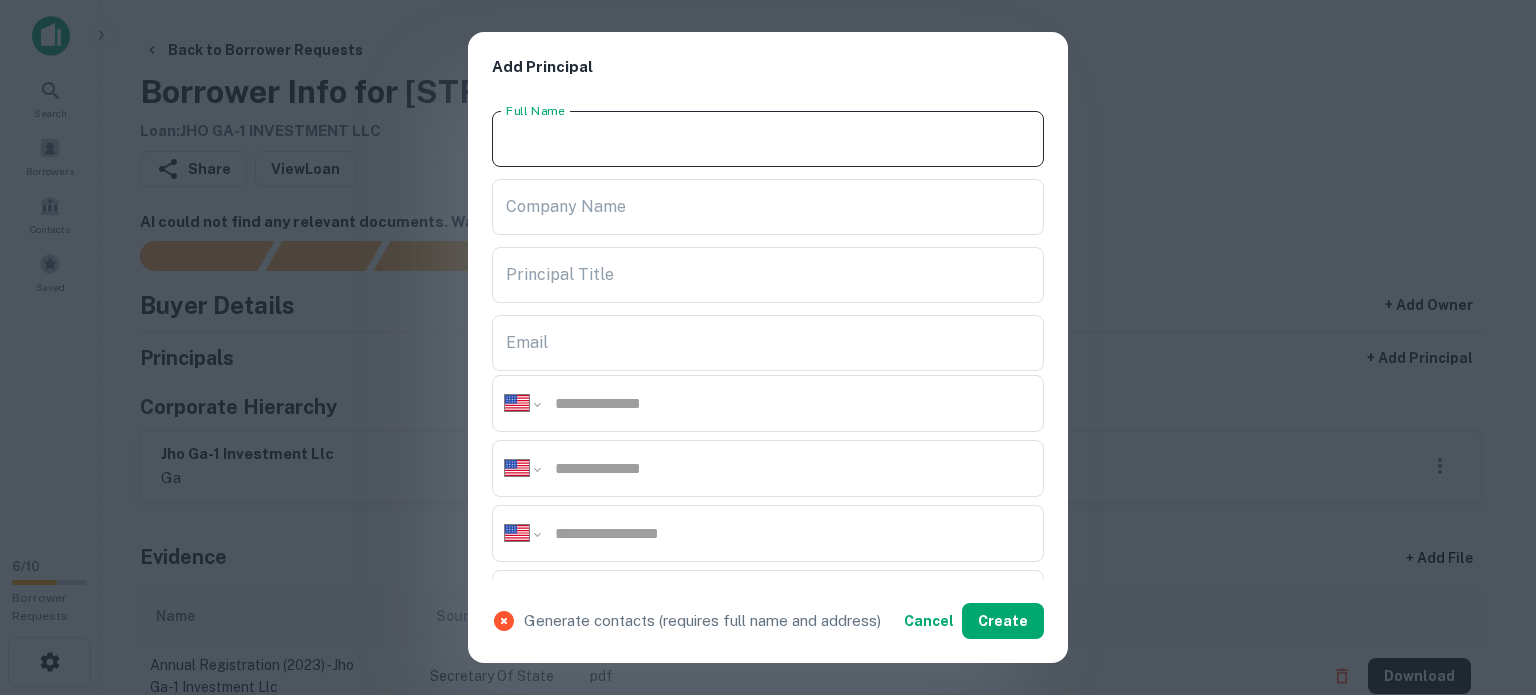 paste on "**********" 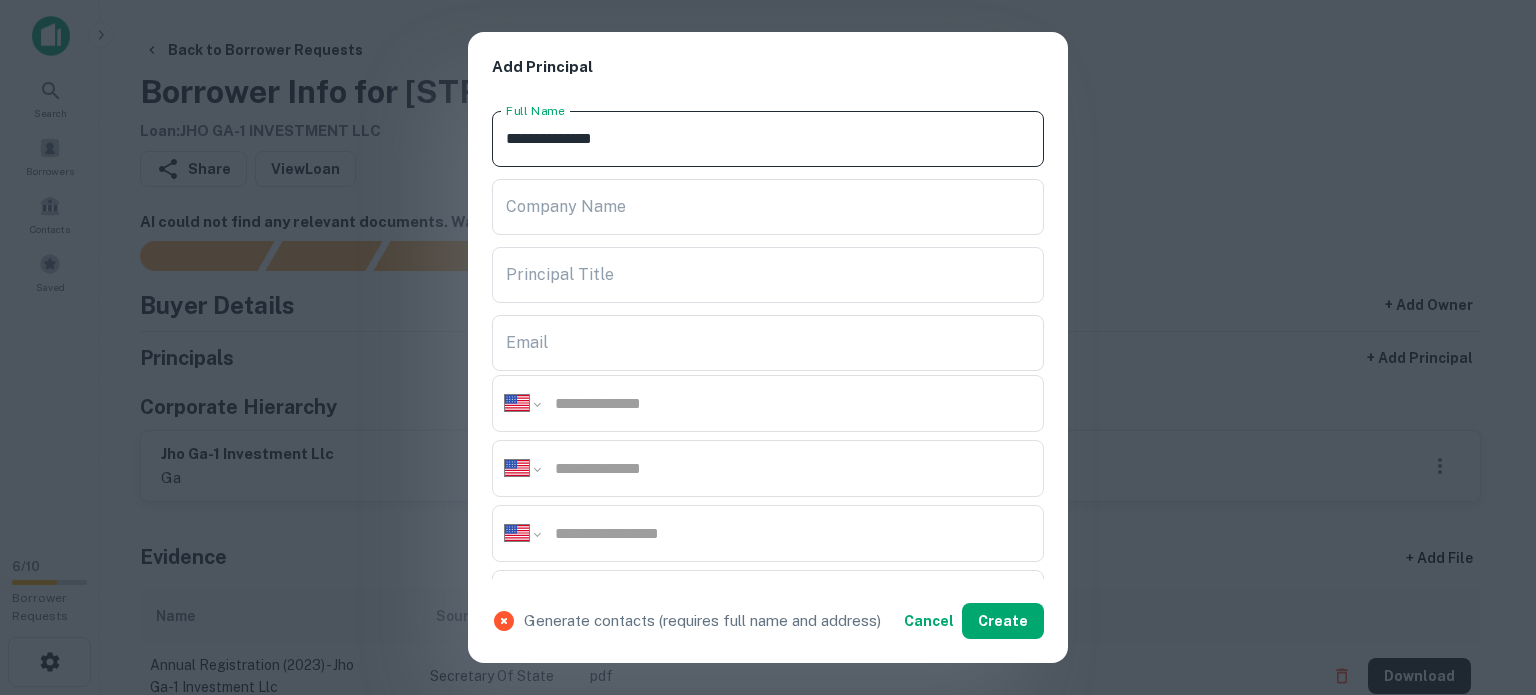 type on "**********" 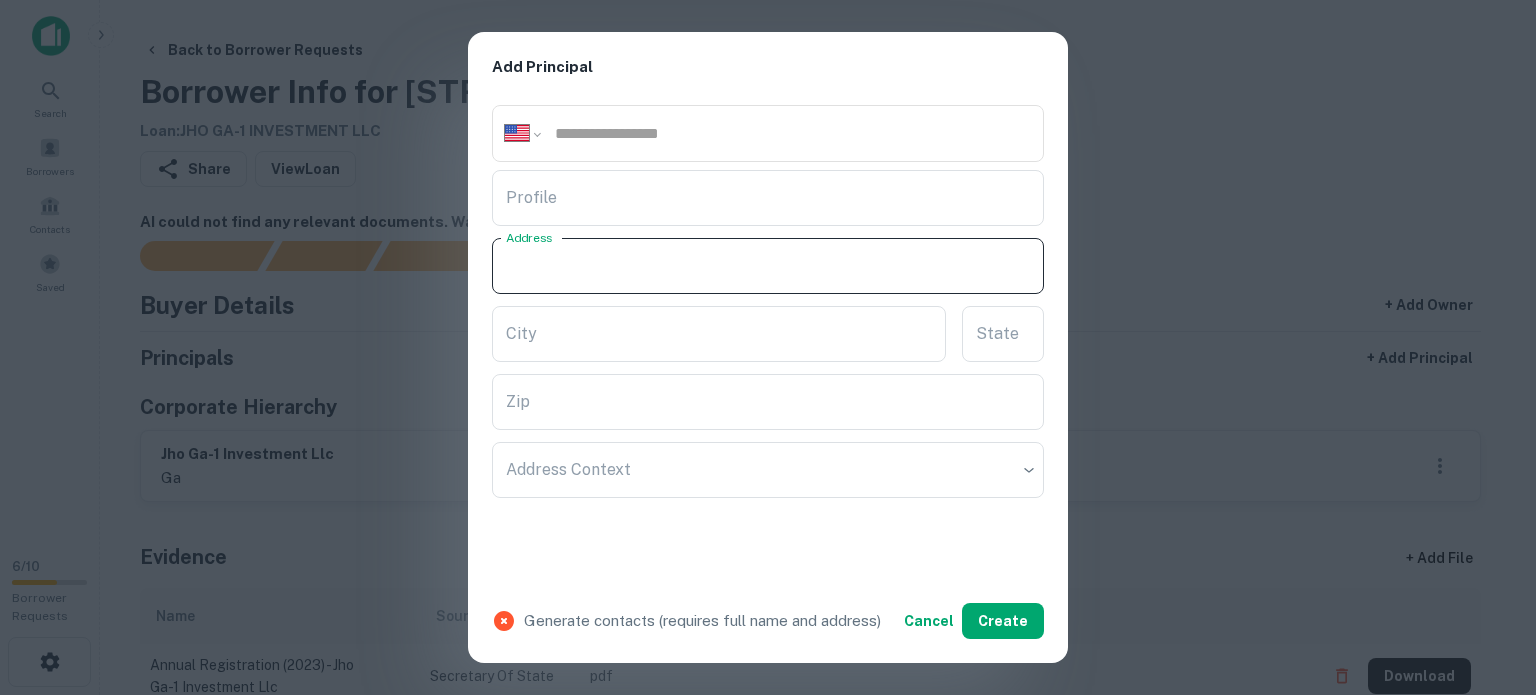 click on "Address" at bounding box center [768, 266] 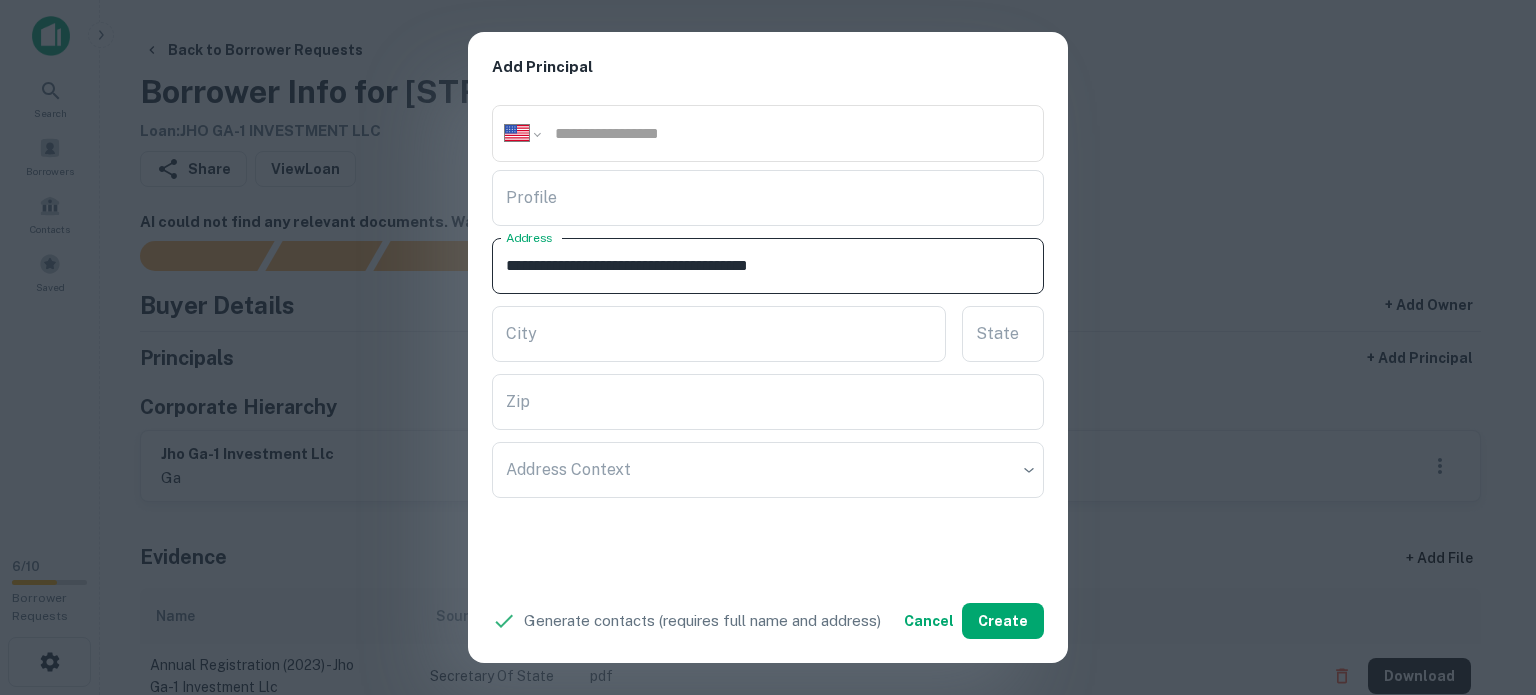 drag, startPoint x: 765, startPoint y: 263, endPoint x: 824, endPoint y: 269, distance: 59.3043 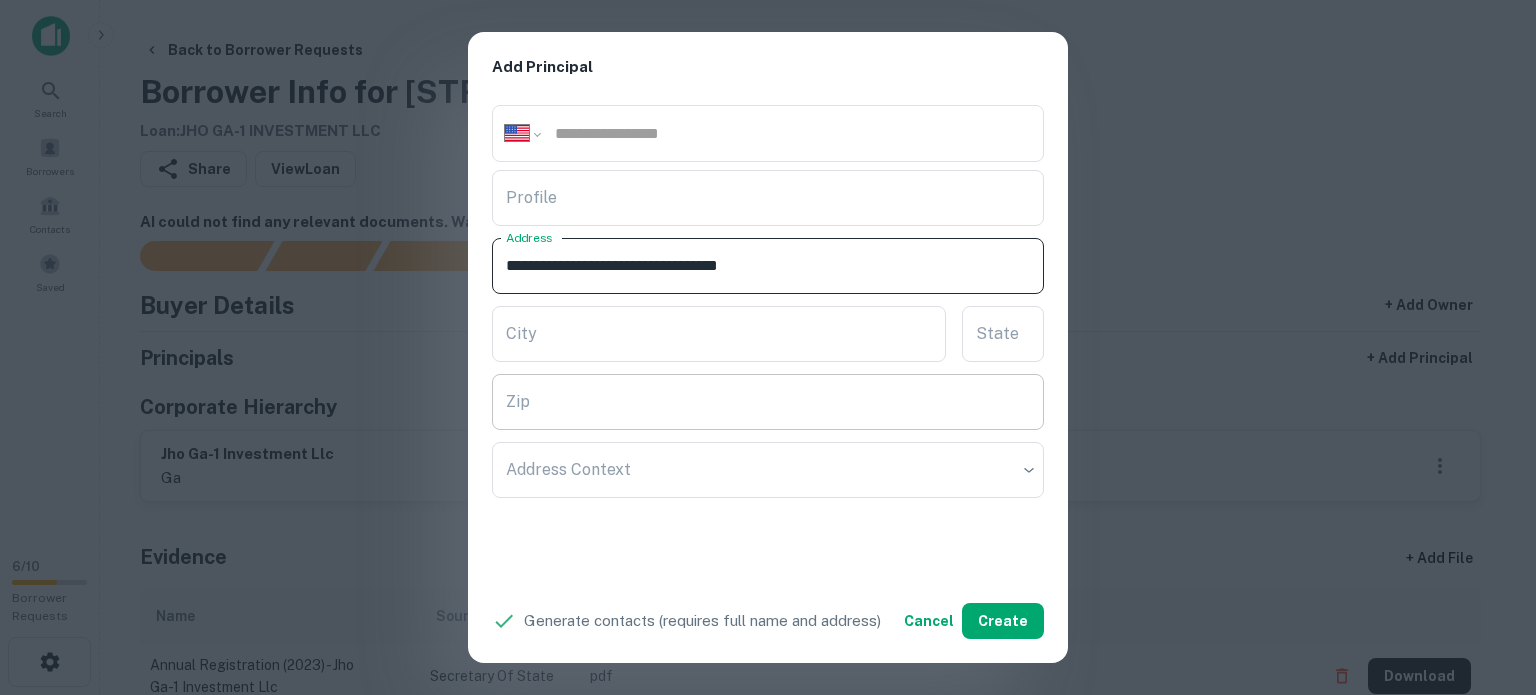 type on "**********" 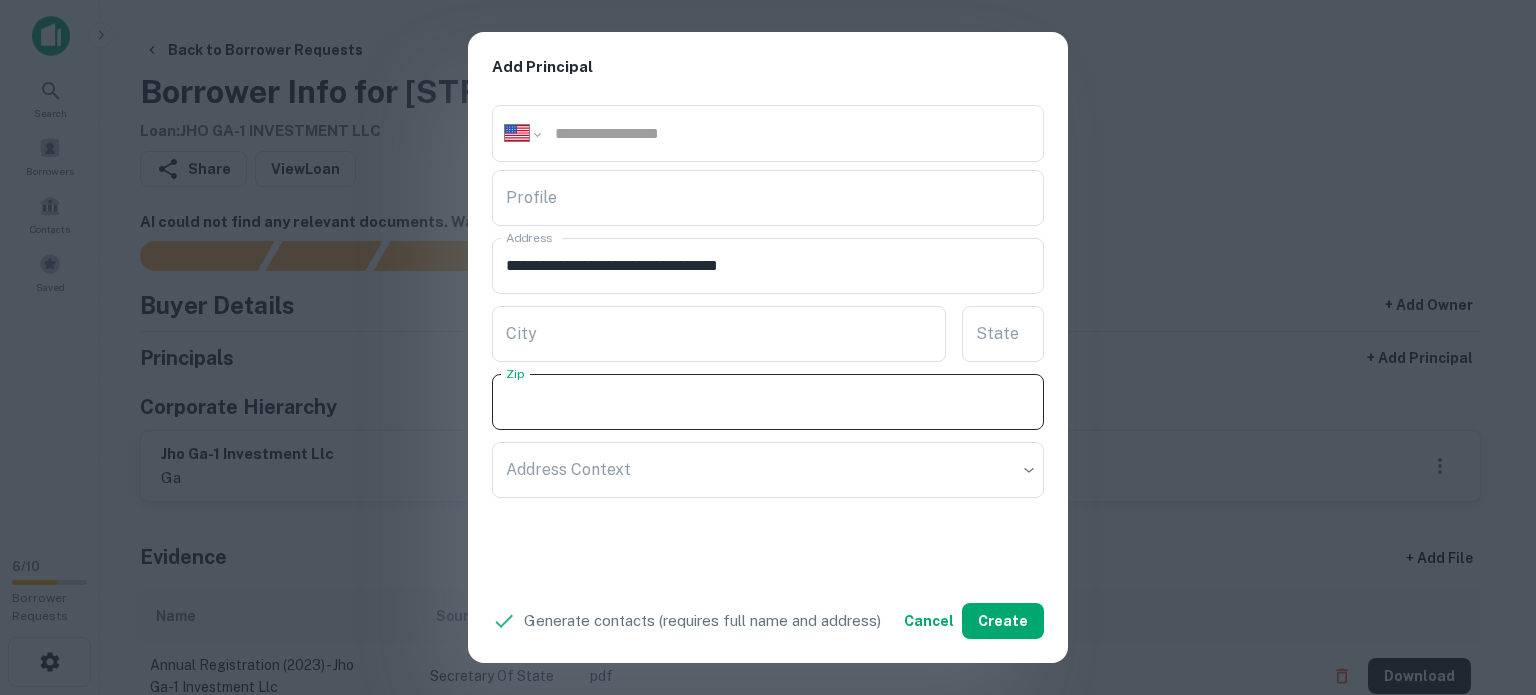 paste on "*****" 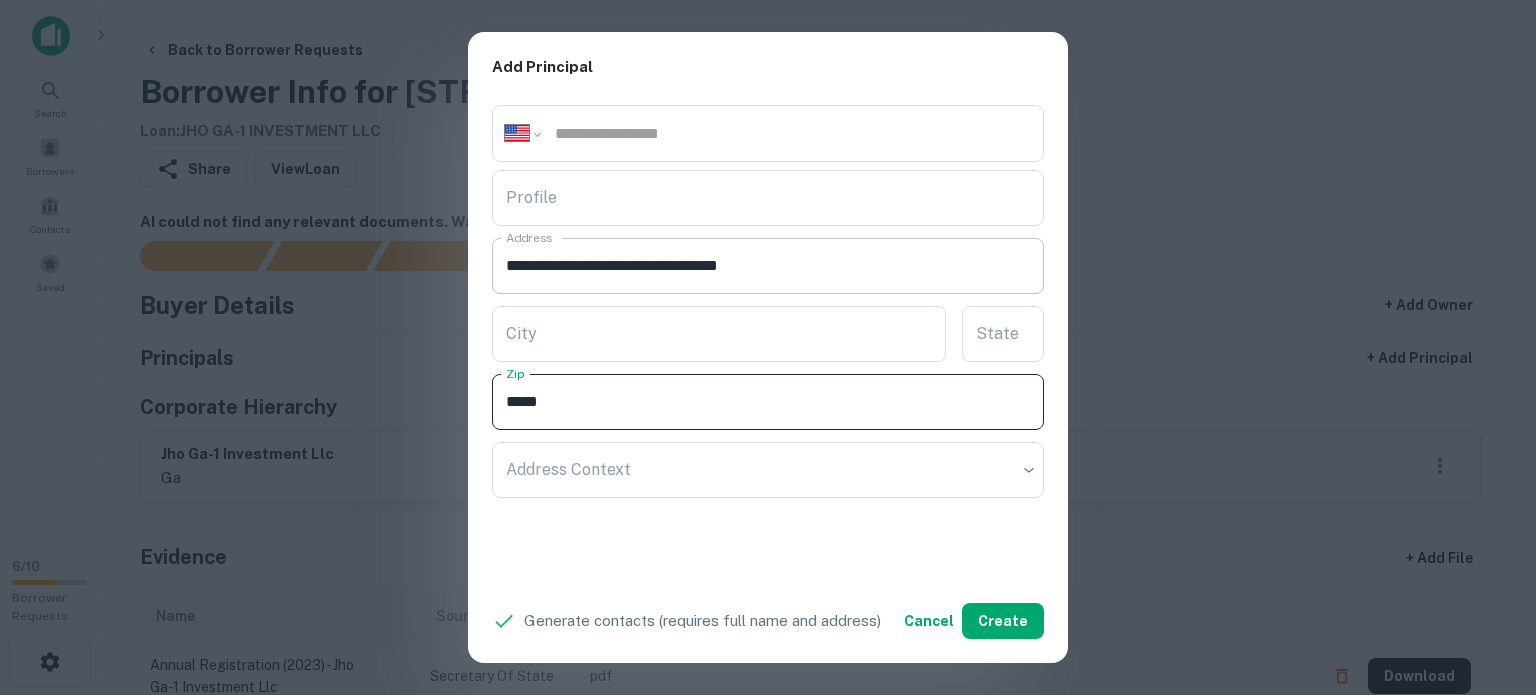 type on "*****" 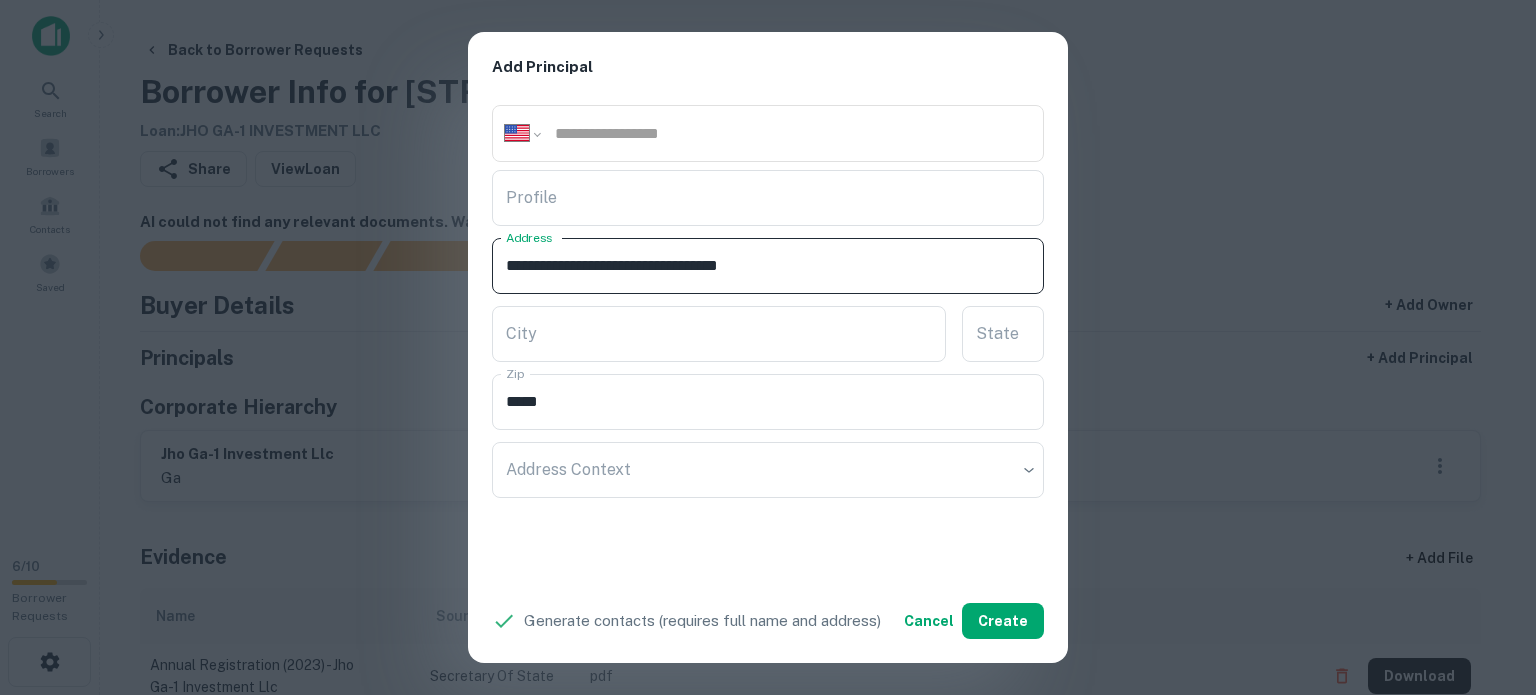 drag, startPoint x: 739, startPoint y: 264, endPoint x: 756, endPoint y: 283, distance: 25.495098 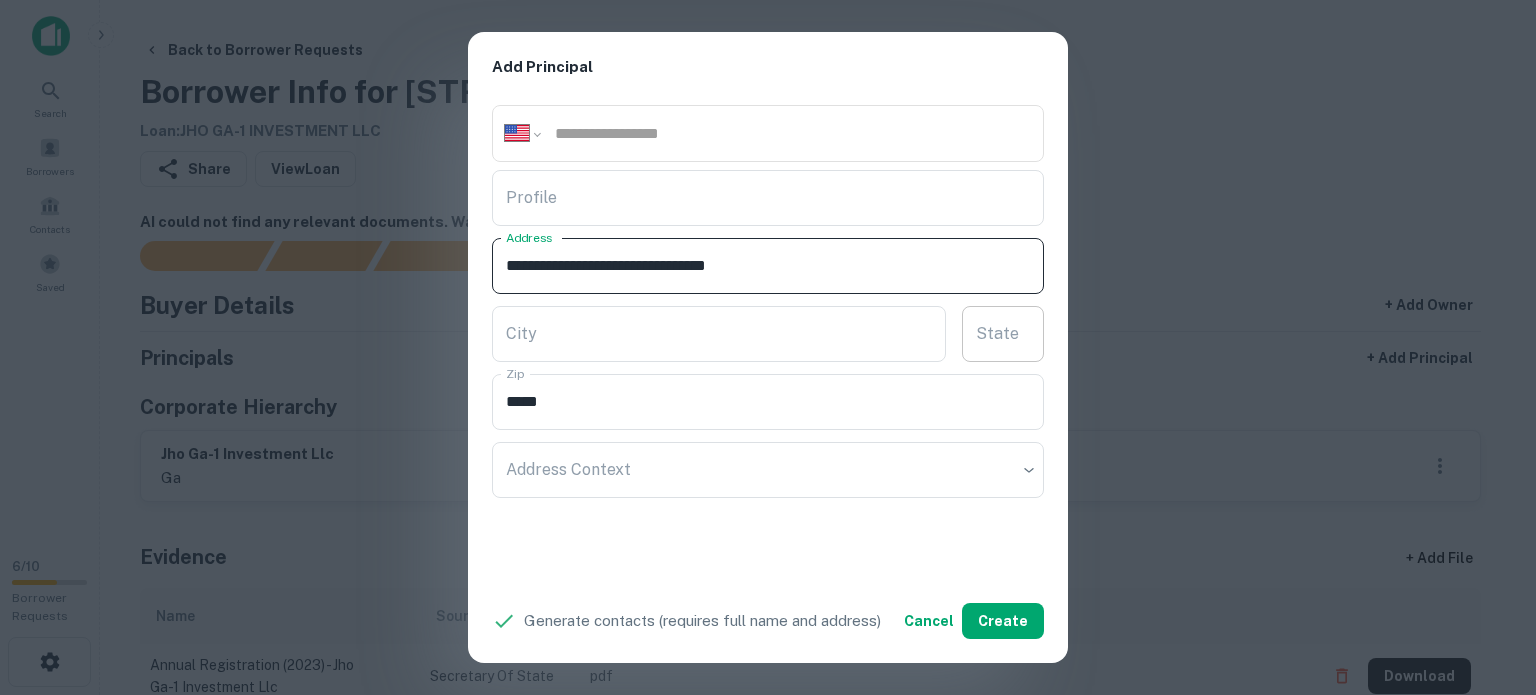 type on "**********" 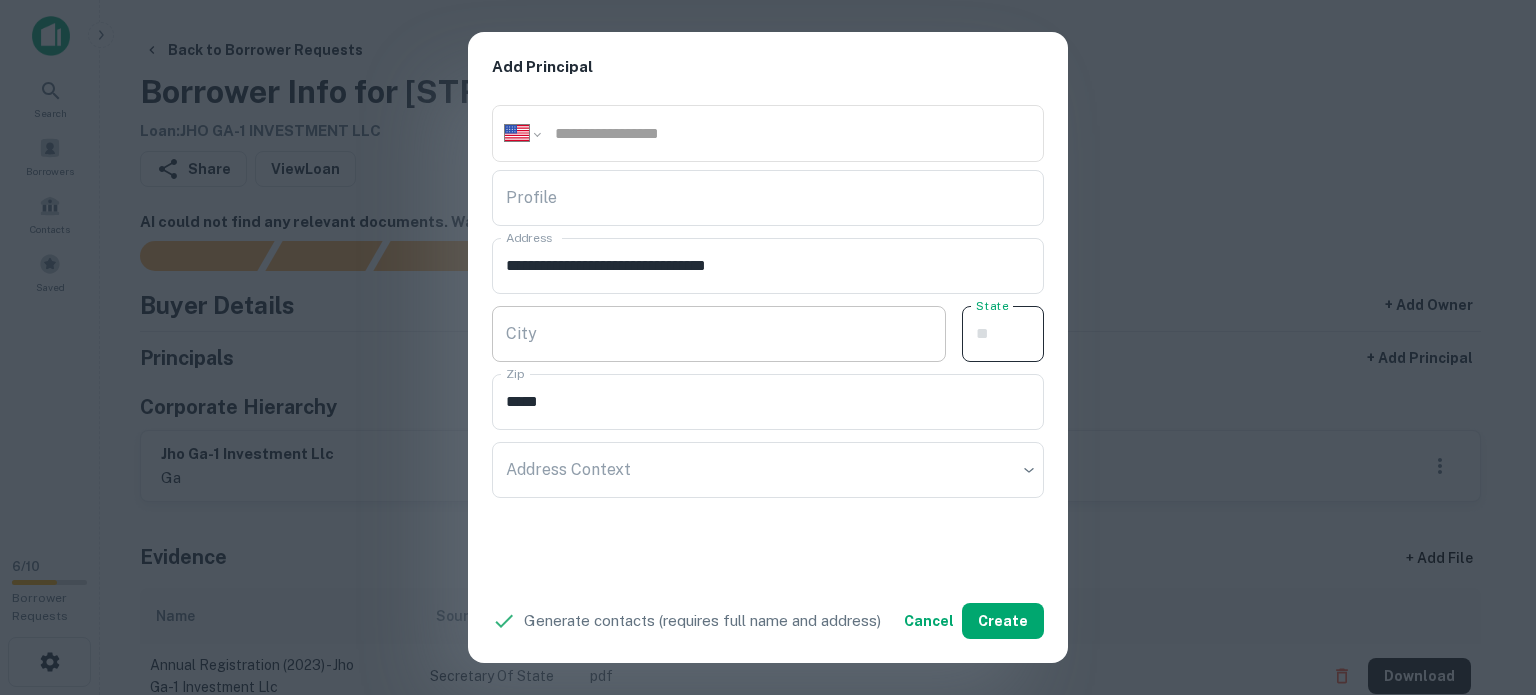 paste on "**" 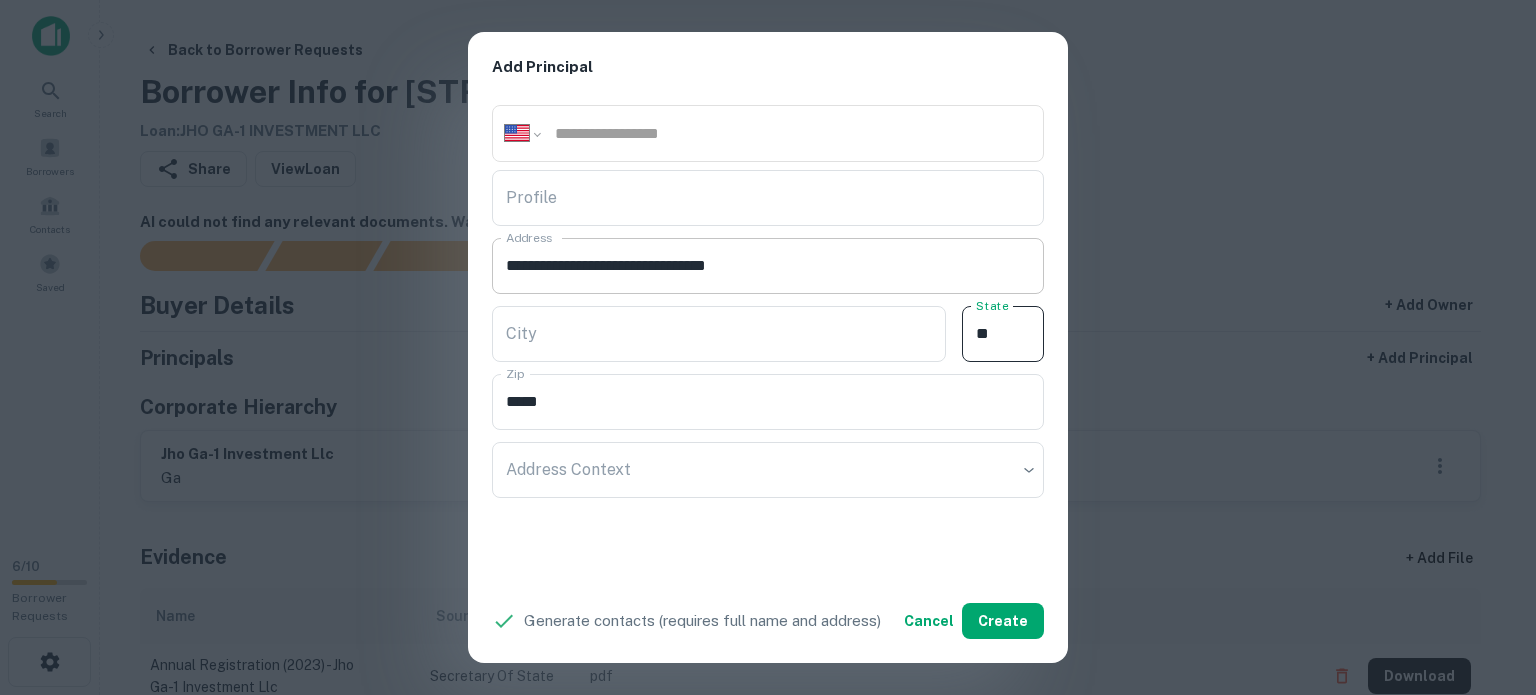 type on "**" 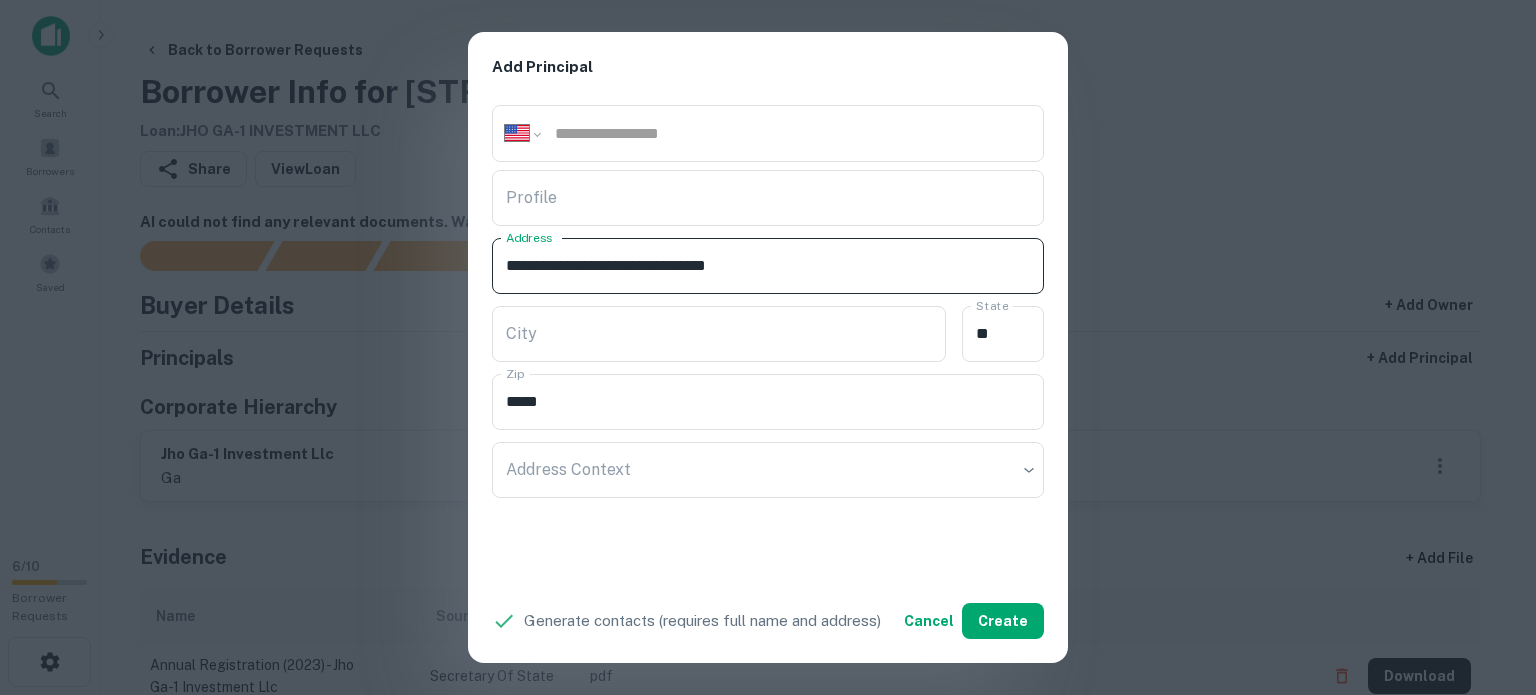 drag, startPoint x: 680, startPoint y: 261, endPoint x: 729, endPoint y: 276, distance: 51.24451 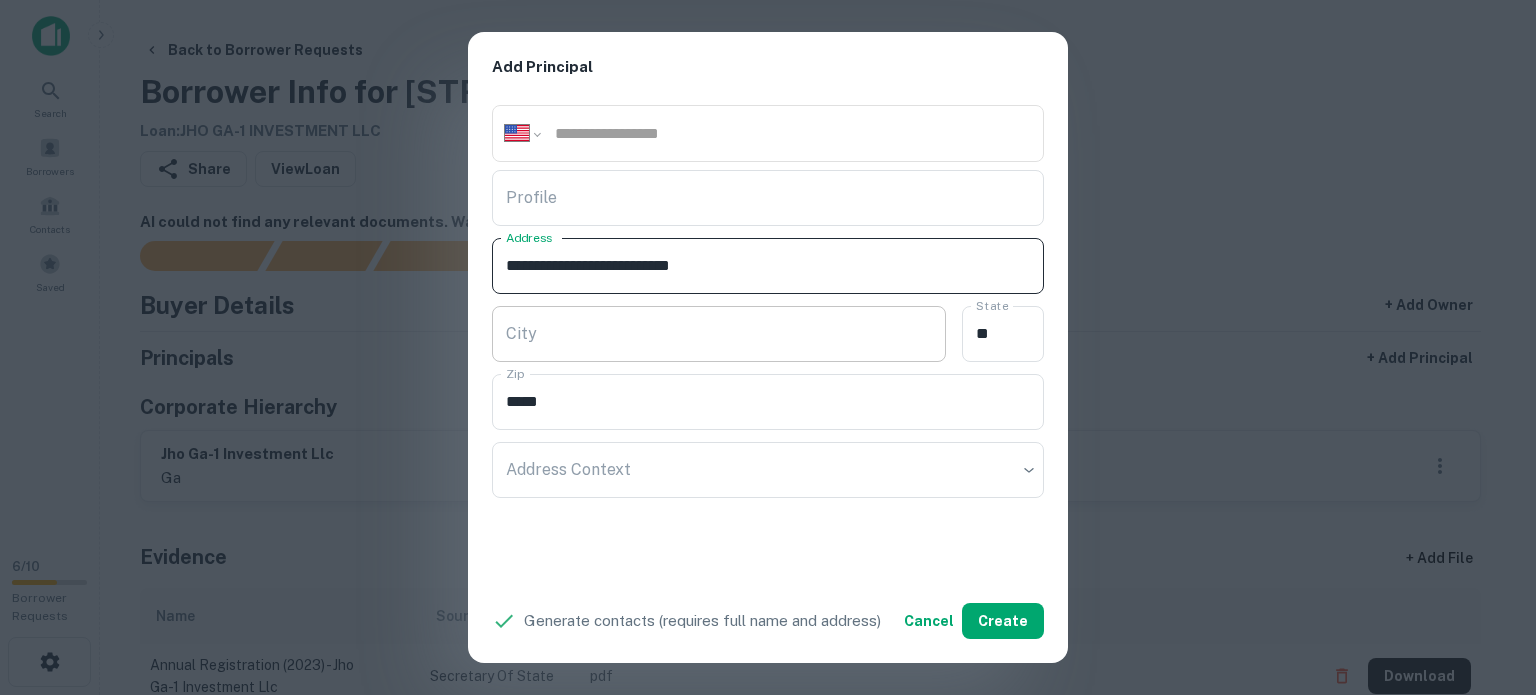 type on "**********" 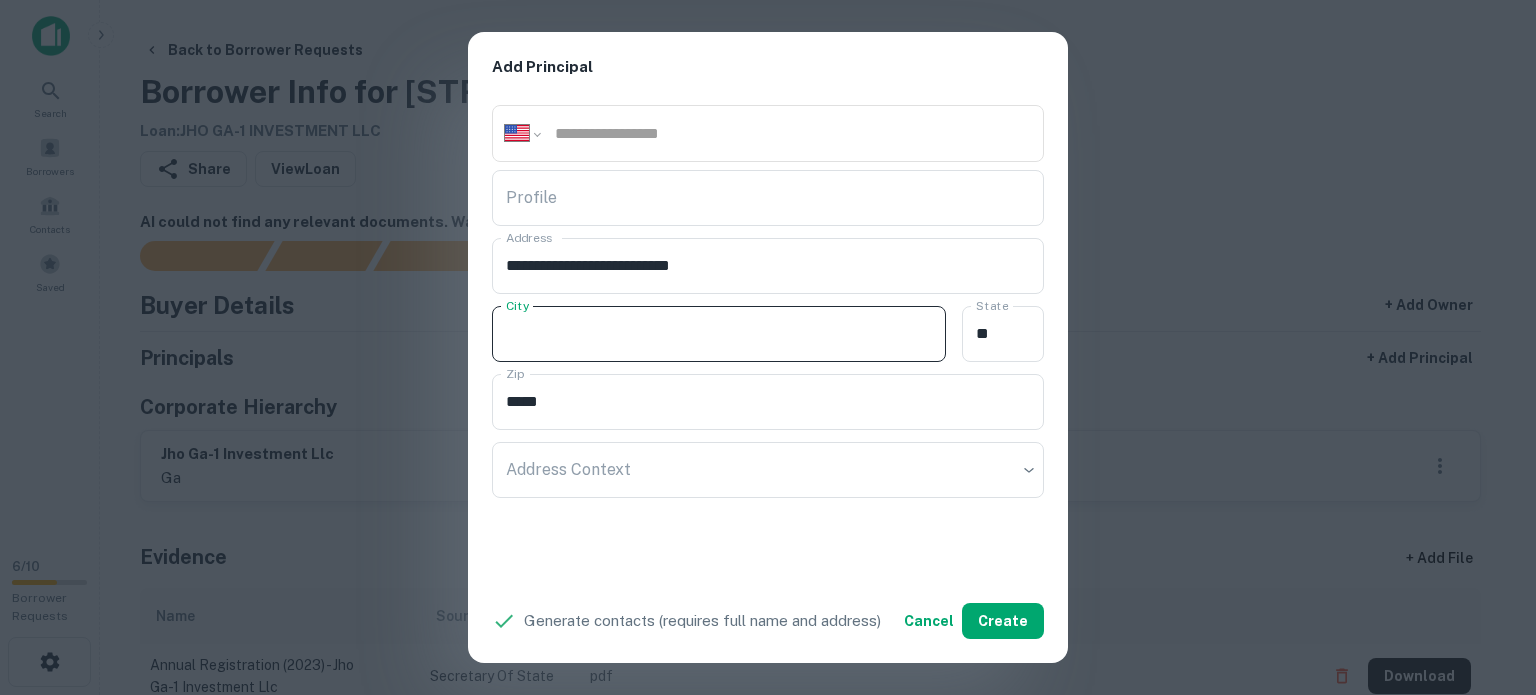 click on "City" at bounding box center (719, 334) 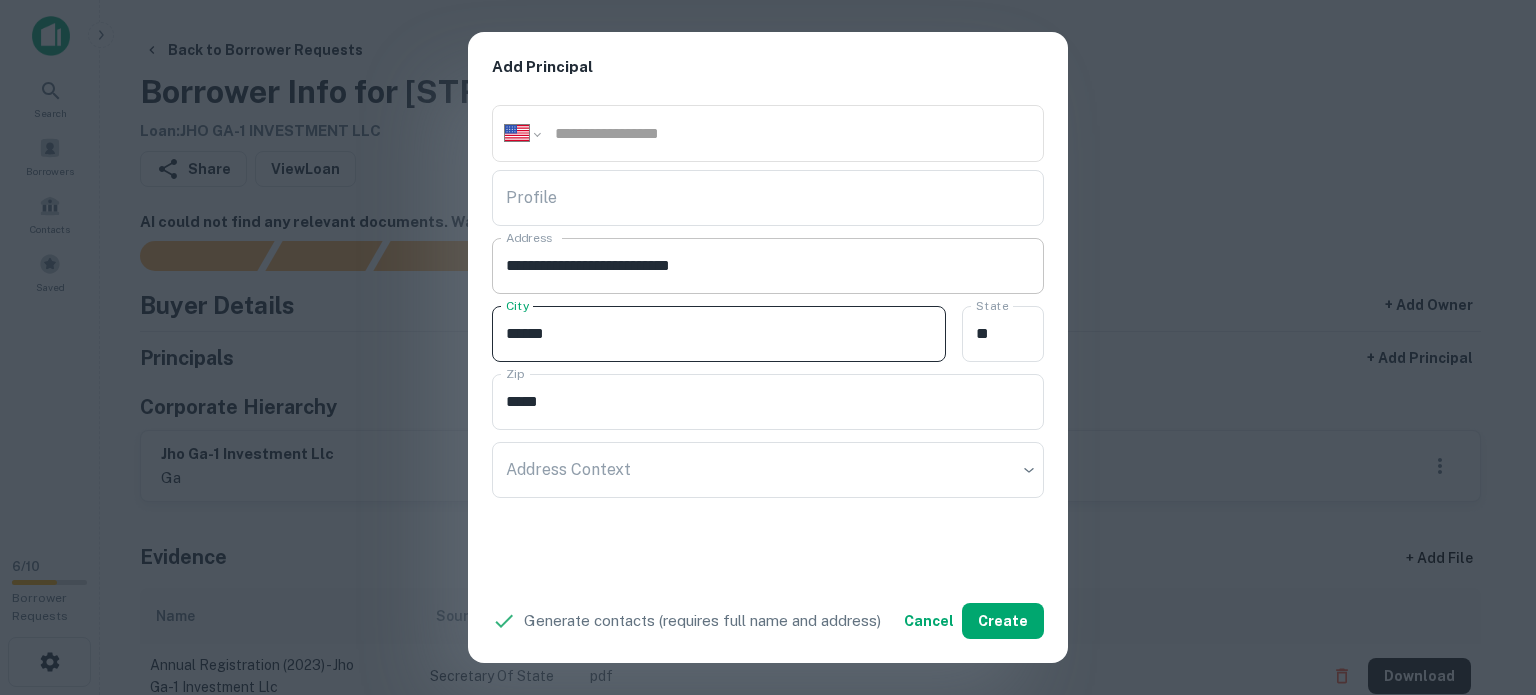 type on "******" 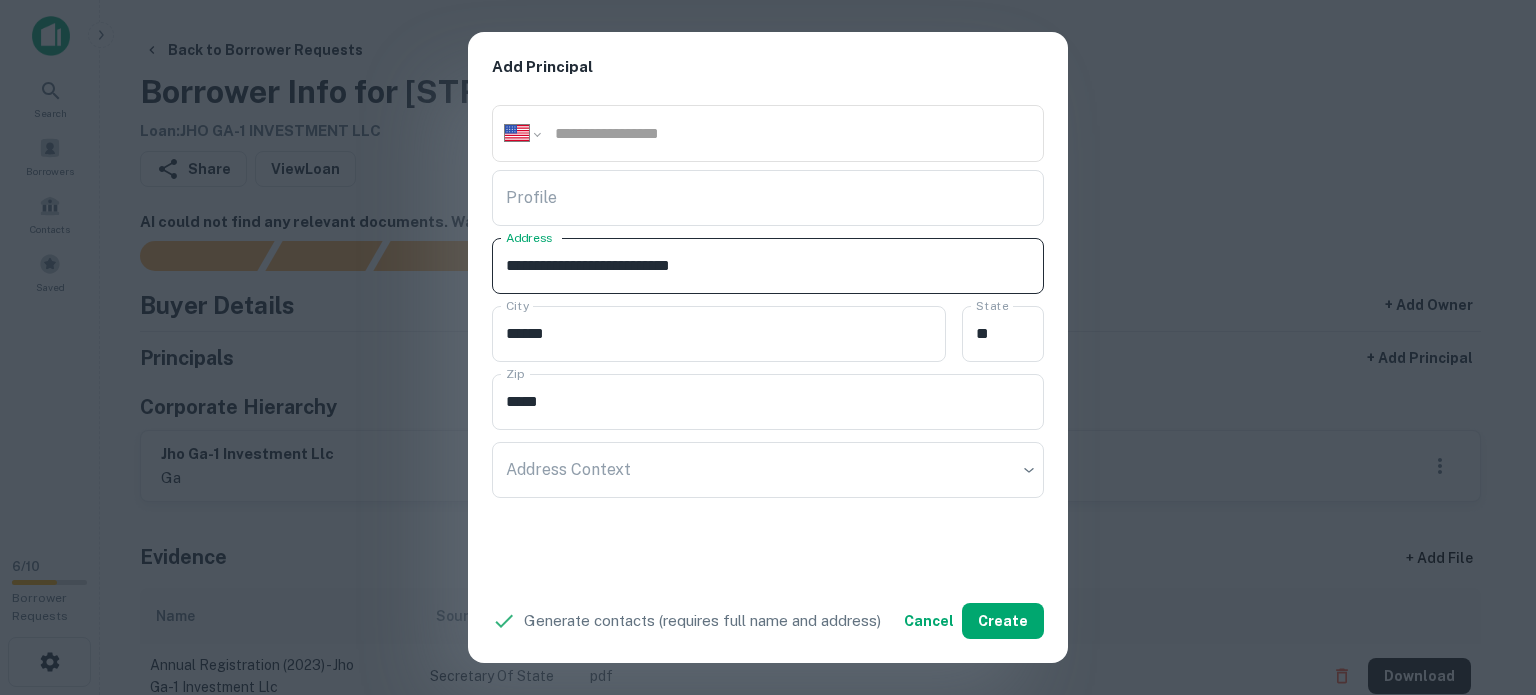 drag, startPoint x: 666, startPoint y: 265, endPoint x: 736, endPoint y: 267, distance: 70.028564 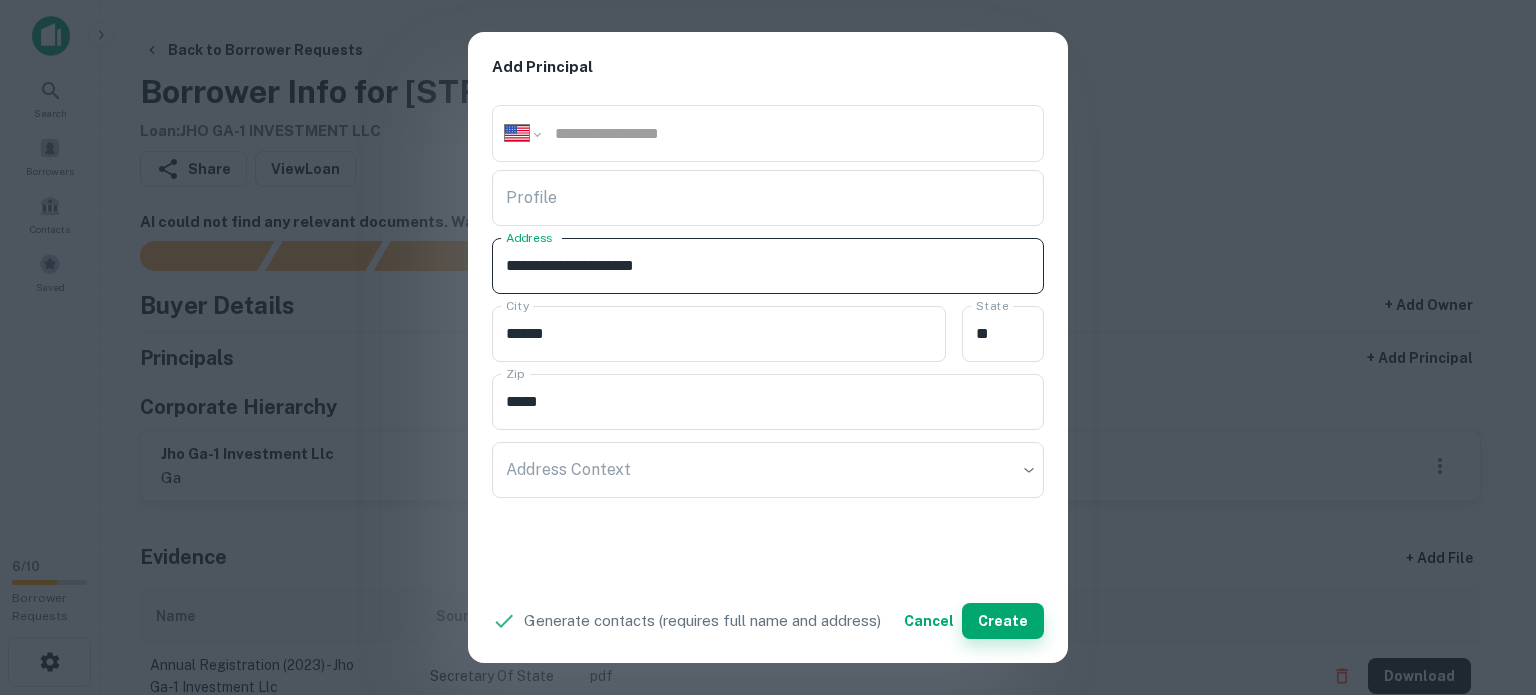 type on "**********" 